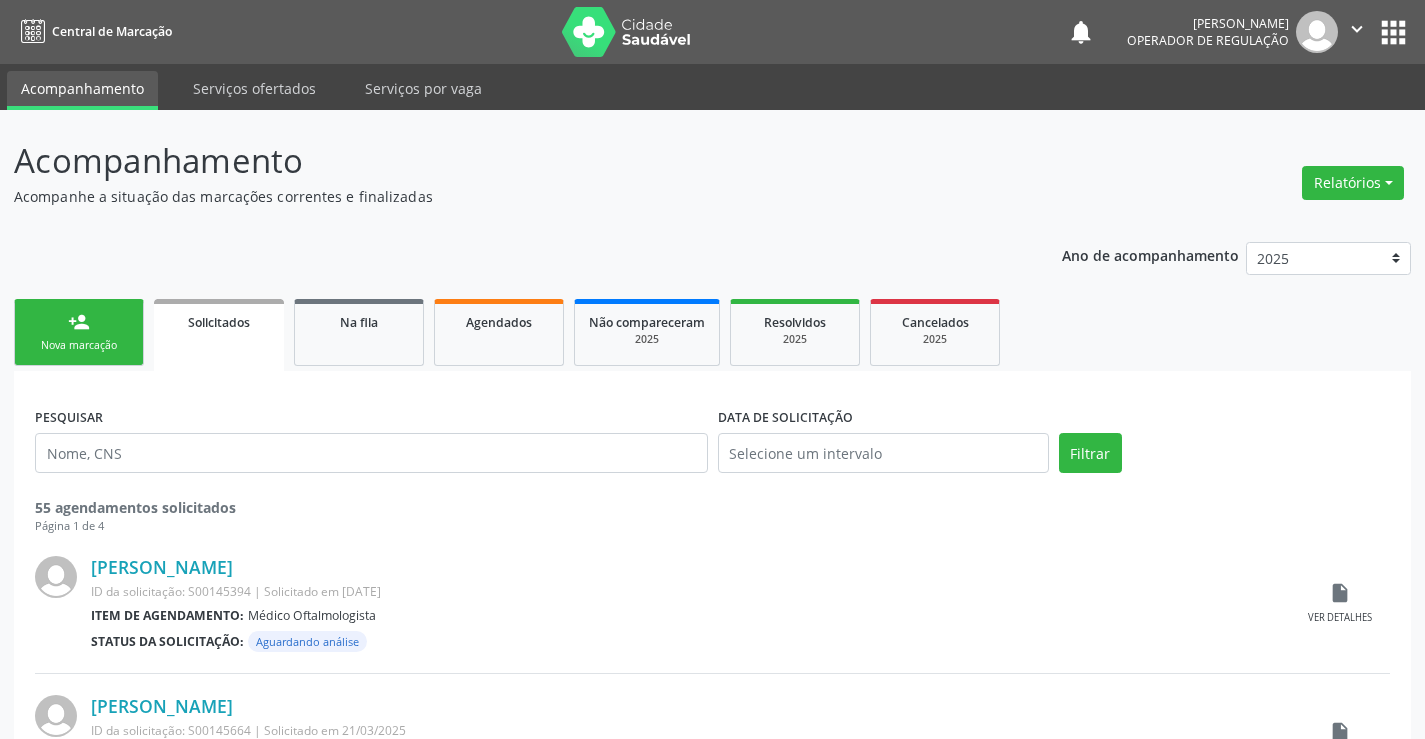 scroll, scrollTop: 0, scrollLeft: 0, axis: both 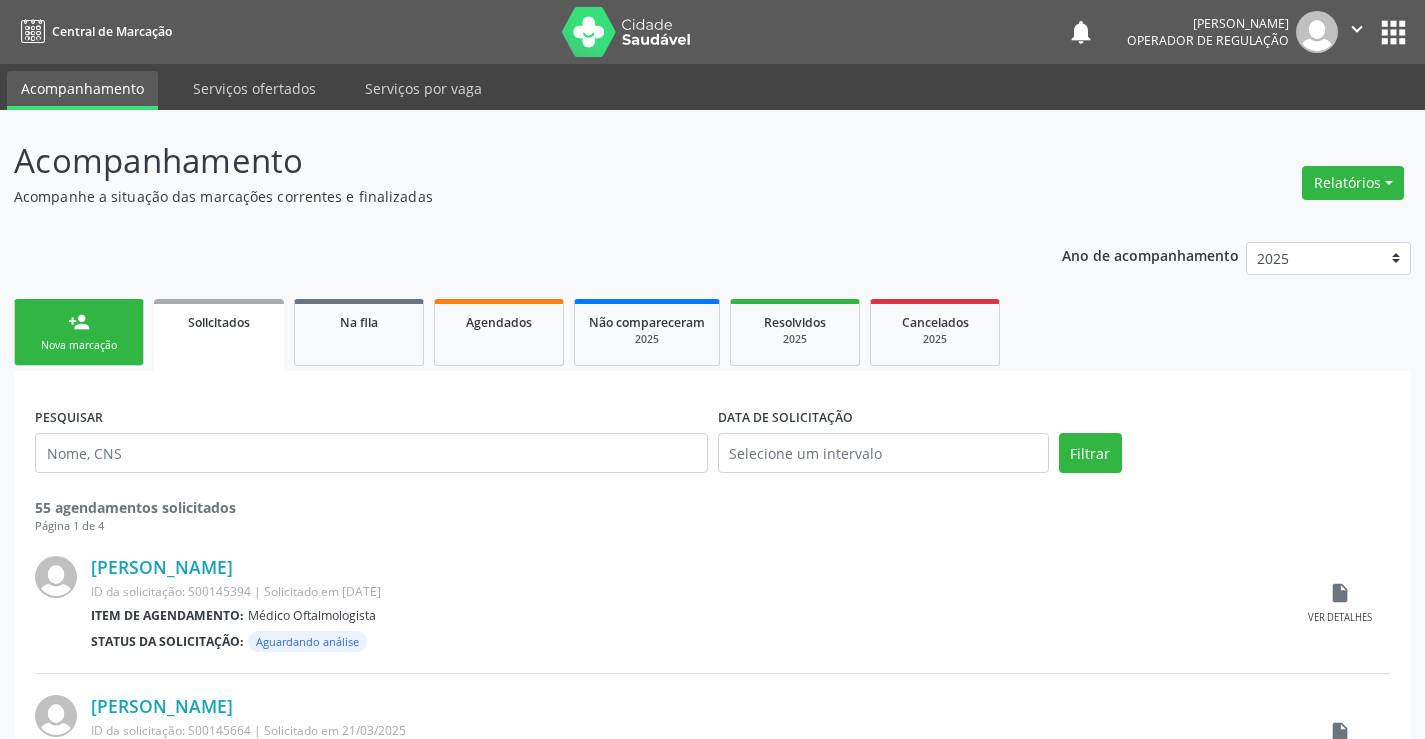 click on "person_add
Nova marcação" at bounding box center [79, 332] 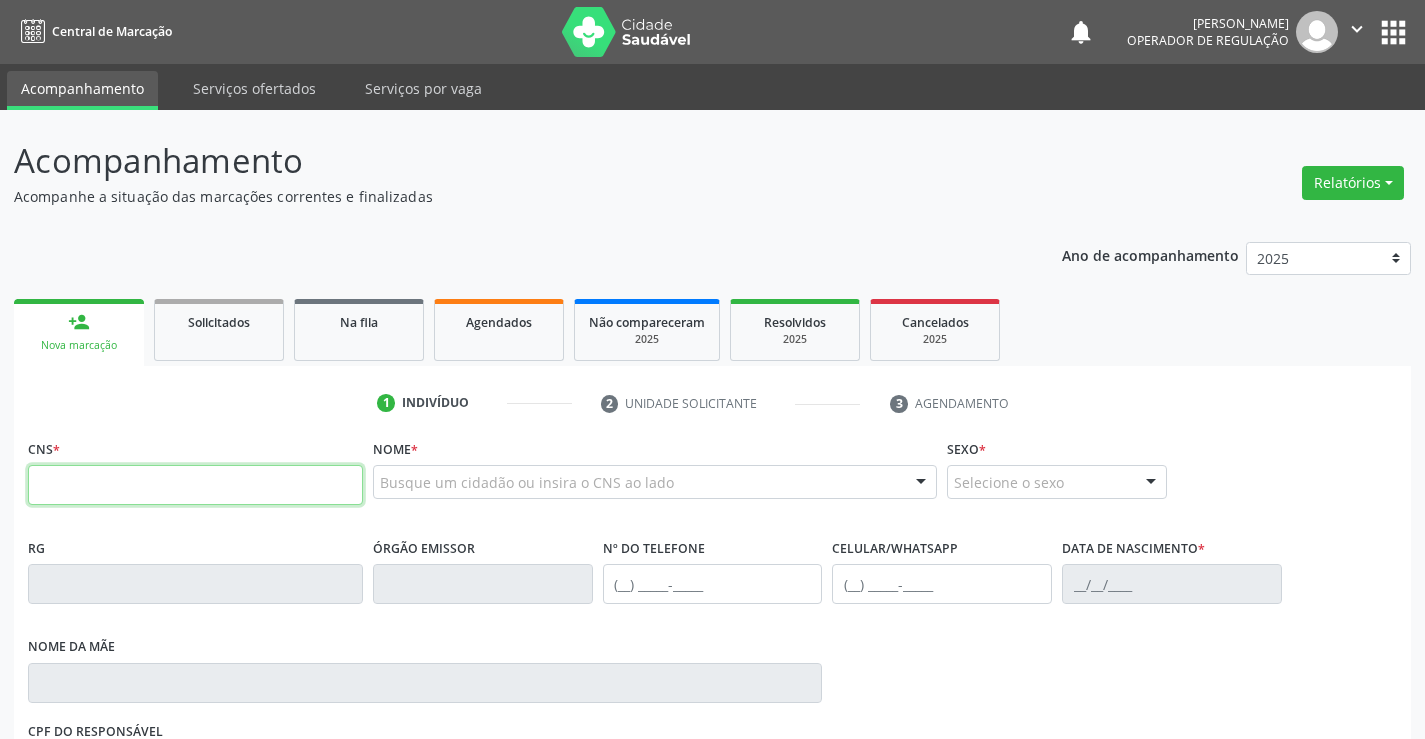 click at bounding box center (195, 485) 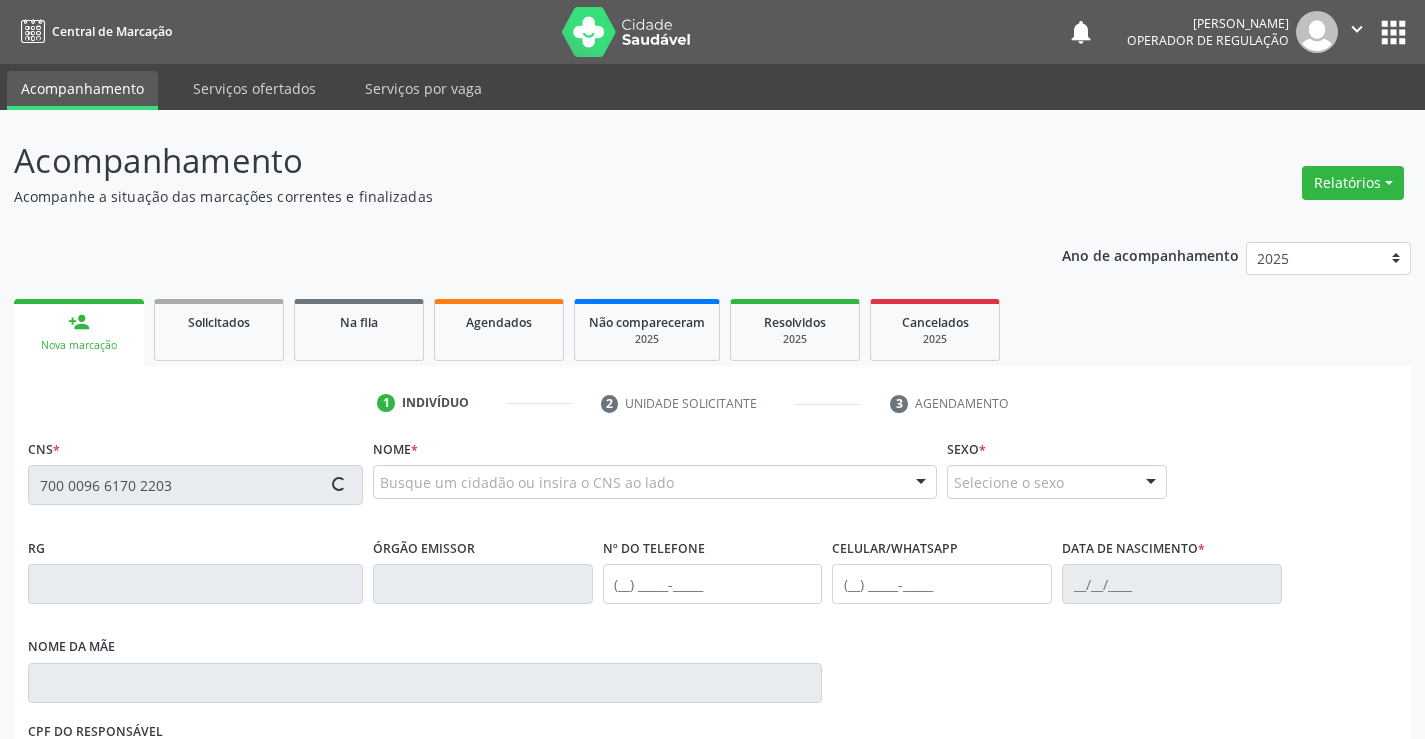 type on "700 0096 6170 2203" 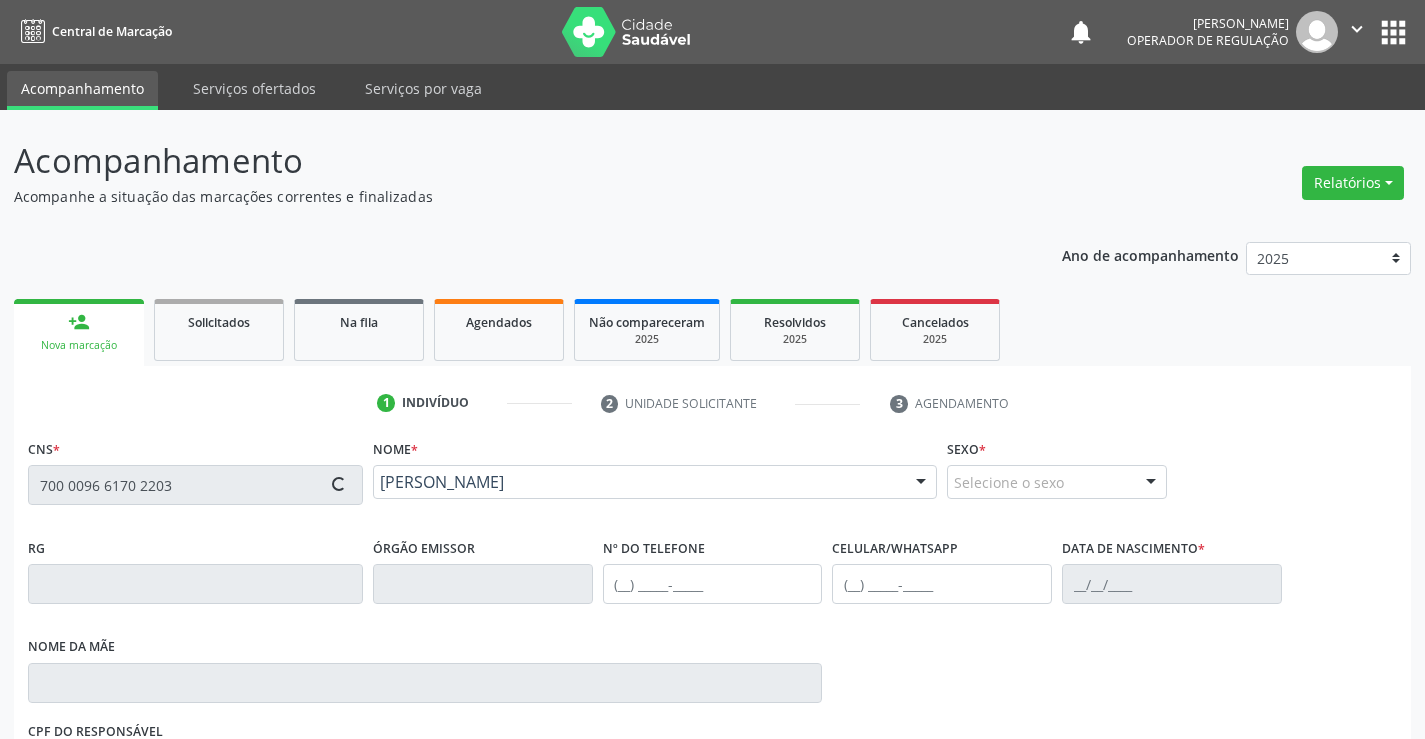 scroll, scrollTop: 331, scrollLeft: 0, axis: vertical 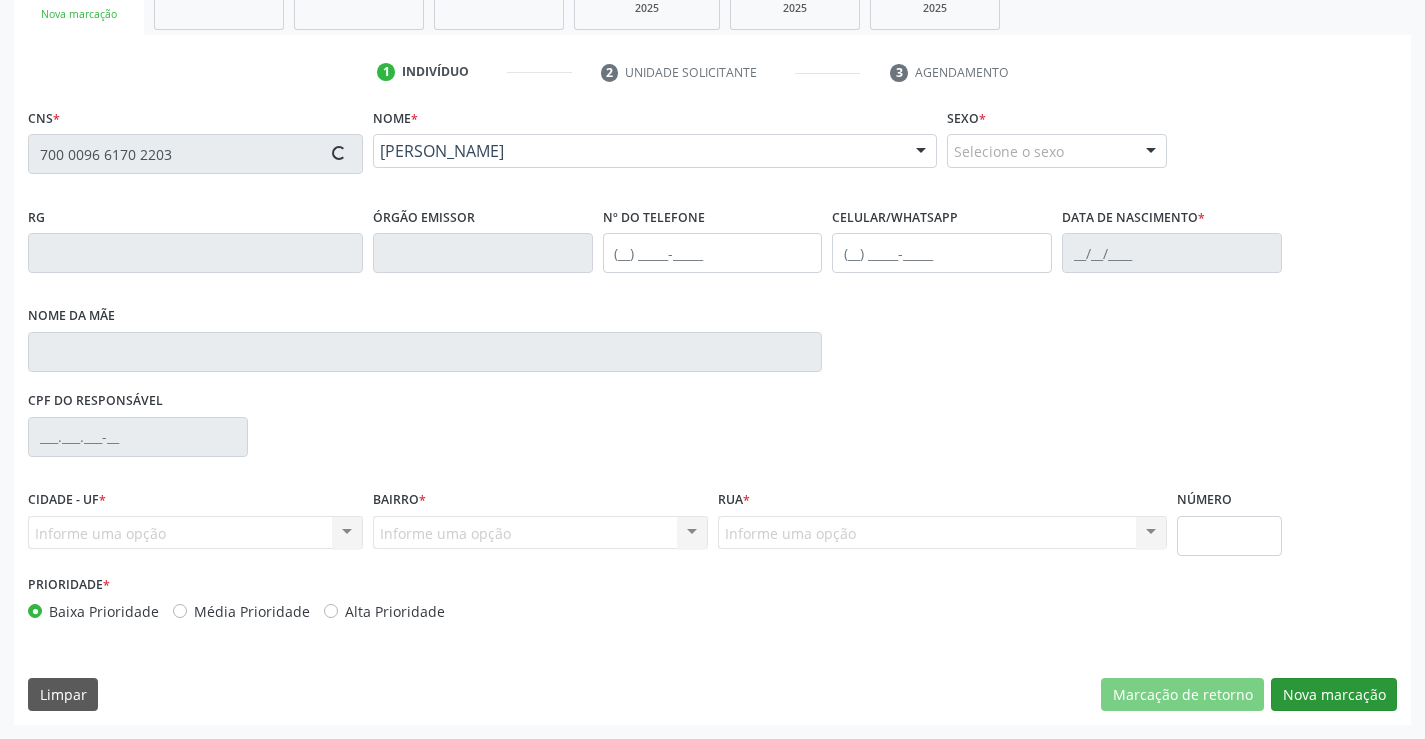 type on "1534464719" 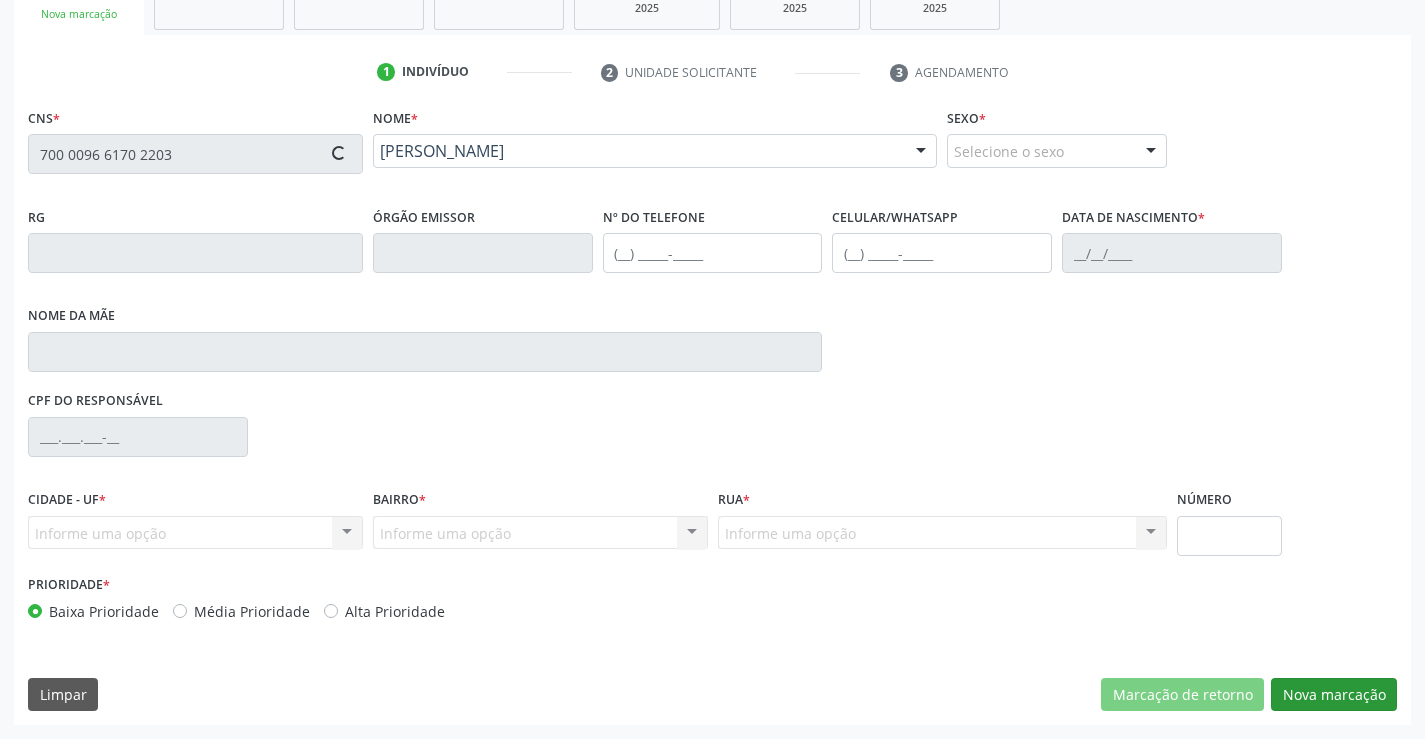 type on "(74) 98802-7744" 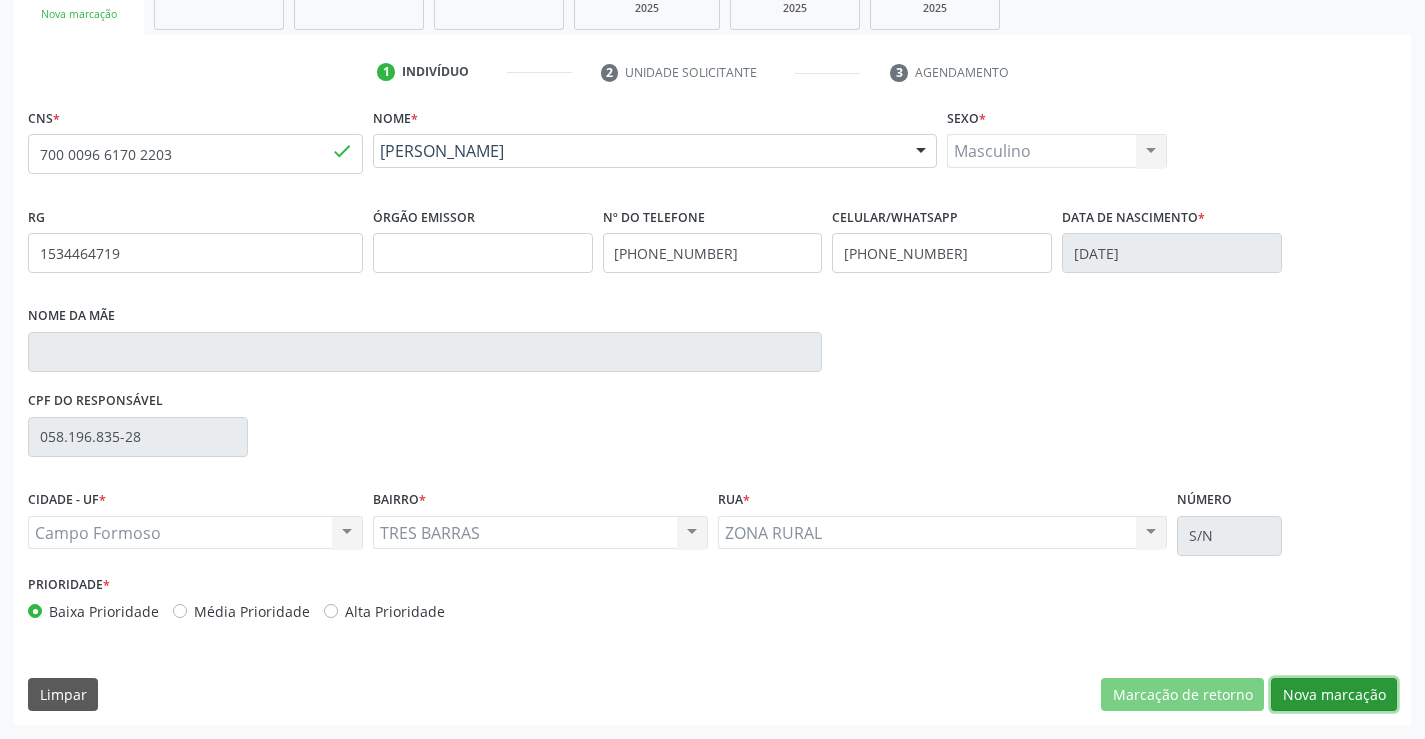 click on "Nova marcação" at bounding box center [1334, 695] 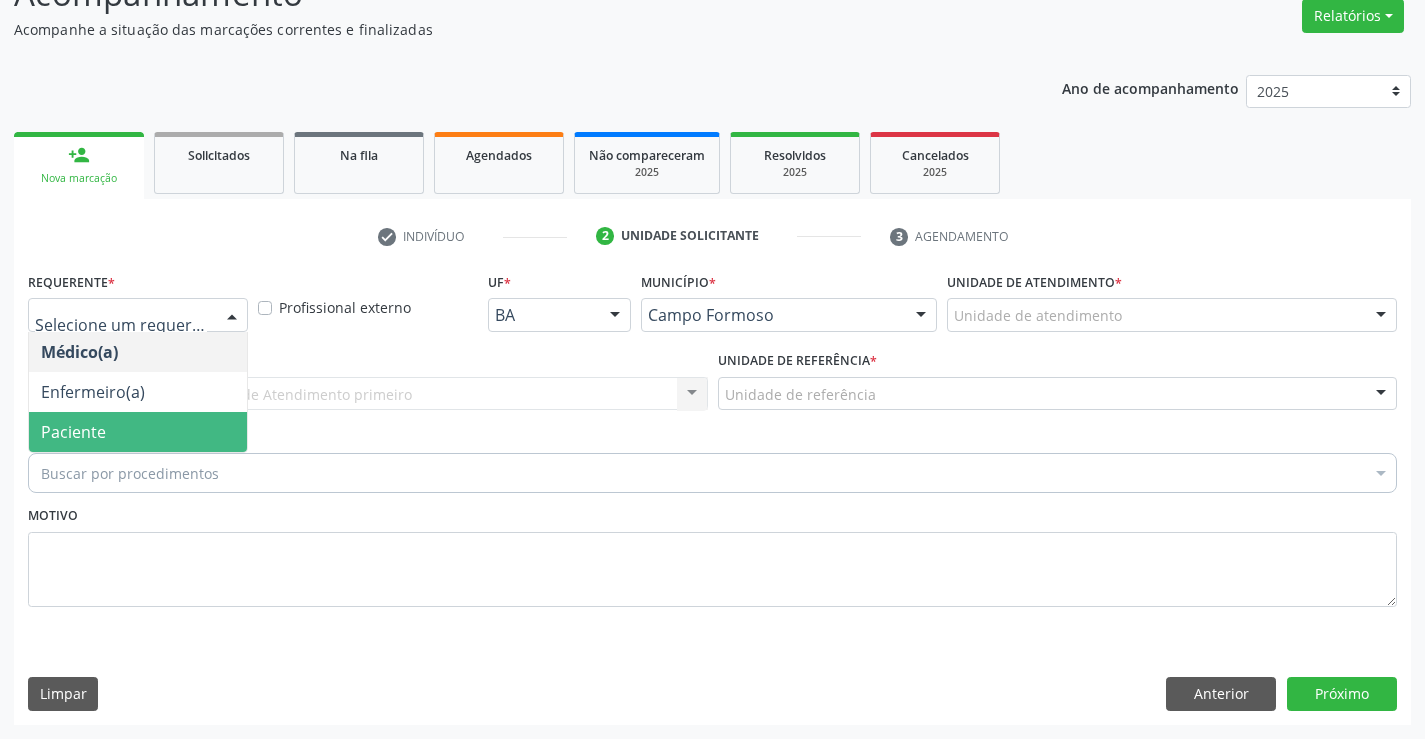 drag, startPoint x: 160, startPoint y: 434, endPoint x: 179, endPoint y: 395, distance: 43.382023 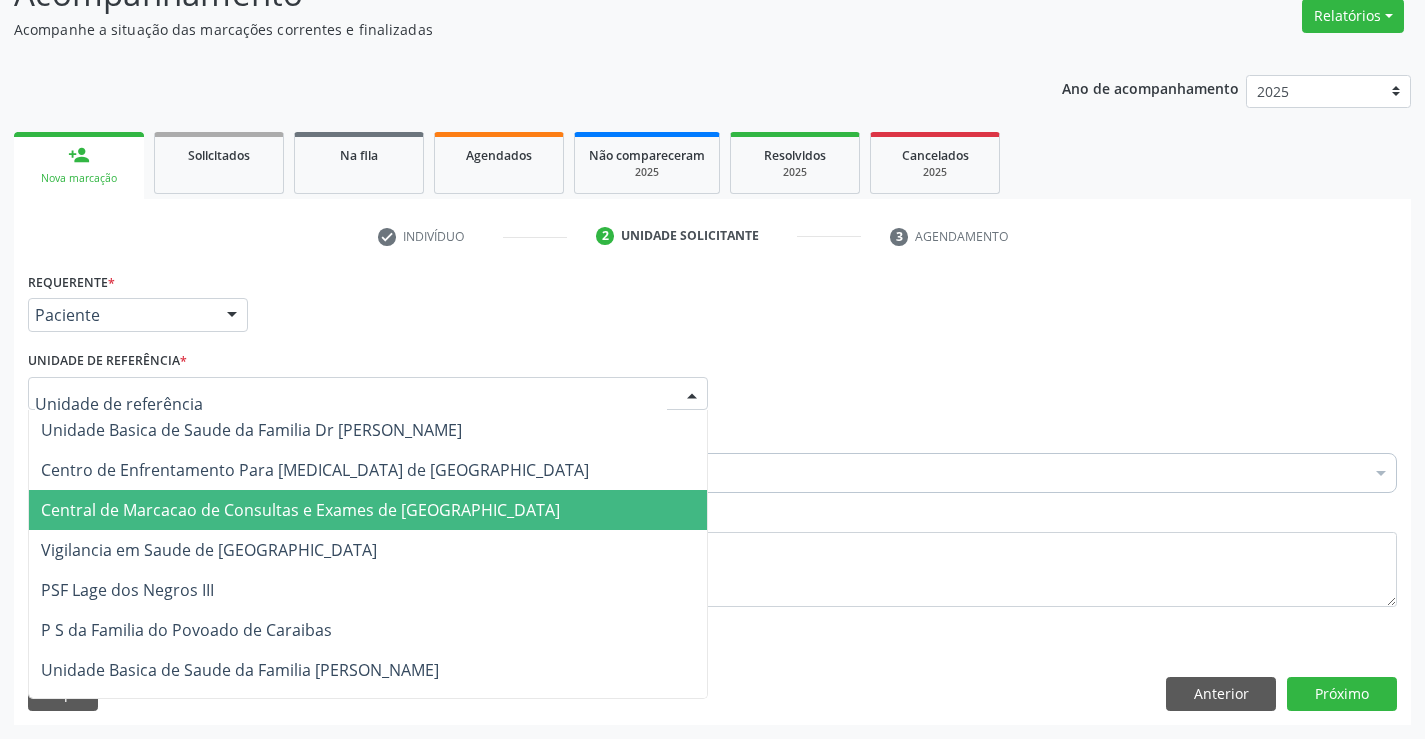 click on "Central de Marcacao de Consultas e Exames de [GEOGRAPHIC_DATA]" at bounding box center [300, 510] 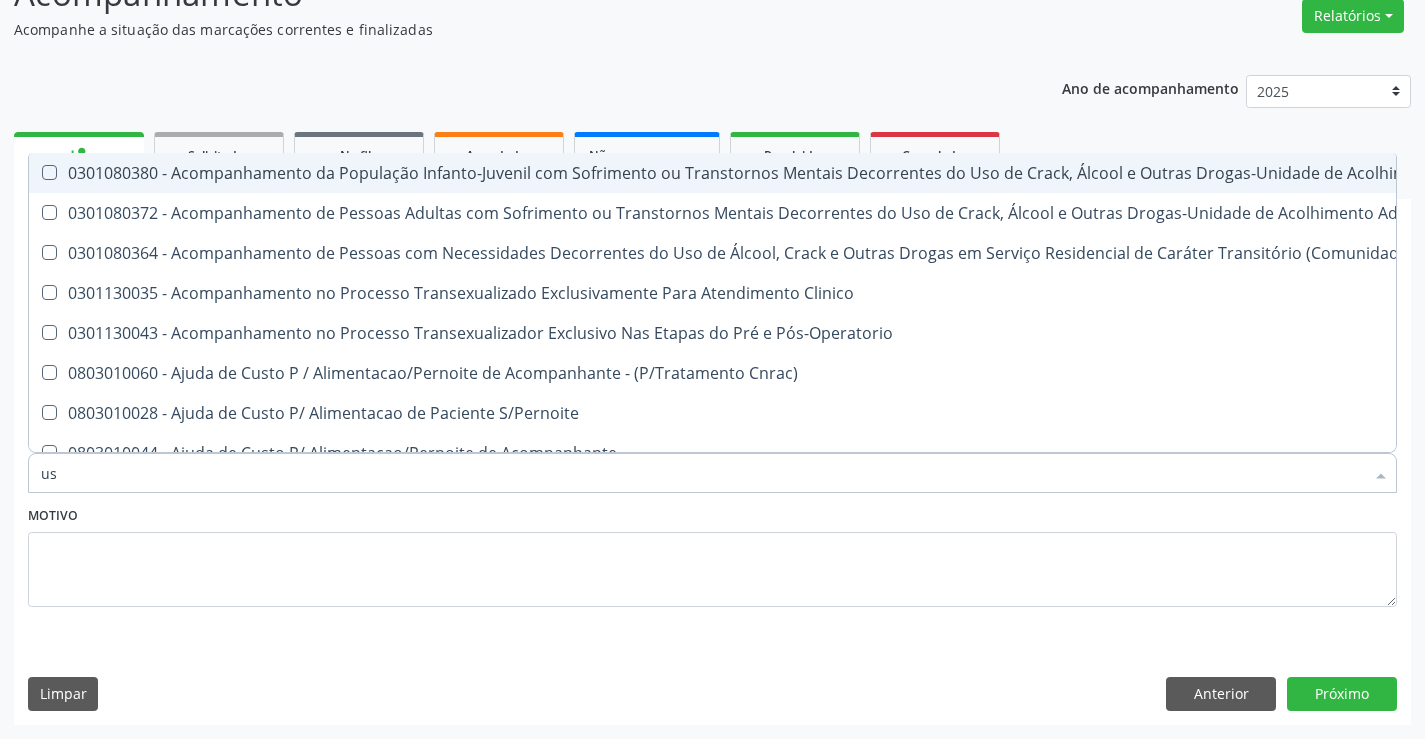 type on "usg" 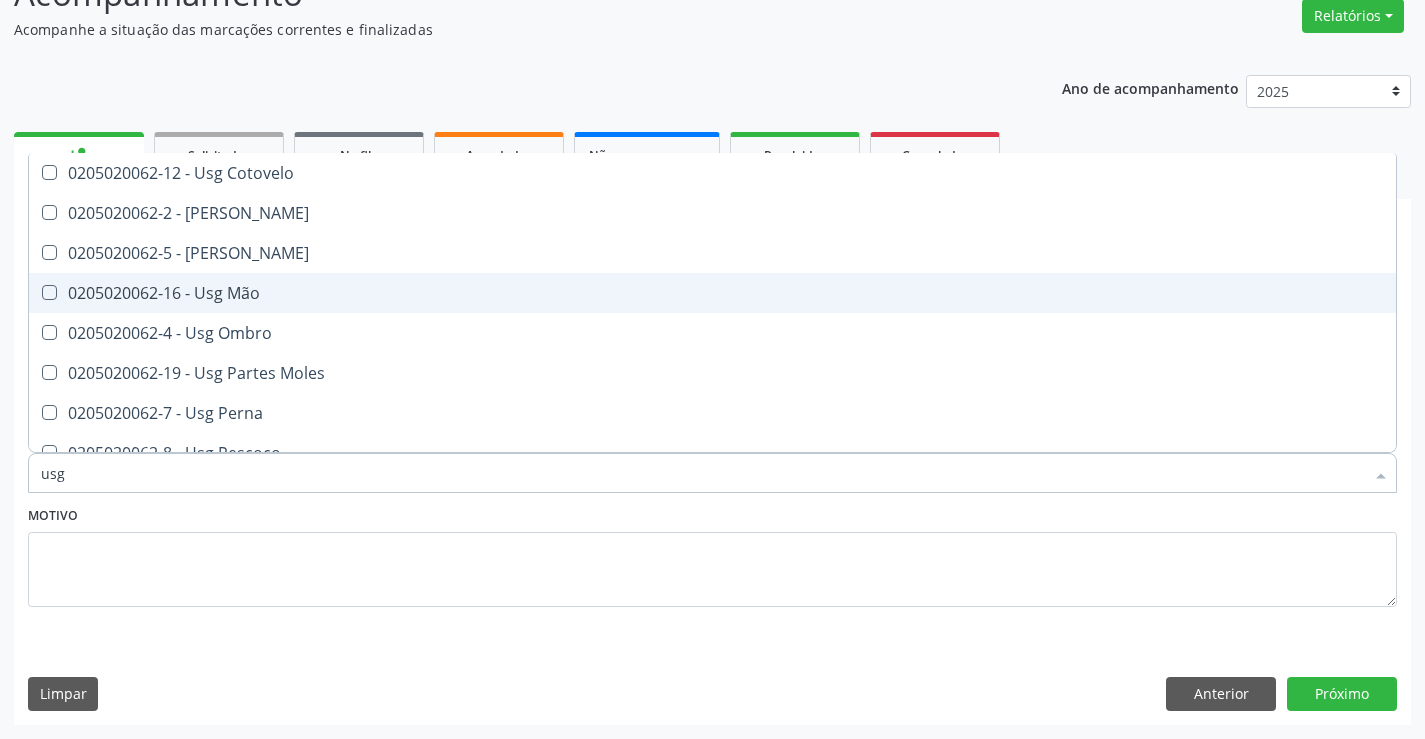 scroll, scrollTop: 300, scrollLeft: 0, axis: vertical 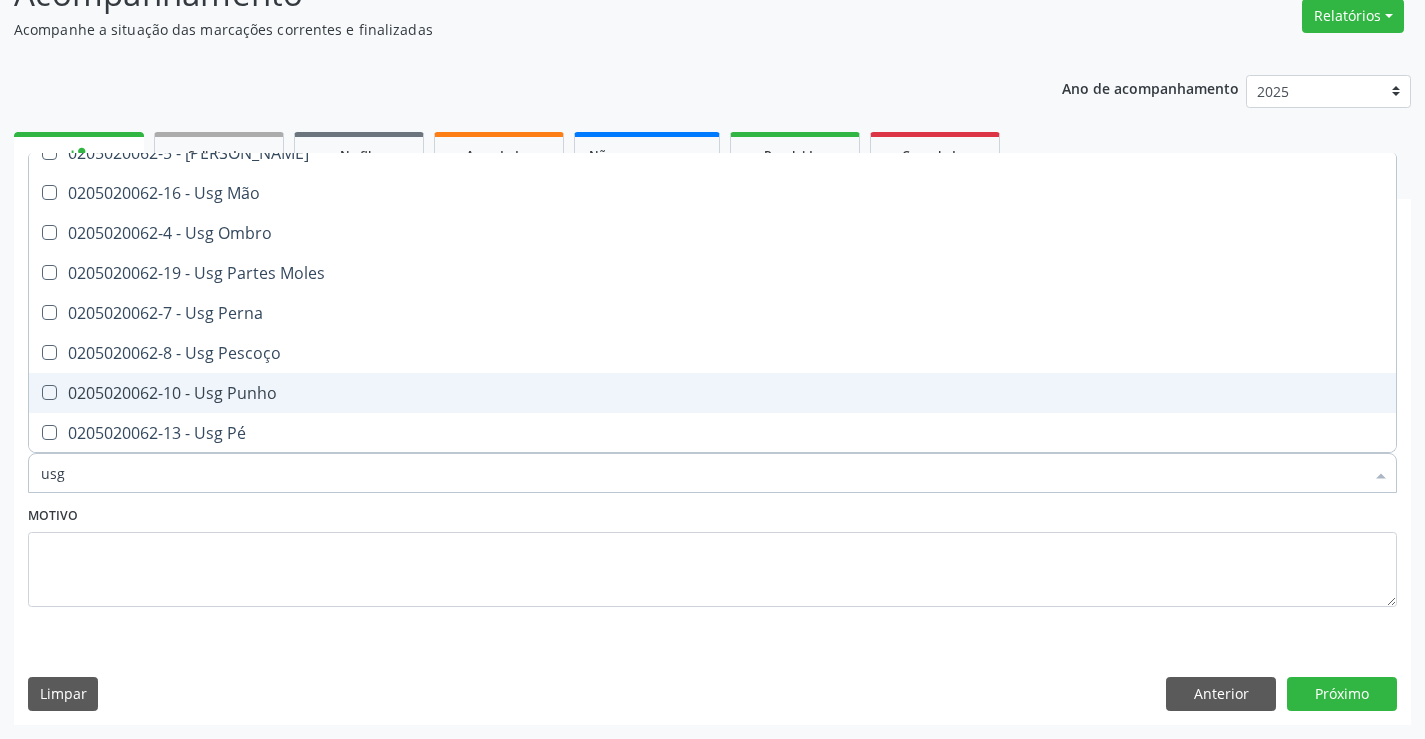 click on "0205020062-10 - Usg Punho" at bounding box center [712, 393] 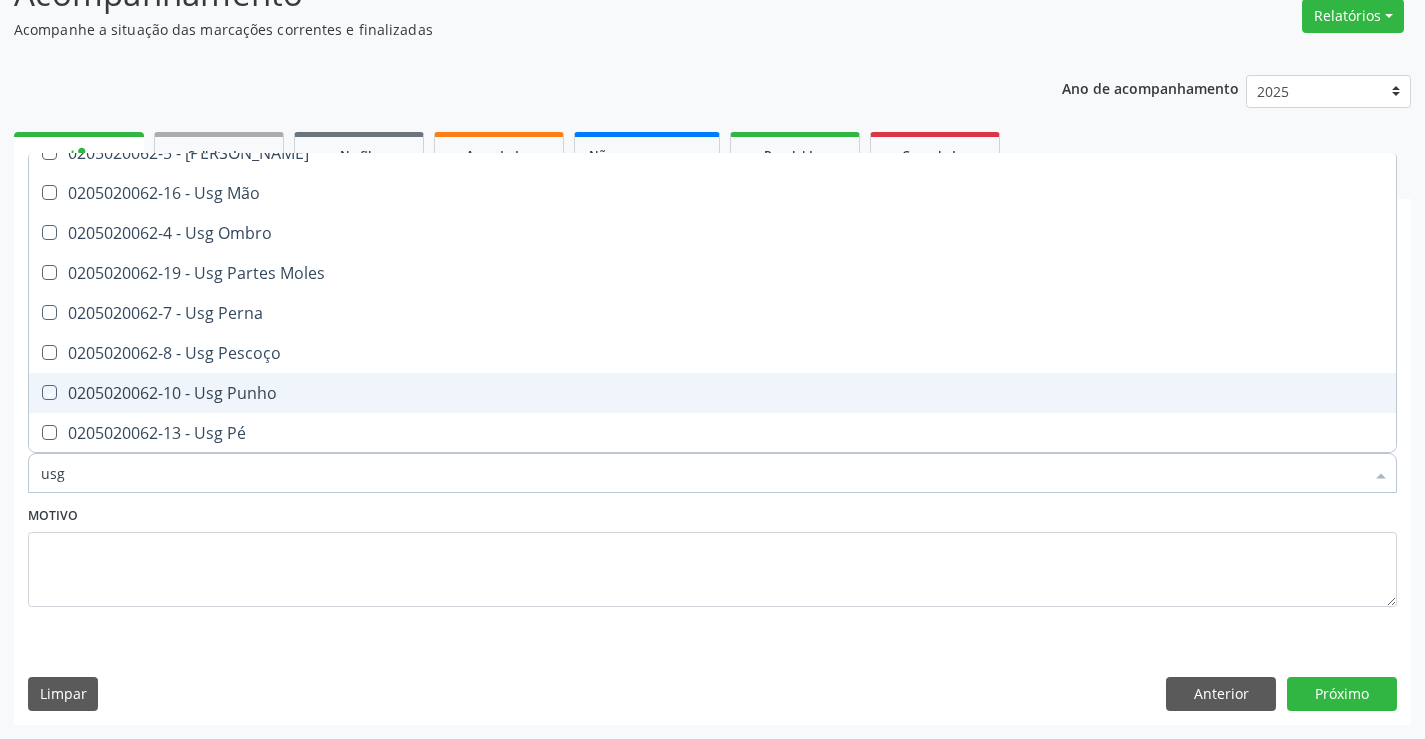 checkbox on "true" 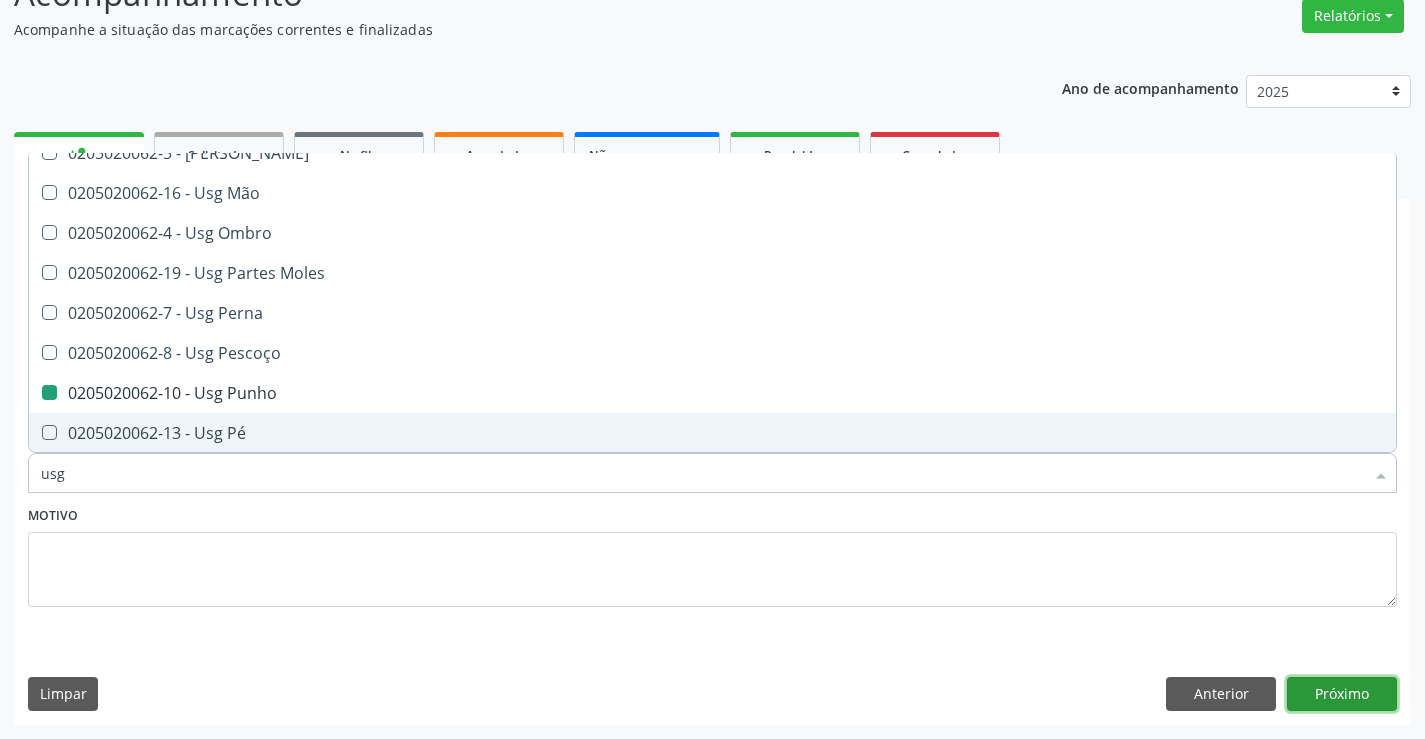 click on "Próximo" at bounding box center (1342, 694) 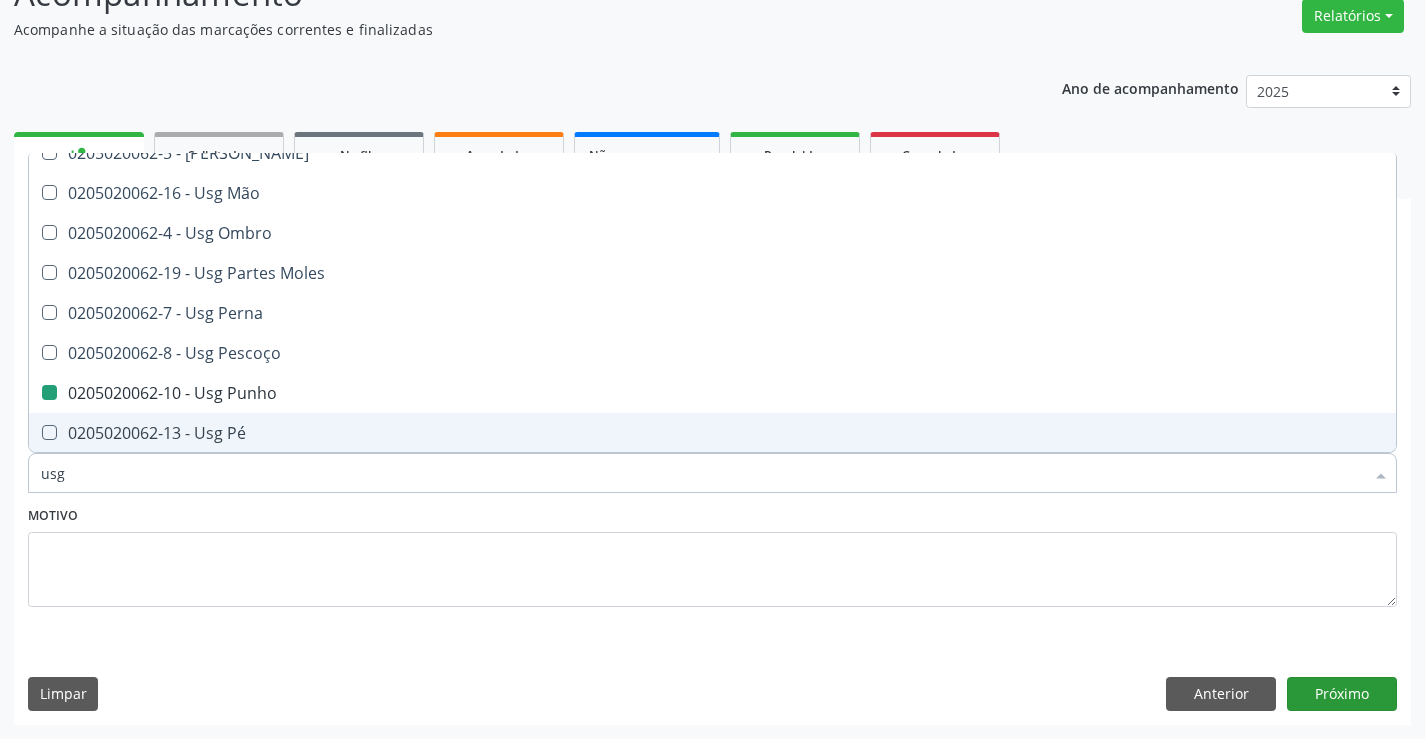 scroll, scrollTop: 131, scrollLeft: 0, axis: vertical 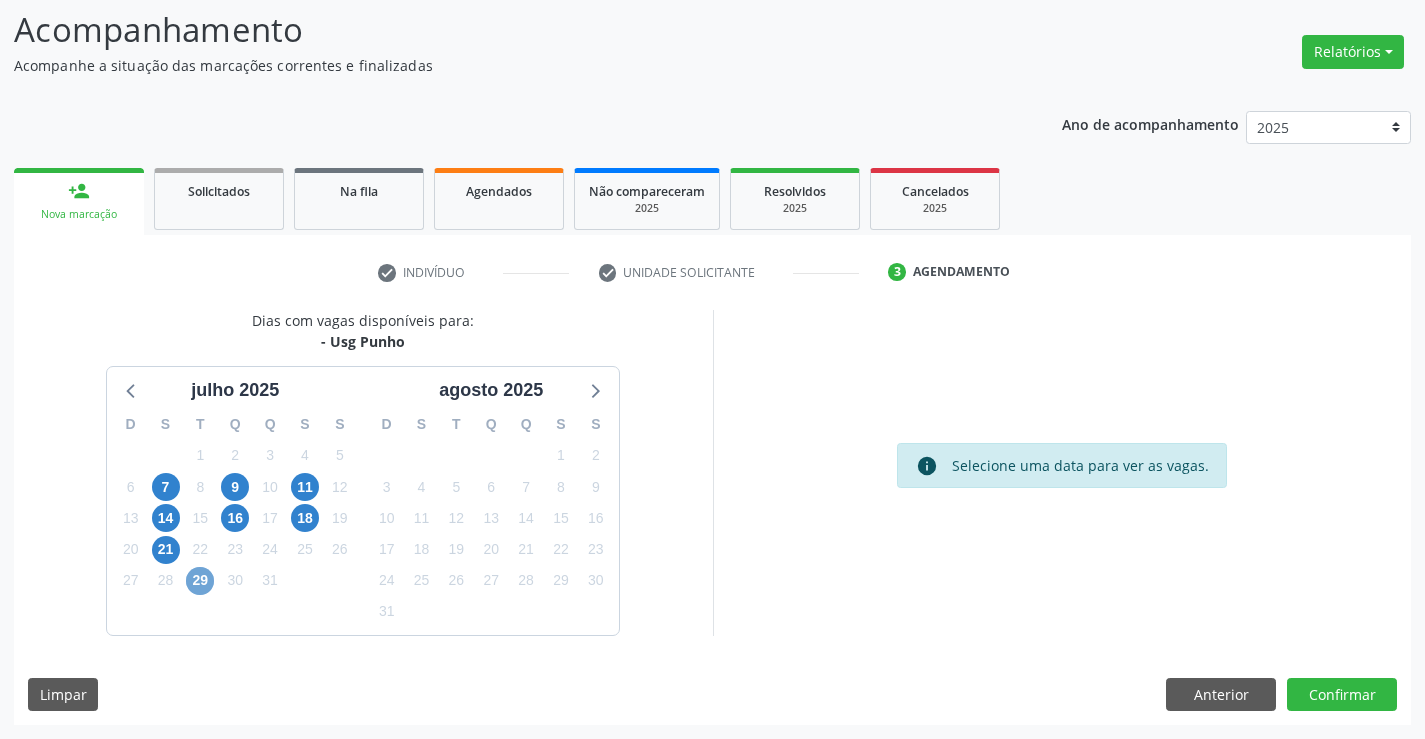click on "29" at bounding box center [200, 581] 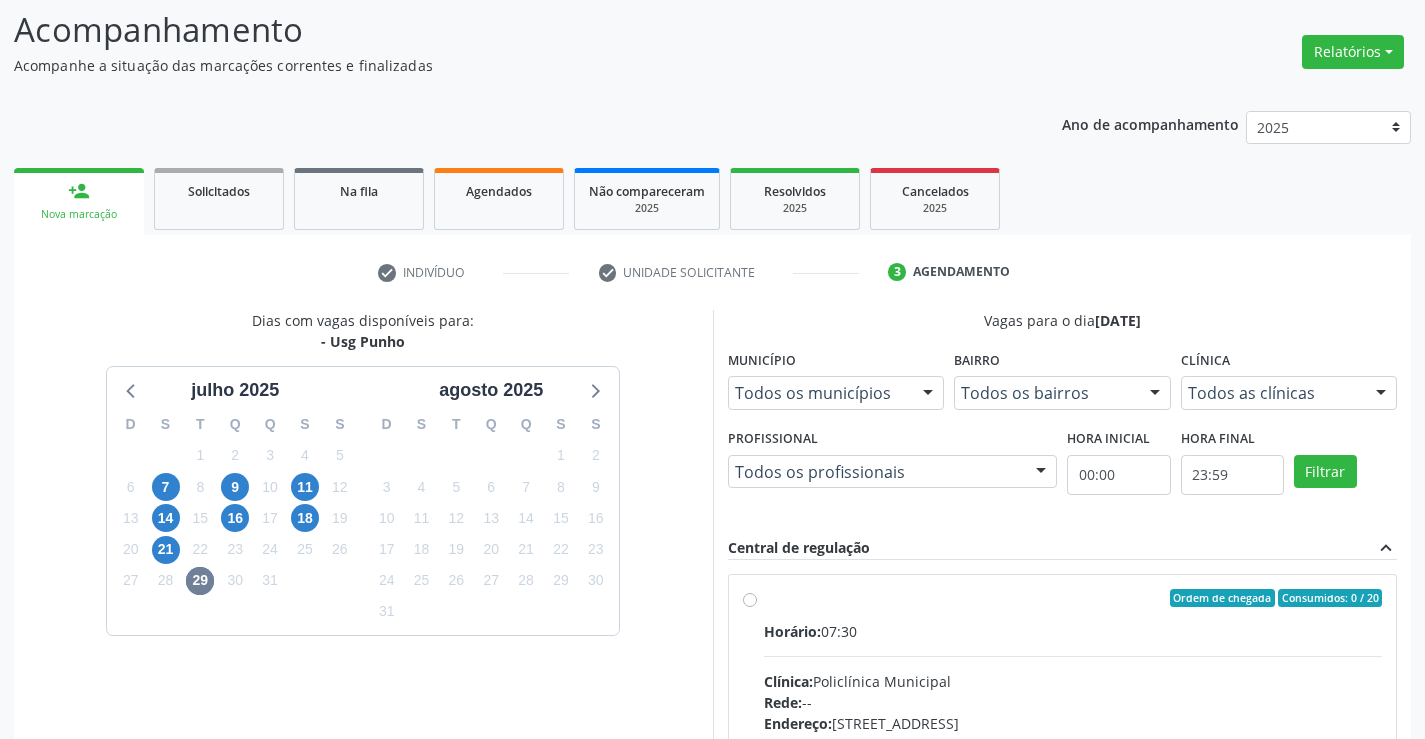 drag, startPoint x: 751, startPoint y: 603, endPoint x: 1152, endPoint y: 457, distance: 426.75168 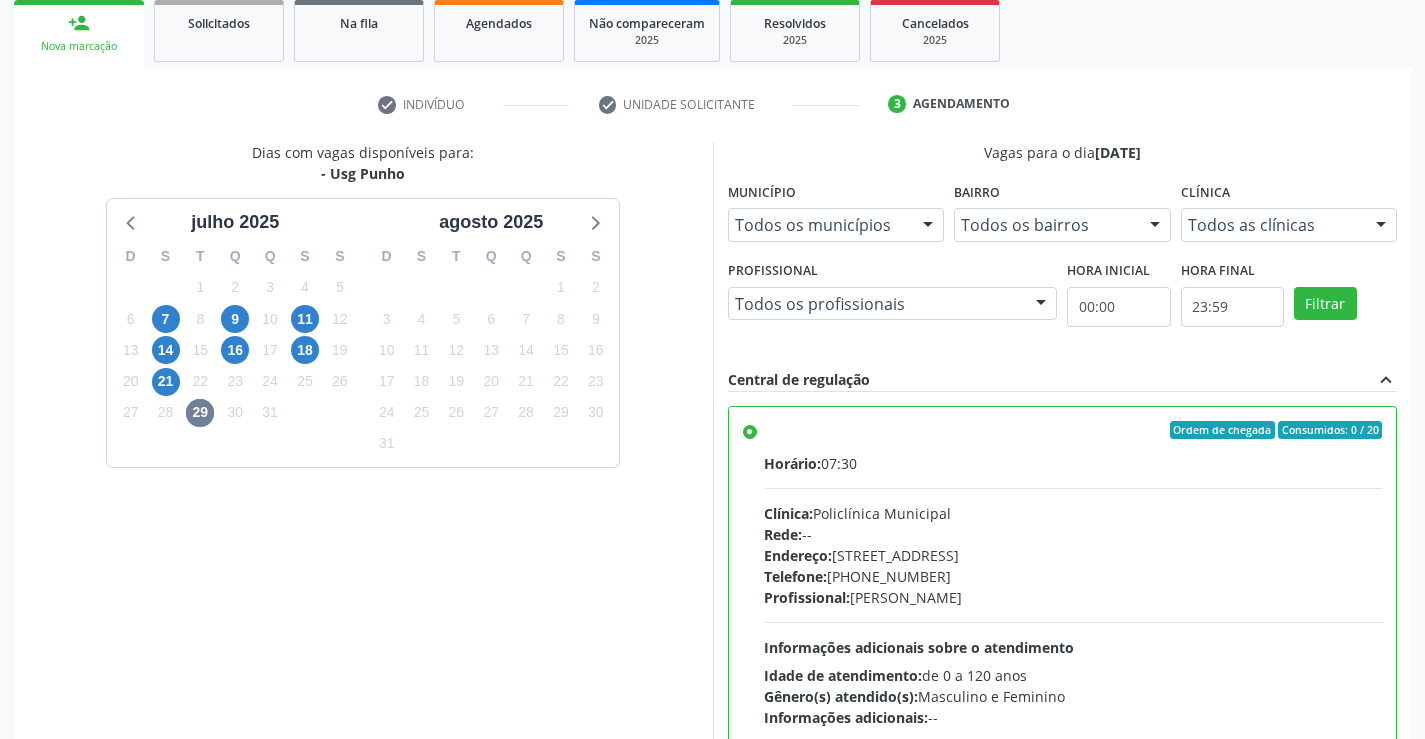 scroll, scrollTop: 456, scrollLeft: 0, axis: vertical 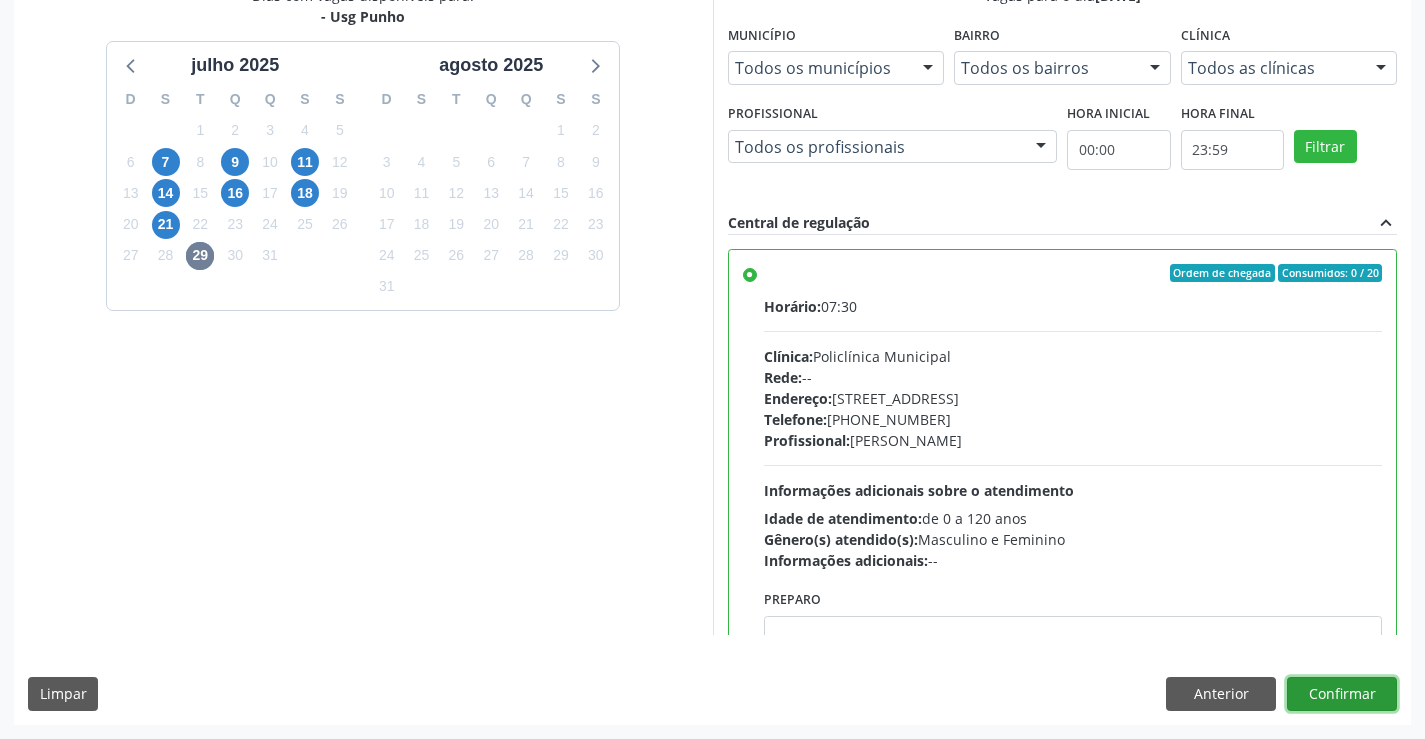 click on "Confirmar" at bounding box center [1342, 694] 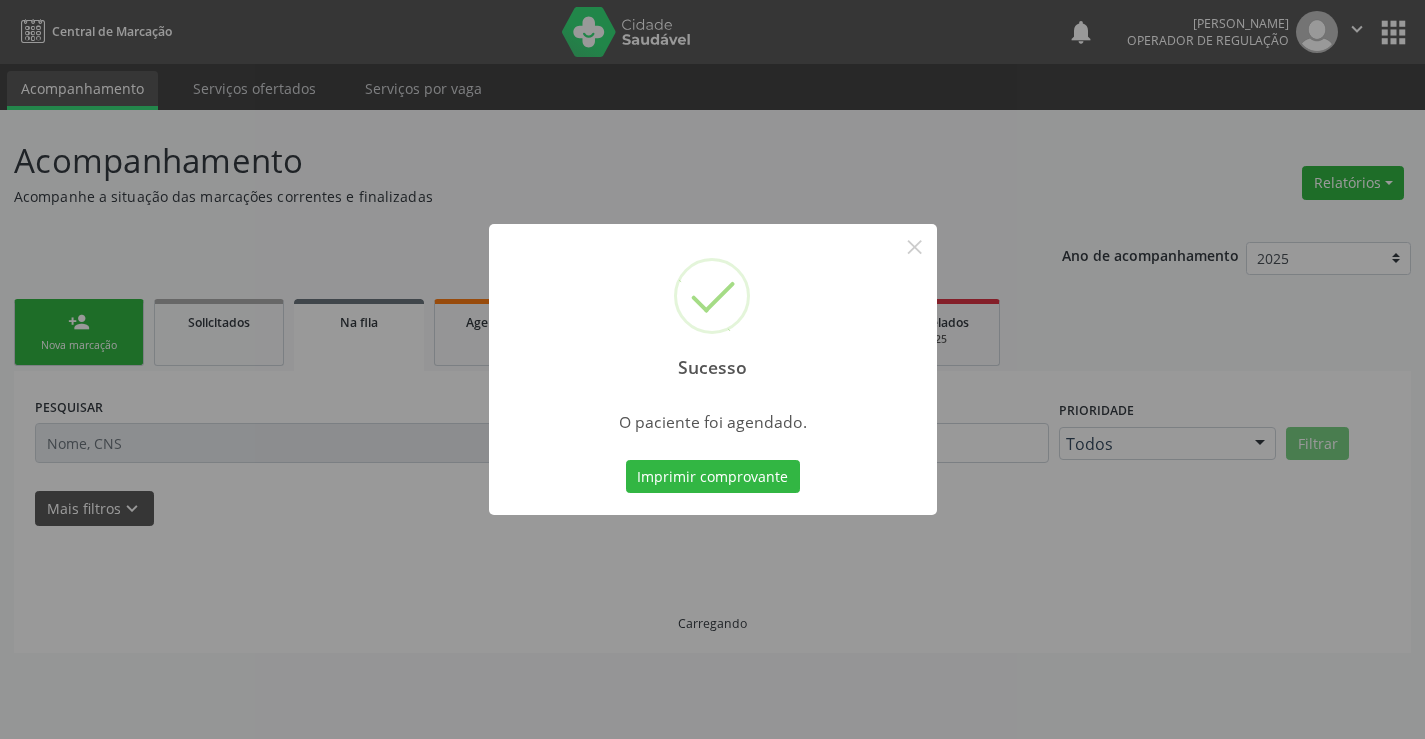 scroll, scrollTop: 0, scrollLeft: 0, axis: both 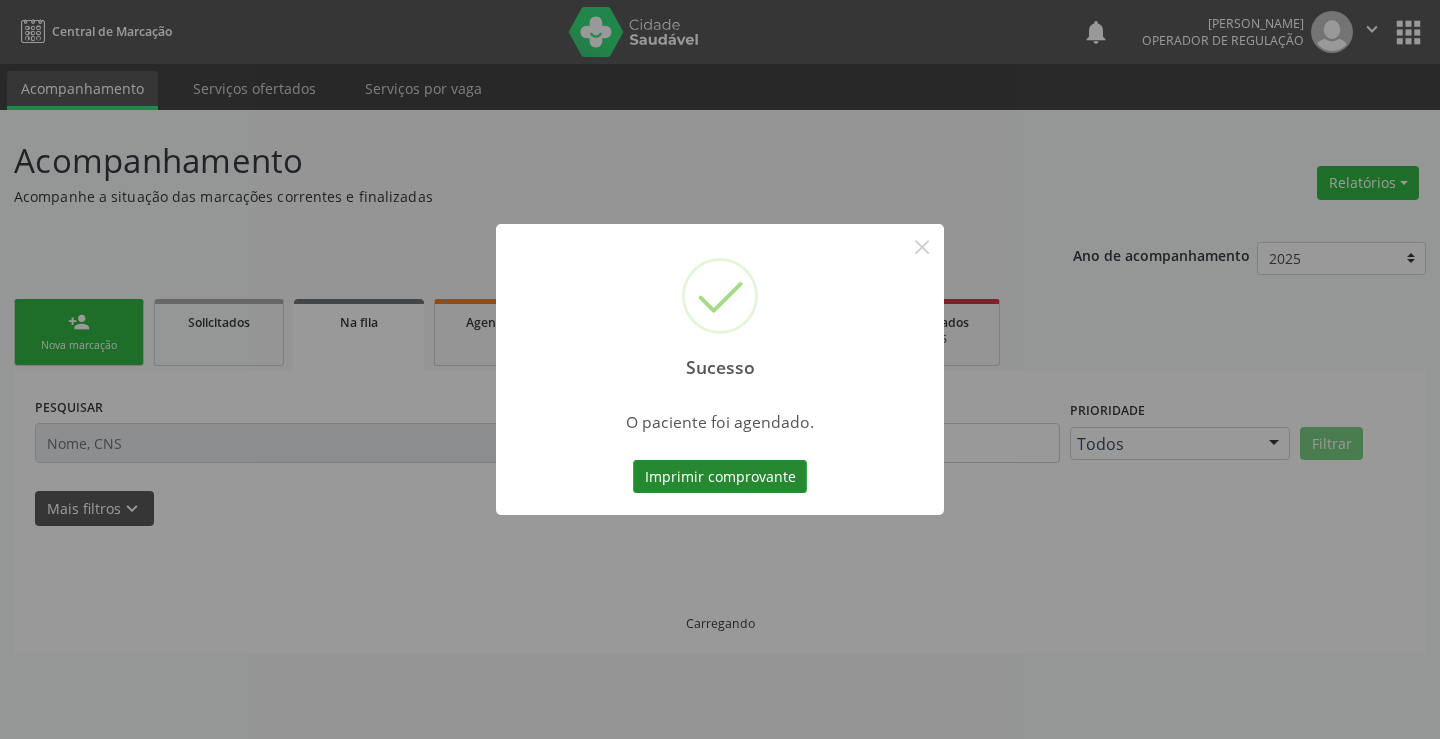 click on "Imprimir comprovante" at bounding box center [720, 477] 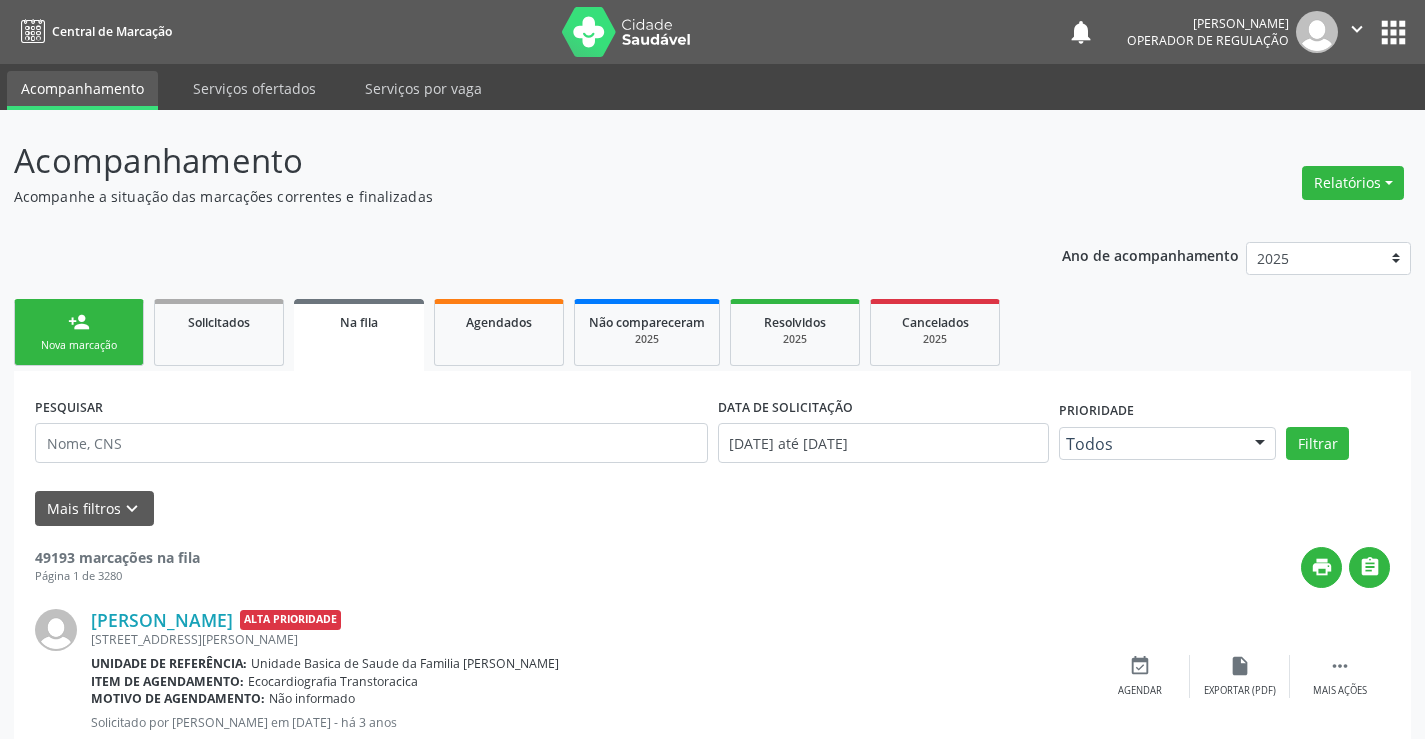 click on "person_add
Nova marcação" at bounding box center (79, 332) 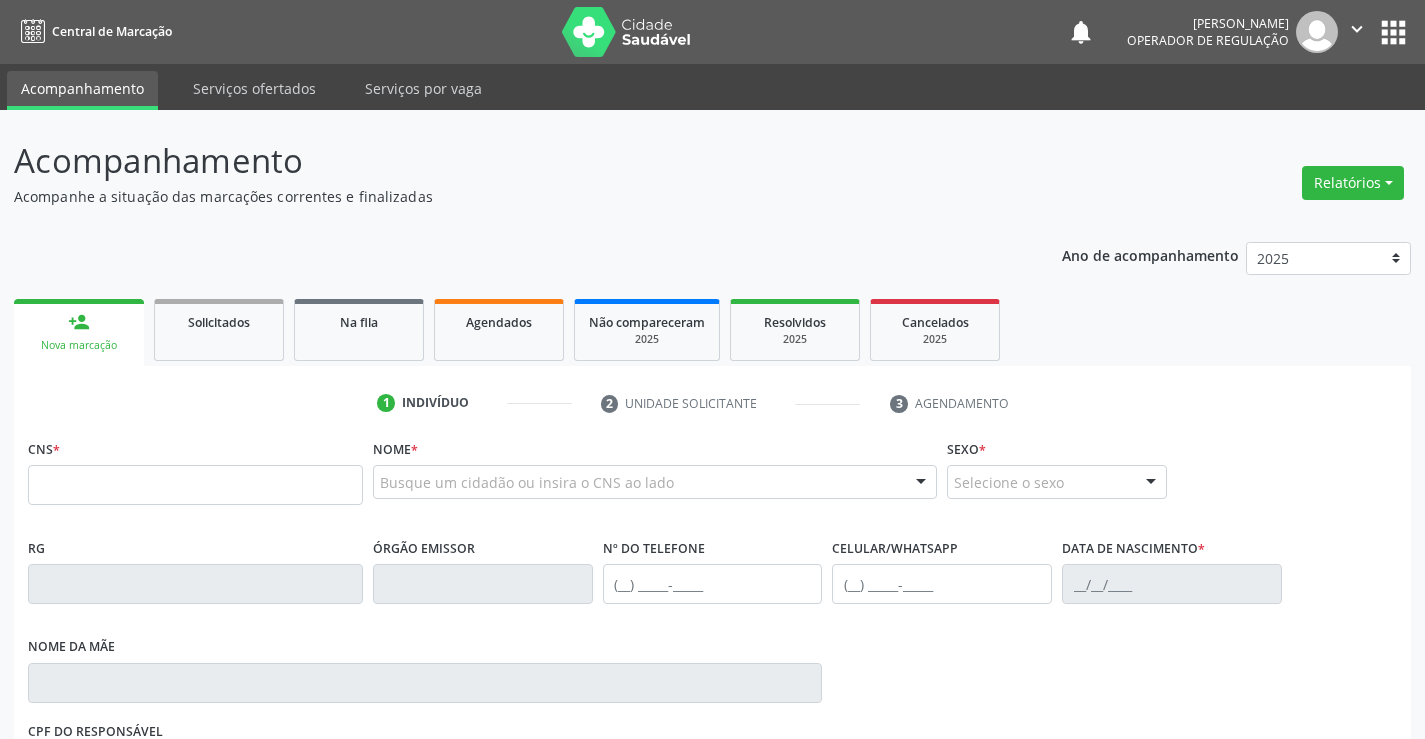 drag, startPoint x: 113, startPoint y: 461, endPoint x: 112, endPoint y: 472, distance: 11.045361 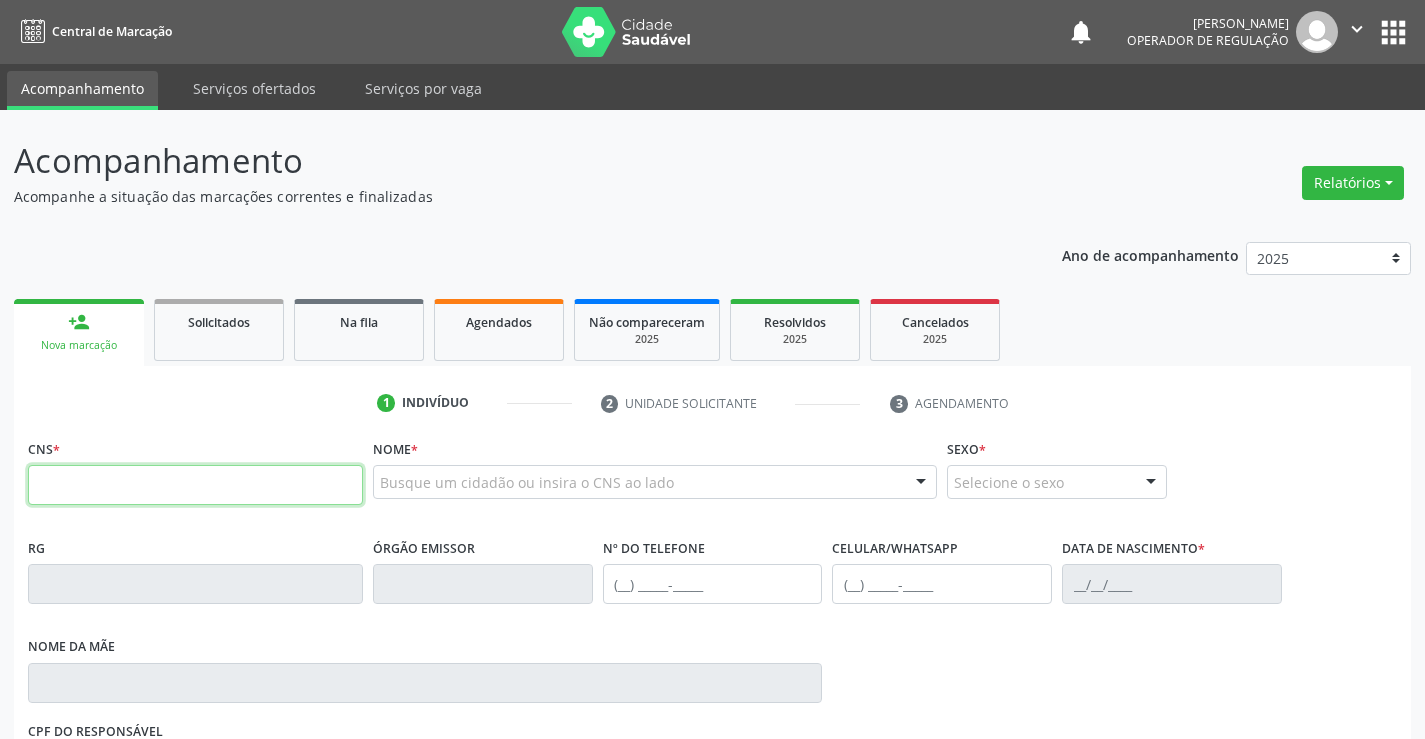 click at bounding box center (195, 485) 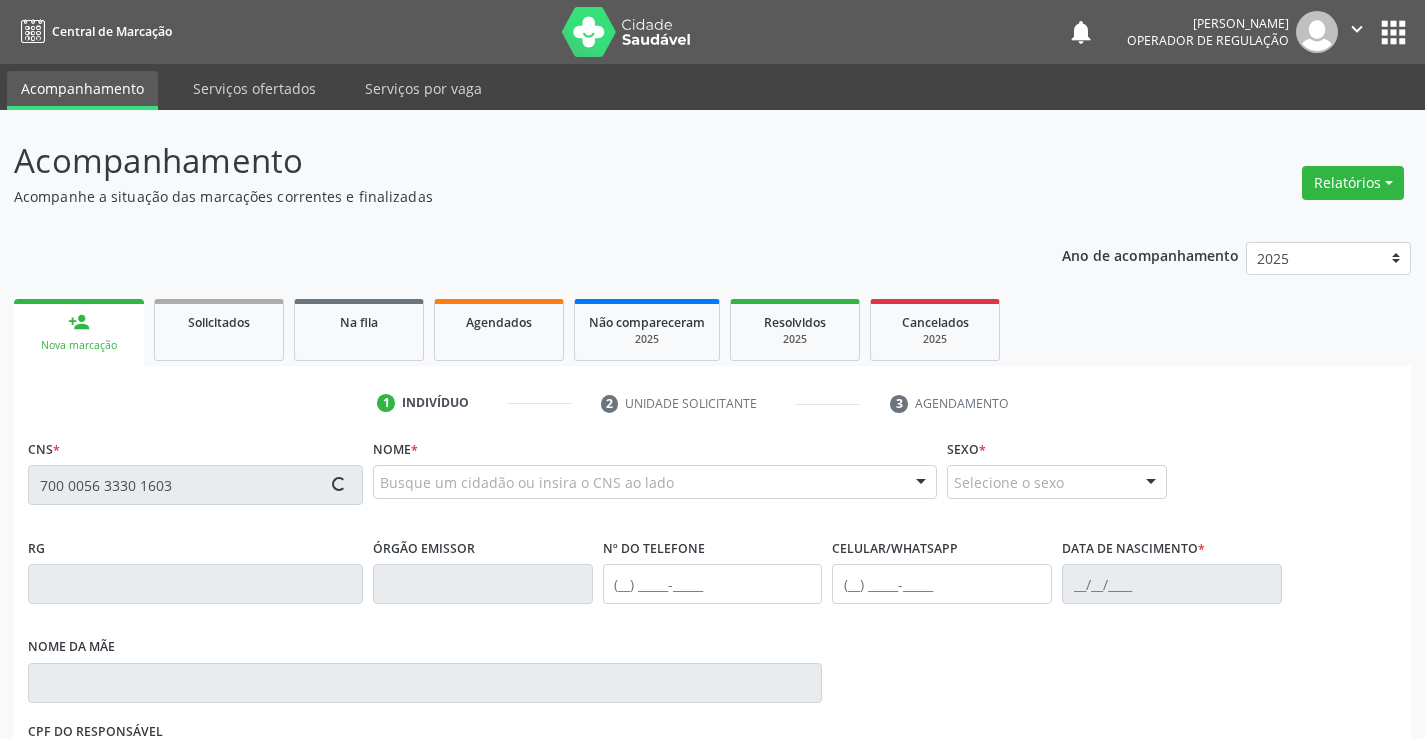 type on "700 0056 3330 1603" 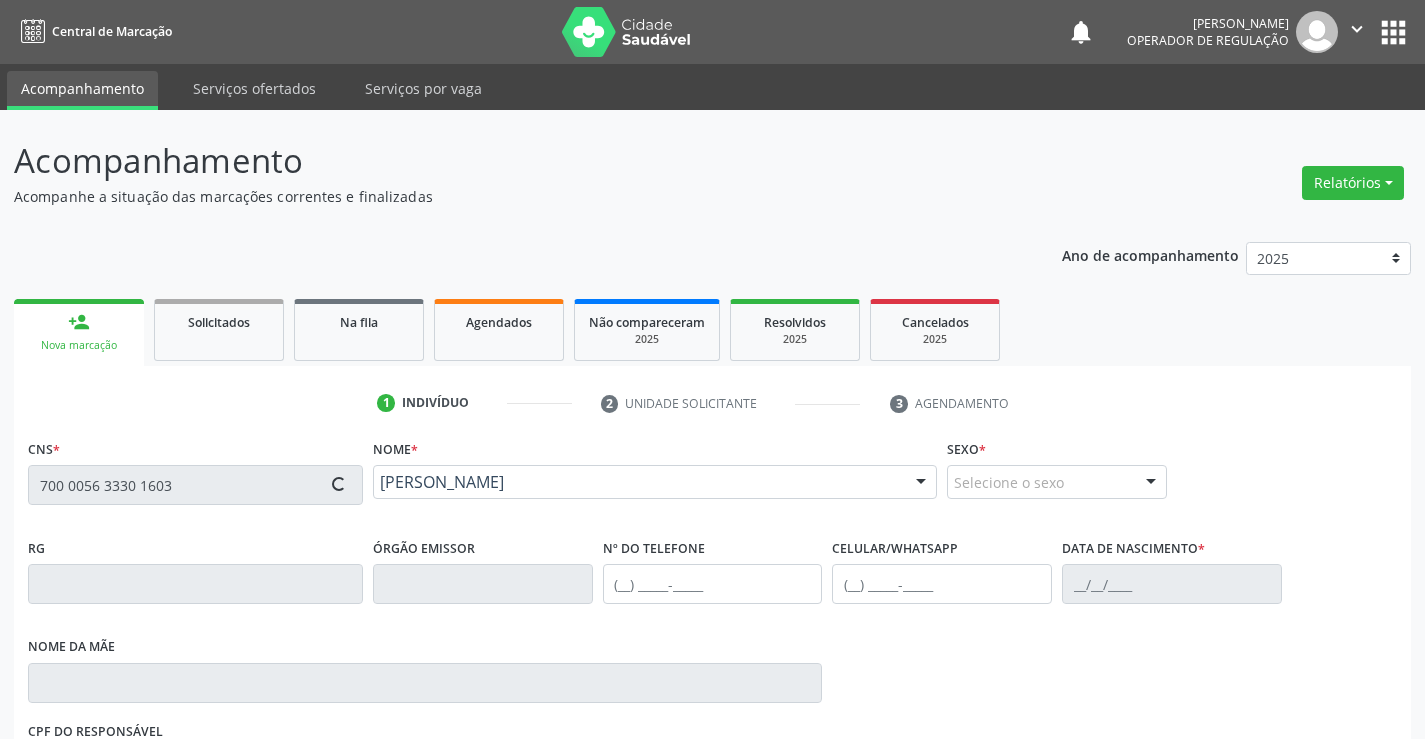 type on "0604460996" 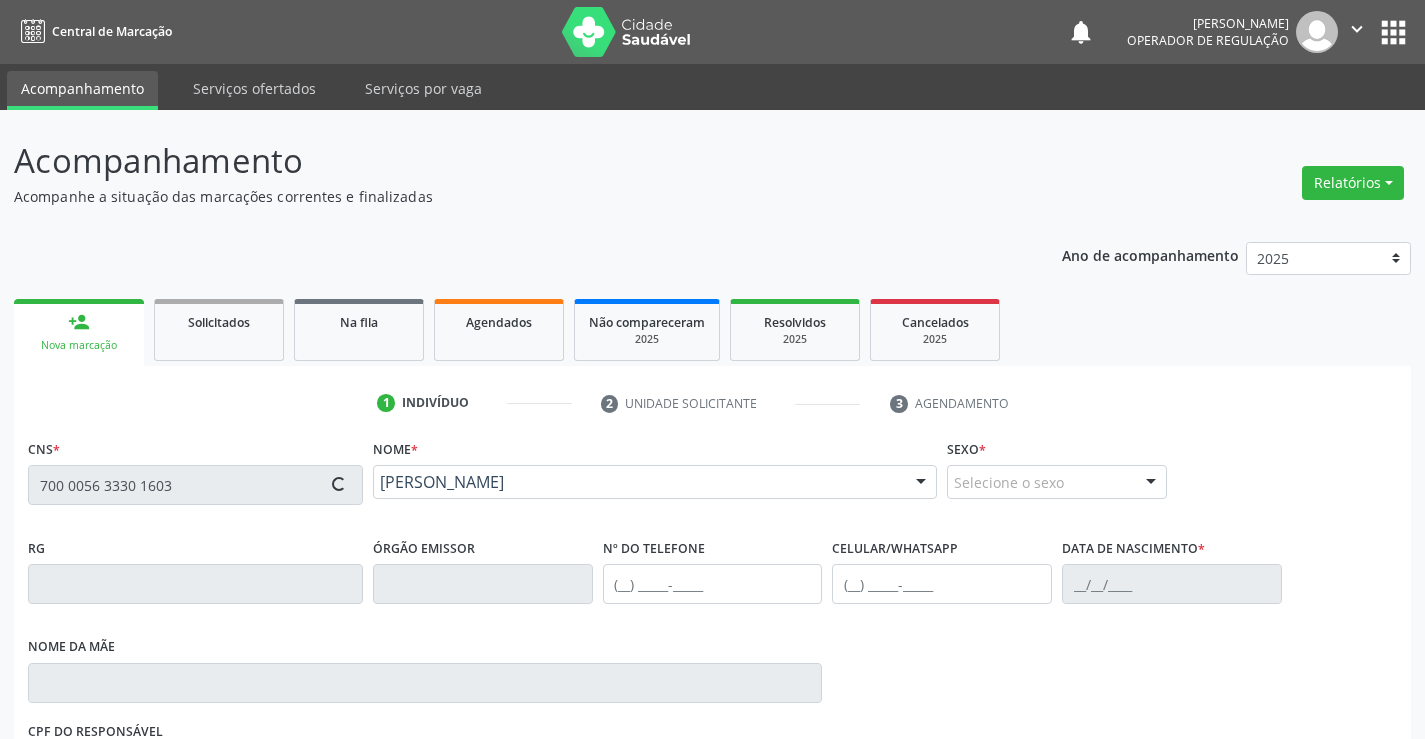 type on "(74) 99810-1913" 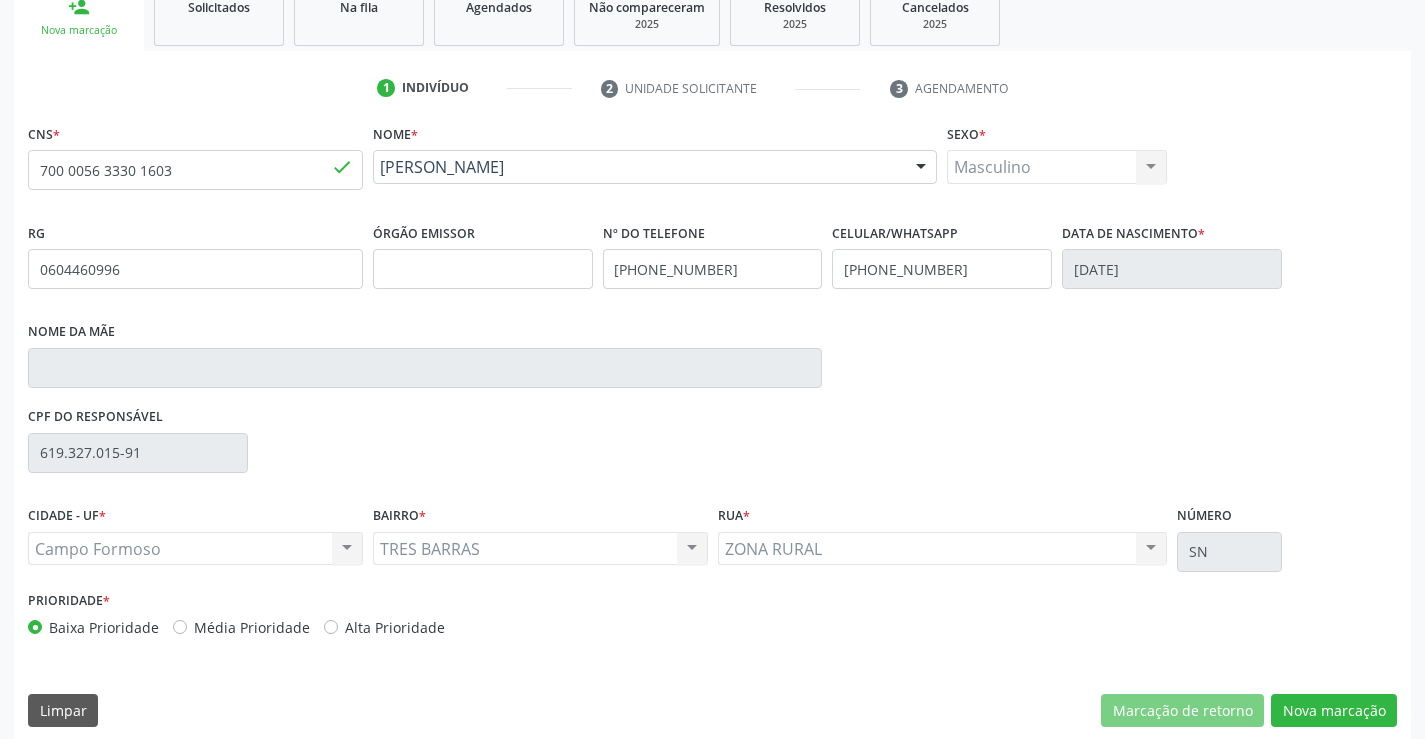 scroll, scrollTop: 331, scrollLeft: 0, axis: vertical 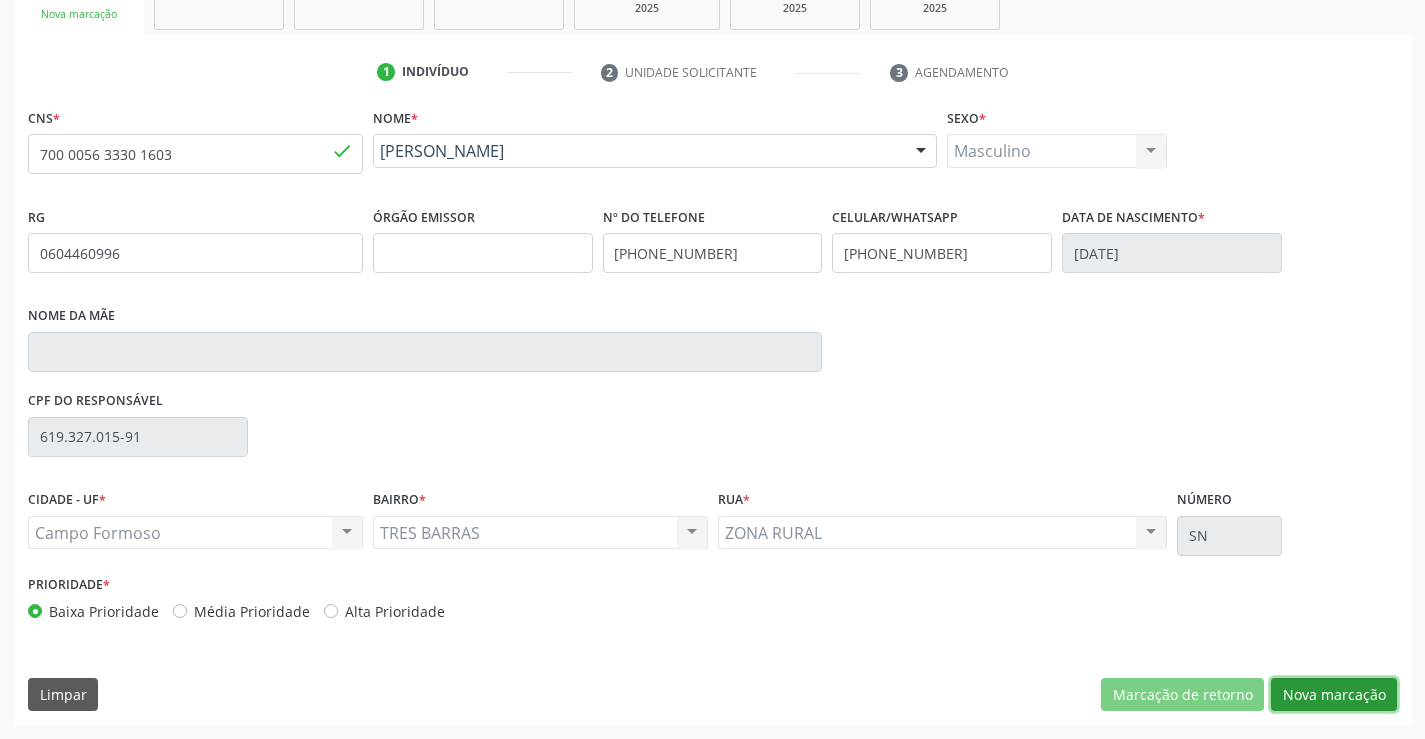 drag, startPoint x: 1342, startPoint y: 691, endPoint x: 677, endPoint y: 482, distance: 697.0696 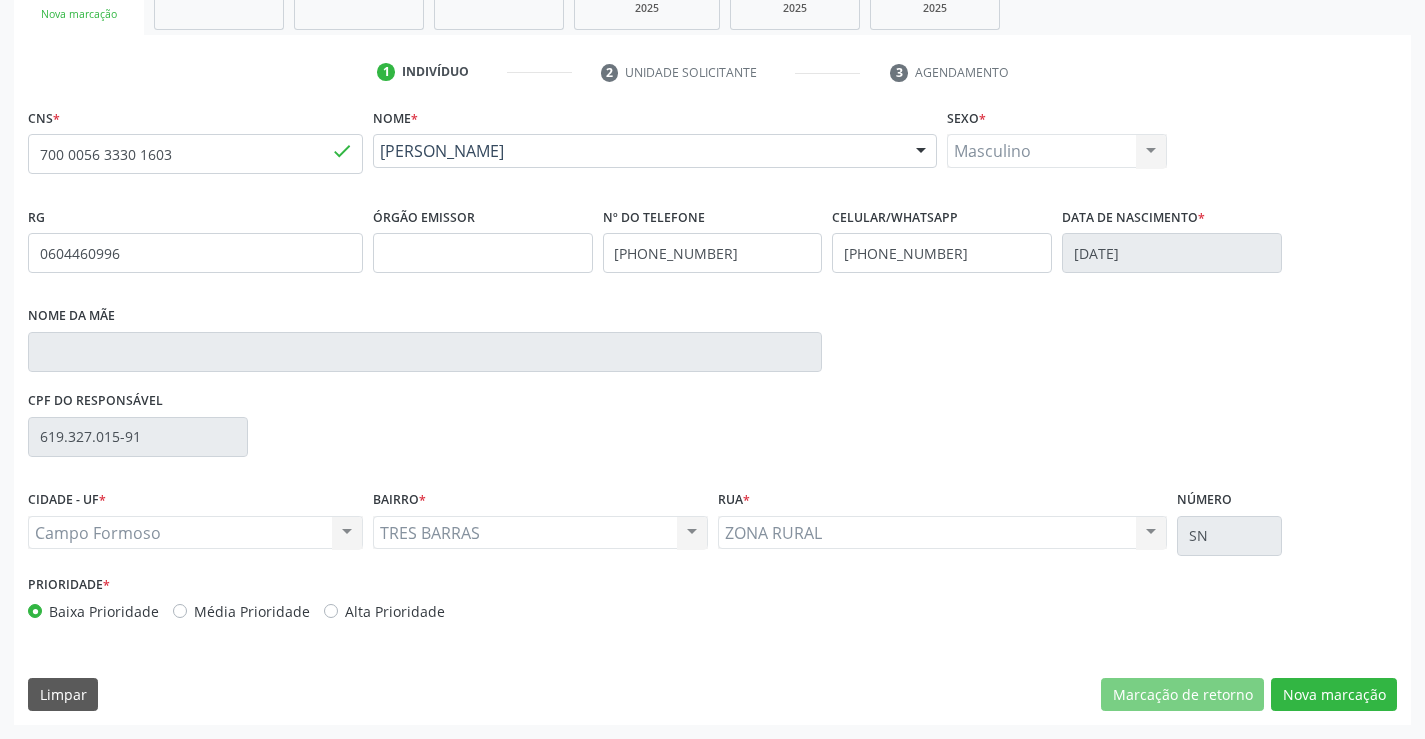 scroll, scrollTop: 167, scrollLeft: 0, axis: vertical 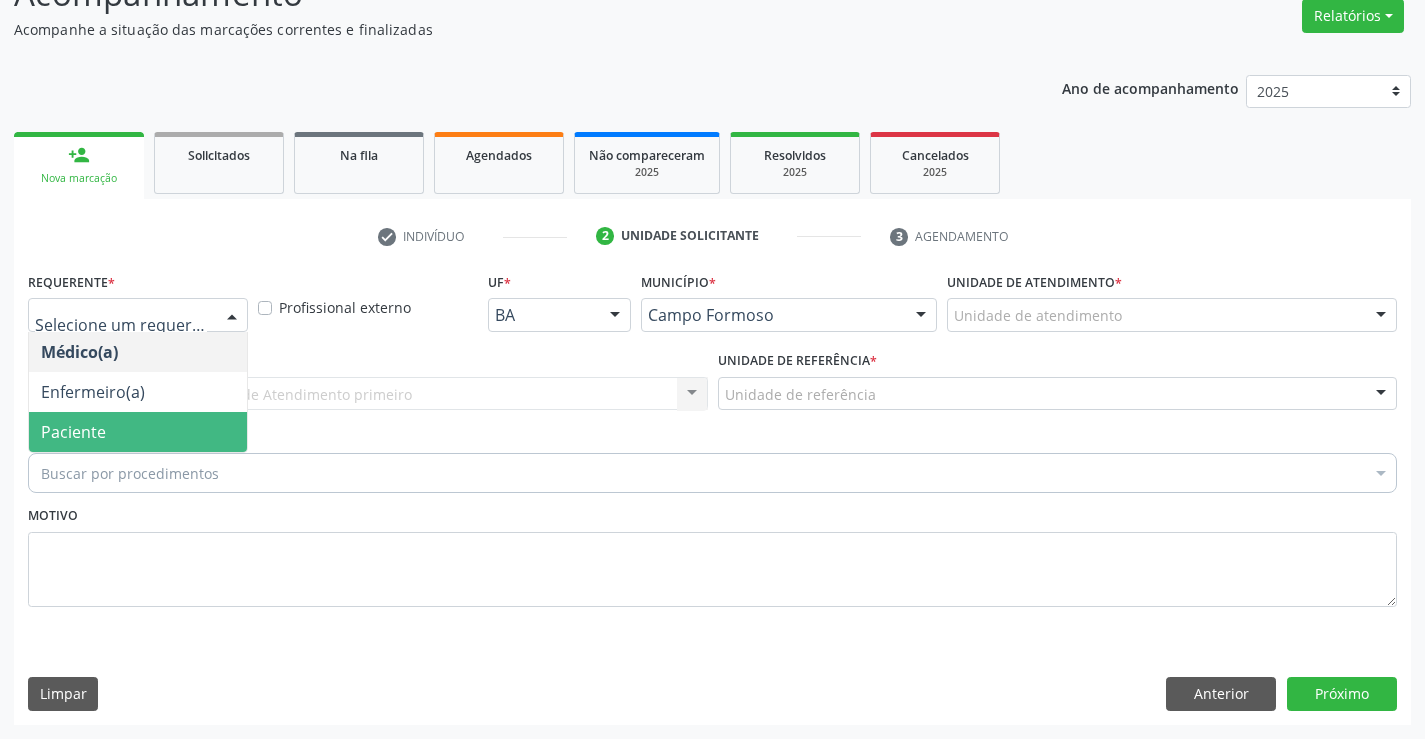 click on "Paciente" at bounding box center [138, 432] 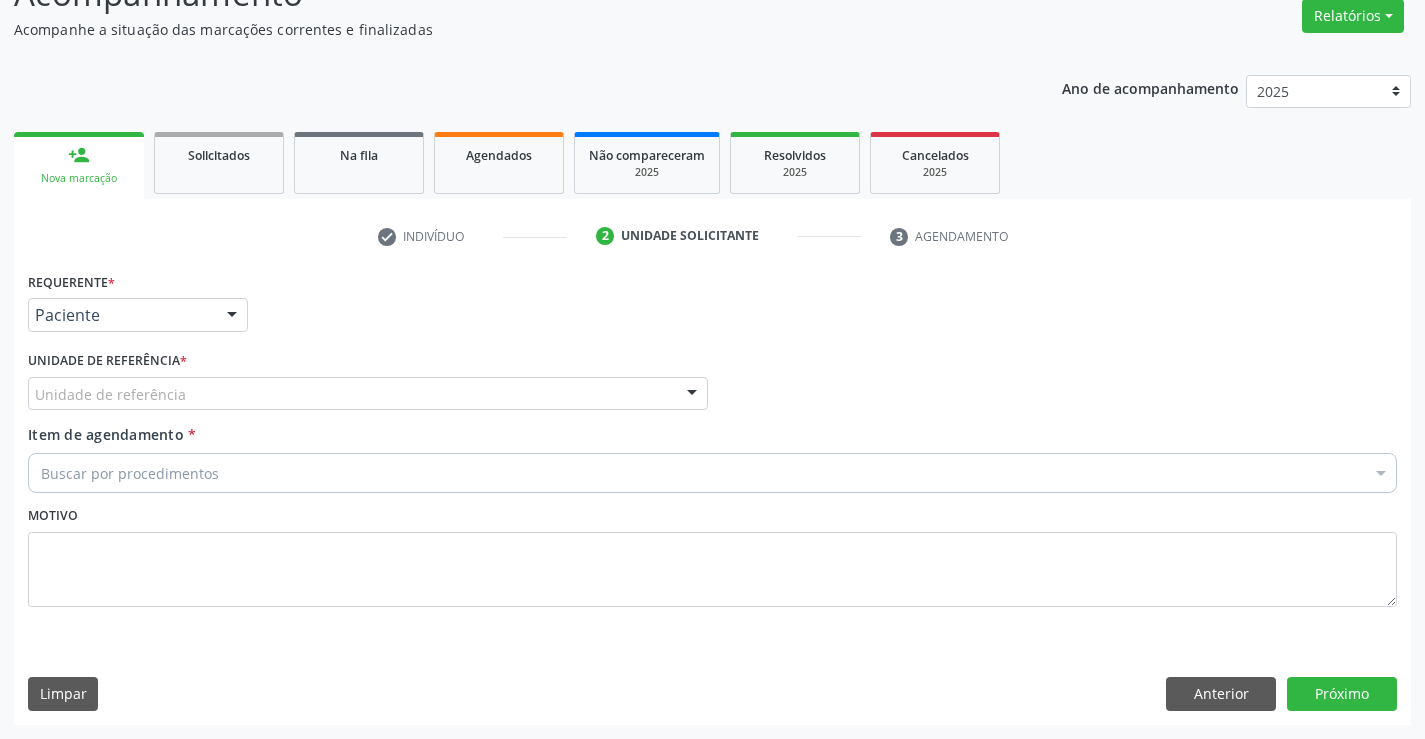 drag, startPoint x: 210, startPoint y: 376, endPoint x: 212, endPoint y: 387, distance: 11.18034 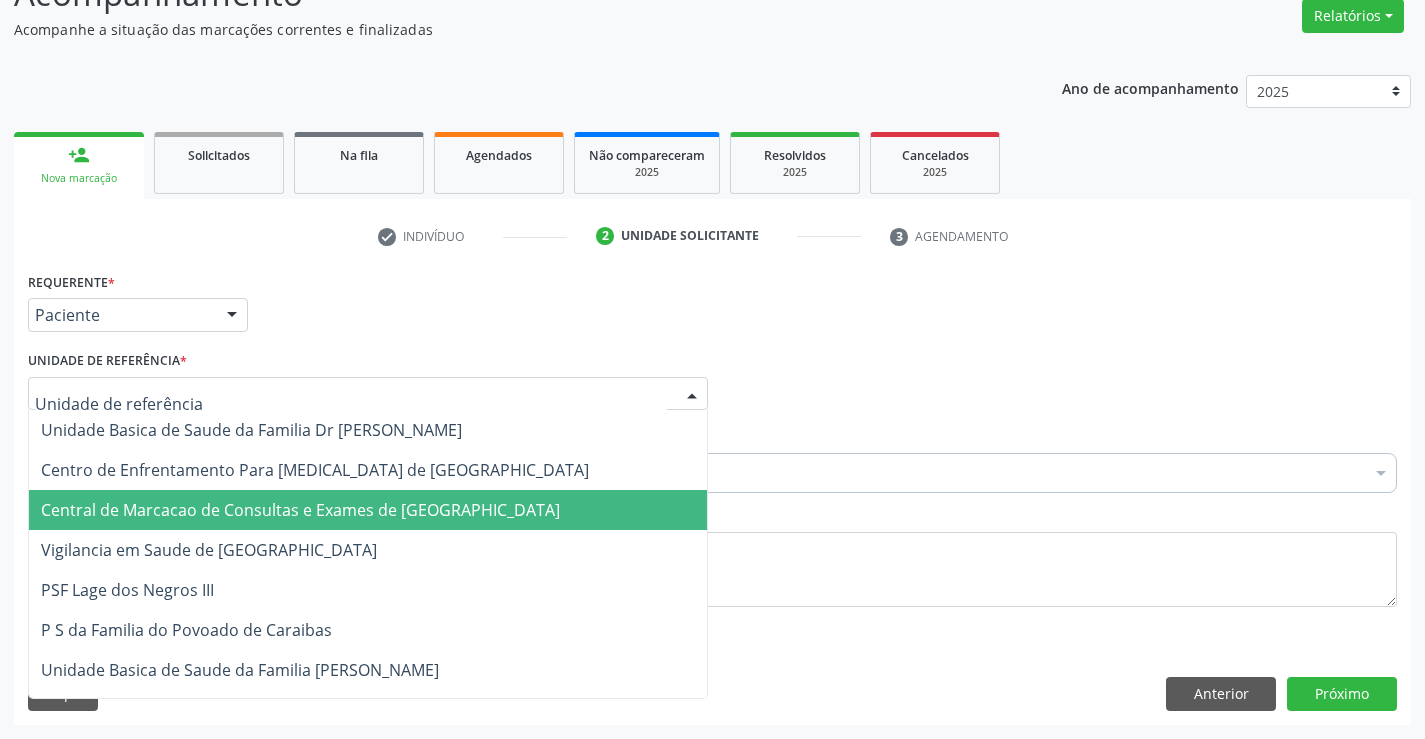 click on "Central de Marcacao de Consultas e Exames de [GEOGRAPHIC_DATA]" at bounding box center [300, 510] 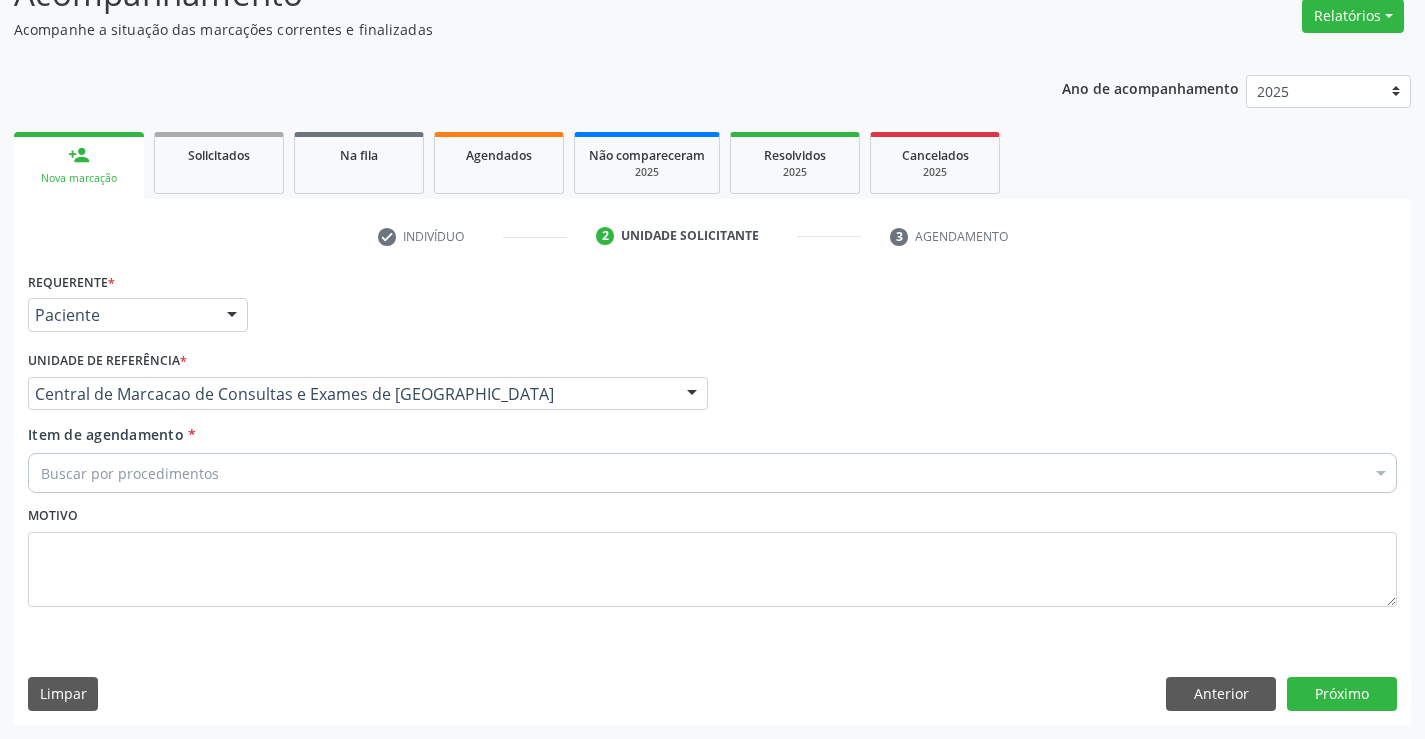 click on "Buscar por procedimentos" at bounding box center (712, 473) 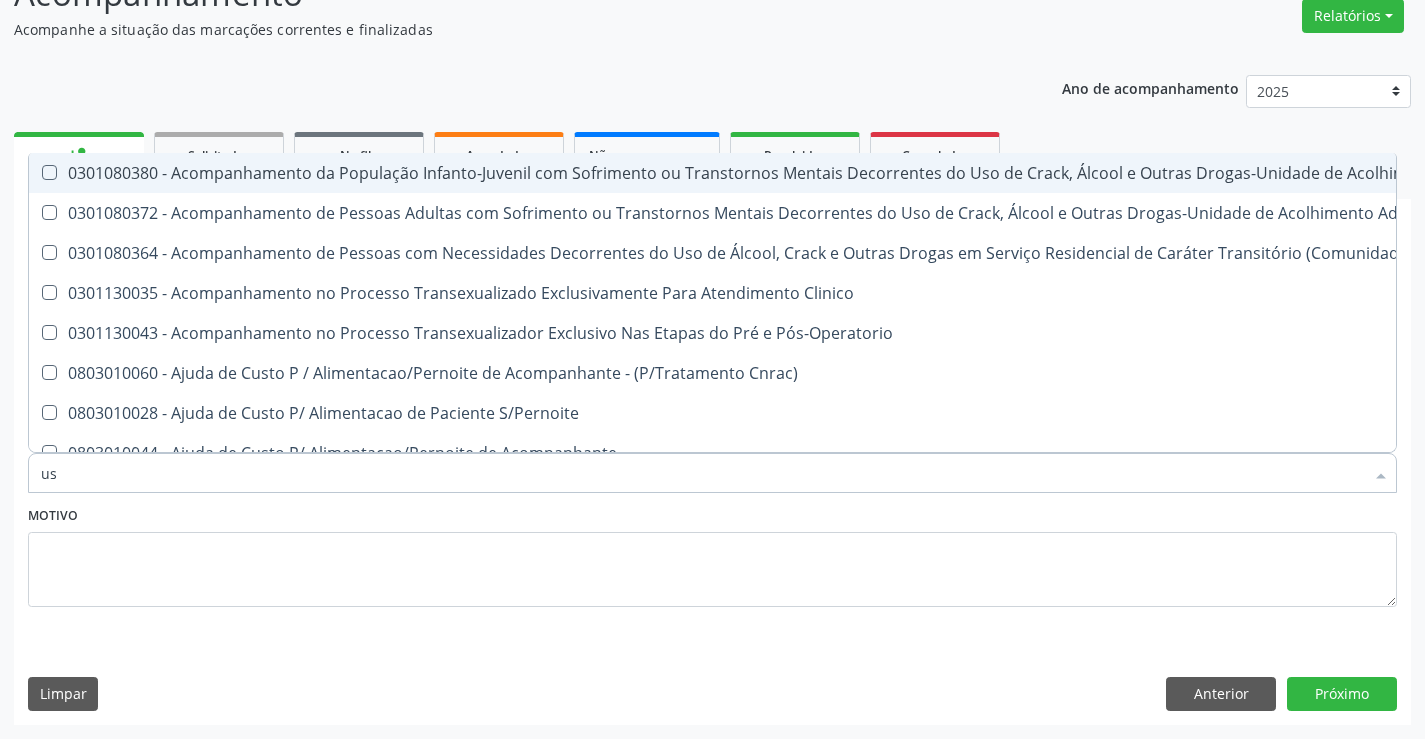 type on "usg" 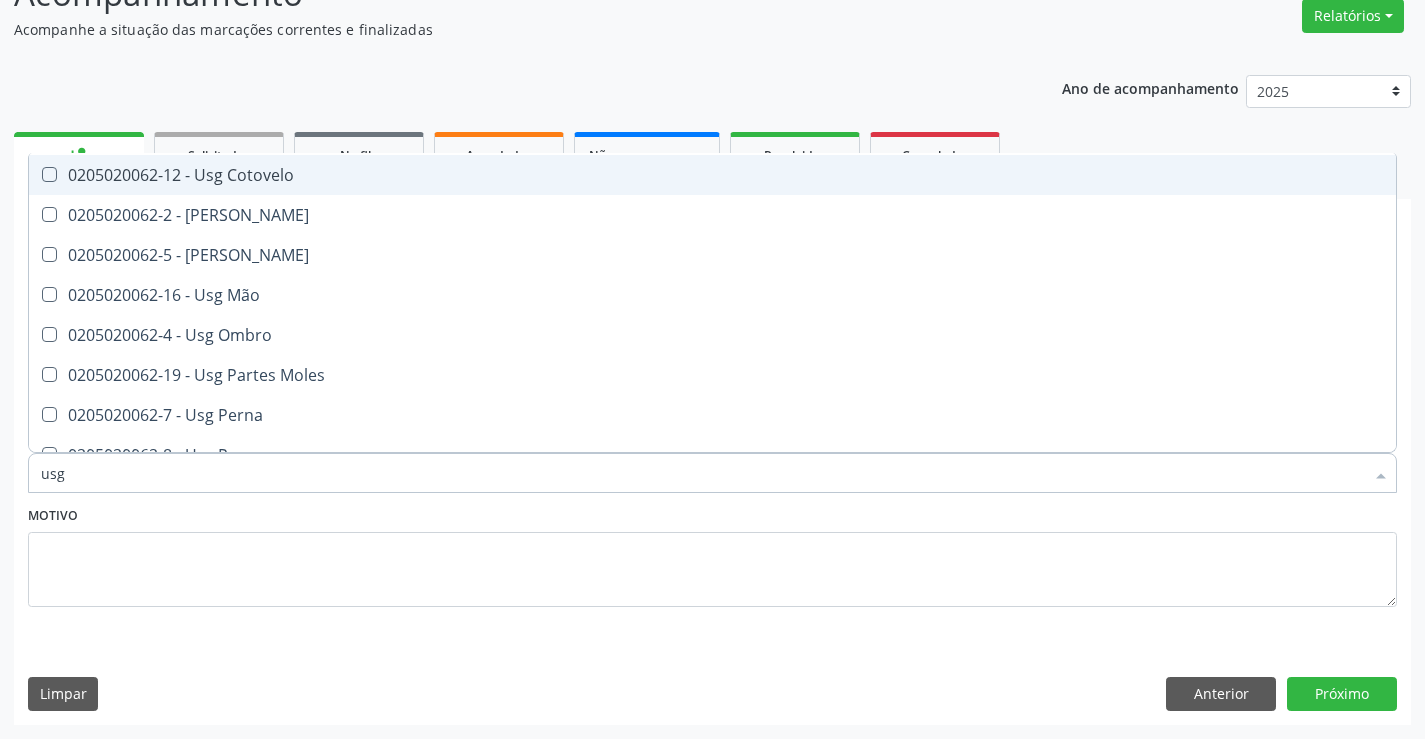scroll, scrollTop: 200, scrollLeft: 0, axis: vertical 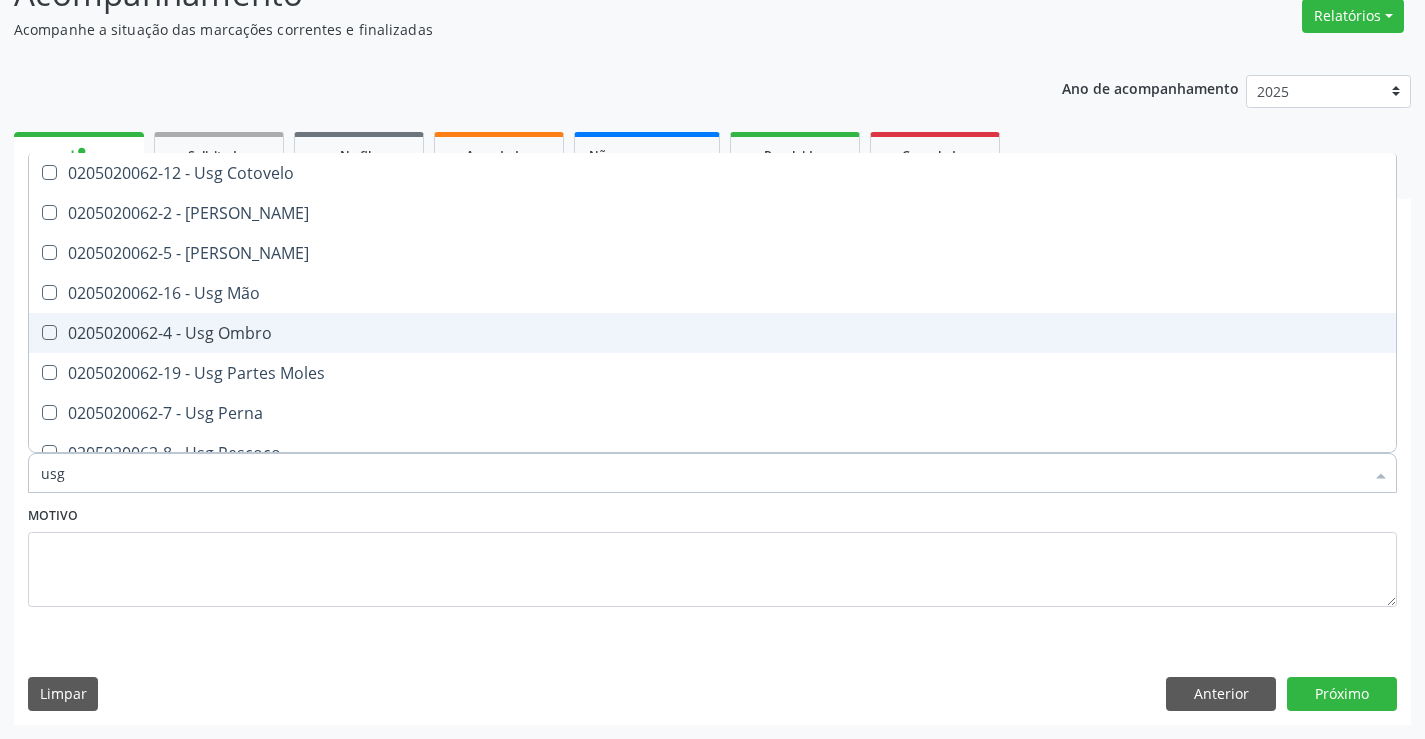 drag, startPoint x: 324, startPoint y: 341, endPoint x: 369, endPoint y: 332, distance: 45.891174 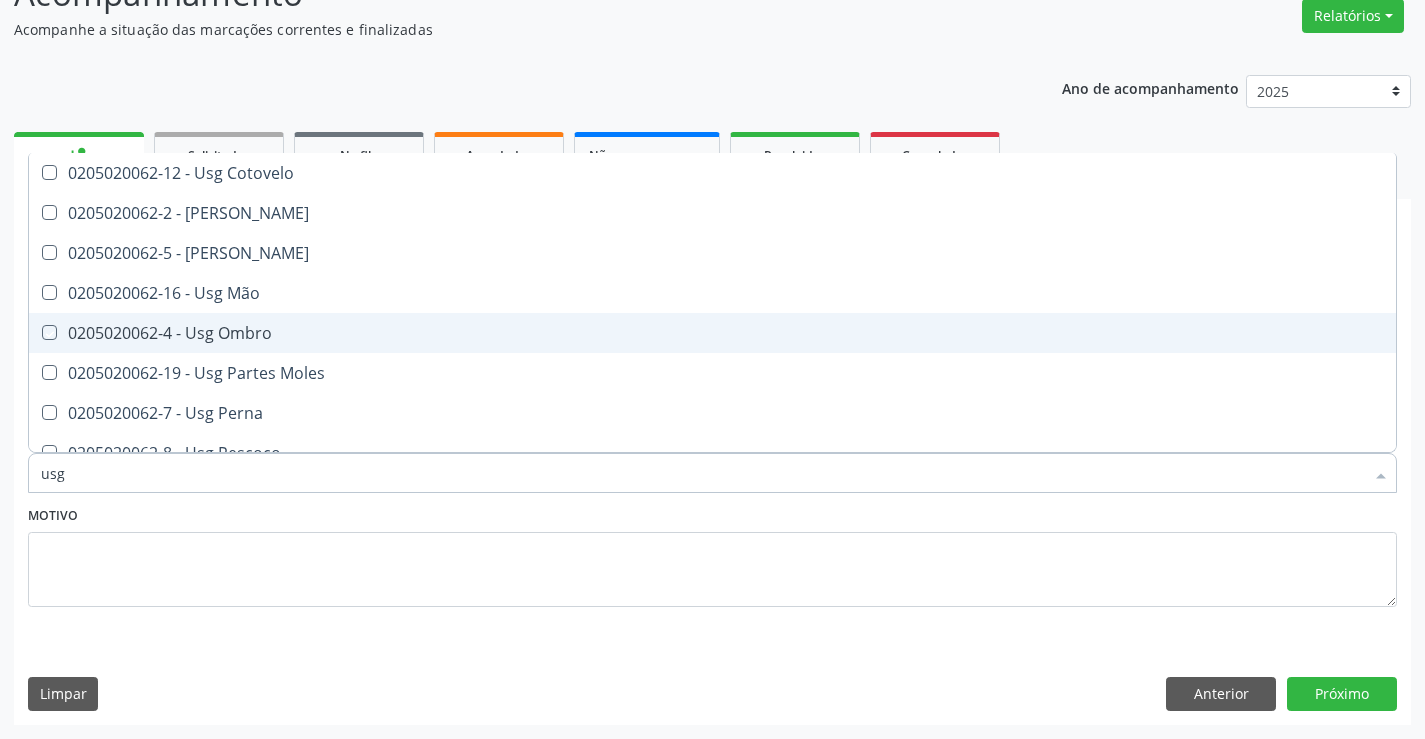 checkbox on "true" 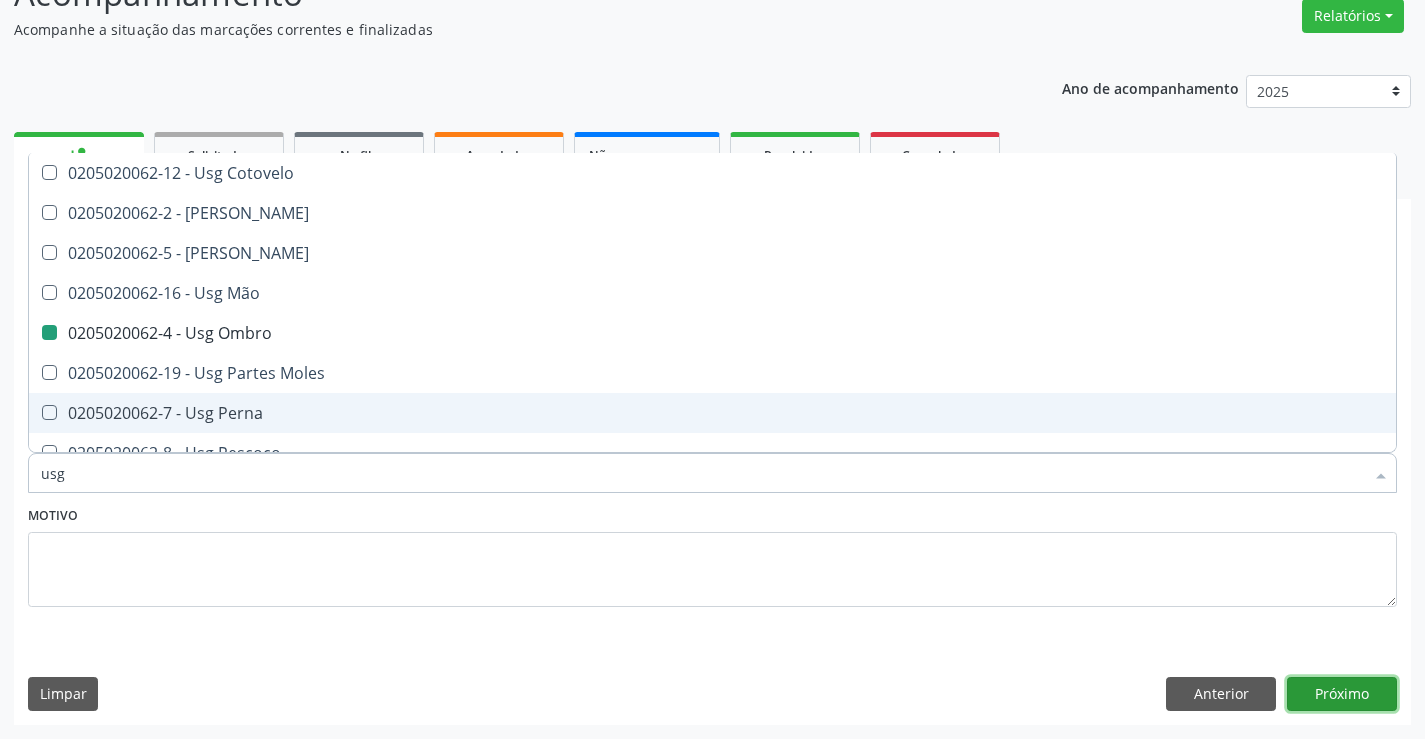 click on "Próximo" at bounding box center (1342, 694) 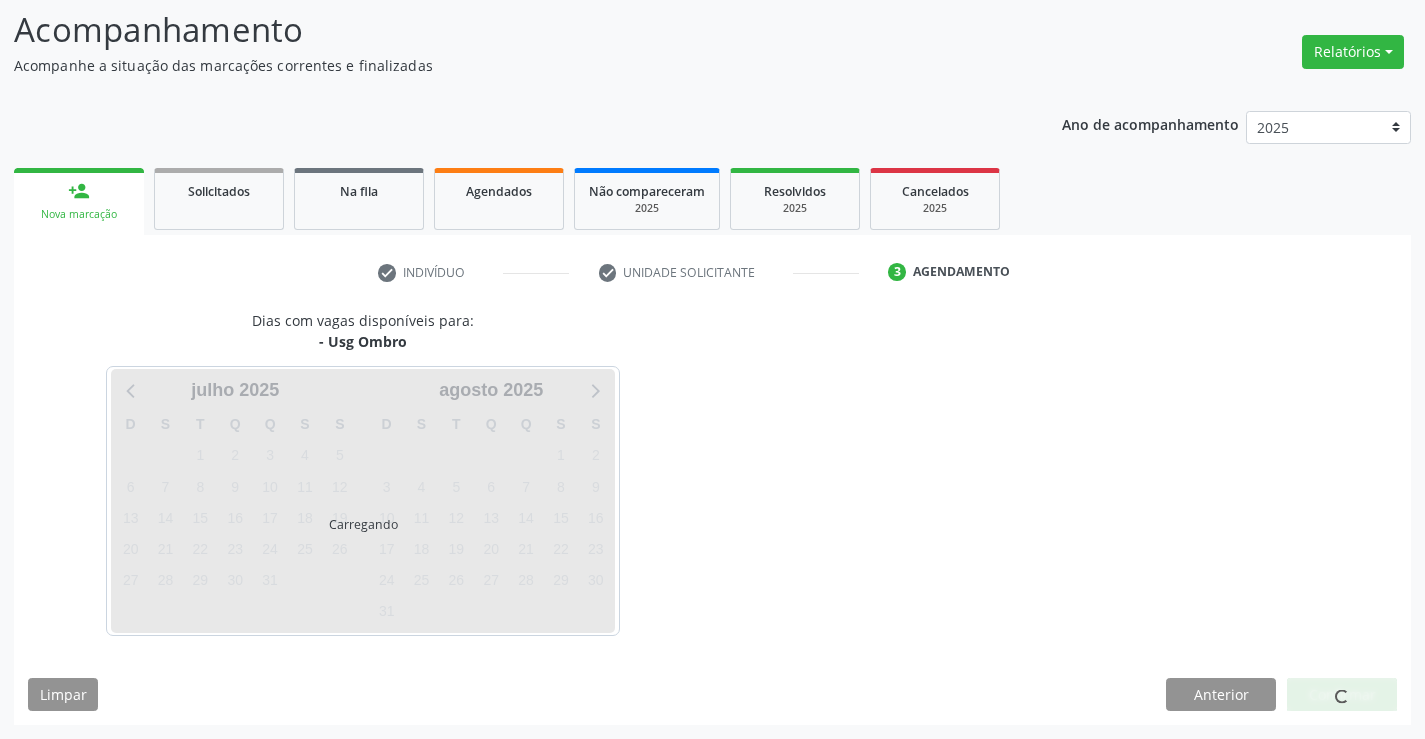 scroll, scrollTop: 131, scrollLeft: 0, axis: vertical 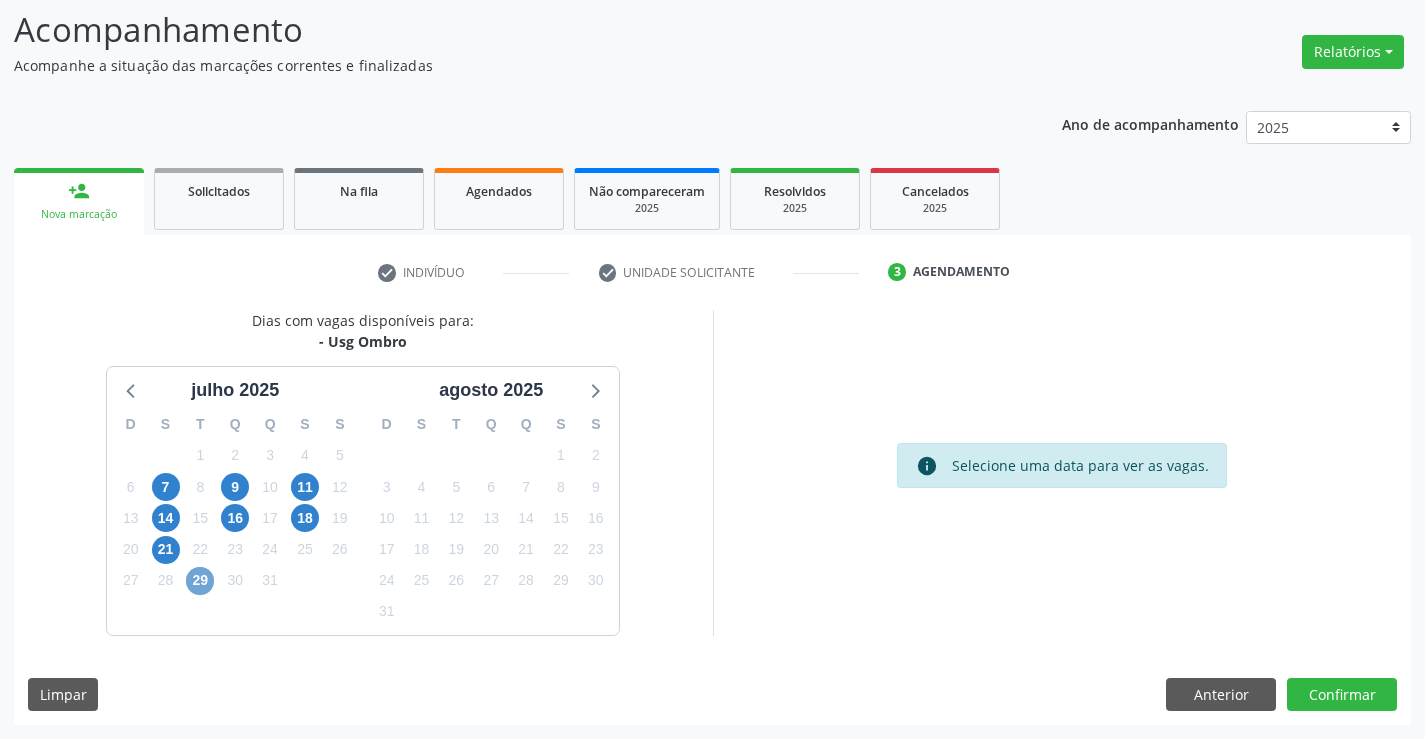 drag, startPoint x: 201, startPoint y: 585, endPoint x: 670, endPoint y: 568, distance: 469.308 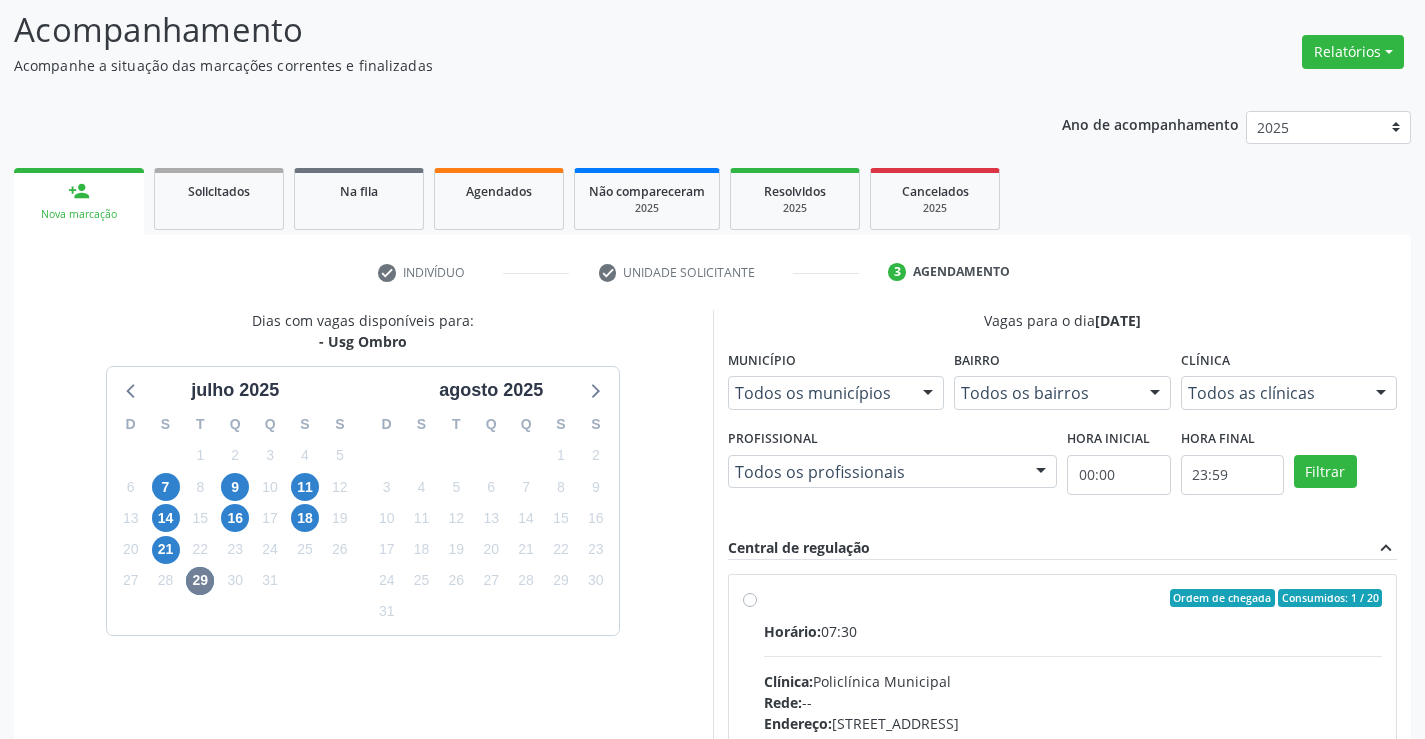 click on "Ordem de chegada
Consumidos: 1 / 20
Horário:   07:30
Clínica:  Policlínica Municipal
Rede:
--
Endereço:   Predio, nº 386, Centro, Campo Formoso - BA
Telefone:   (74) 6451312
Profissional:
Italo Goncalves da Silva
Informações adicionais sobre o atendimento
Idade de atendimento:
de 0 a 120 anos
Gênero(s) atendido(s):
Masculino e Feminino
Informações adicionais:
--" at bounding box center [1073, 742] 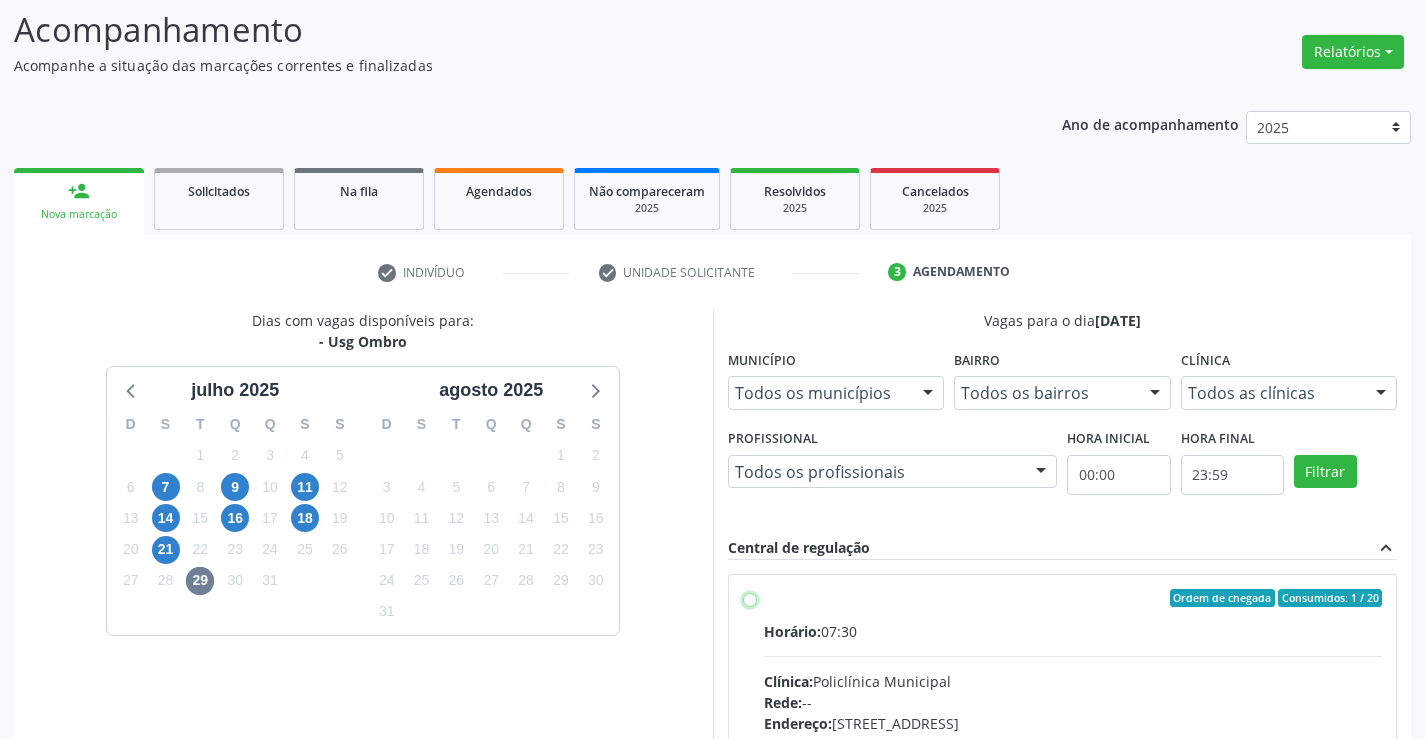 click on "Ordem de chegada
Consumidos: 1 / 20
Horário:   07:30
Clínica:  Policlínica Municipal
Rede:
--
Endereço:   Predio, nº 386, Centro, Campo Formoso - BA
Telefone:   (74) 6451312
Profissional:
Italo Goncalves da Silva
Informações adicionais sobre o atendimento
Idade de atendimento:
de 0 a 120 anos
Gênero(s) atendido(s):
Masculino e Feminino
Informações adicionais:
--" at bounding box center [750, 598] 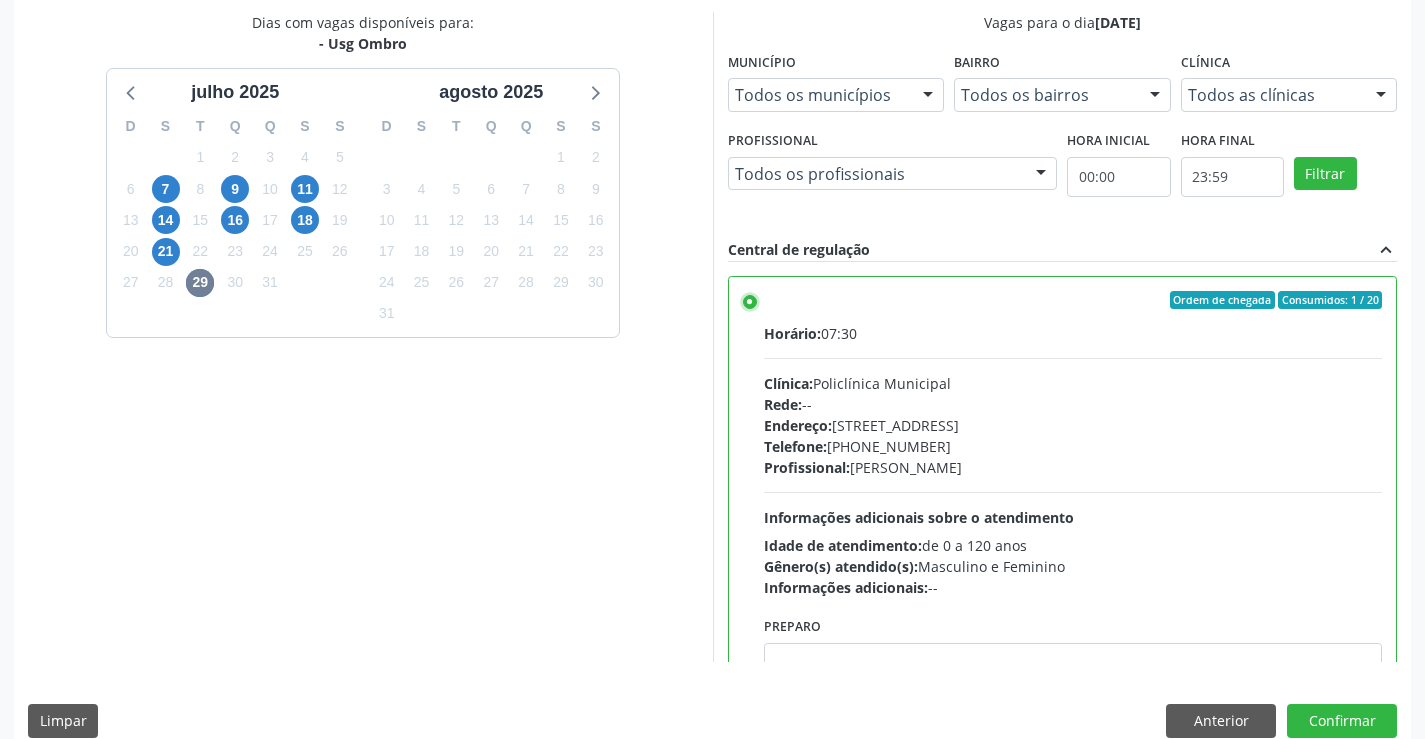 scroll, scrollTop: 456, scrollLeft: 0, axis: vertical 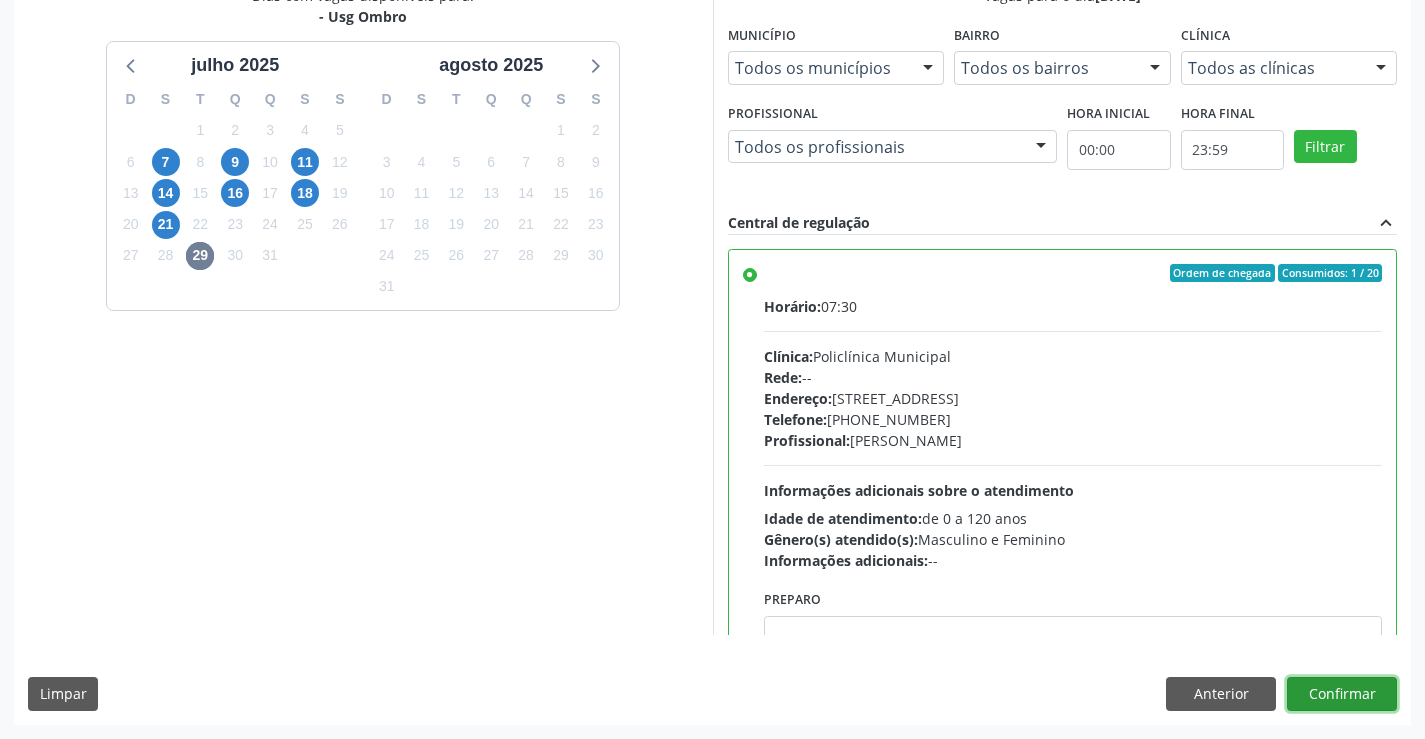 click on "Confirmar" at bounding box center (1342, 694) 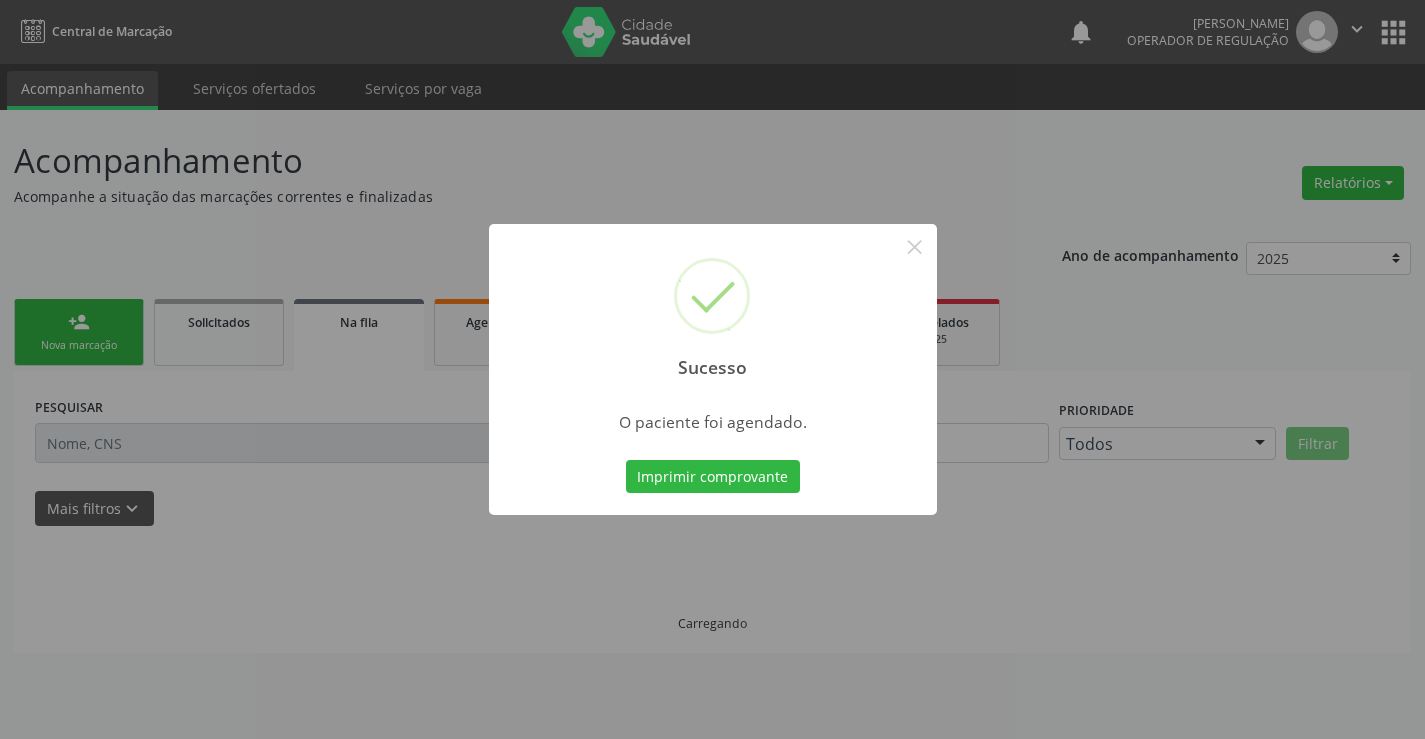 scroll, scrollTop: 0, scrollLeft: 0, axis: both 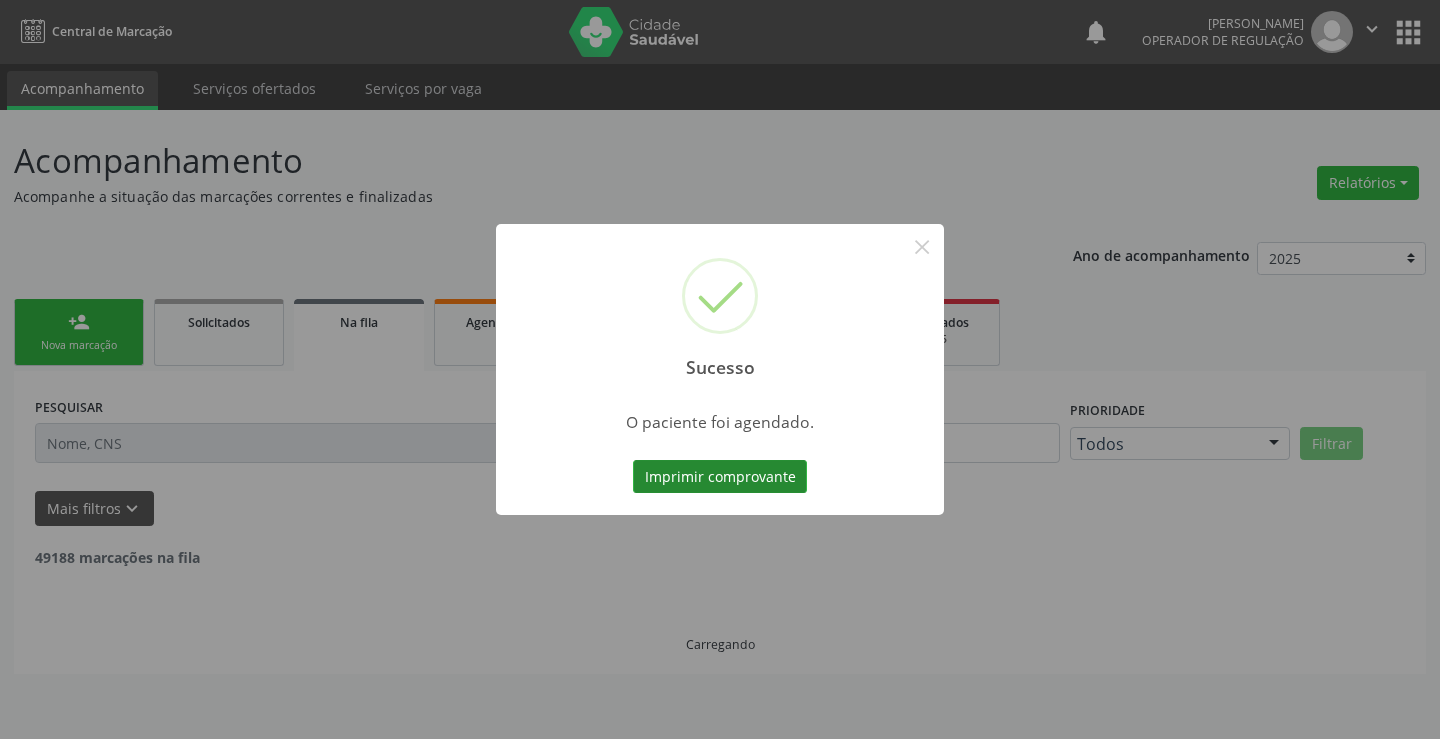 click on "Imprimir comprovante" at bounding box center [720, 477] 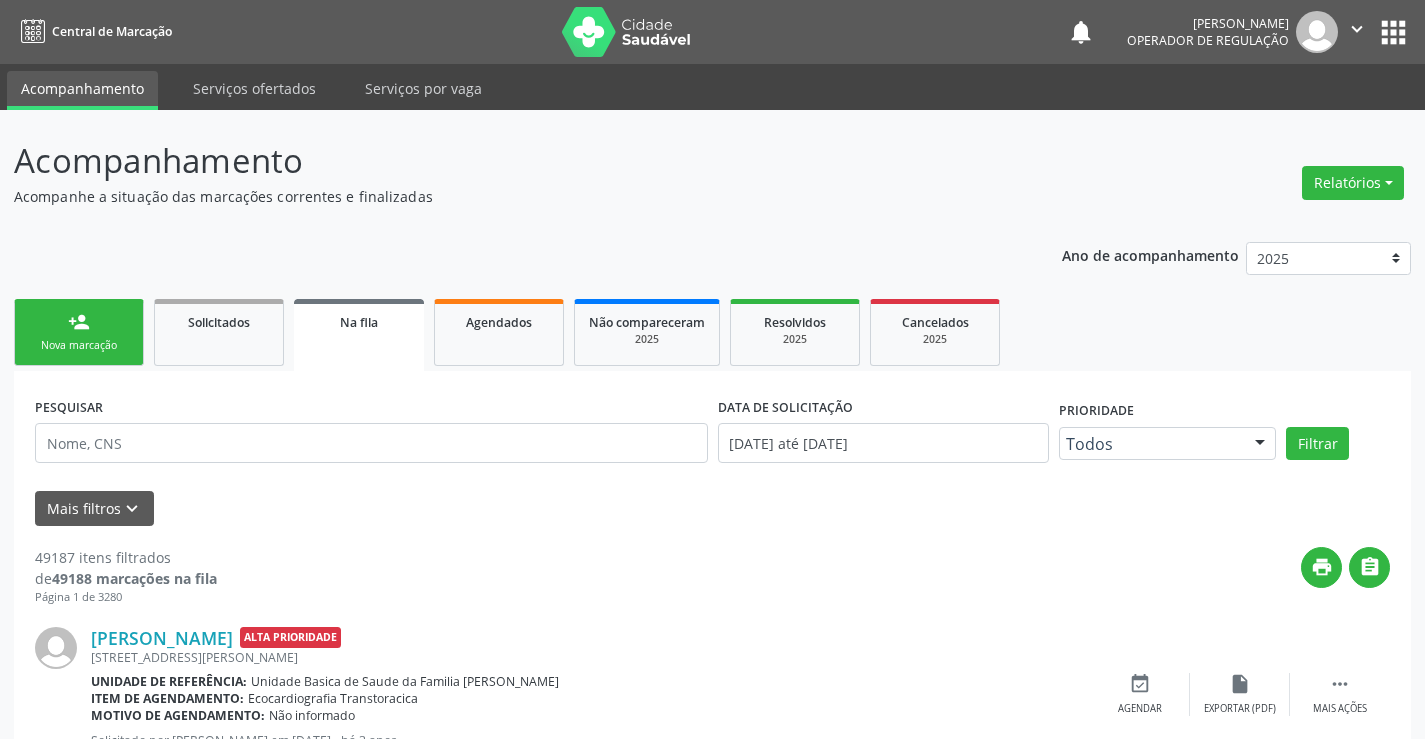 click on "person_add" at bounding box center (79, 322) 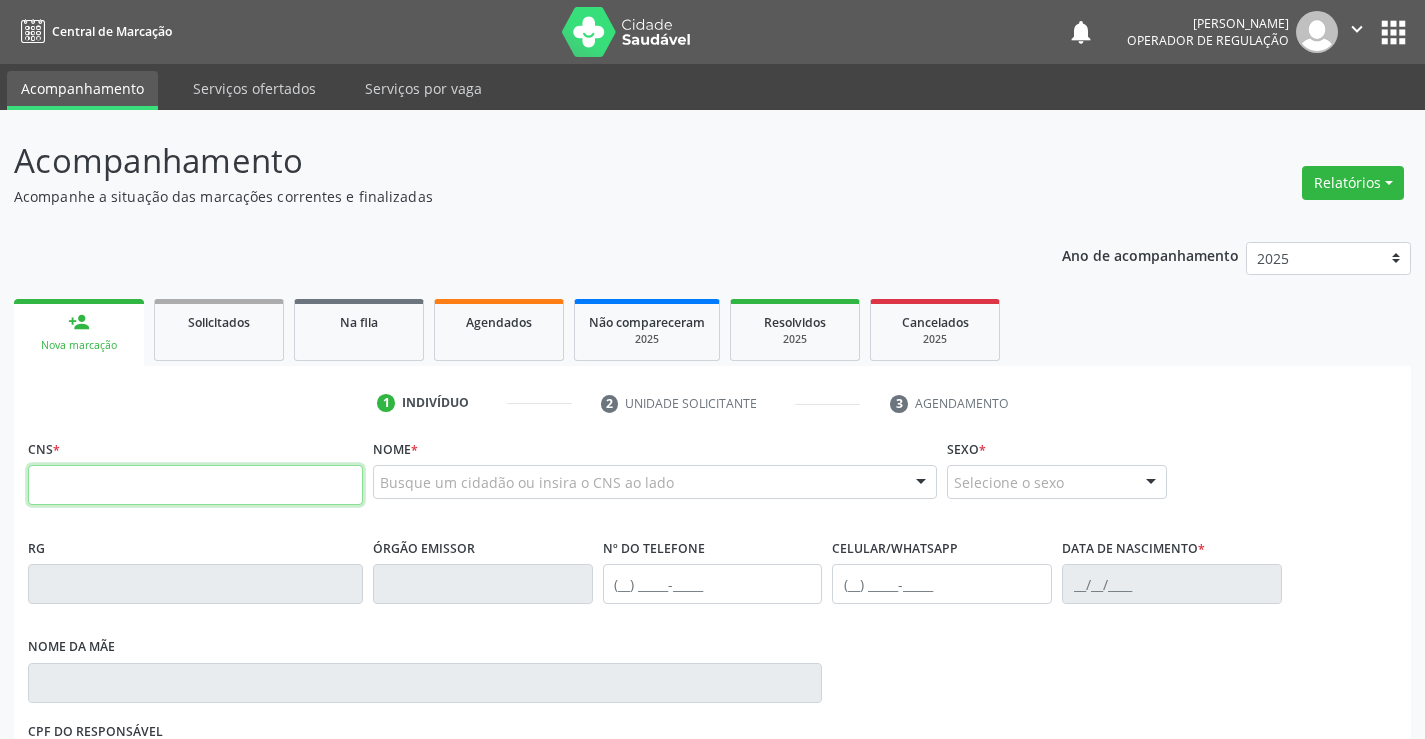 click at bounding box center [195, 485] 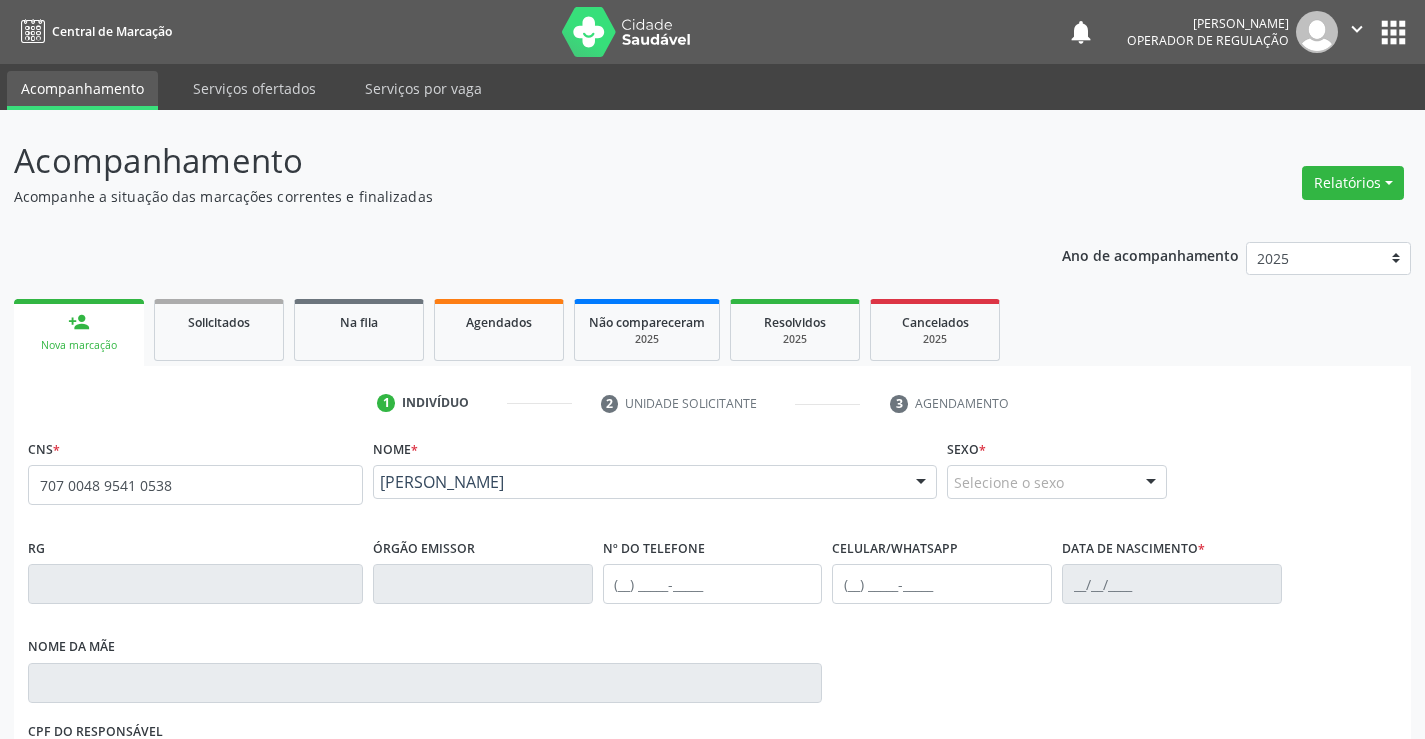 type on "707 0048 9541 0538" 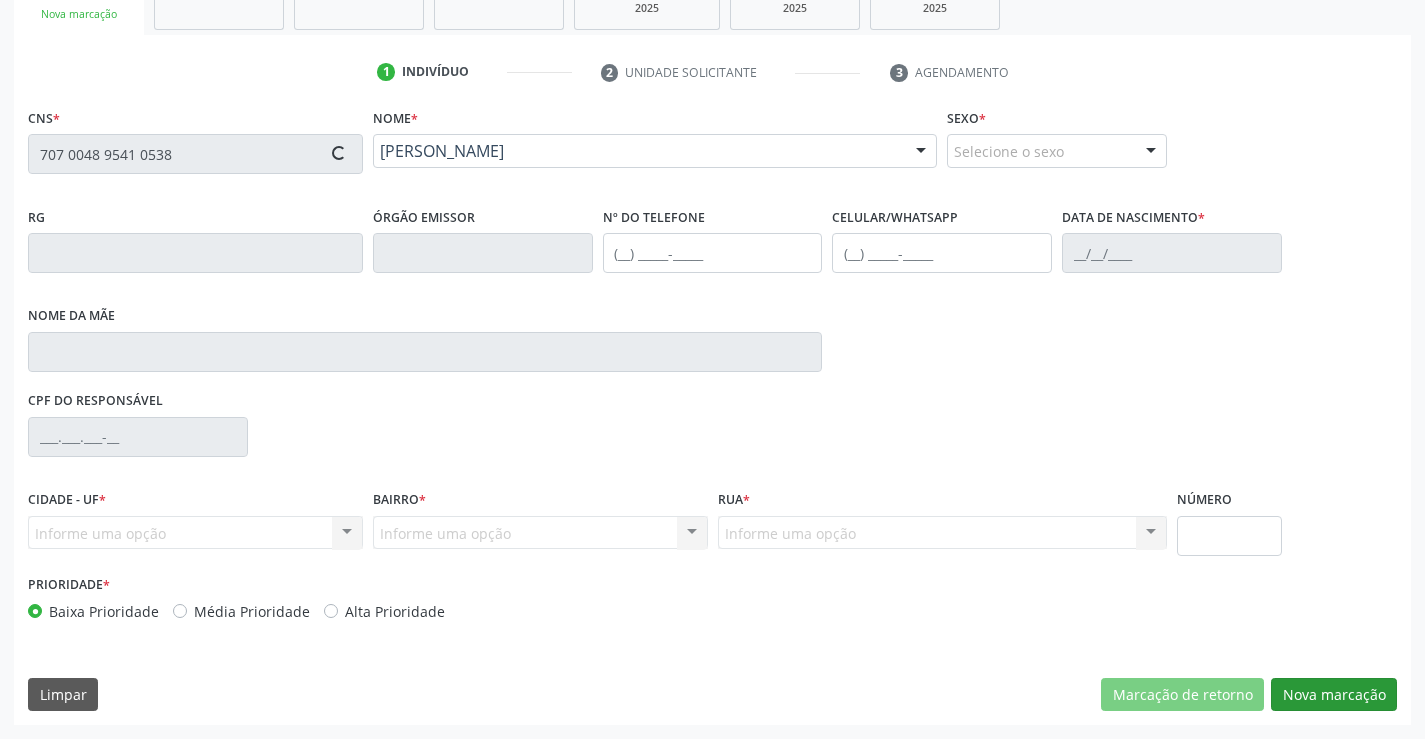 type on "0331556588" 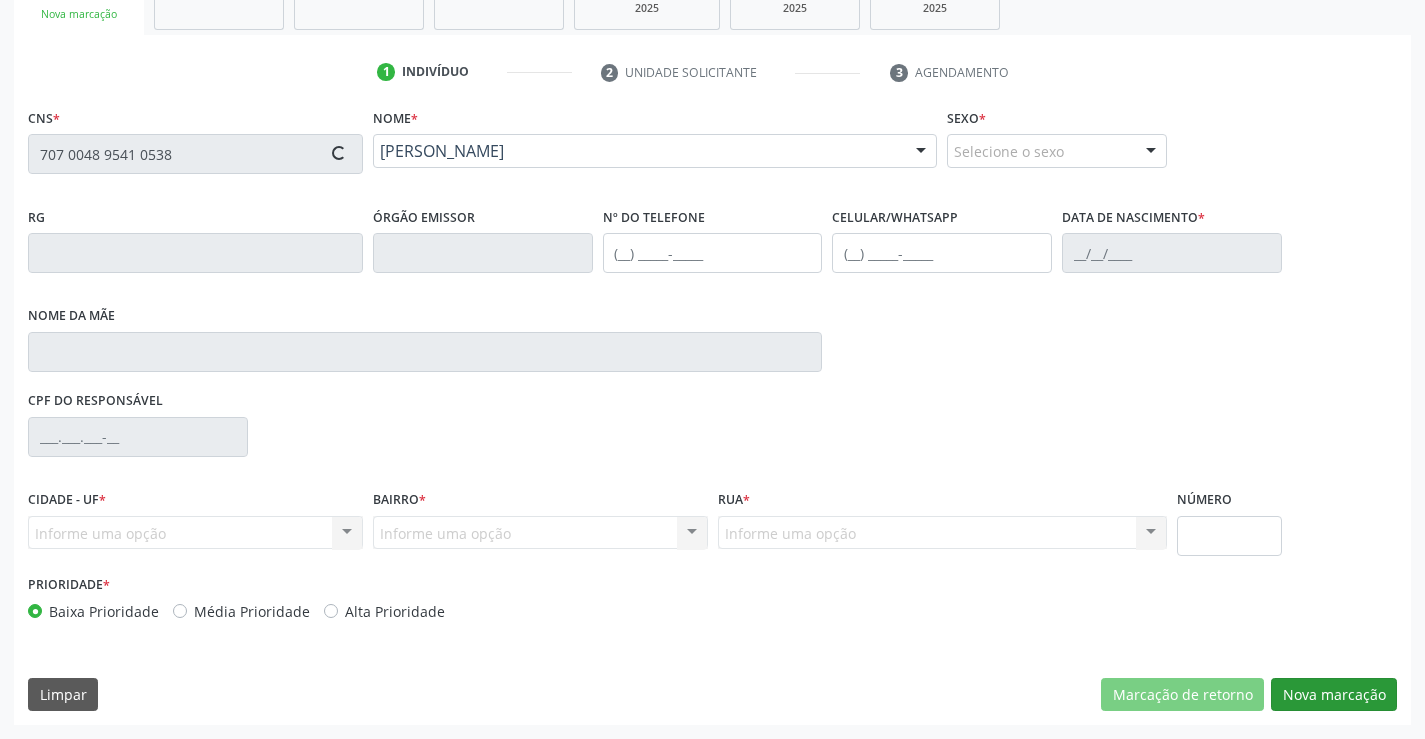 type on "(74) 9920-9477" 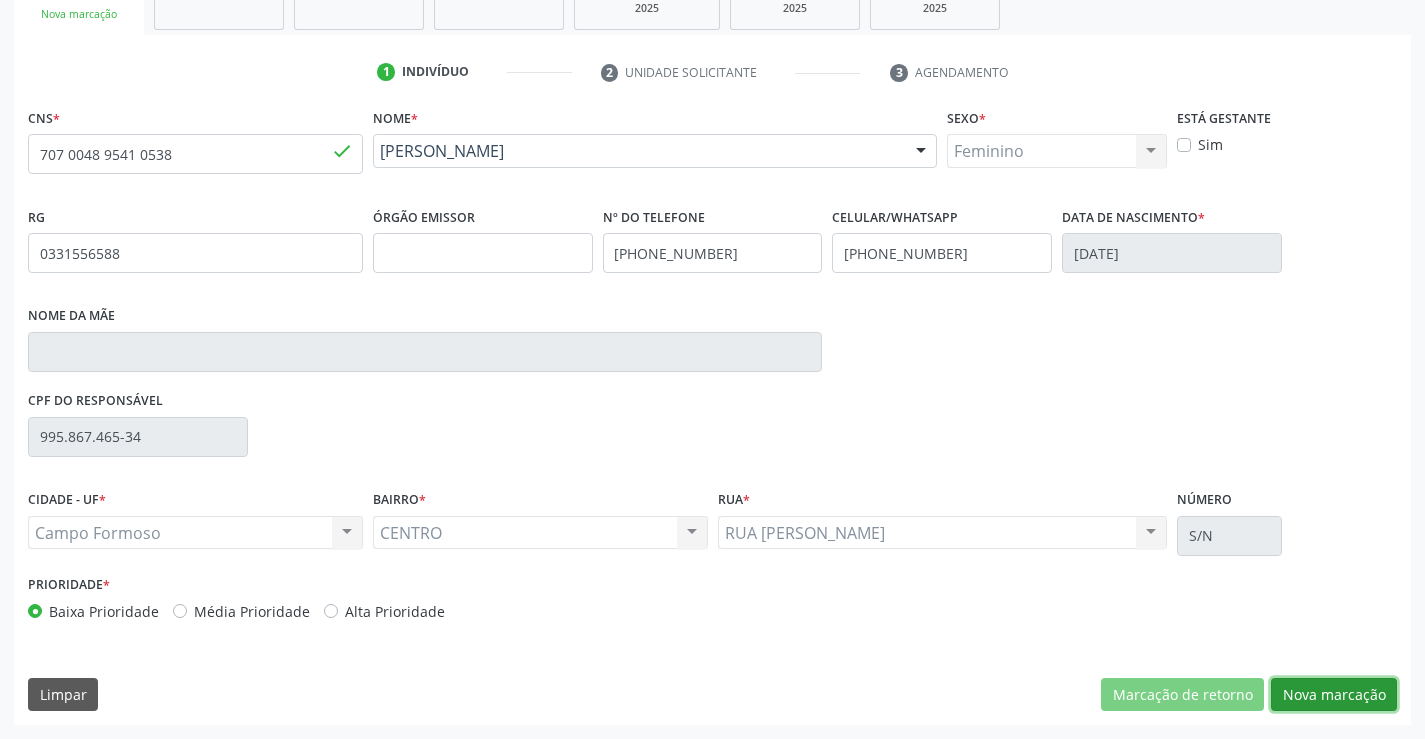 drag, startPoint x: 1340, startPoint y: 690, endPoint x: 736, endPoint y: 512, distance: 629.68243 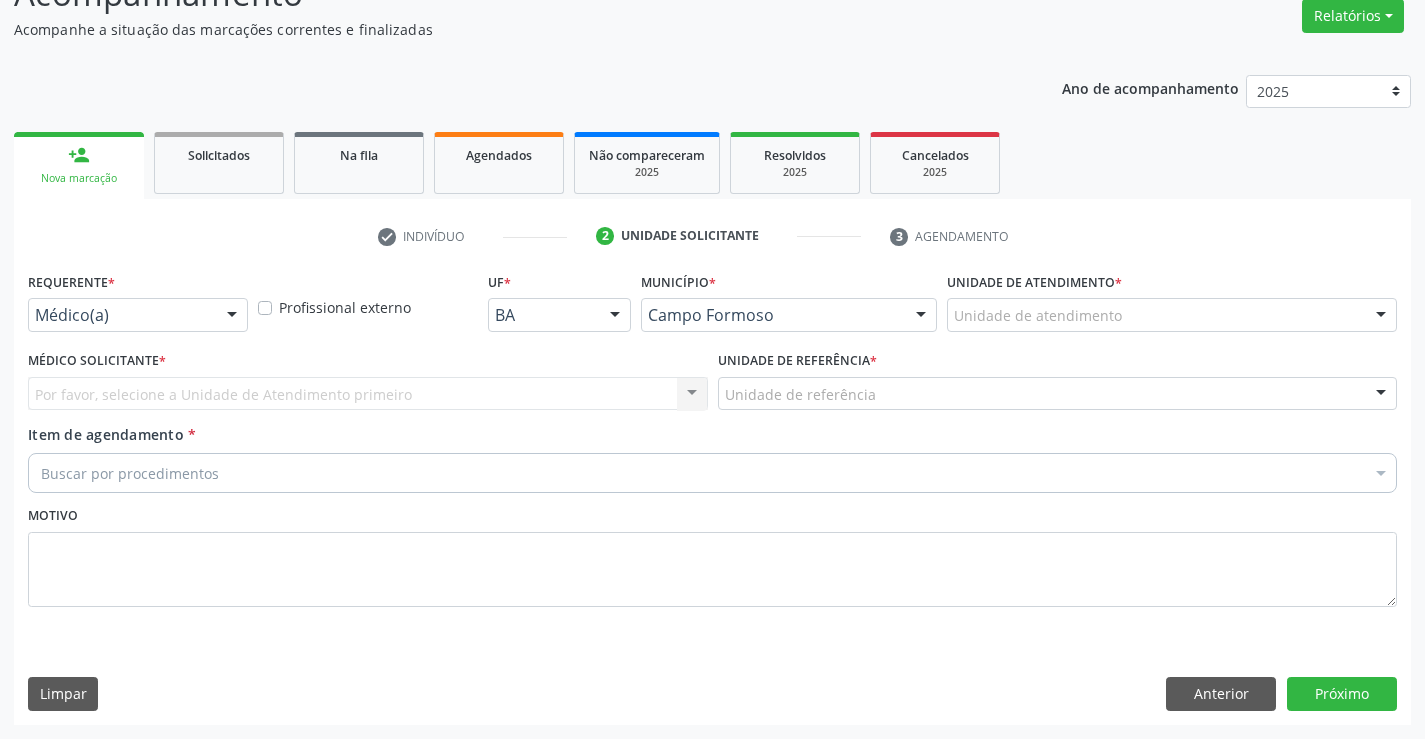 scroll, scrollTop: 167, scrollLeft: 0, axis: vertical 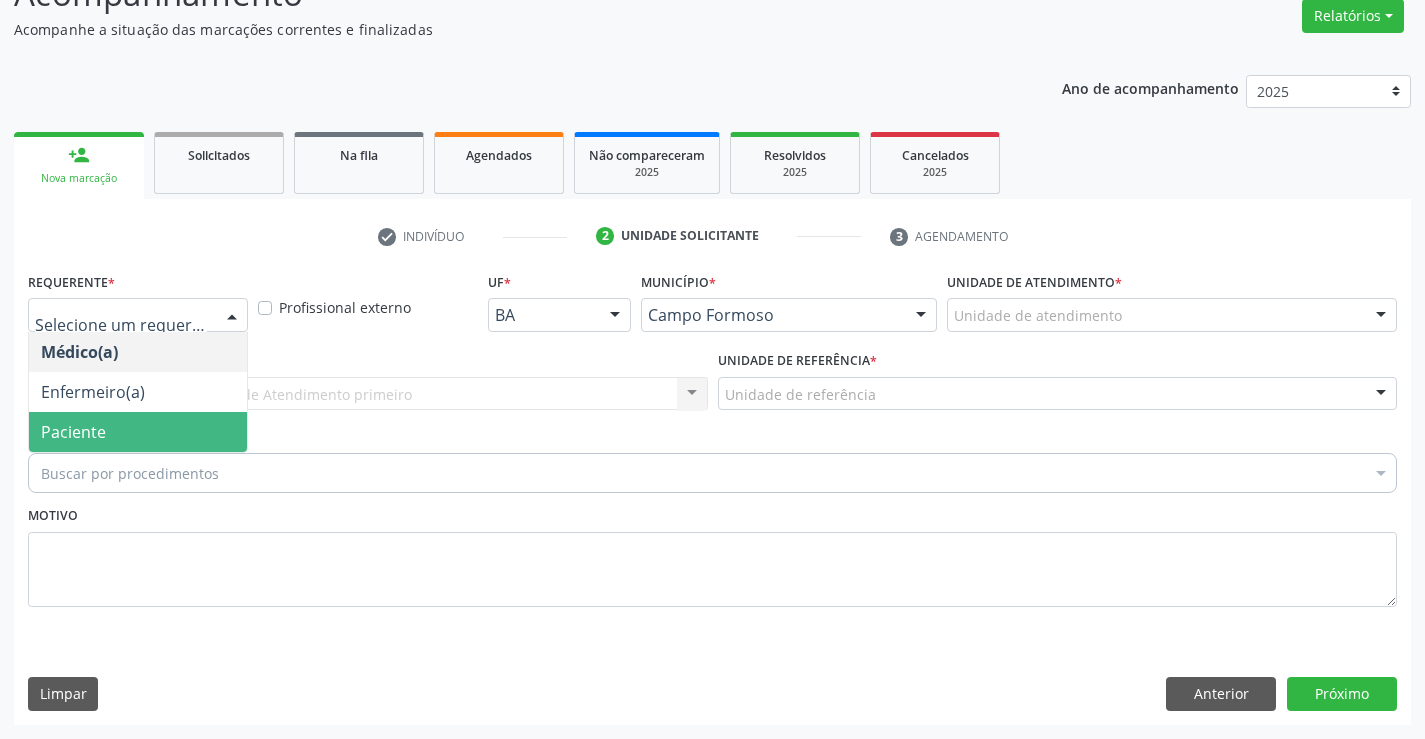 click on "Paciente" at bounding box center [138, 432] 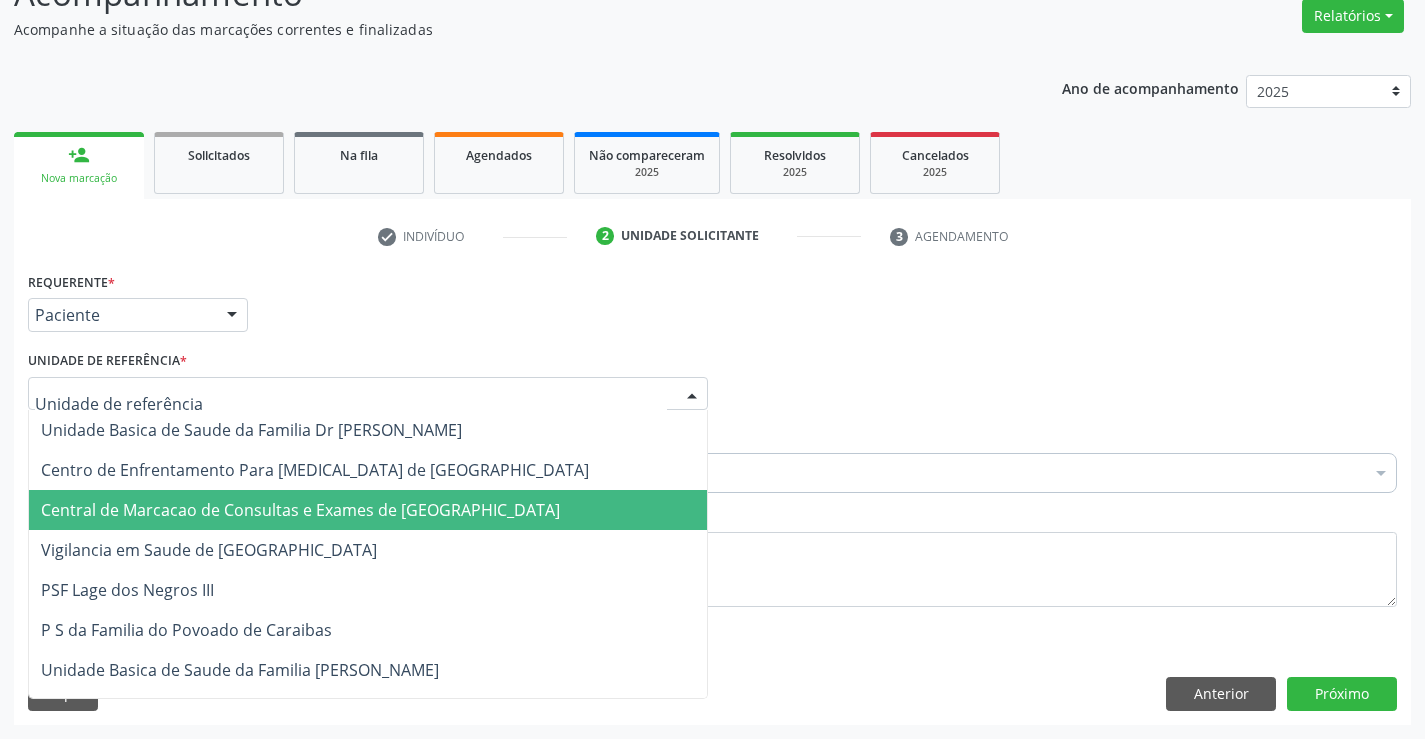 click on "Central de Marcacao de Consultas e Exames de [GEOGRAPHIC_DATA]" at bounding box center [300, 510] 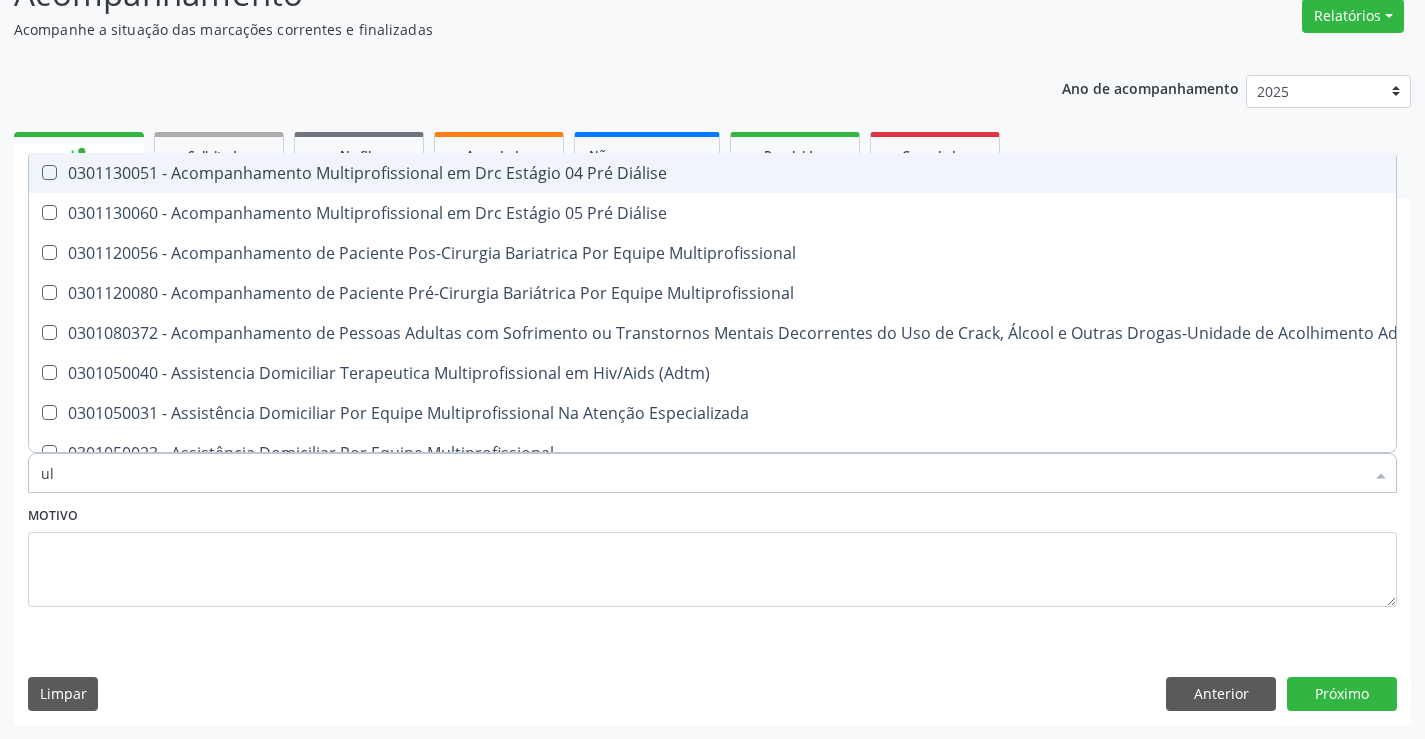 type on "u" 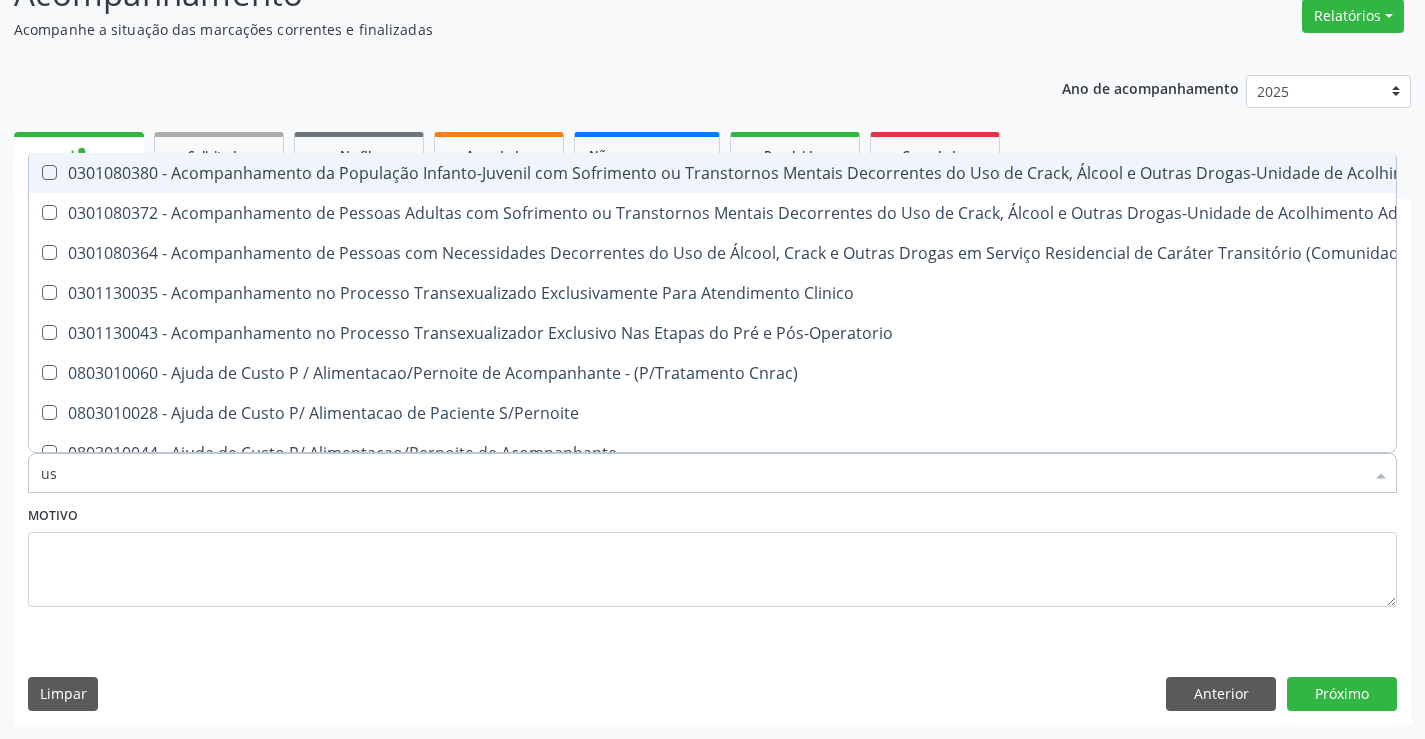 type on "usg" 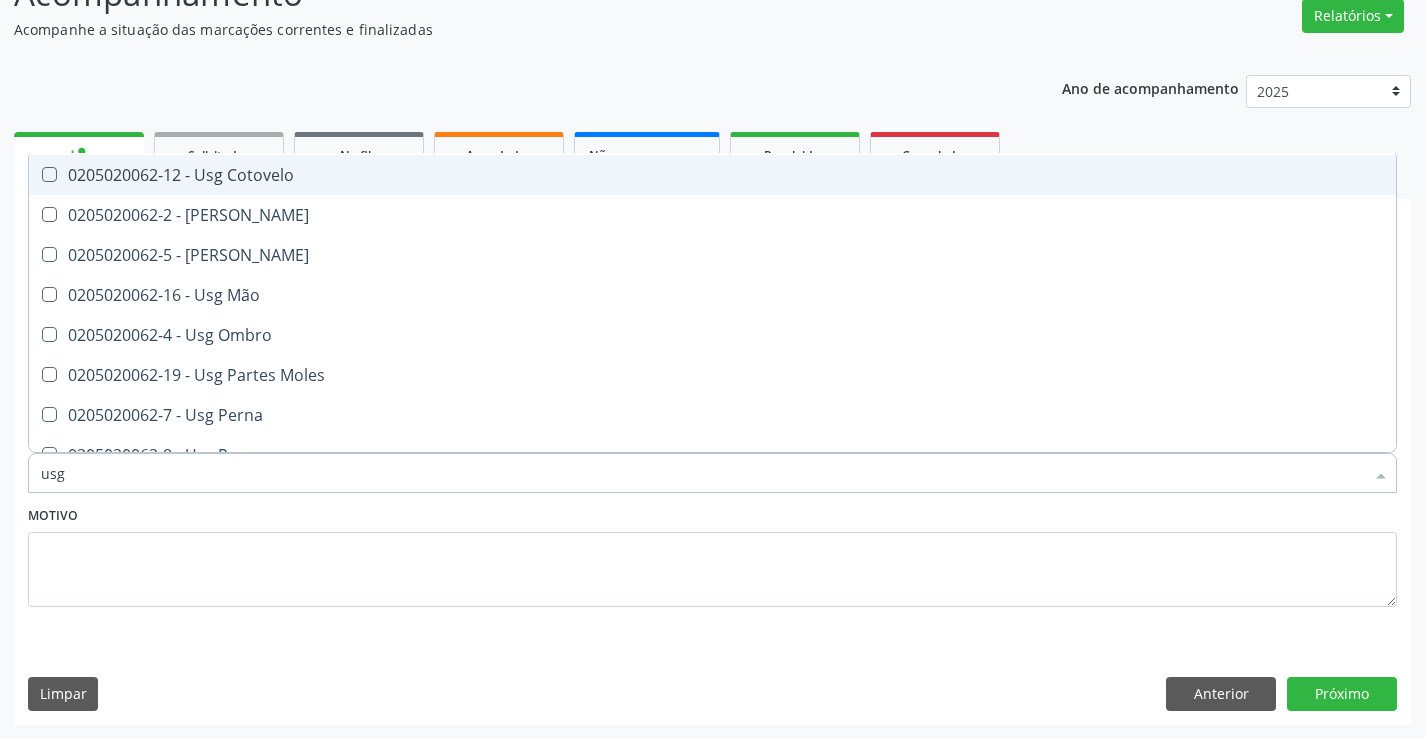 scroll, scrollTop: 200, scrollLeft: 0, axis: vertical 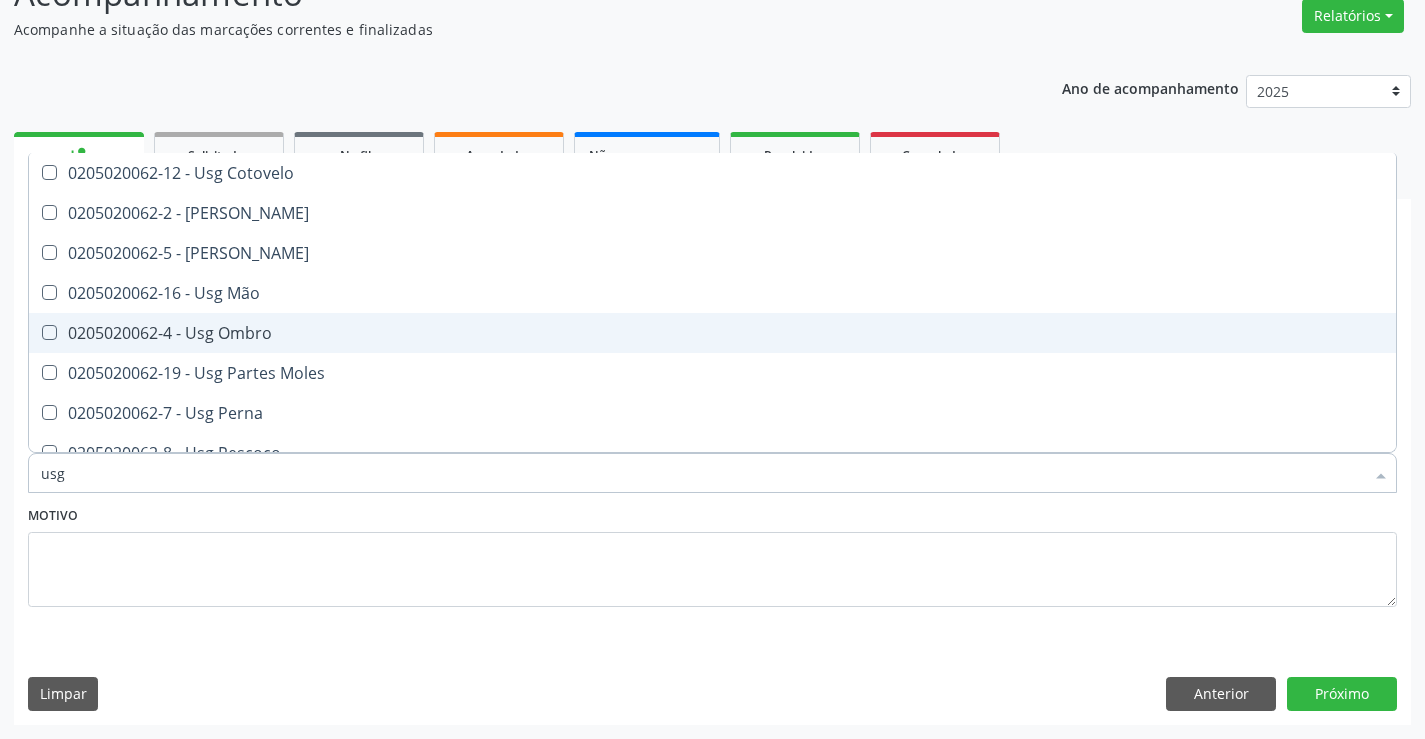 drag, startPoint x: 417, startPoint y: 317, endPoint x: 914, endPoint y: 343, distance: 497.67963 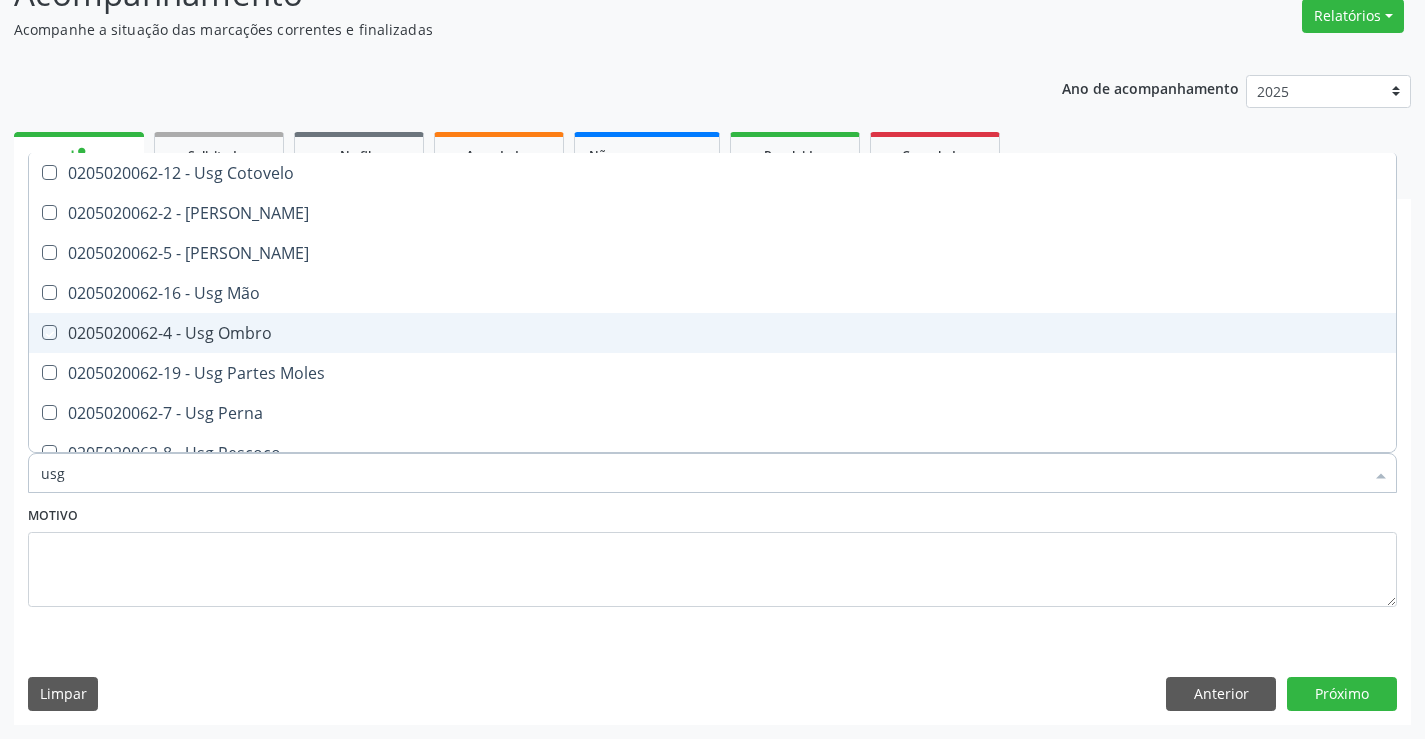 checkbox on "true" 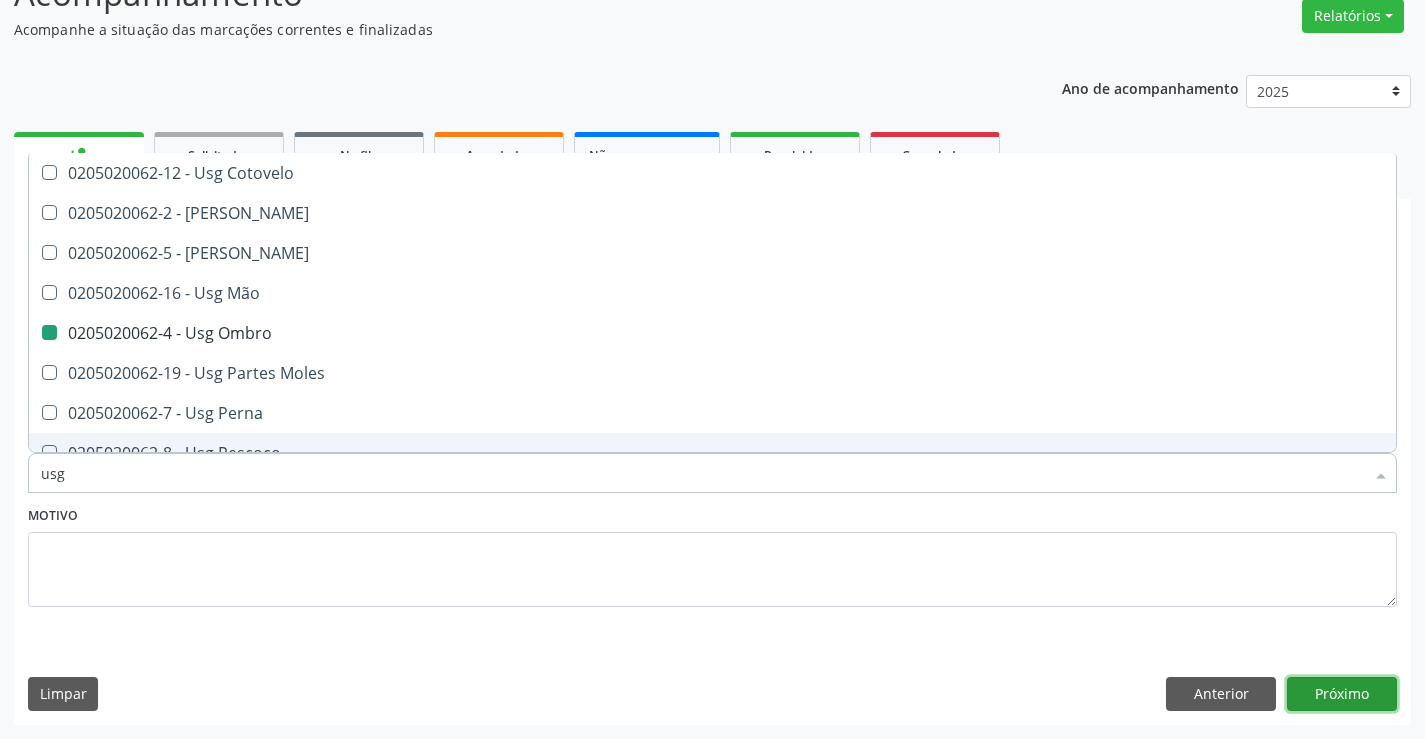 click on "Próximo" at bounding box center (1342, 694) 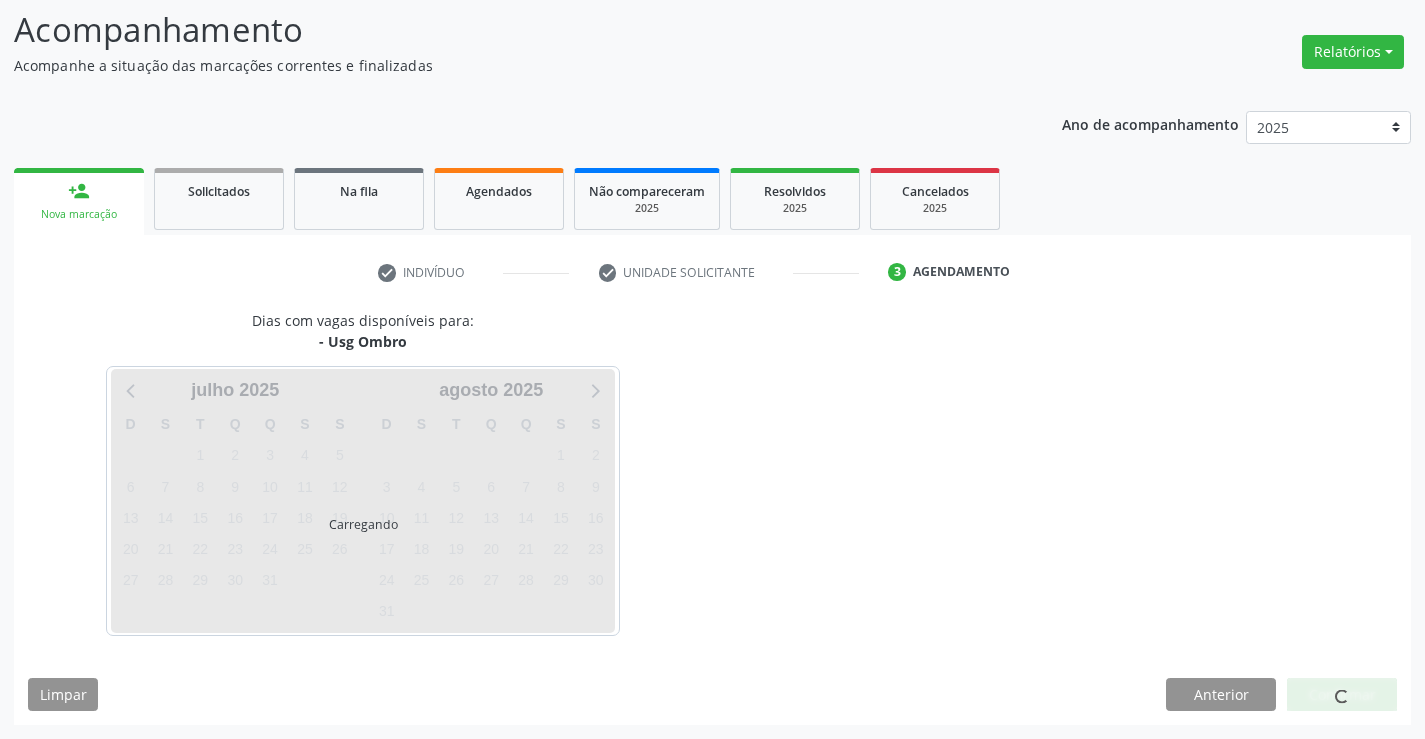 scroll, scrollTop: 131, scrollLeft: 0, axis: vertical 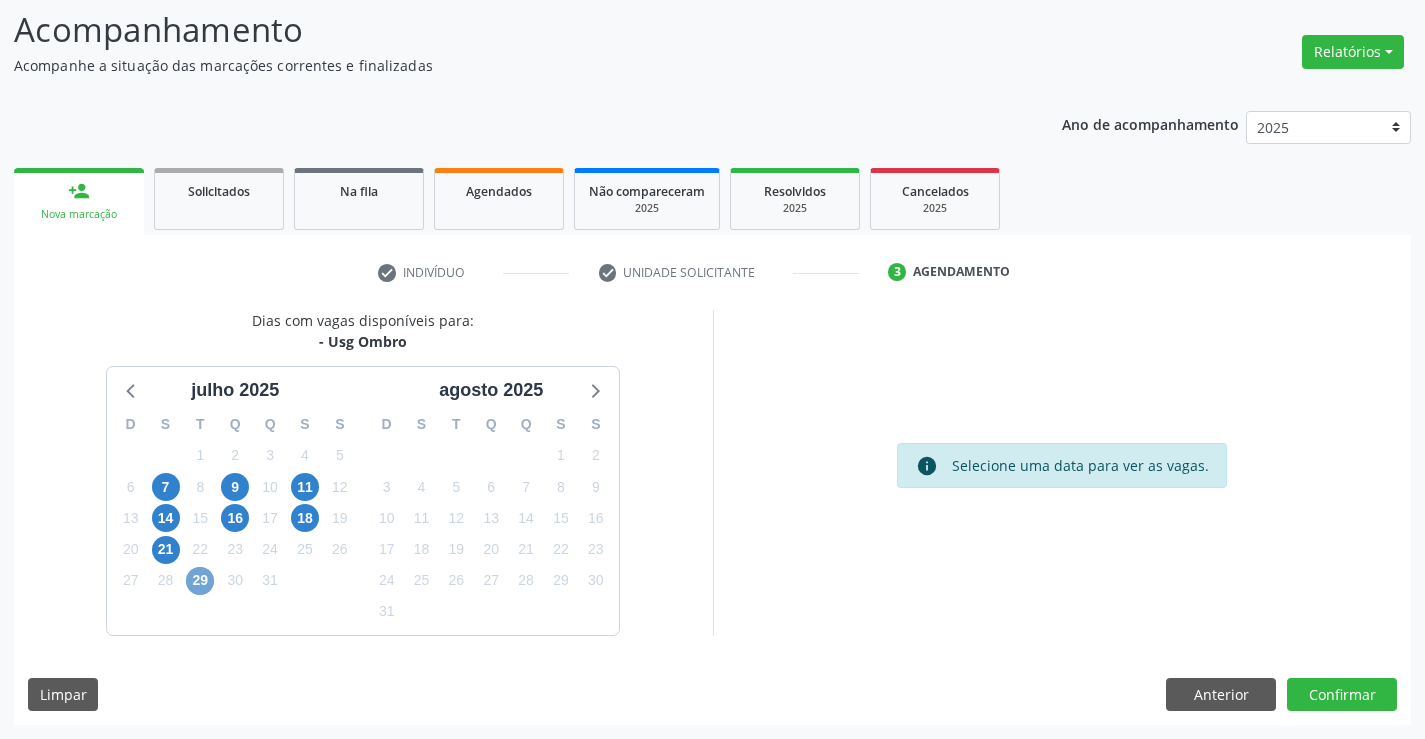 click on "29" at bounding box center (200, 581) 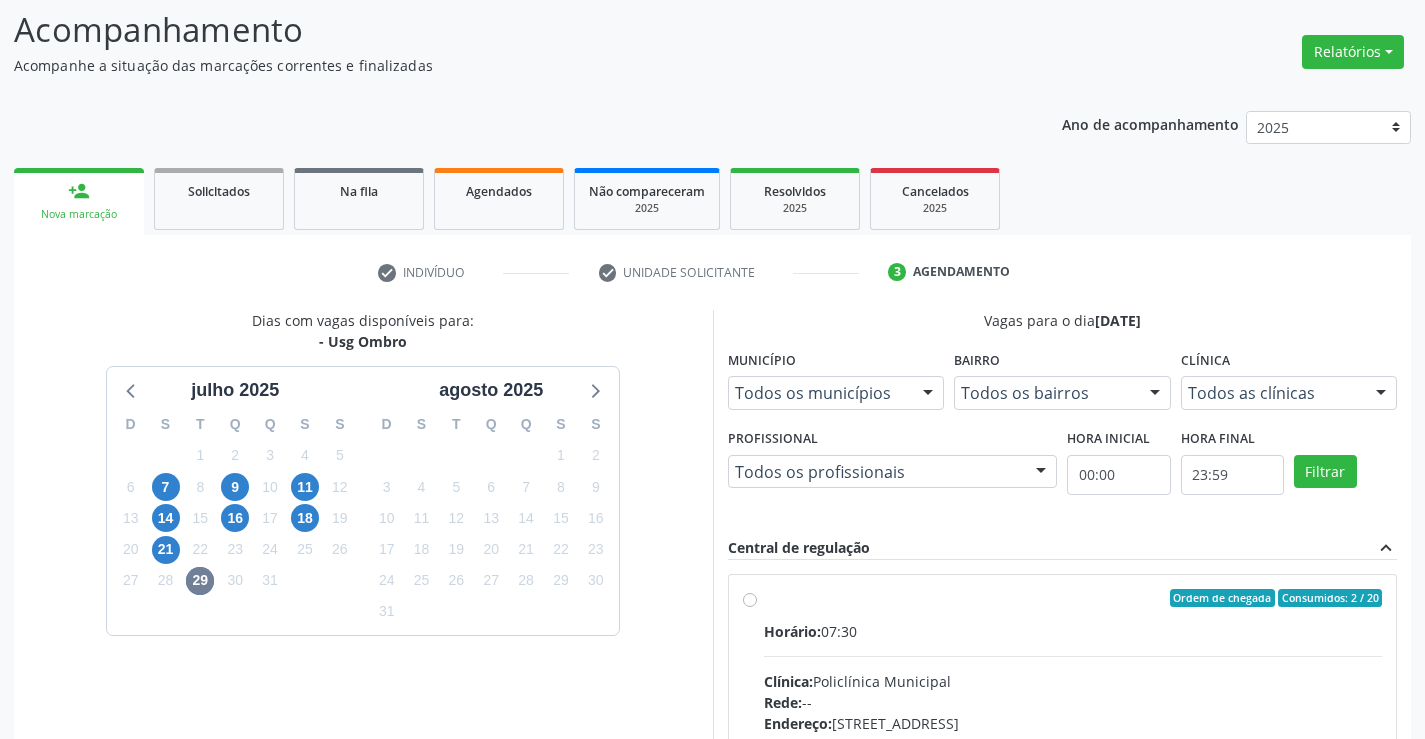 click on "Ordem de chegada
Consumidos: 2 / 20
Horário:   07:30
Clínica:  Policlínica Municipal
Rede:
--
Endereço:   Predio, nº 386, Centro, Campo Formoso - BA
Telefone:   (74) 6451312
Profissional:
Italo Goncalves da Silva
Informações adicionais sobre o atendimento
Idade de atendimento:
de 0 a 120 anos
Gênero(s) atendido(s):
Masculino e Feminino
Informações adicionais:
--" at bounding box center [1063, 742] 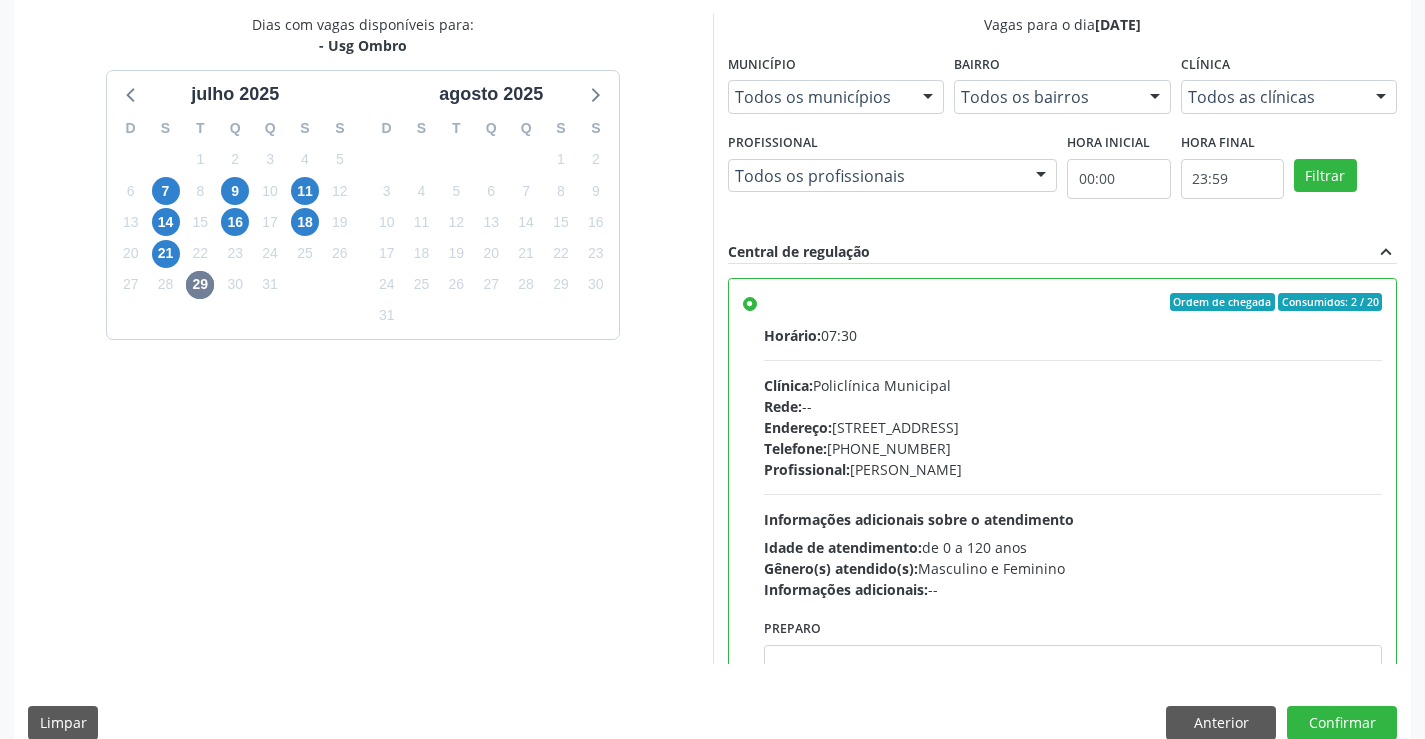 scroll, scrollTop: 456, scrollLeft: 0, axis: vertical 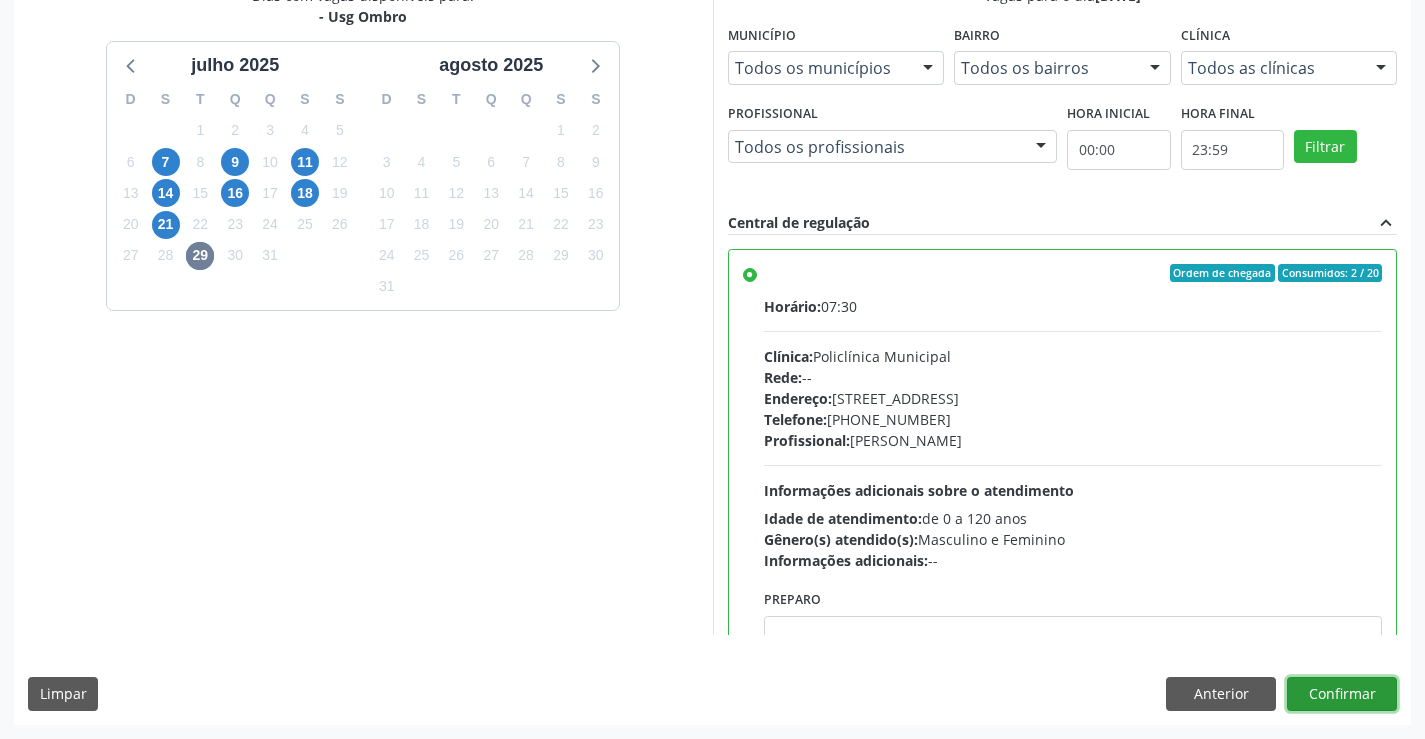 click on "Confirmar" at bounding box center (1342, 694) 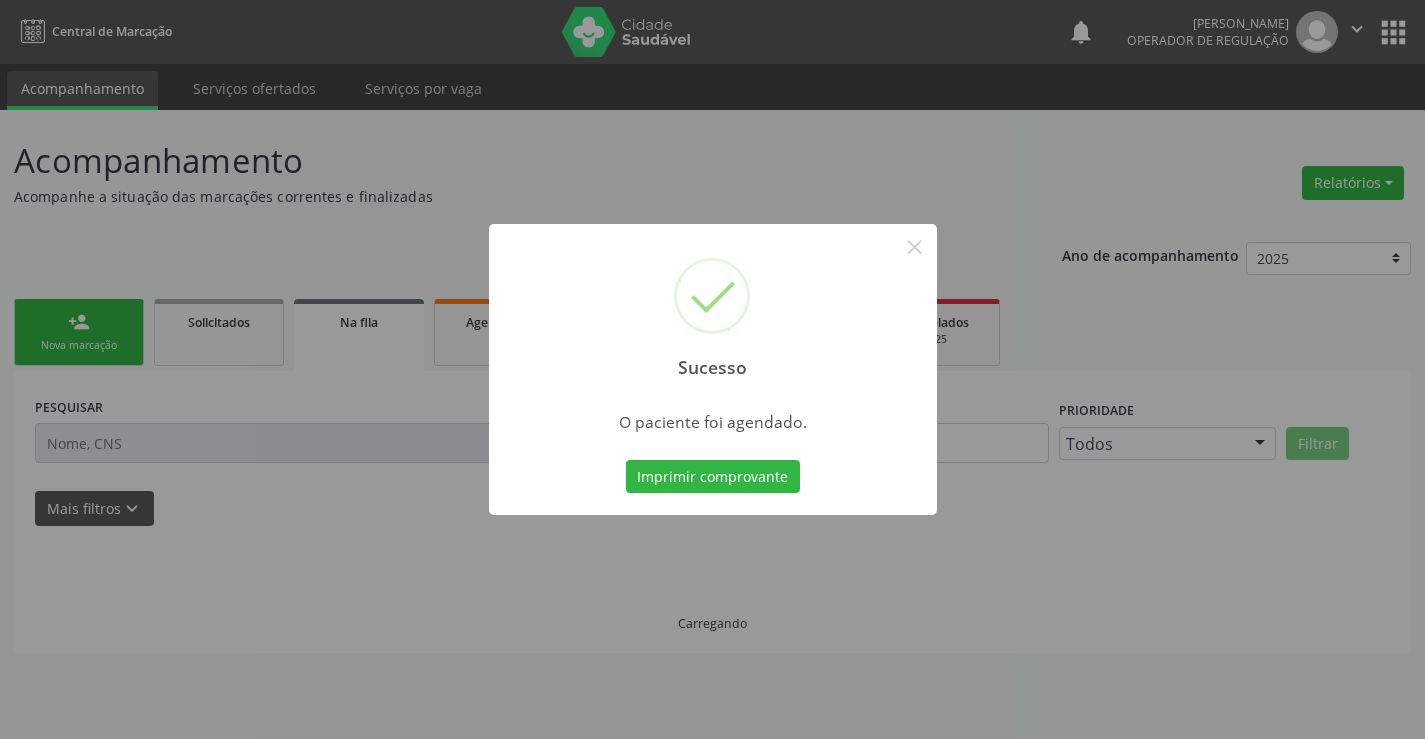 scroll, scrollTop: 0, scrollLeft: 0, axis: both 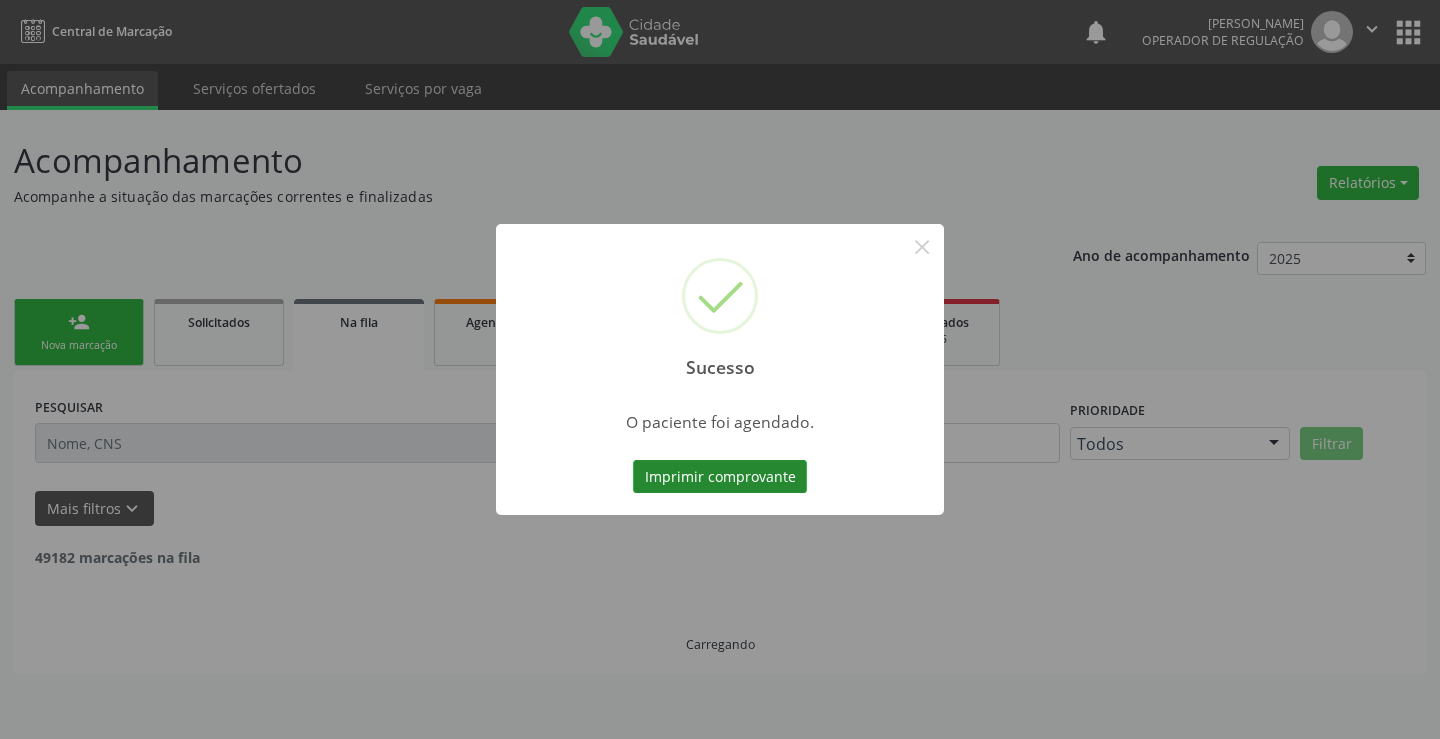 click on "Imprimir comprovante" at bounding box center [720, 477] 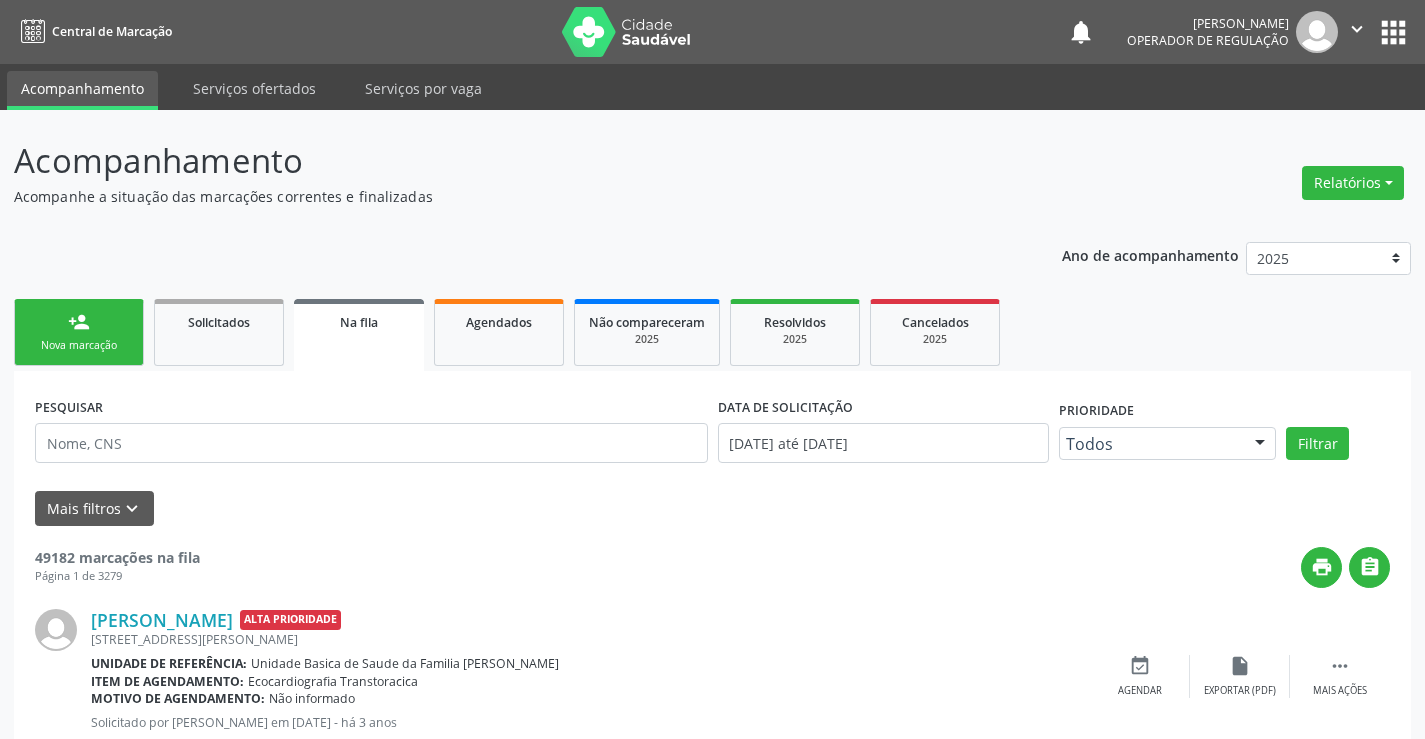 click on "person_add" at bounding box center [79, 322] 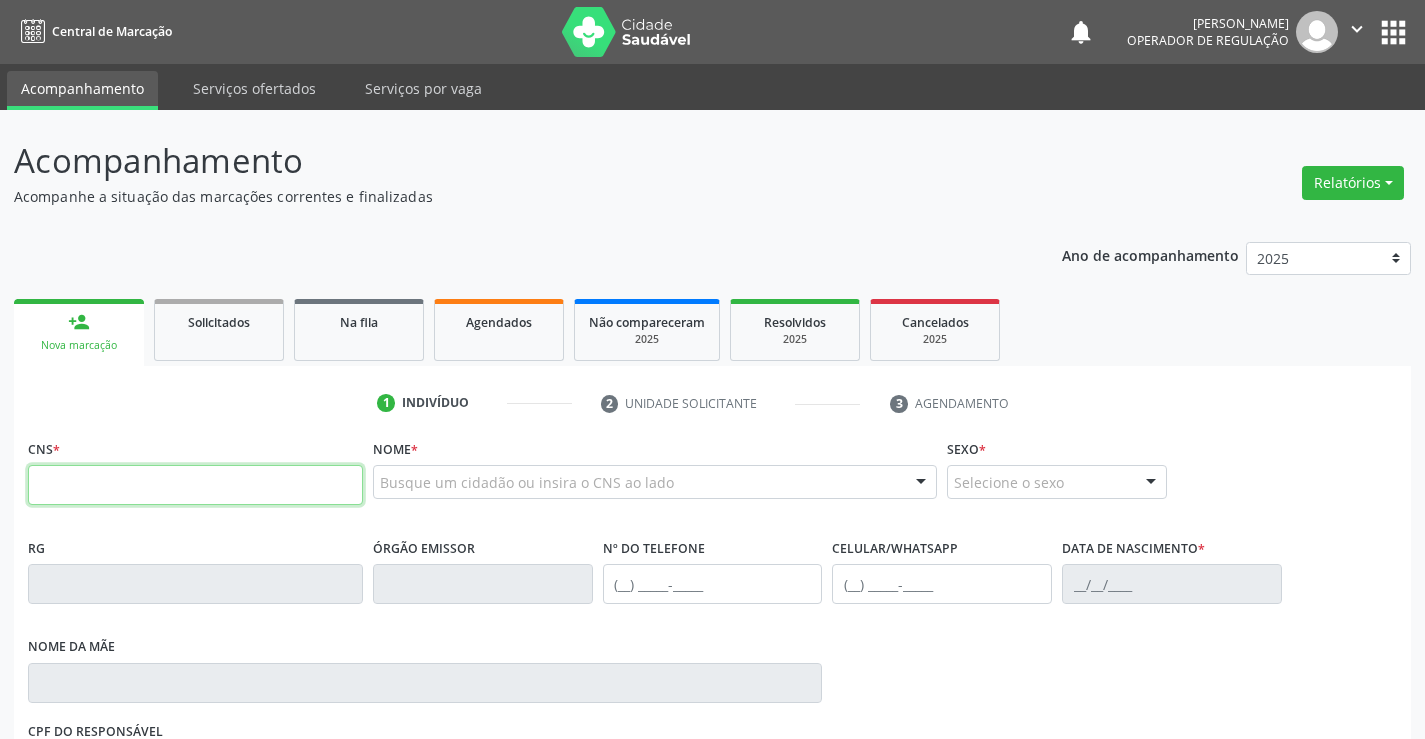 click at bounding box center (195, 485) 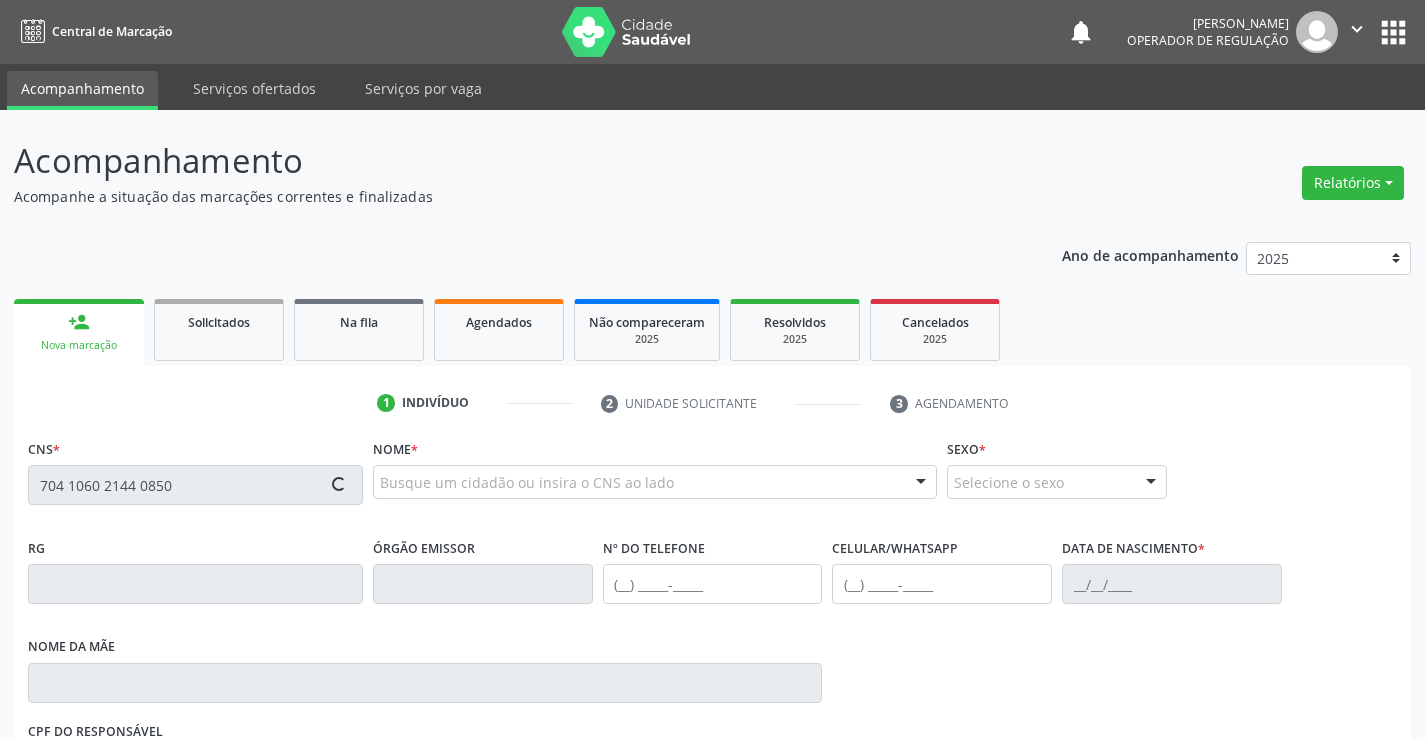 type on "704 1060 2144 0850" 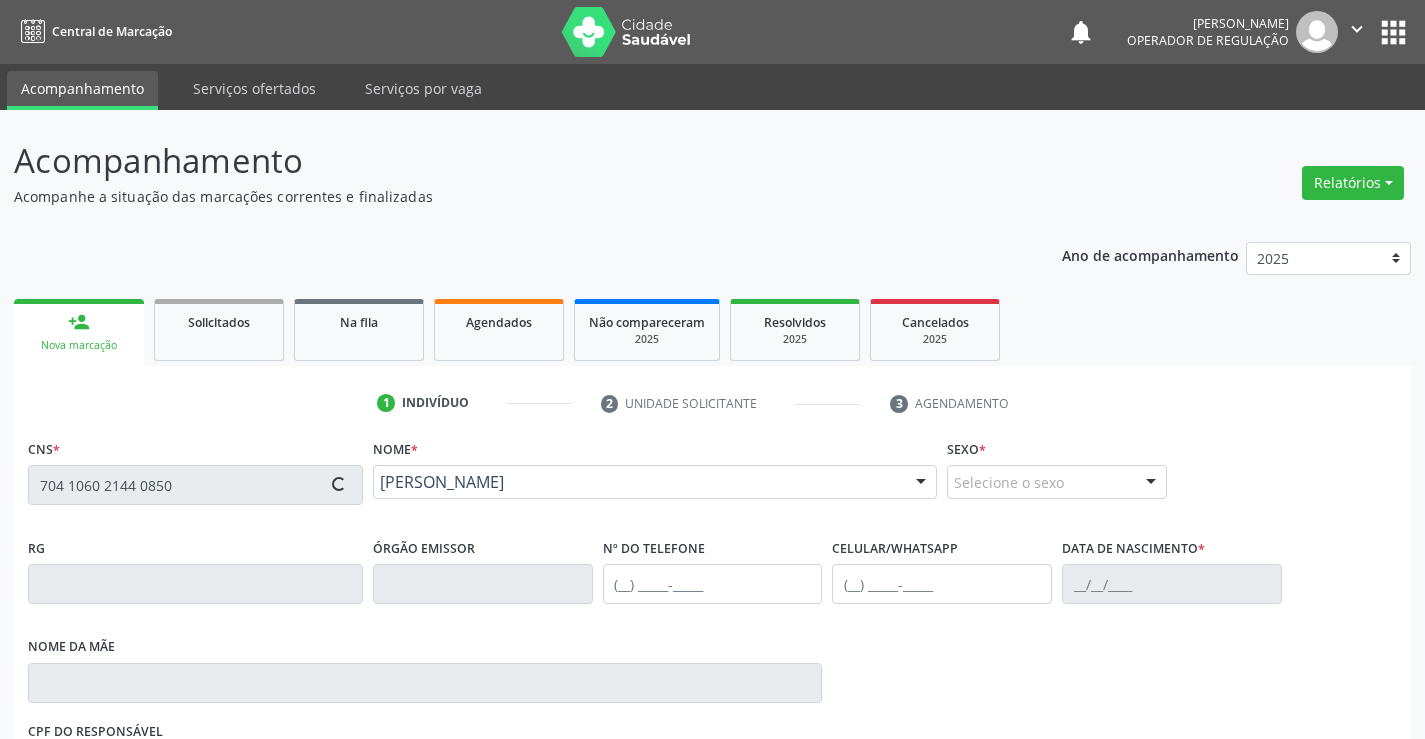 scroll, scrollTop: 331, scrollLeft: 0, axis: vertical 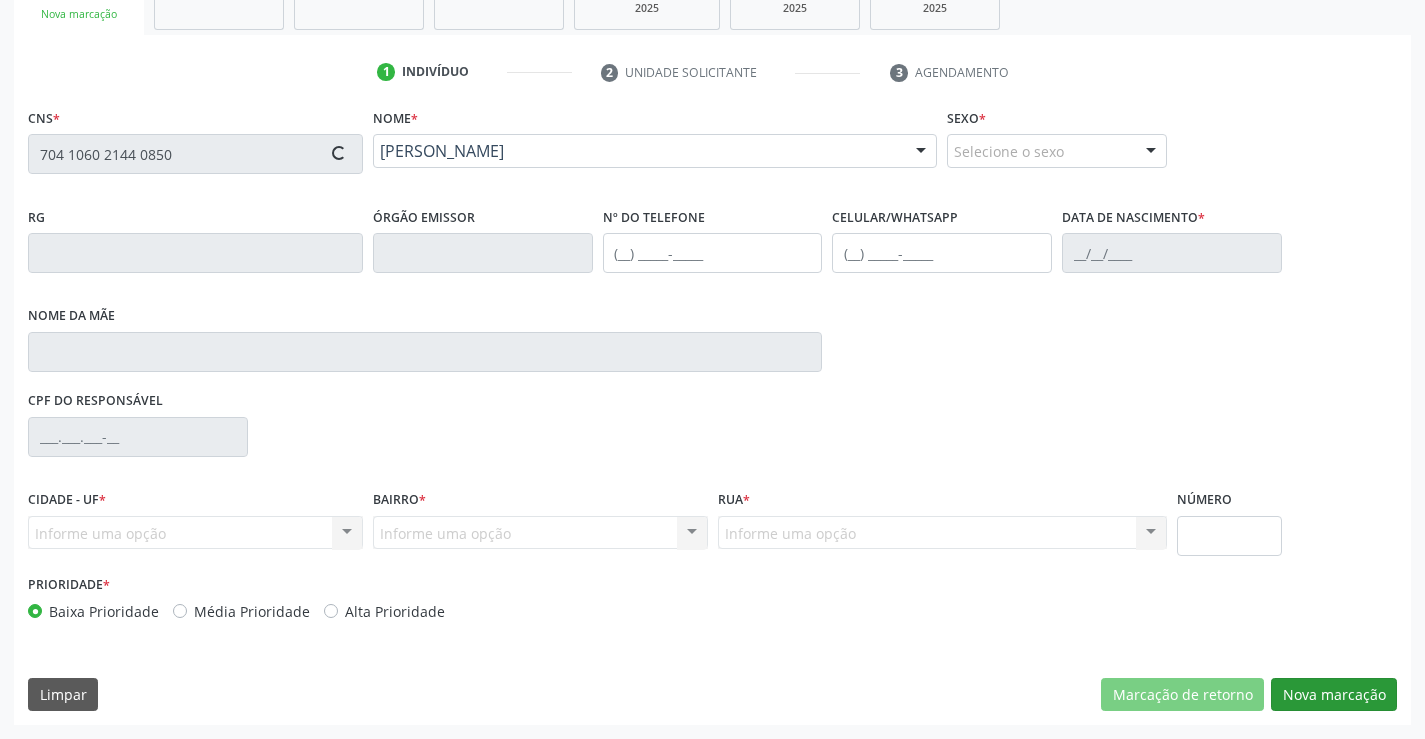 type on "1211690148" 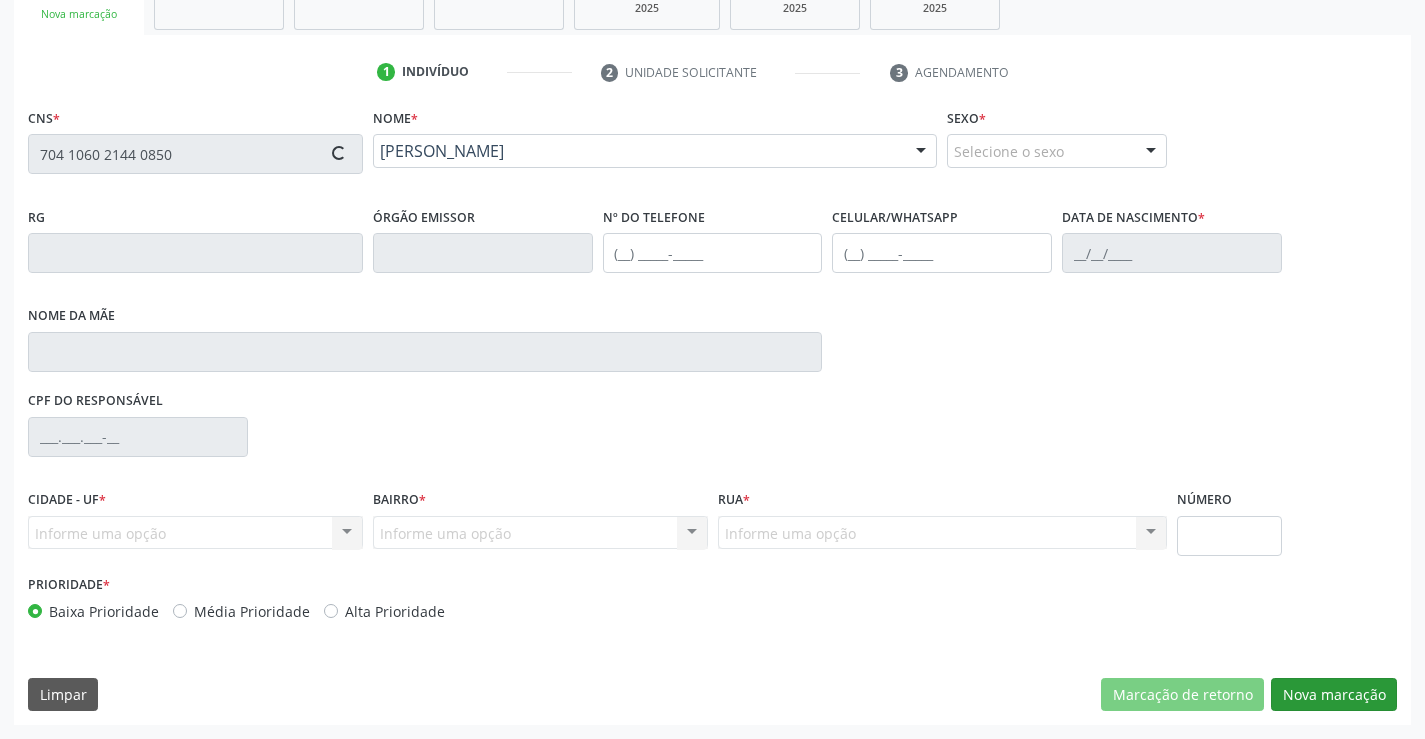 type on "(74) 99196-5993" 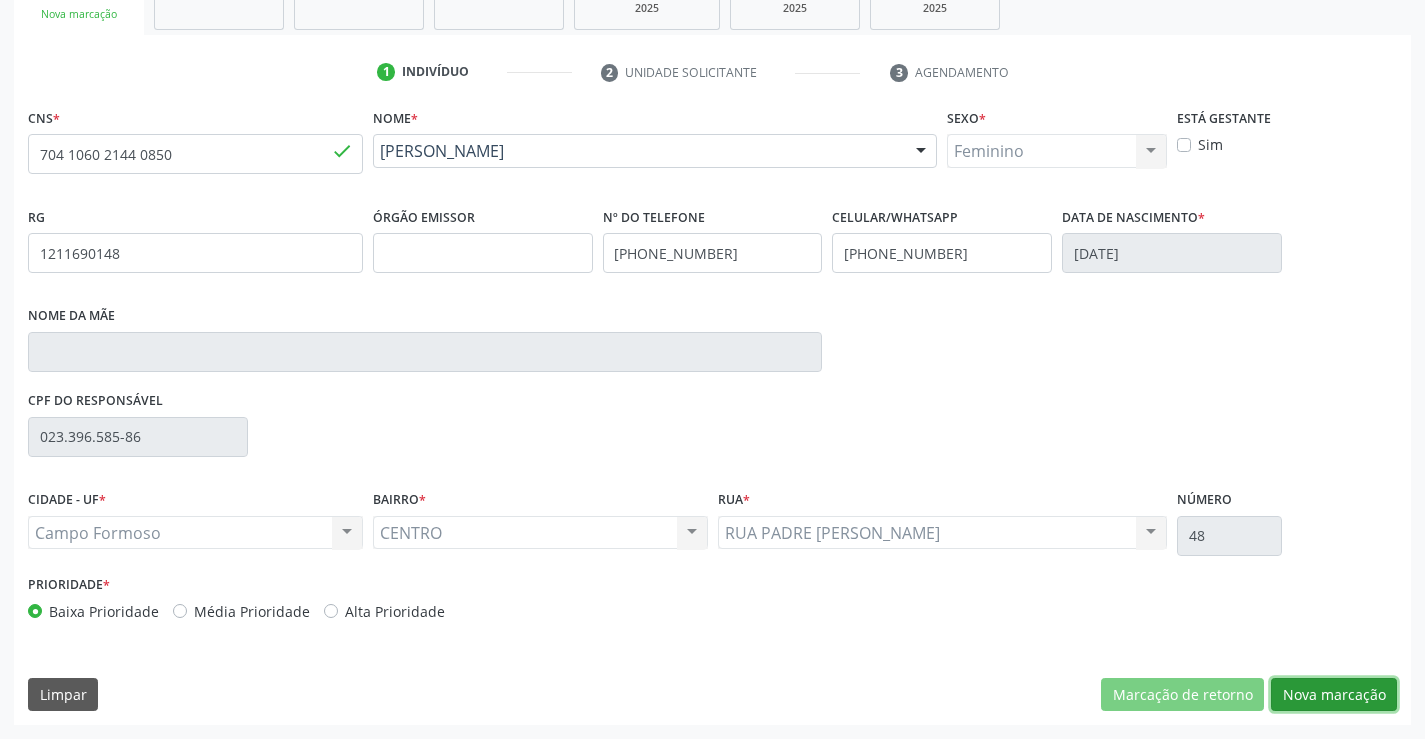 drag, startPoint x: 1336, startPoint y: 699, endPoint x: 1099, endPoint y: 597, distance: 258.01746 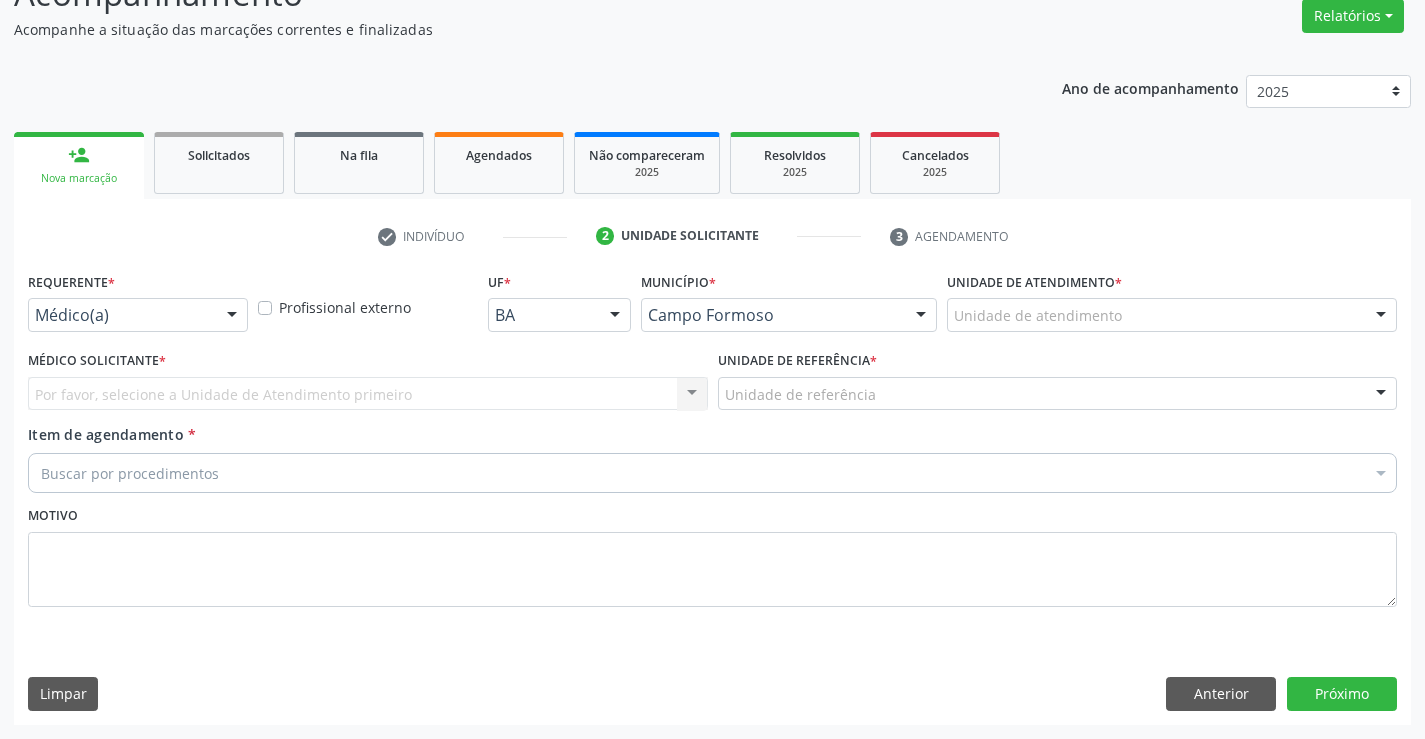 scroll, scrollTop: 167, scrollLeft: 0, axis: vertical 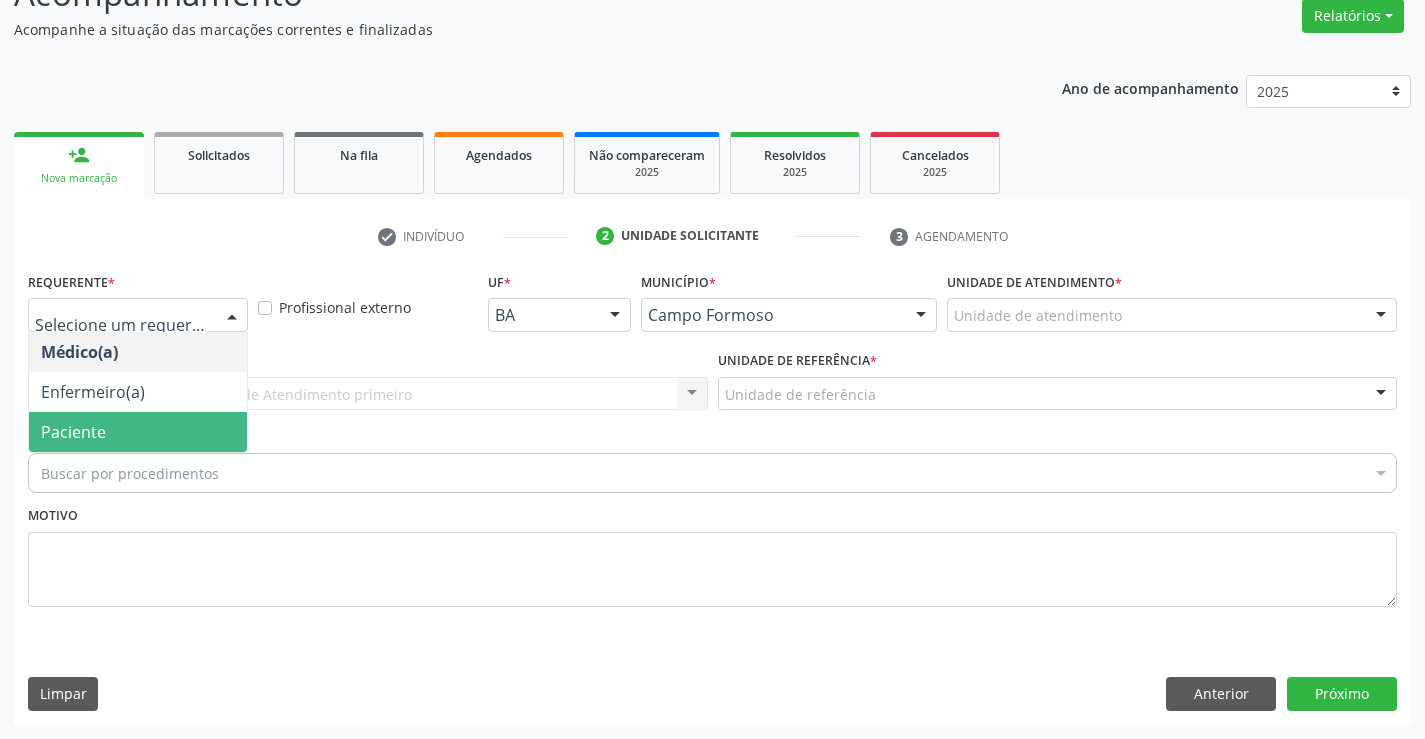 click on "Paciente" at bounding box center (138, 432) 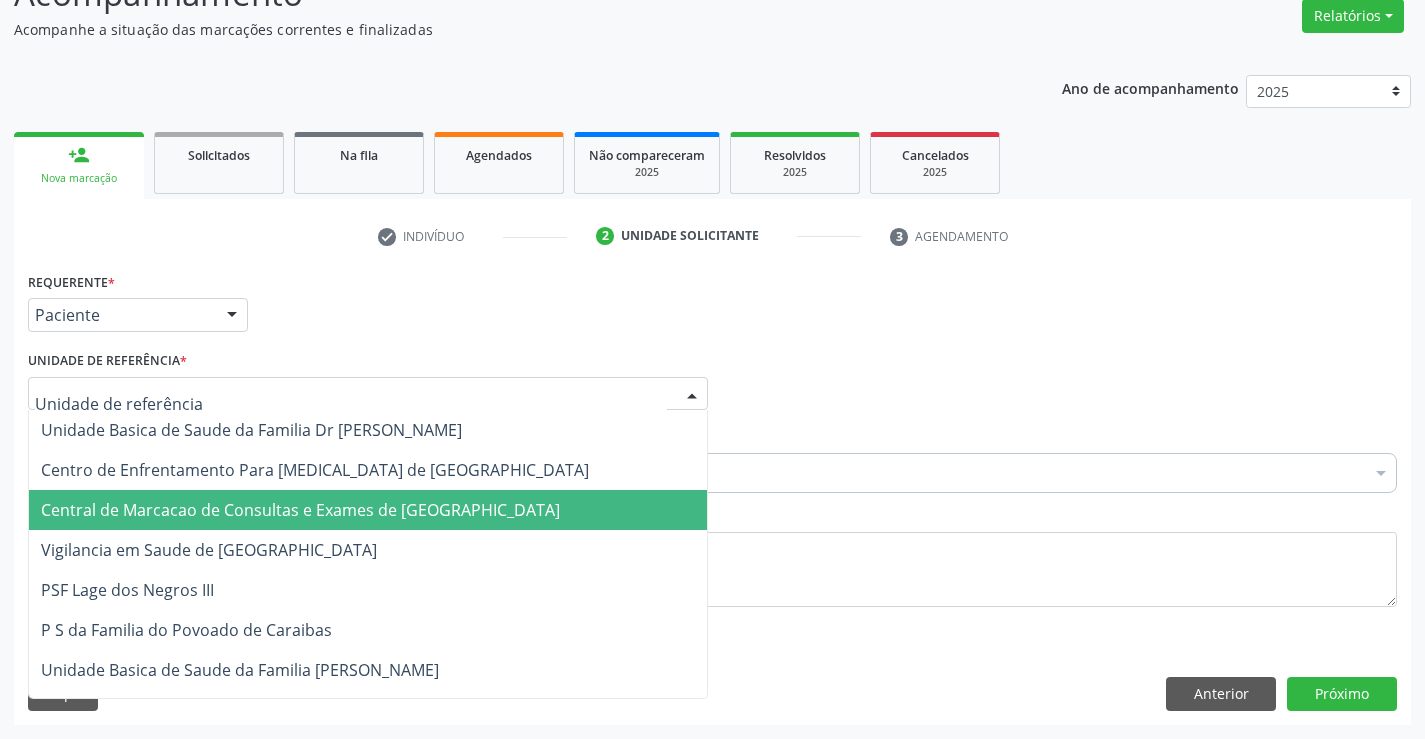 click on "Central de Marcacao de Consultas e Exames de [GEOGRAPHIC_DATA]" at bounding box center [300, 510] 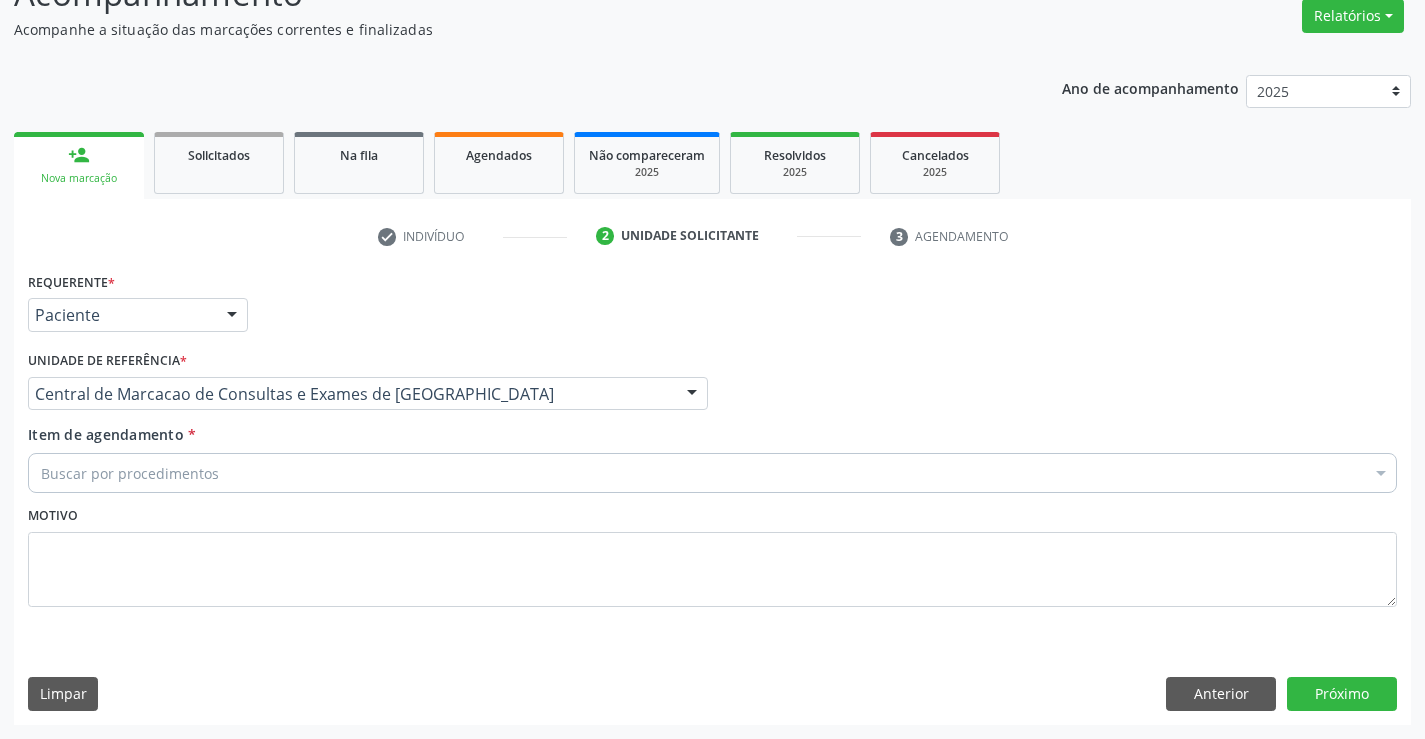 click on "Buscar por procedimentos" at bounding box center [712, 473] 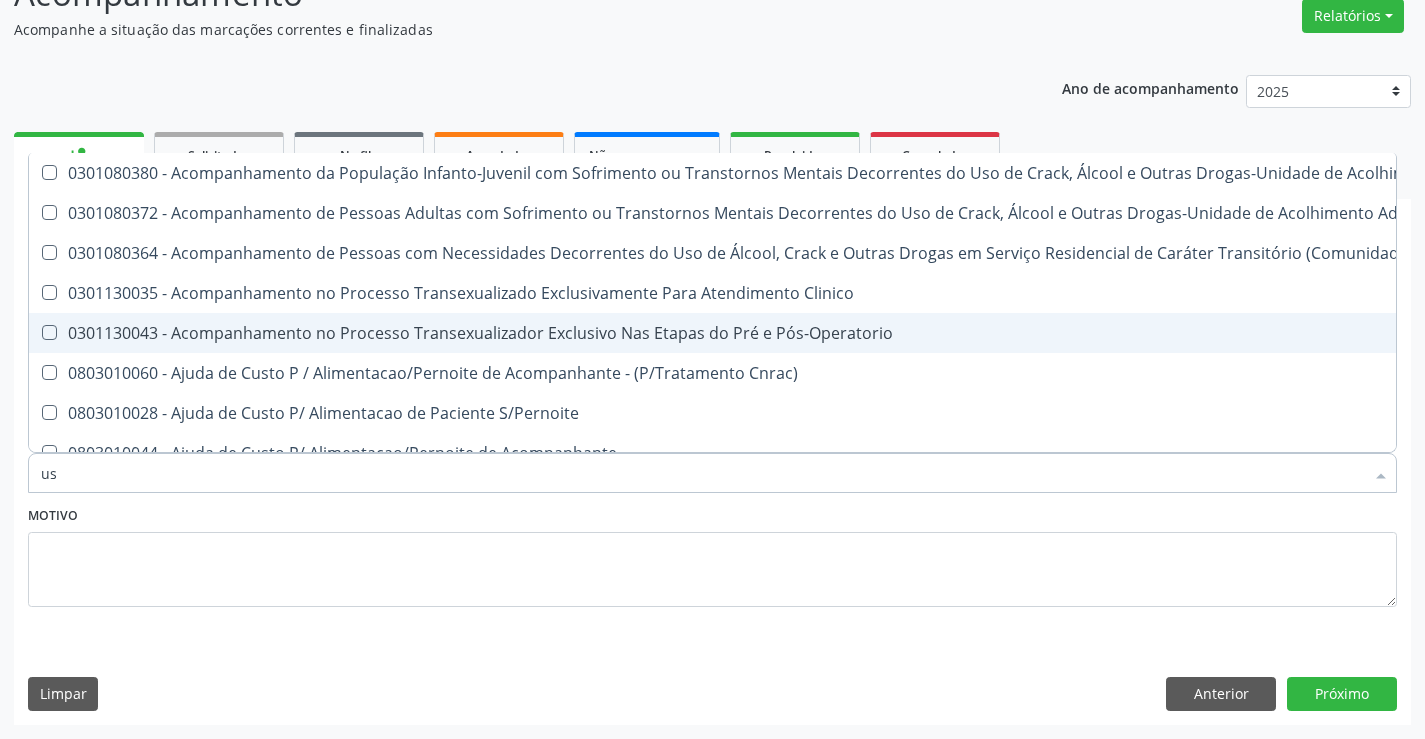 type on "usg" 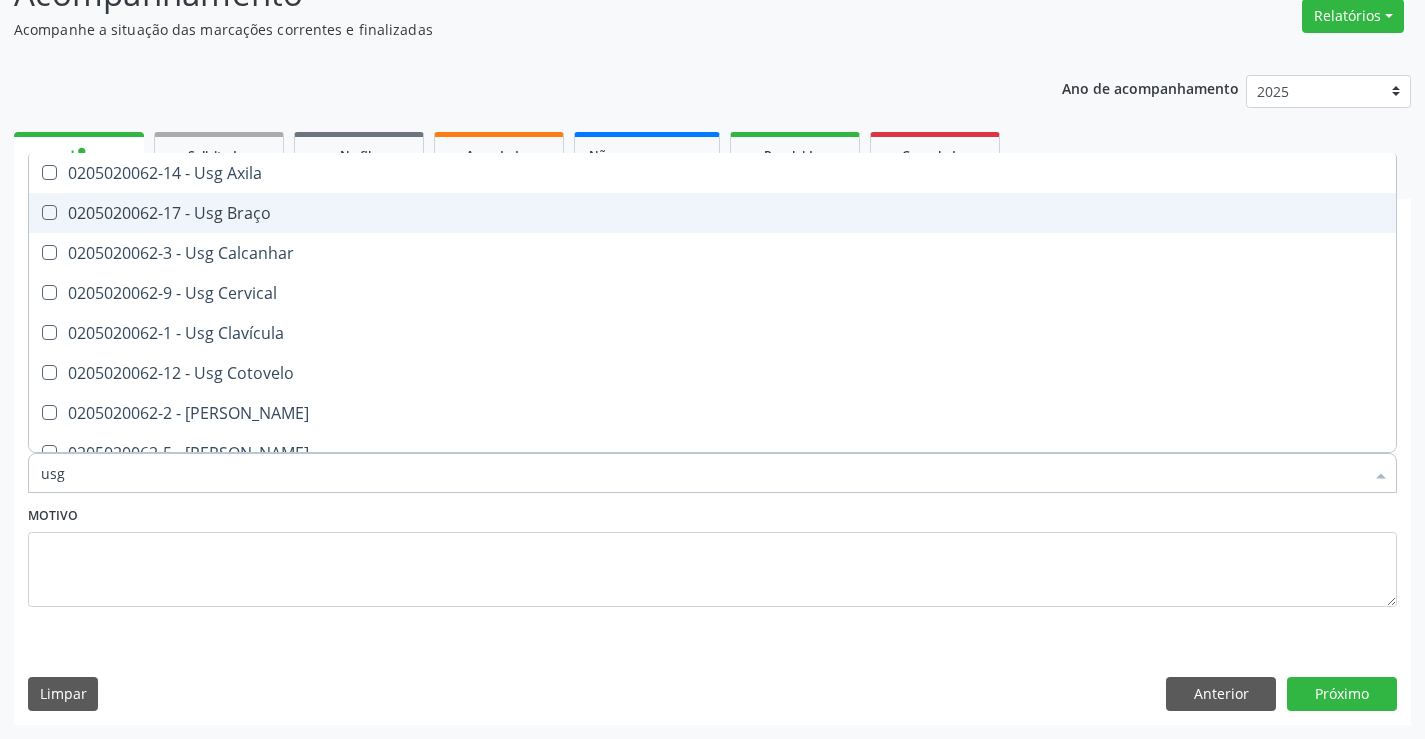 scroll, scrollTop: 100, scrollLeft: 0, axis: vertical 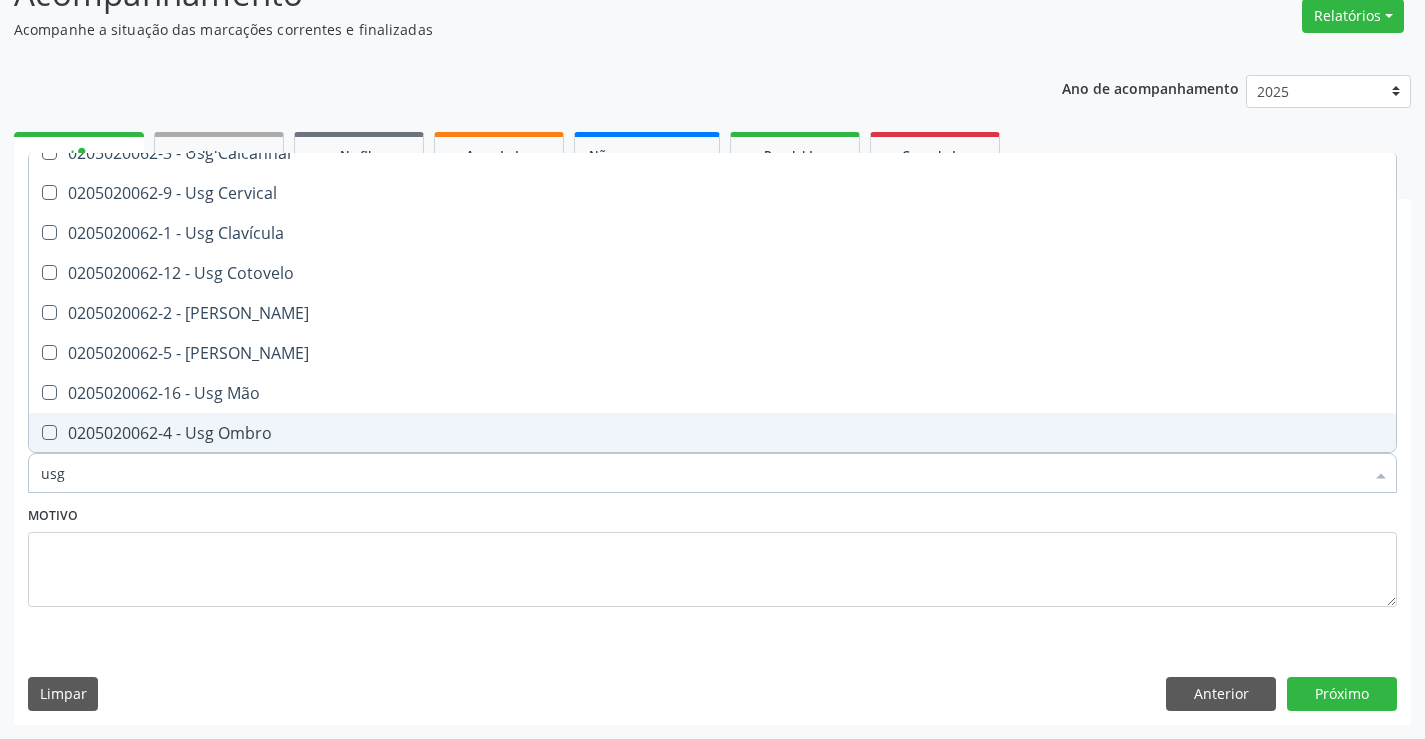 click on "0205020062-4 - Usg Ombro" at bounding box center (712, 433) 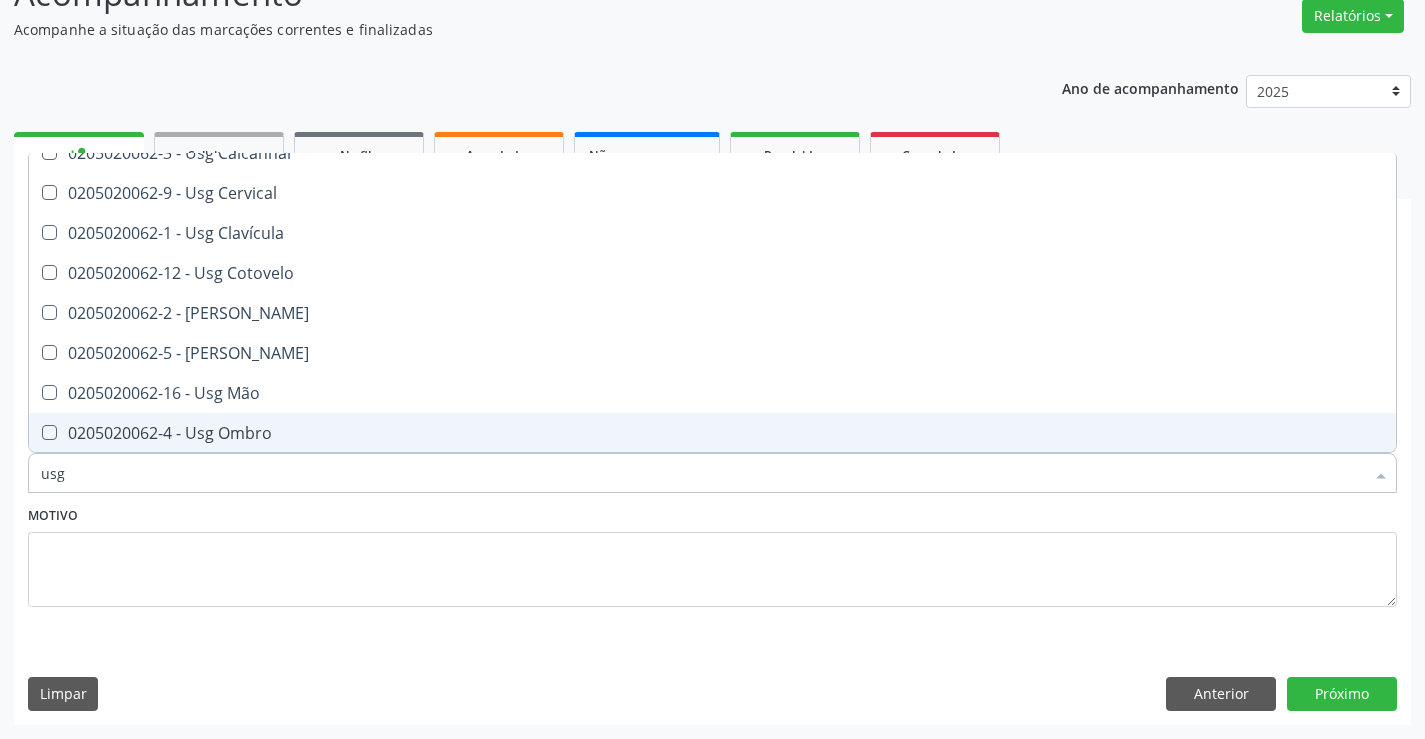 checkbox on "true" 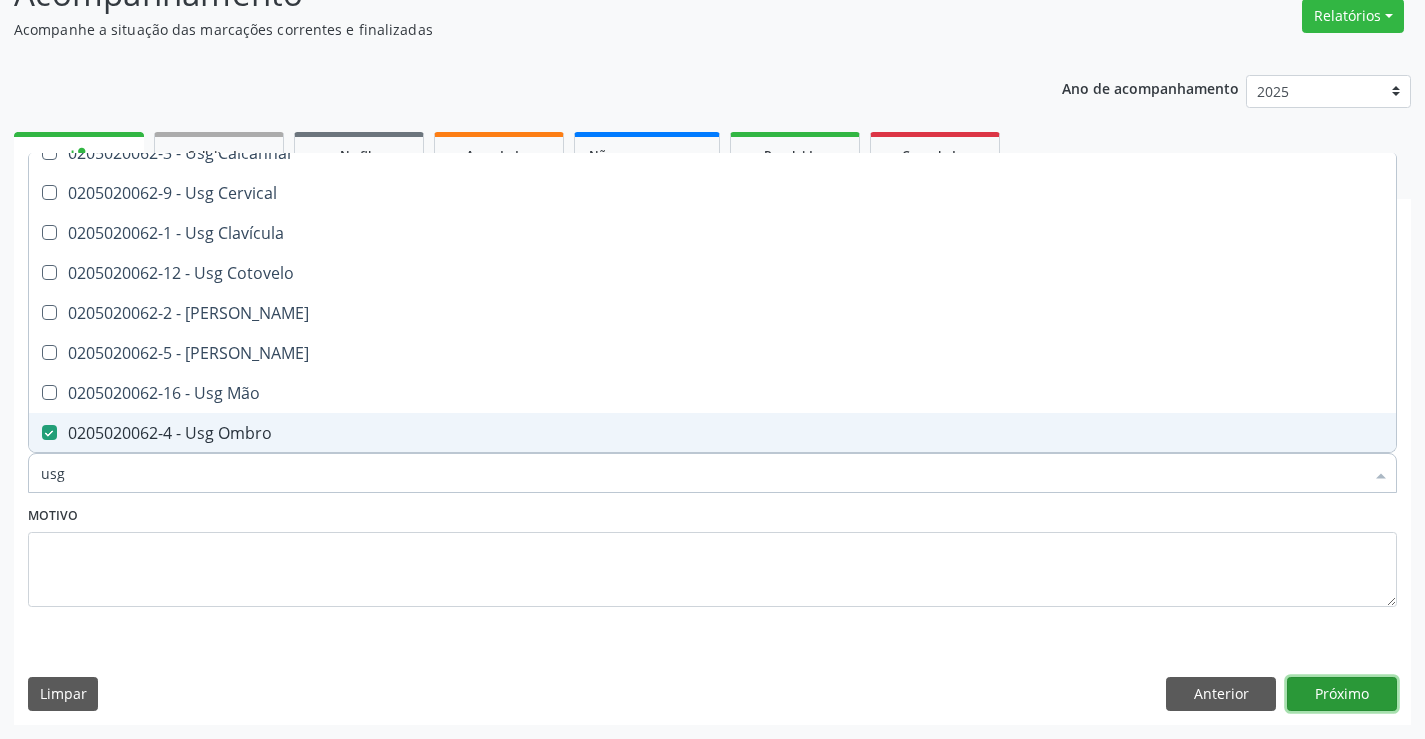 click on "Próximo" at bounding box center (1342, 694) 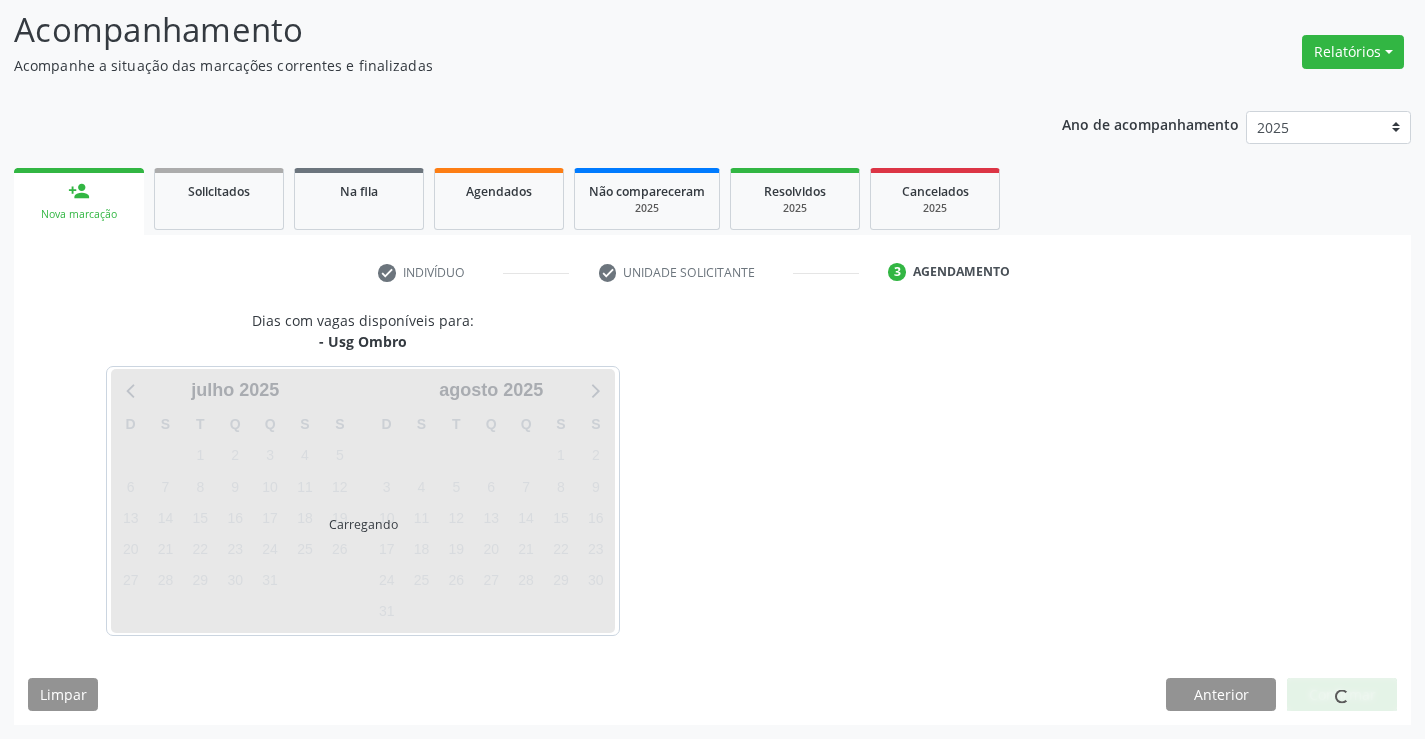 scroll, scrollTop: 131, scrollLeft: 0, axis: vertical 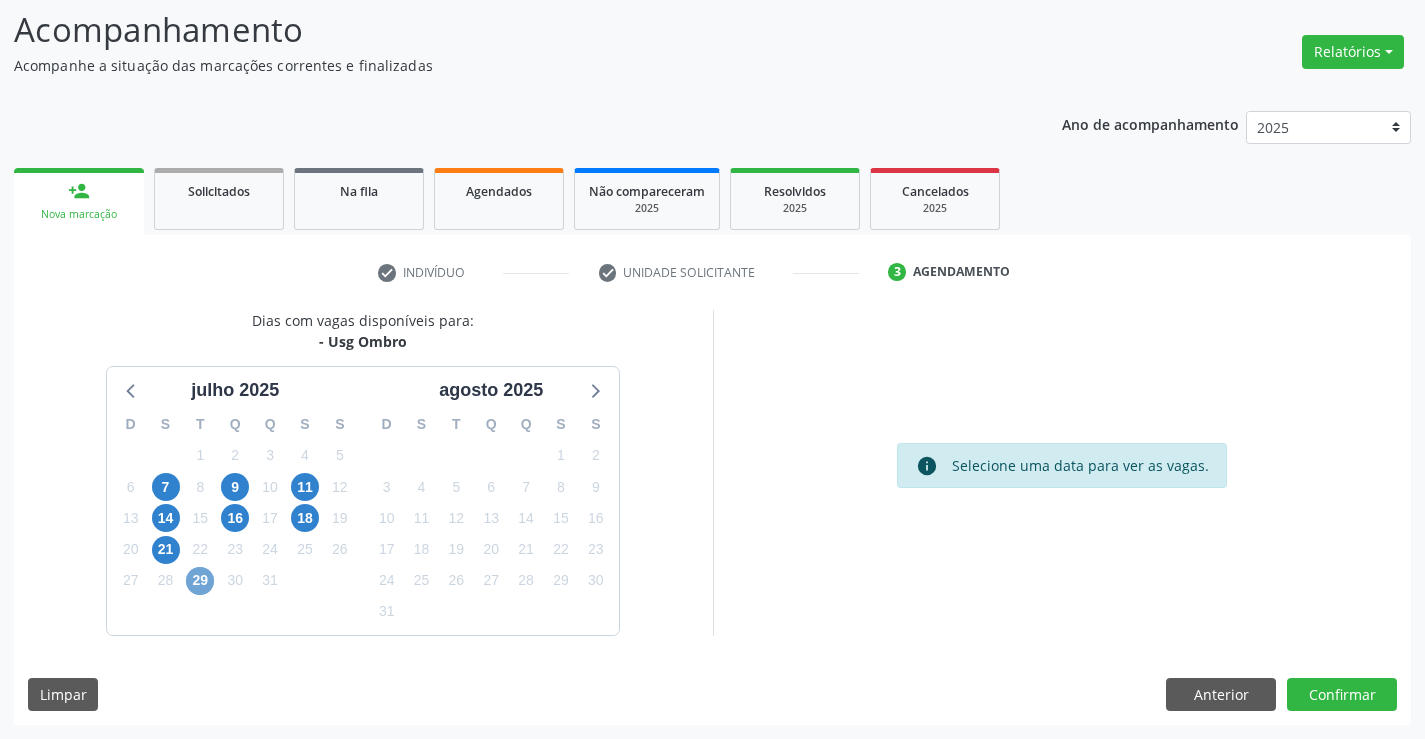 click on "29" at bounding box center (200, 581) 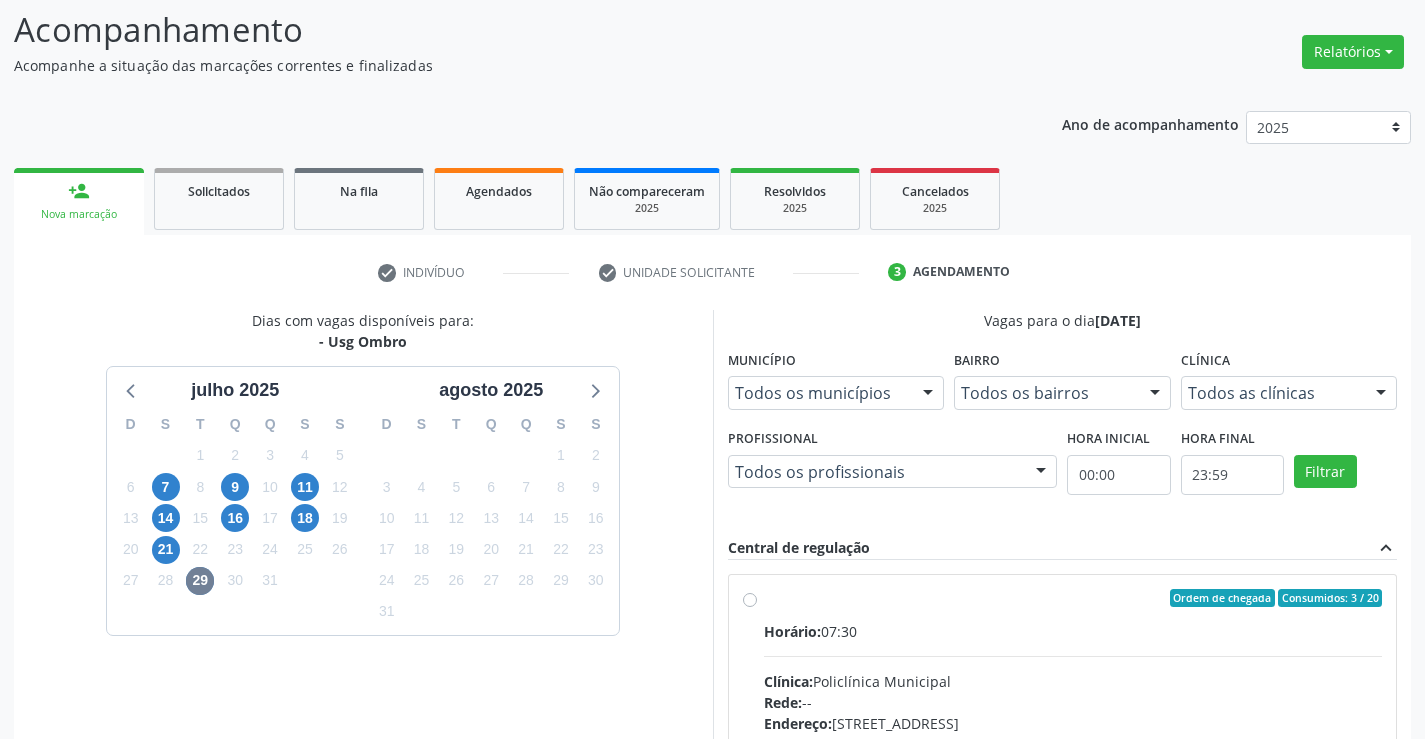 click on "Ordem de chegada
Consumidos: 3 / 20
Horário:   07:30
Clínica:  Policlínica Municipal
Rede:
--
Endereço:   Predio, nº 386, Centro, Campo Formoso - BA
Telefone:   (74) 6451312
Profissional:
Italo Goncalves da Silva
Informações adicionais sobre o atendimento
Idade de atendimento:
de 0 a 120 anos
Gênero(s) atendido(s):
Masculino e Feminino
Informações adicionais:
--" at bounding box center [1073, 742] 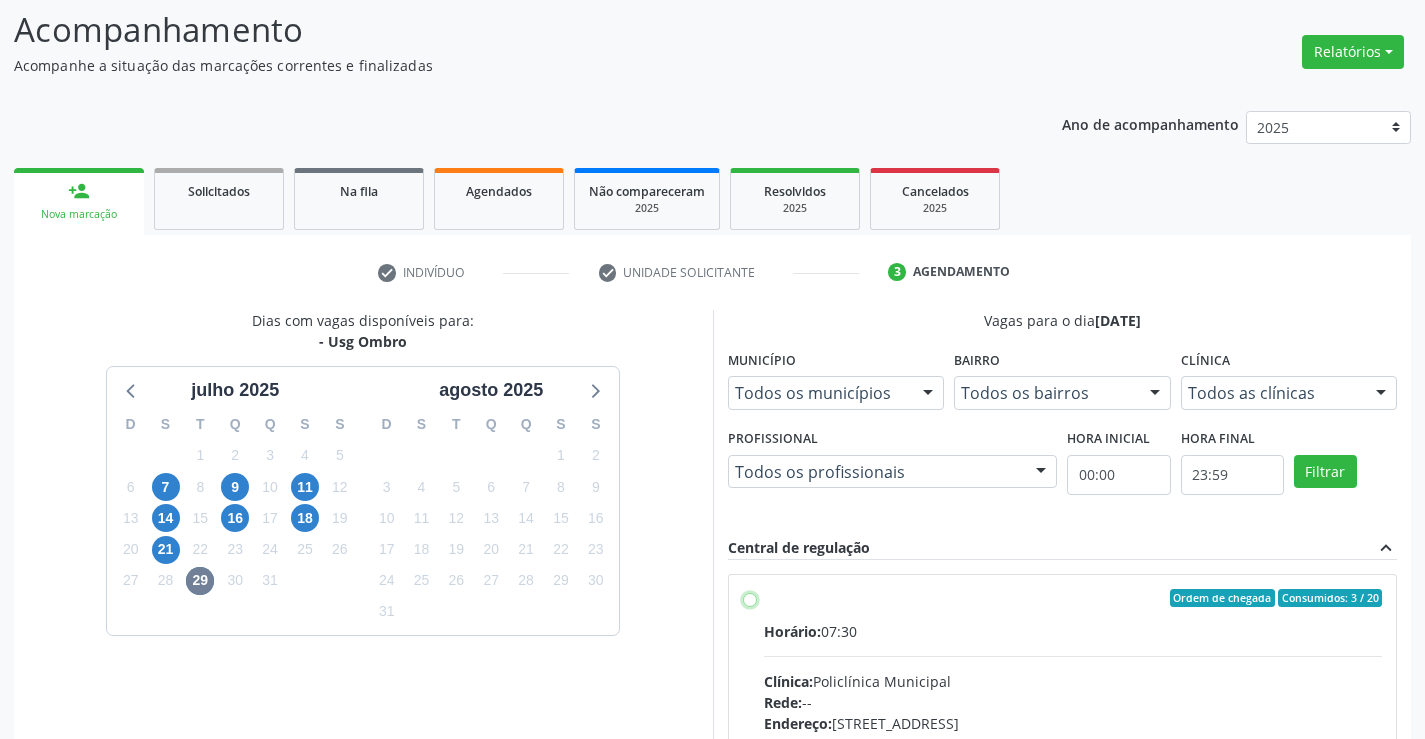 click on "Ordem de chegada
Consumidos: 3 / 20
Horário:   07:30
Clínica:  Policlínica Municipal
Rede:
--
Endereço:   Predio, nº 386, Centro, Campo Formoso - BA
Telefone:   (74) 6451312
Profissional:
Italo Goncalves da Silva
Informações adicionais sobre o atendimento
Idade de atendimento:
de 0 a 120 anos
Gênero(s) atendido(s):
Masculino e Feminino
Informações adicionais:
--" at bounding box center (750, 598) 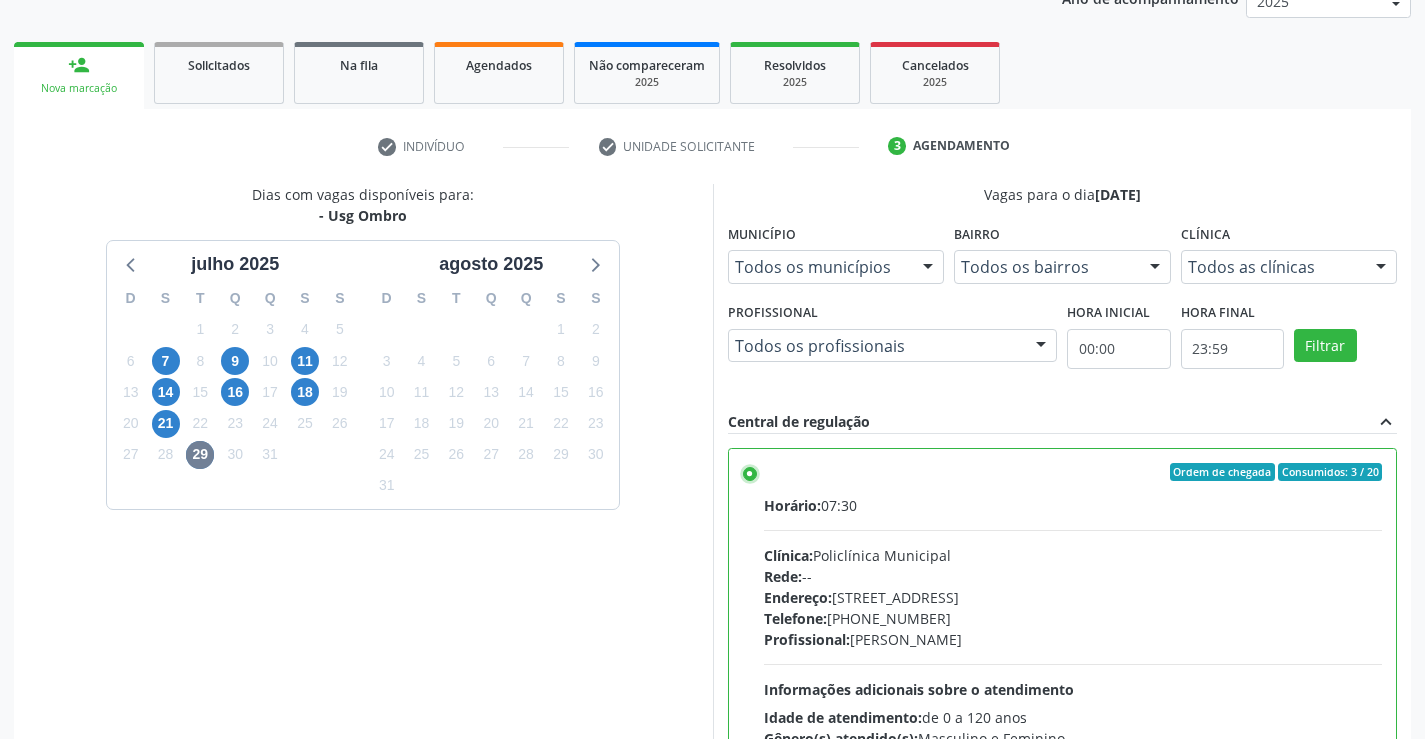 scroll, scrollTop: 456, scrollLeft: 0, axis: vertical 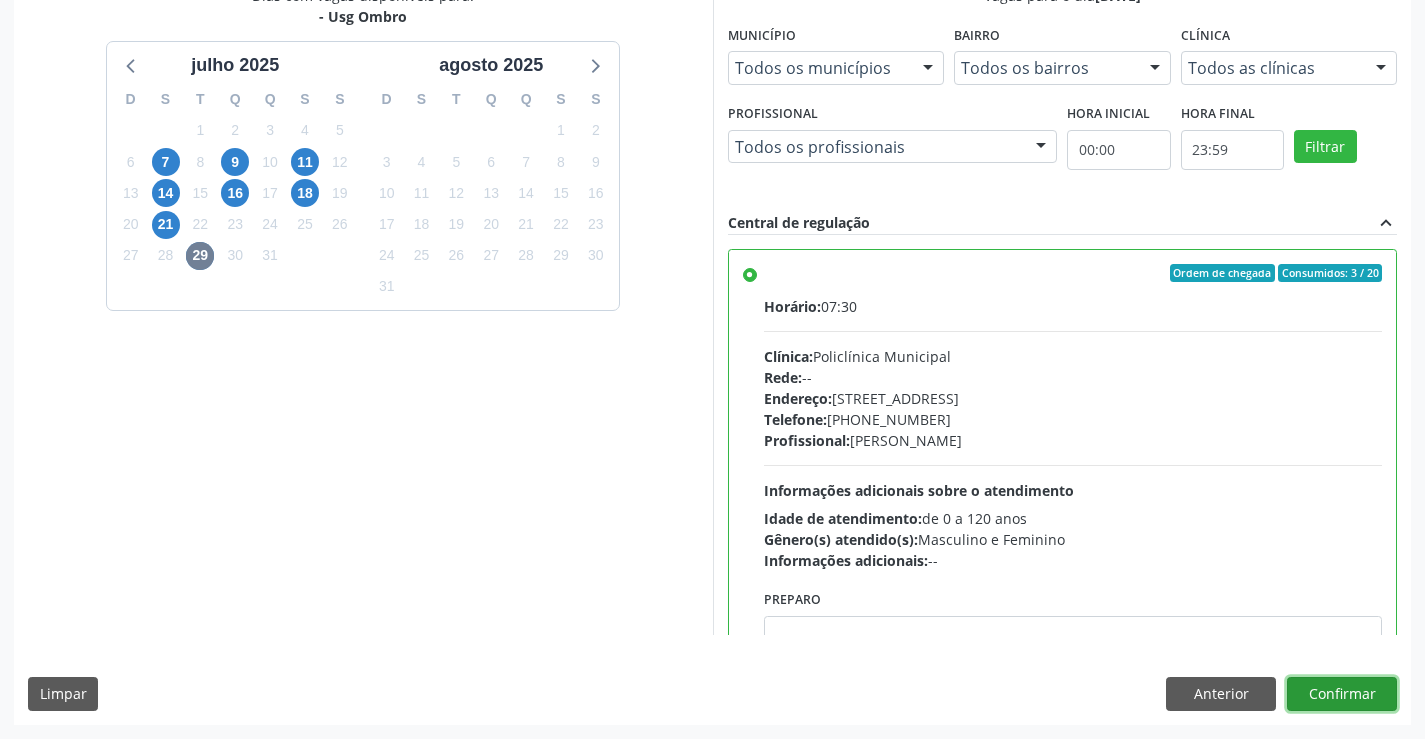 click on "Confirmar" at bounding box center (1342, 694) 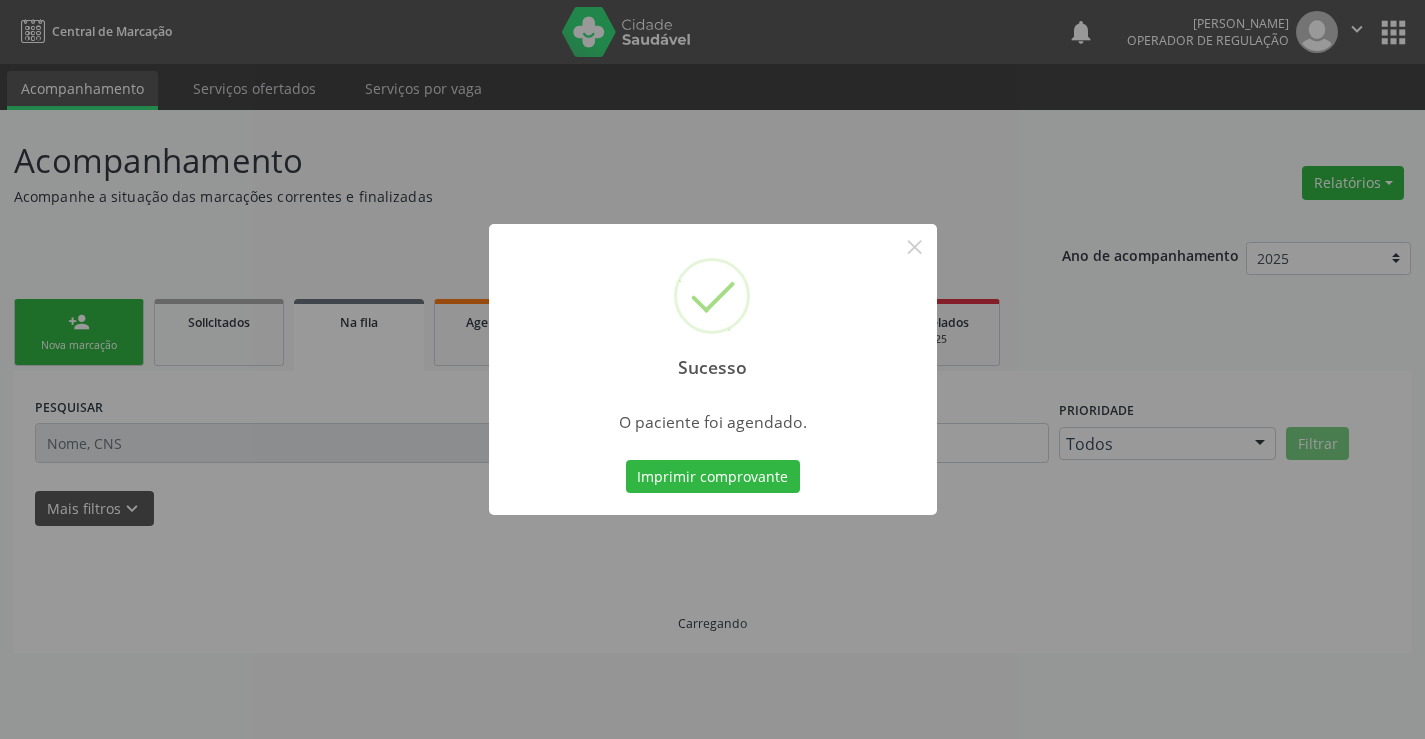scroll, scrollTop: 0, scrollLeft: 0, axis: both 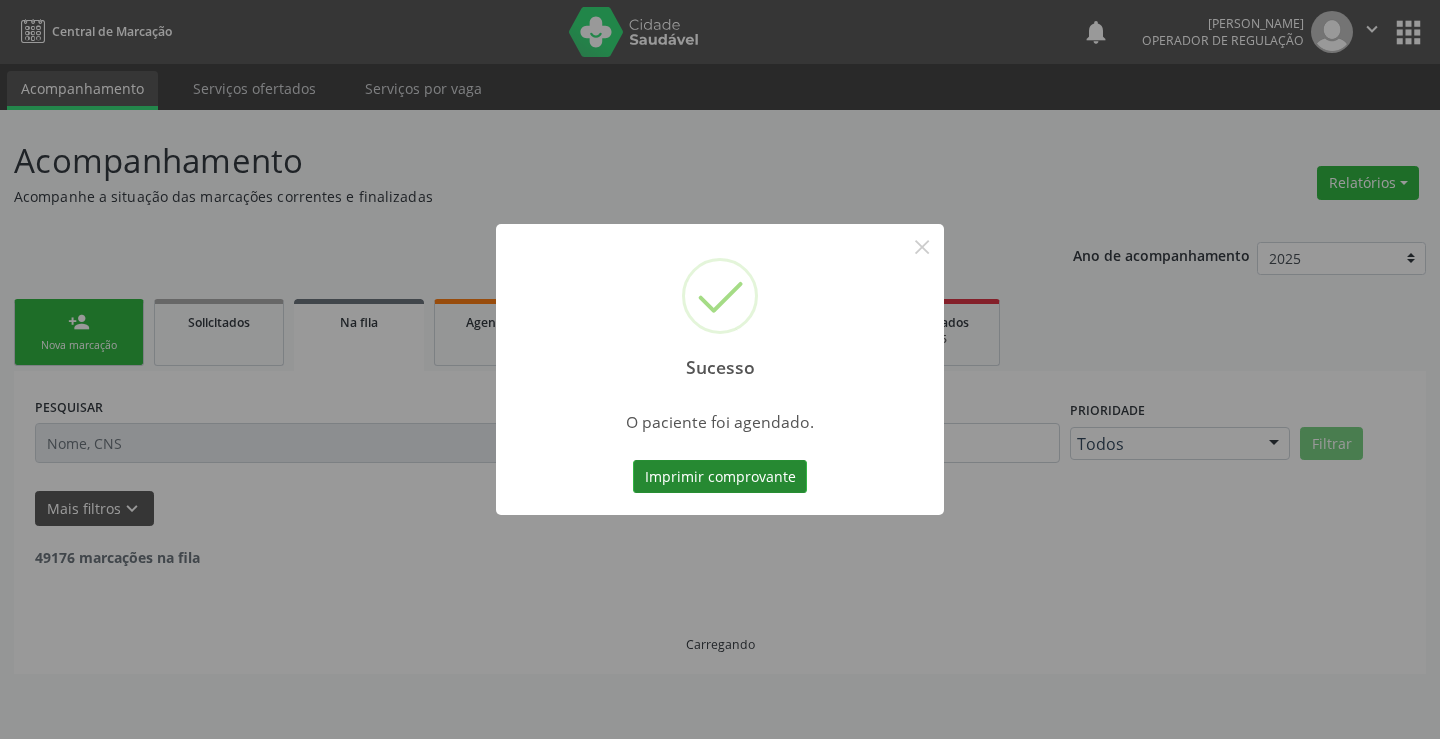 click on "Imprimir comprovante" at bounding box center (720, 477) 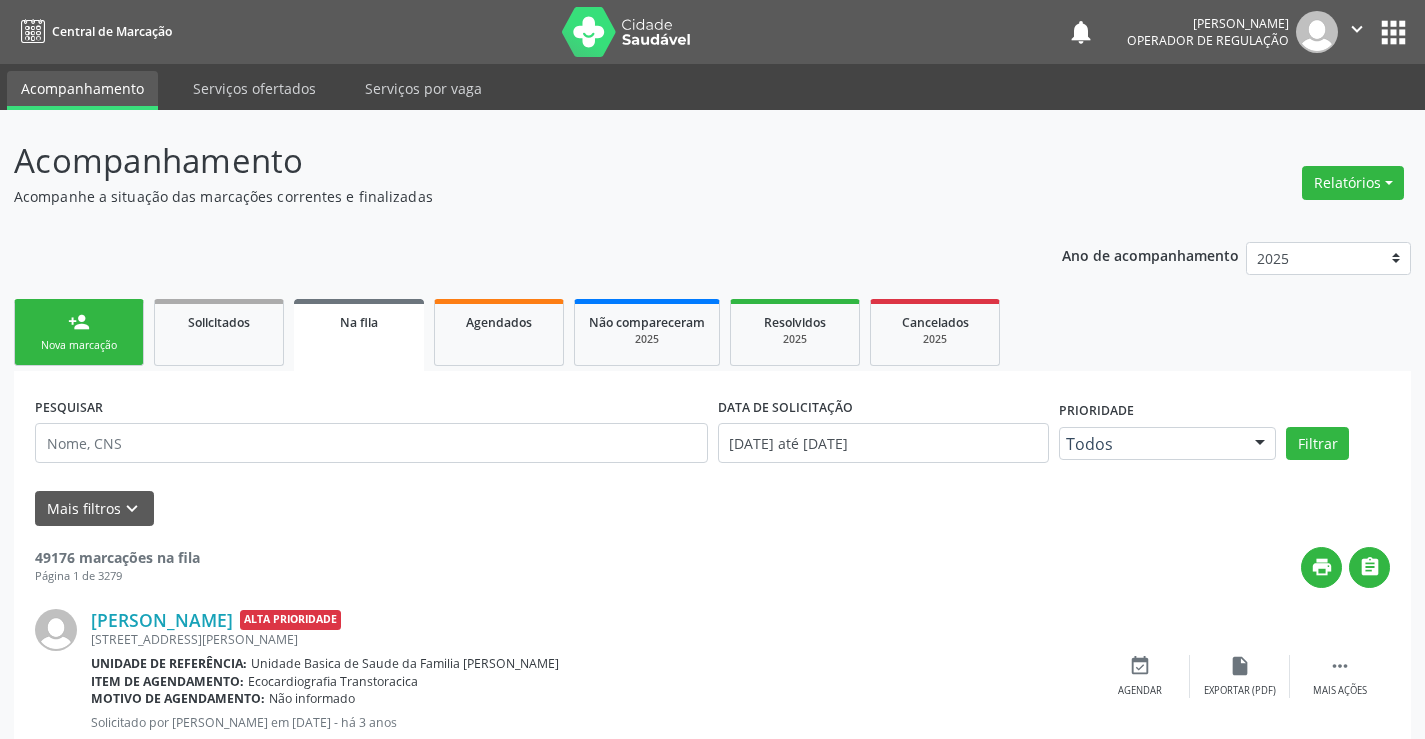 click on "person_add
Nova marcação" at bounding box center [79, 332] 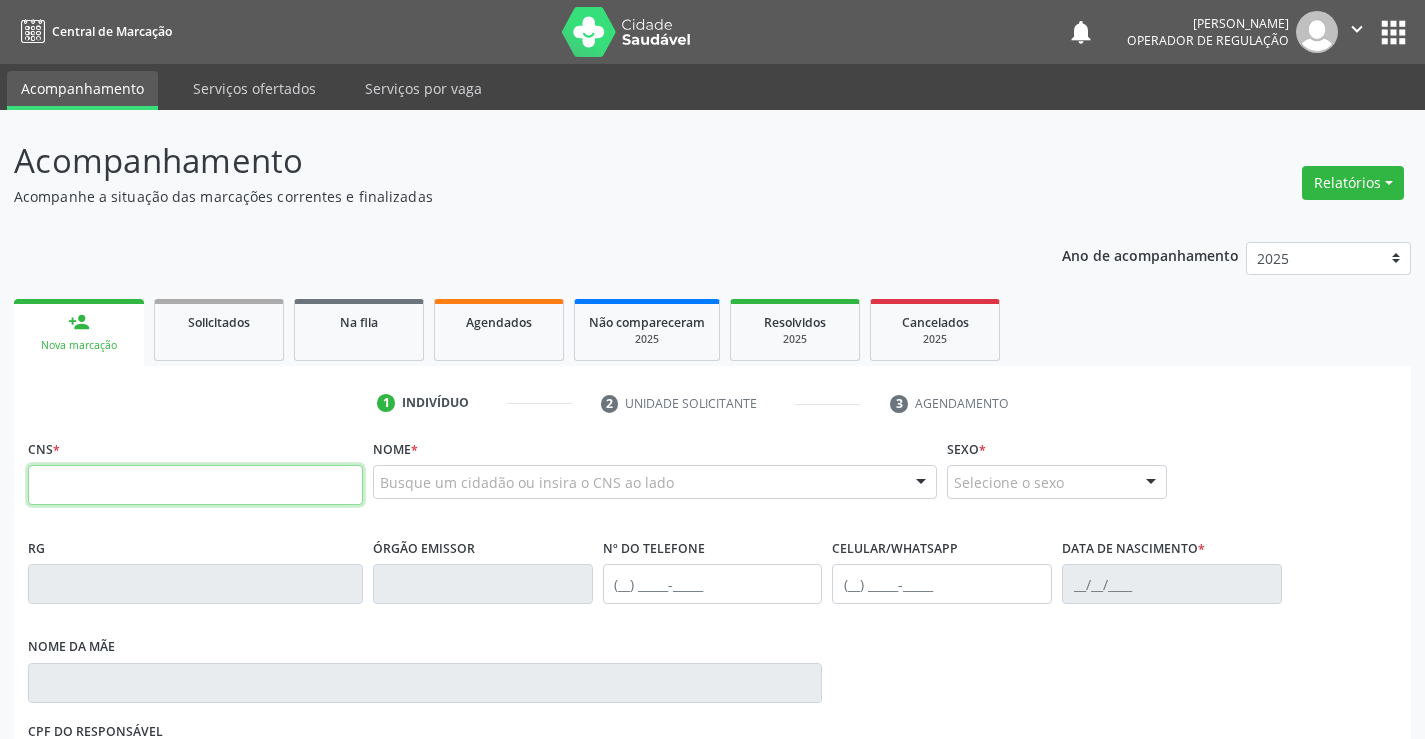 click at bounding box center (195, 485) 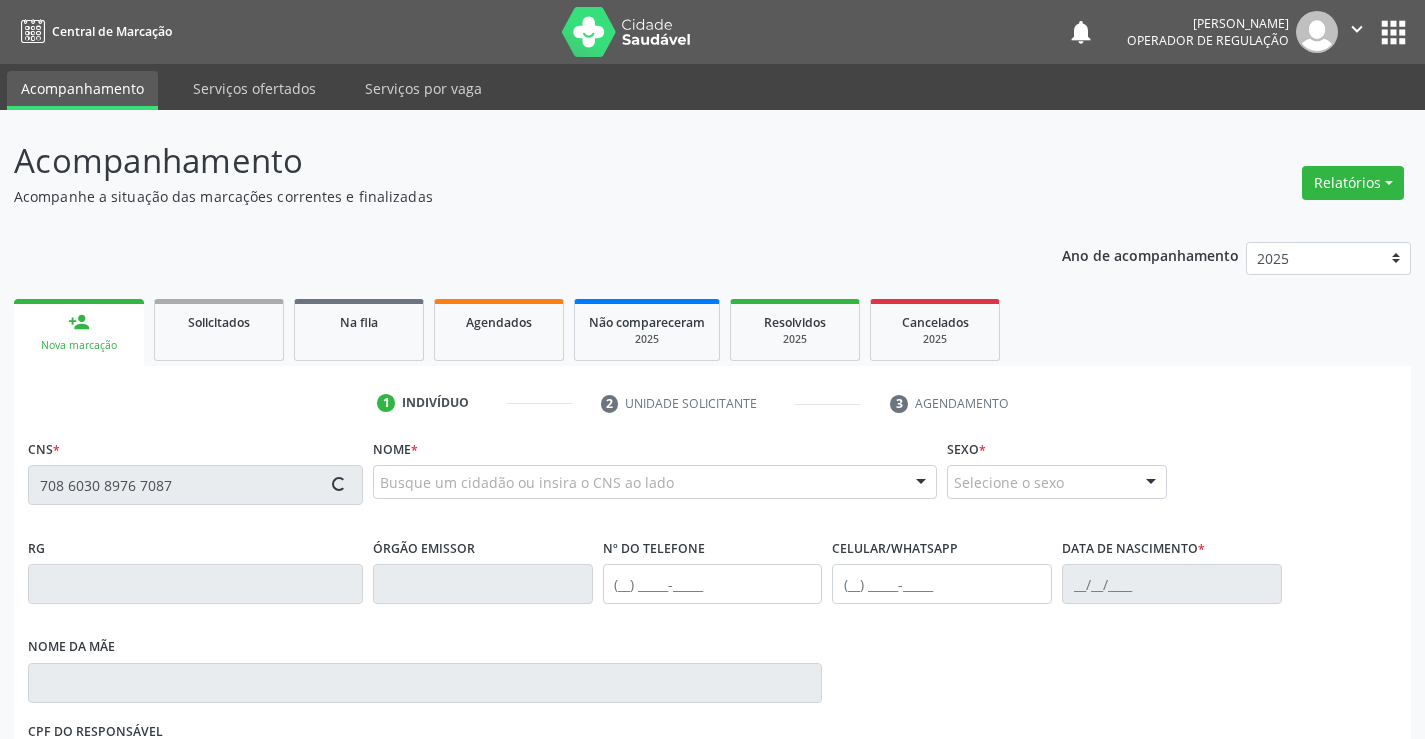 type on "708 6030 8976 7087" 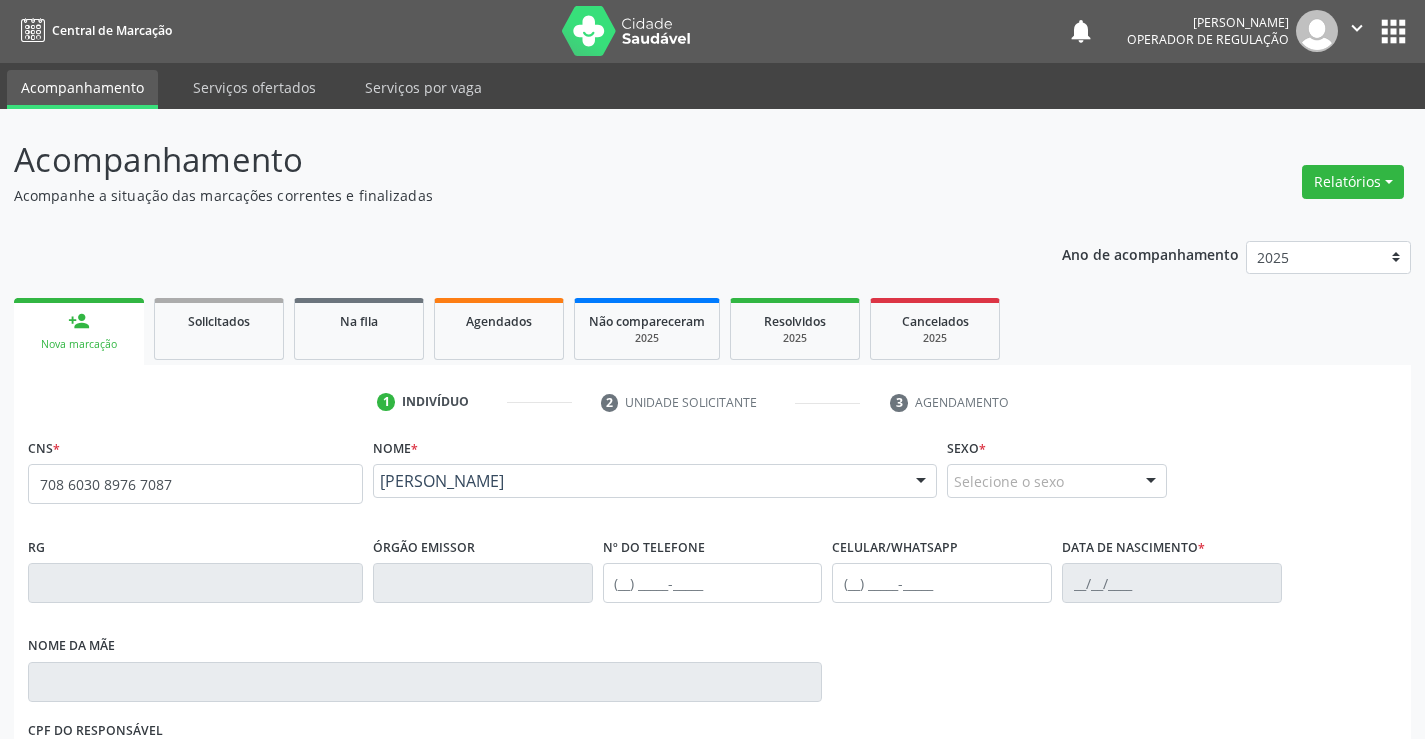 scroll, scrollTop: 331, scrollLeft: 0, axis: vertical 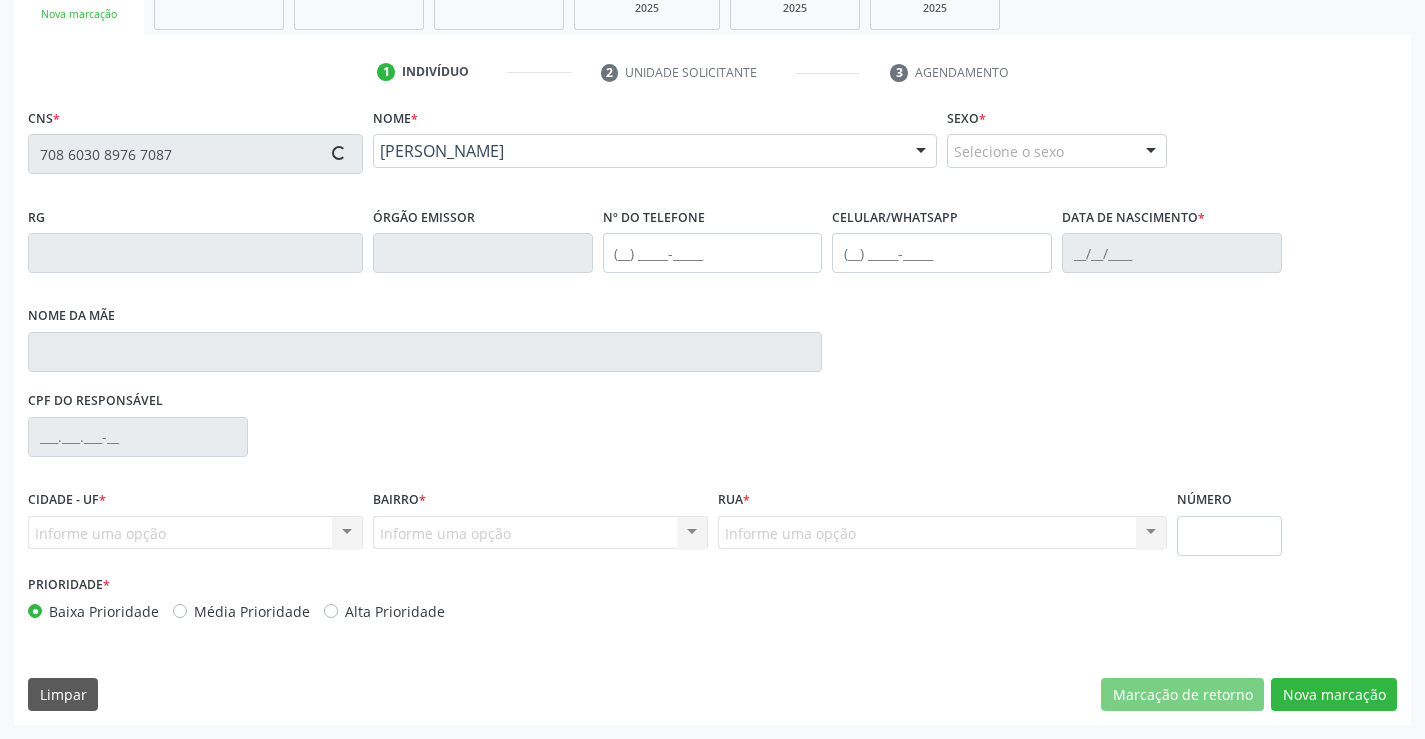 type on "1359417508" 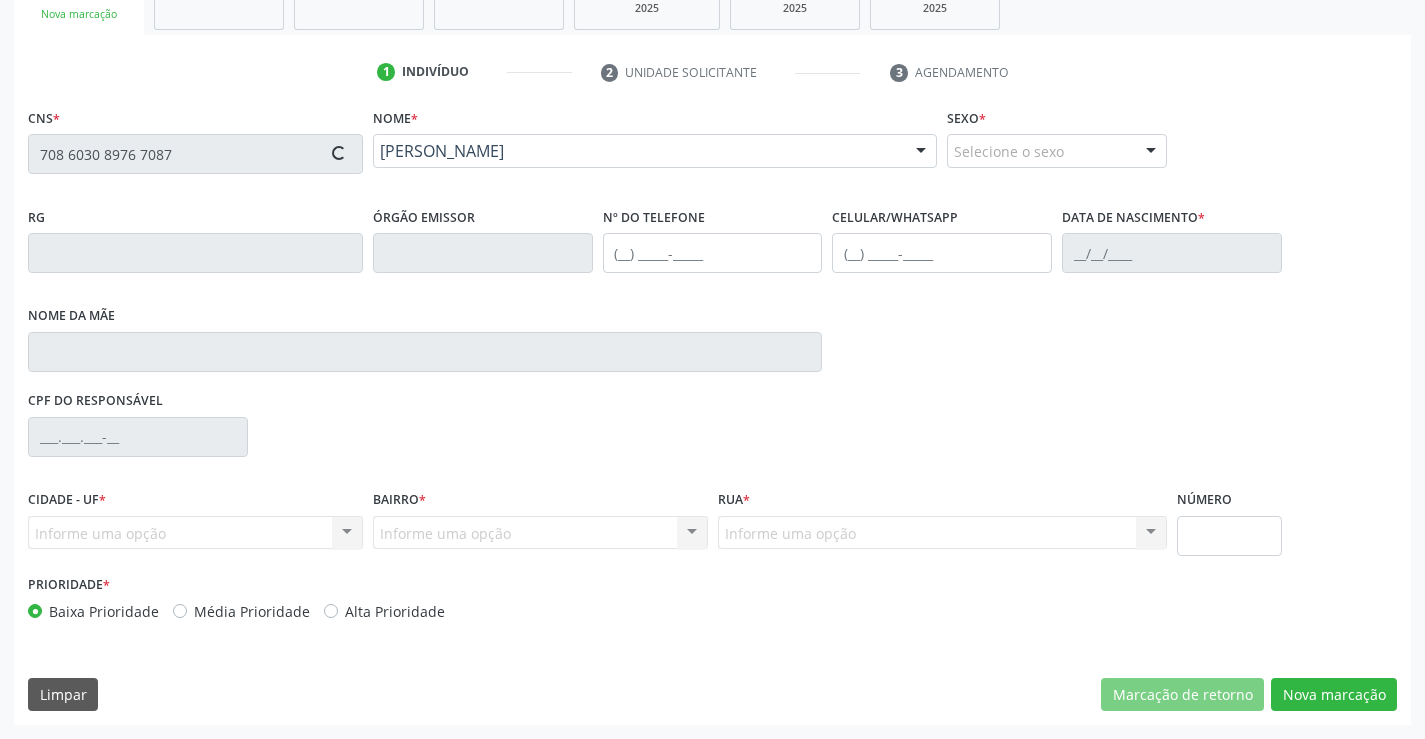 type on "(74) 98851-1587" 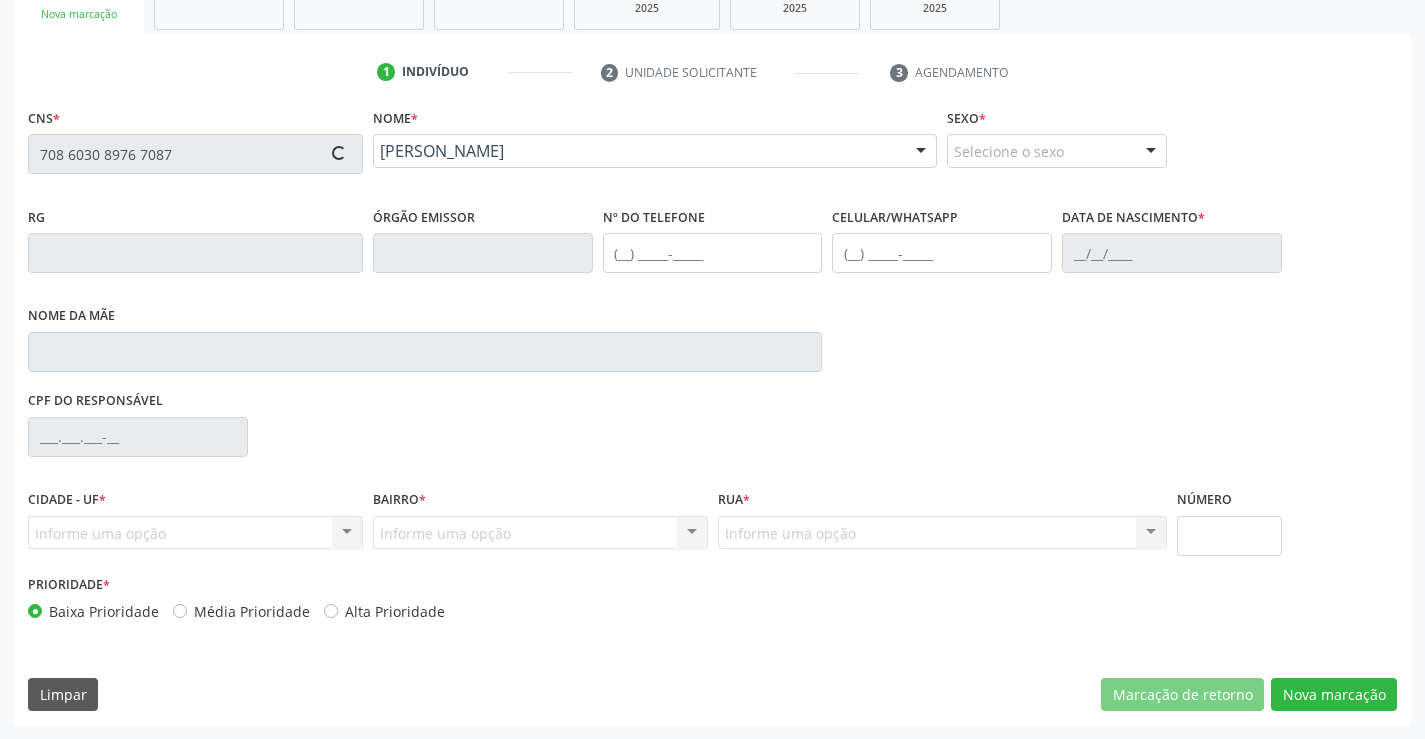 type on "S/N" 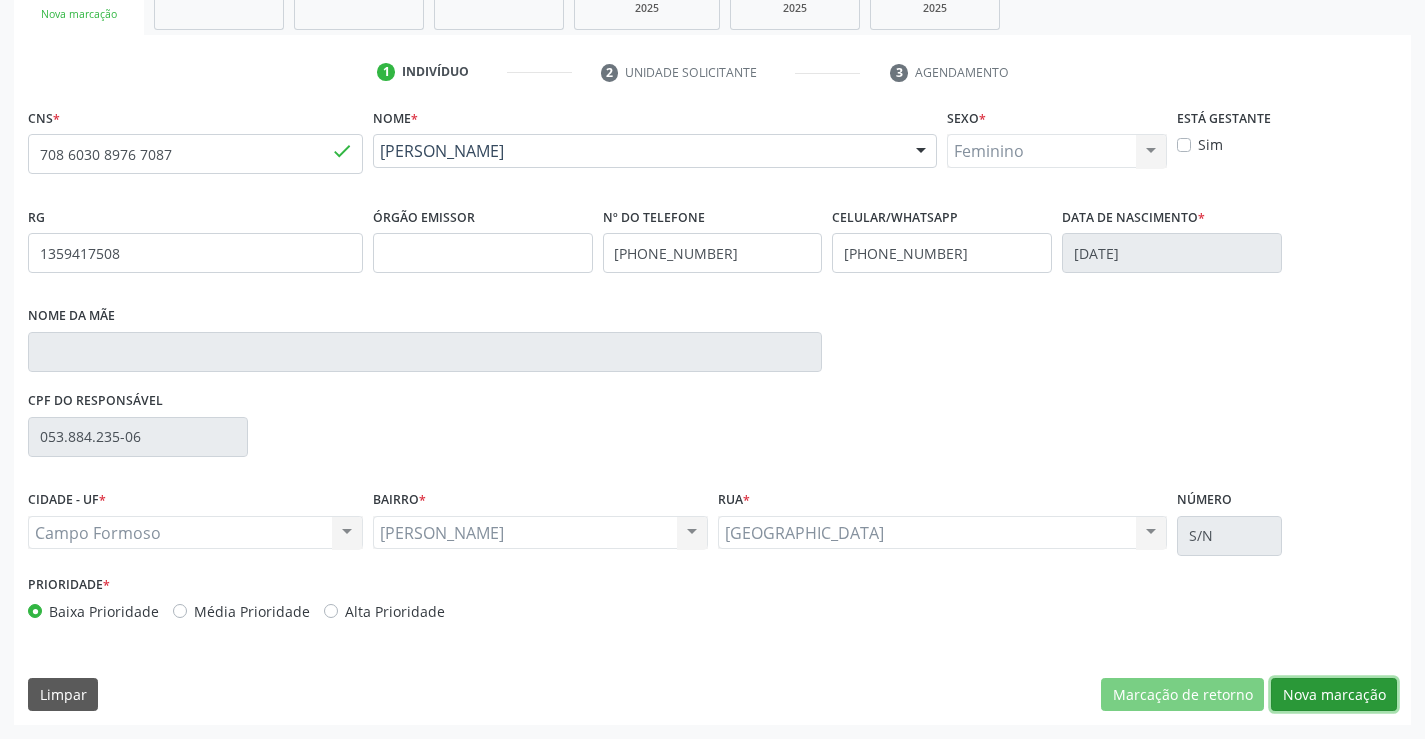 click on "Nova marcação" at bounding box center [1334, 695] 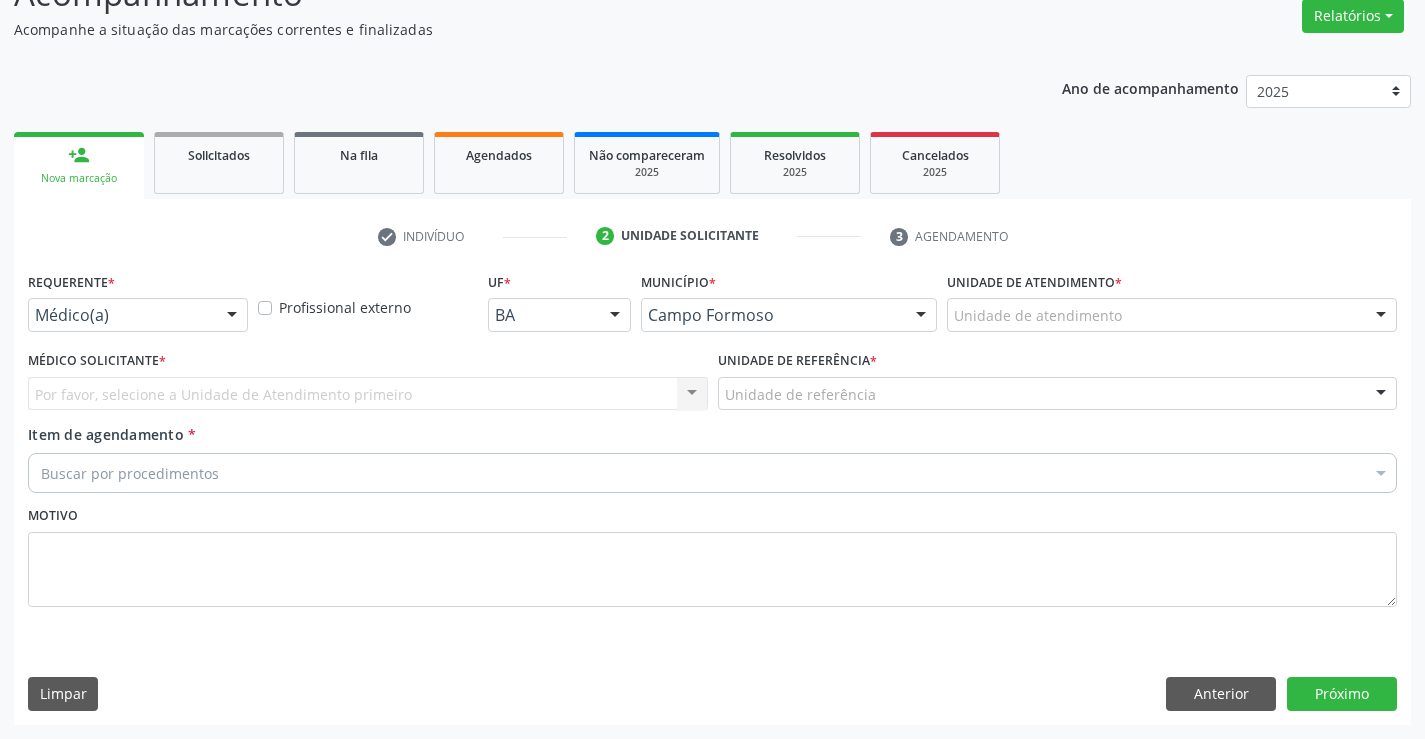 scroll, scrollTop: 167, scrollLeft: 0, axis: vertical 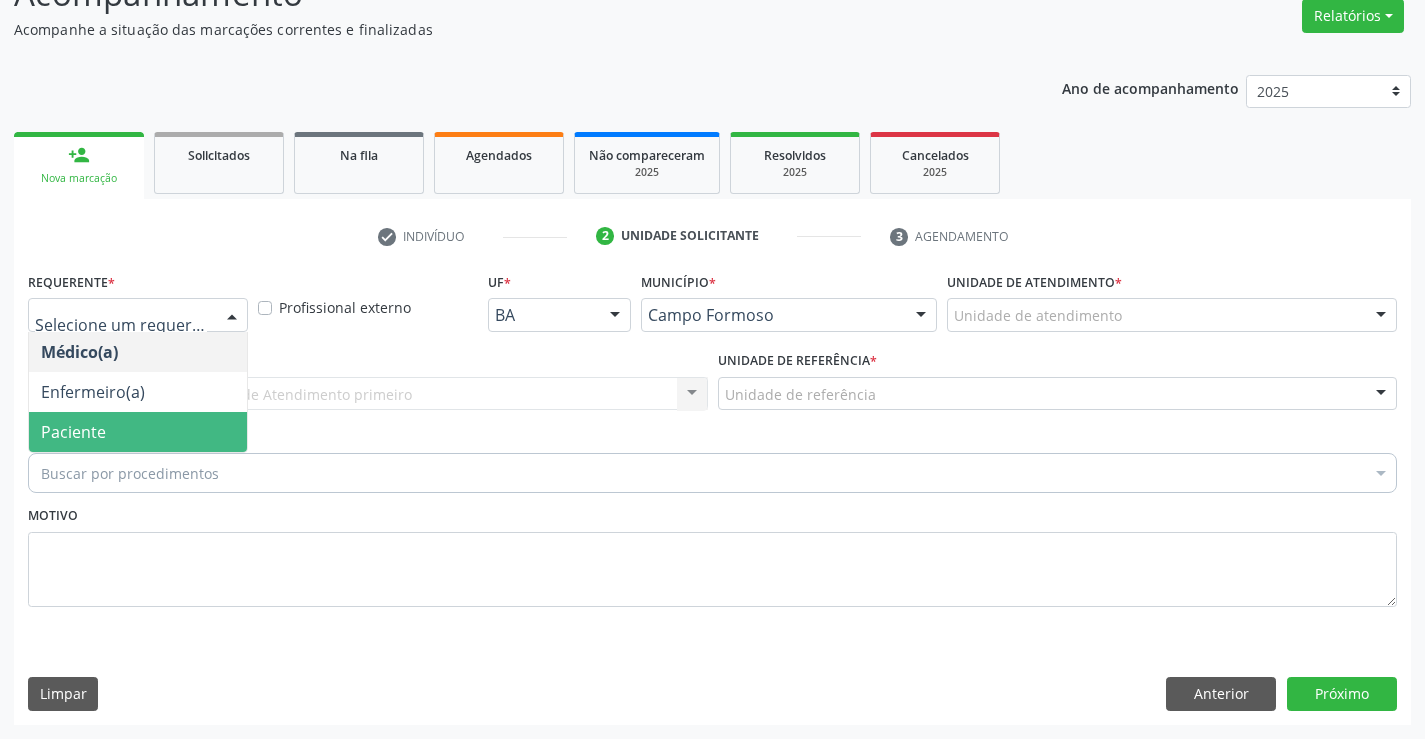 click on "Paciente" at bounding box center (138, 432) 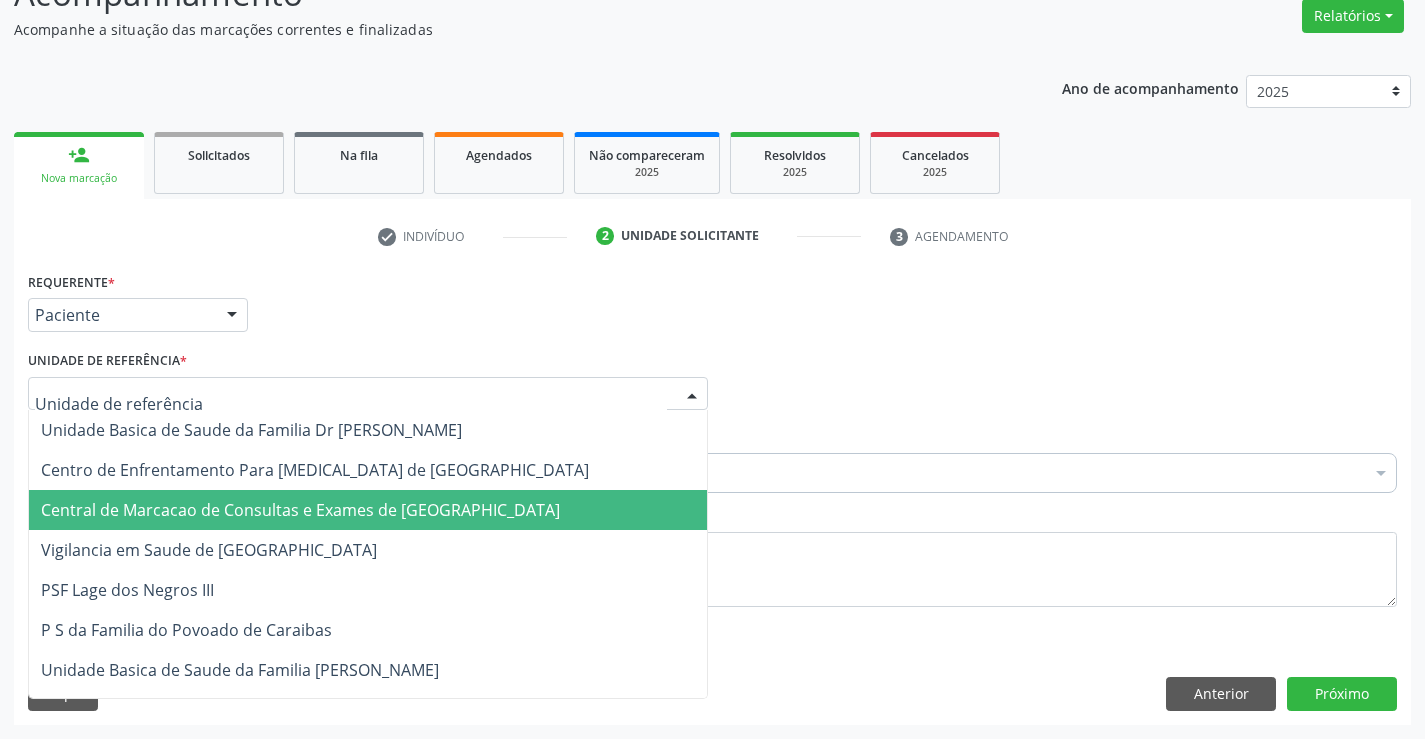 drag, startPoint x: 178, startPoint y: 511, endPoint x: 193, endPoint y: 473, distance: 40.853397 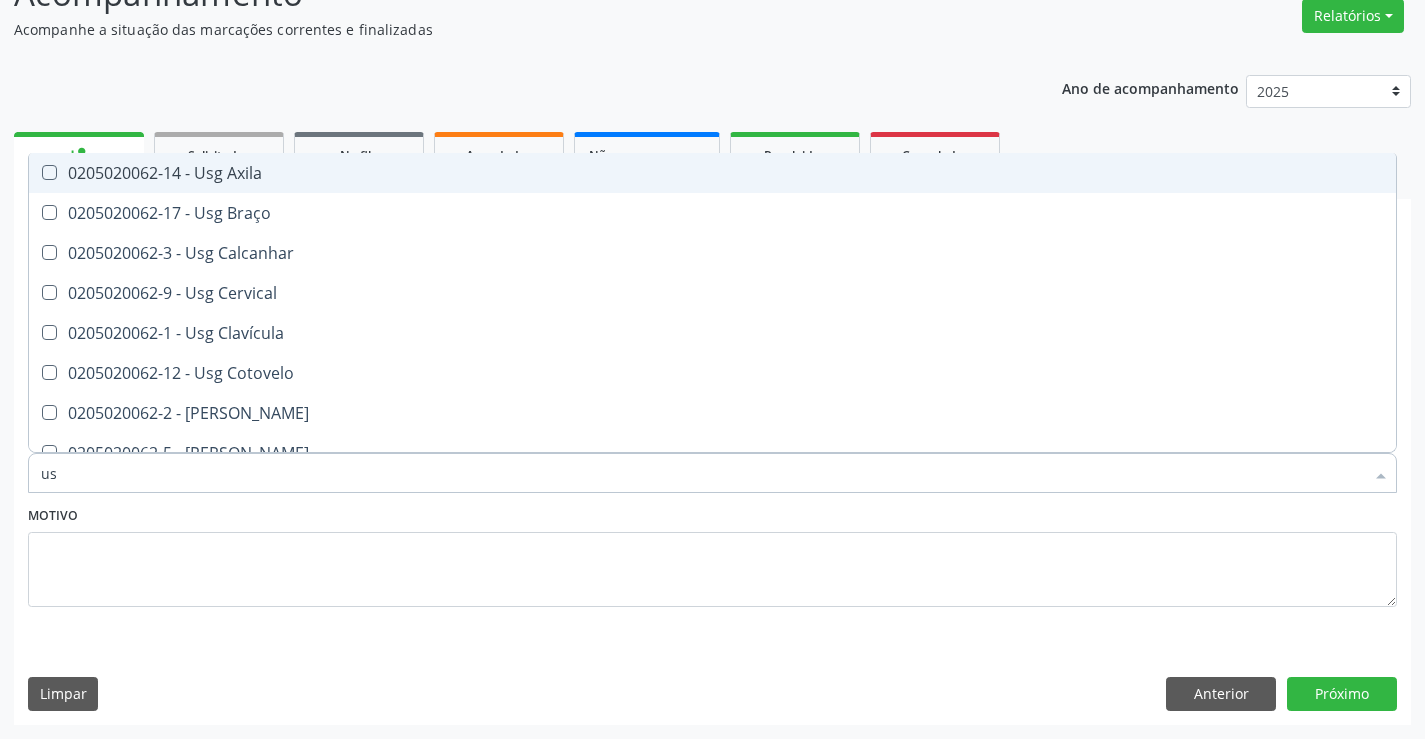 type on "usg" 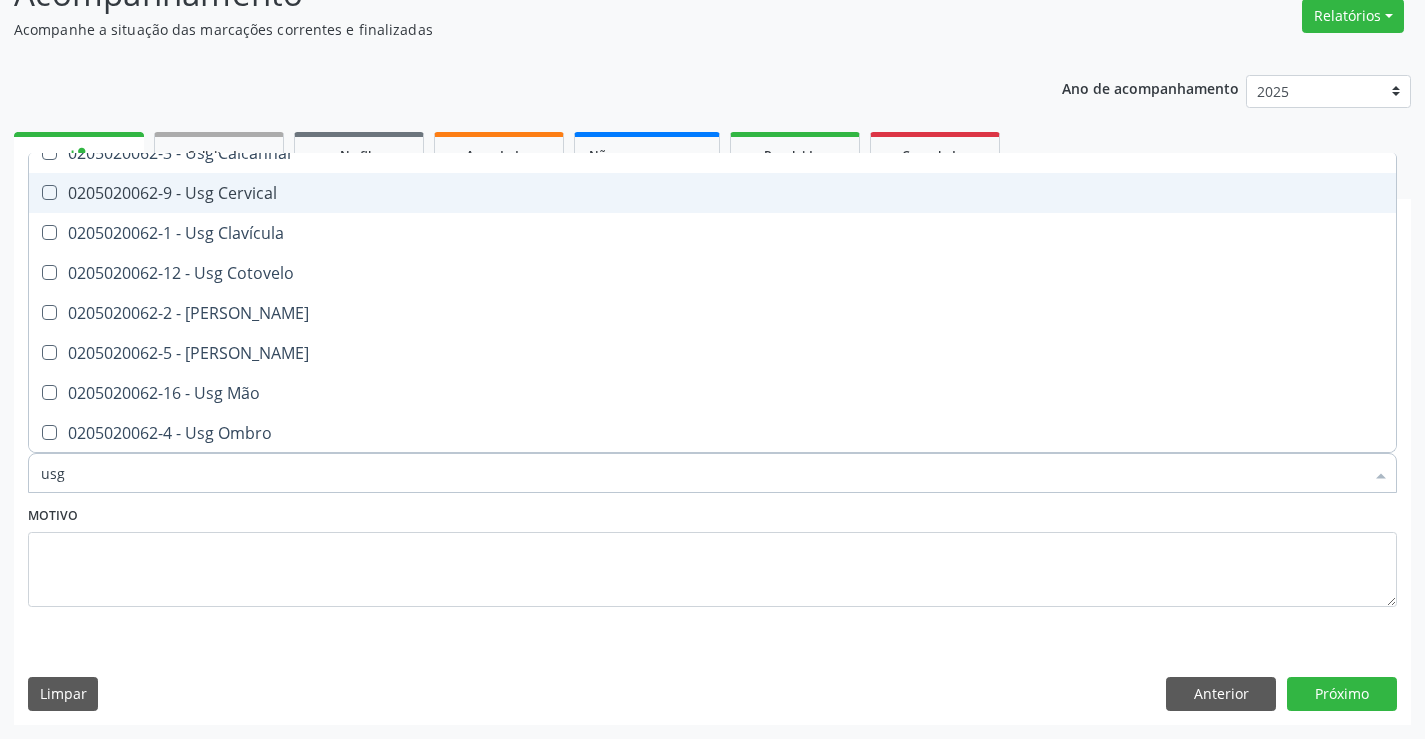scroll, scrollTop: 200, scrollLeft: 0, axis: vertical 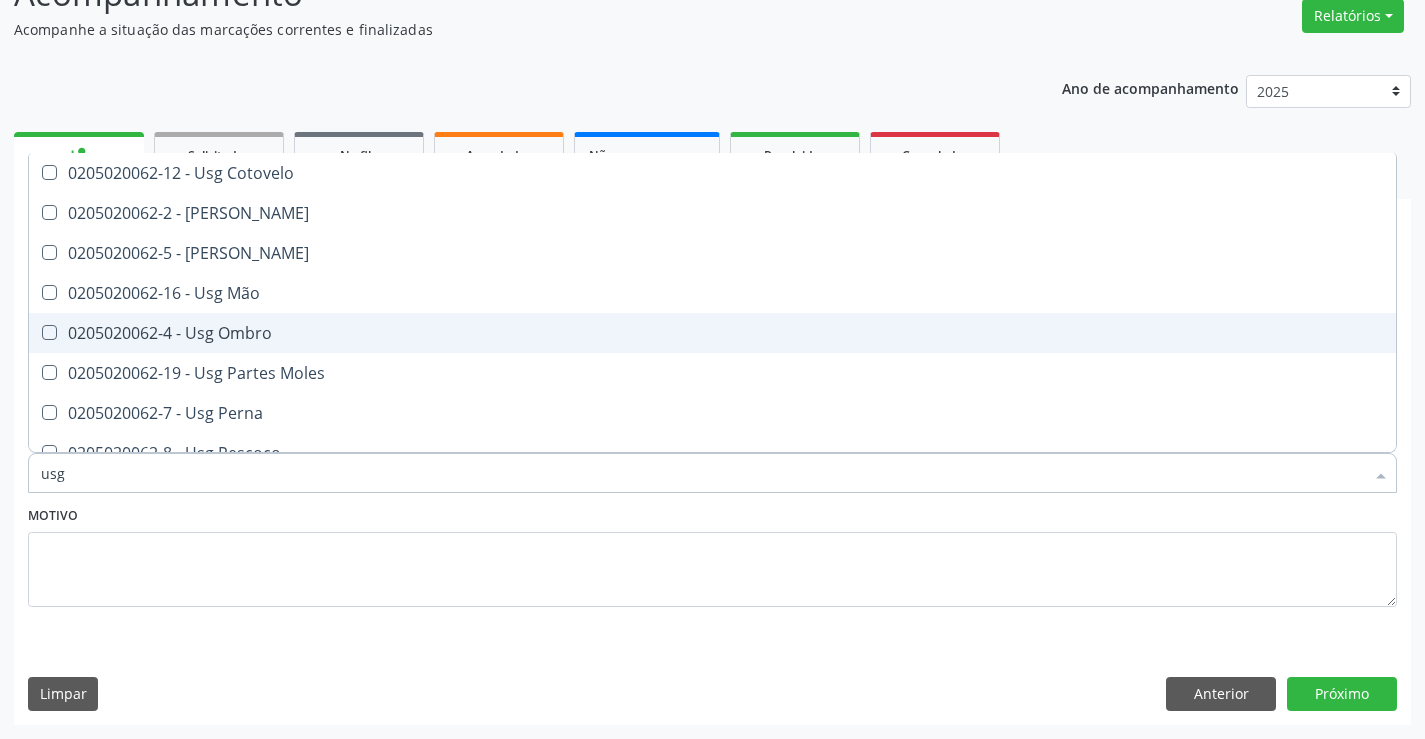 drag, startPoint x: 210, startPoint y: 319, endPoint x: 536, endPoint y: 396, distance: 334.97015 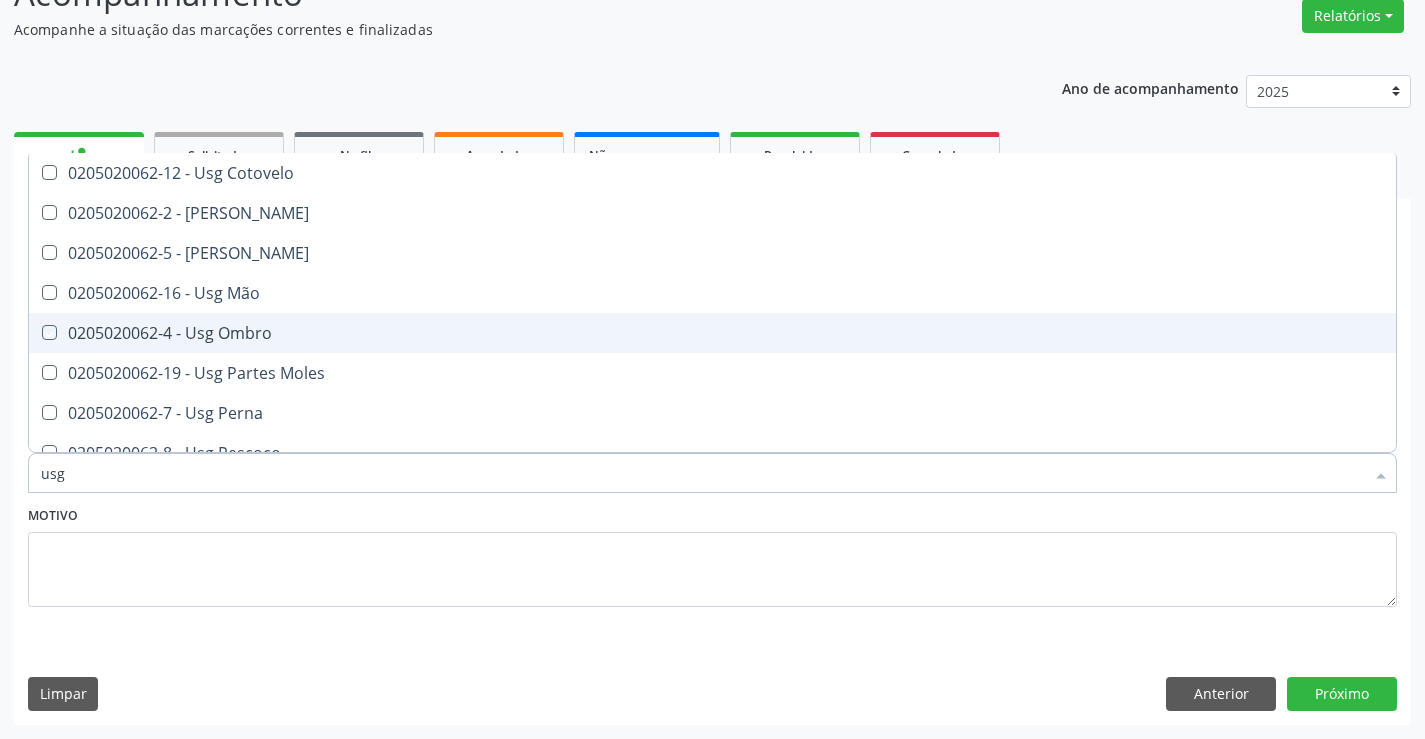 checkbox on "true" 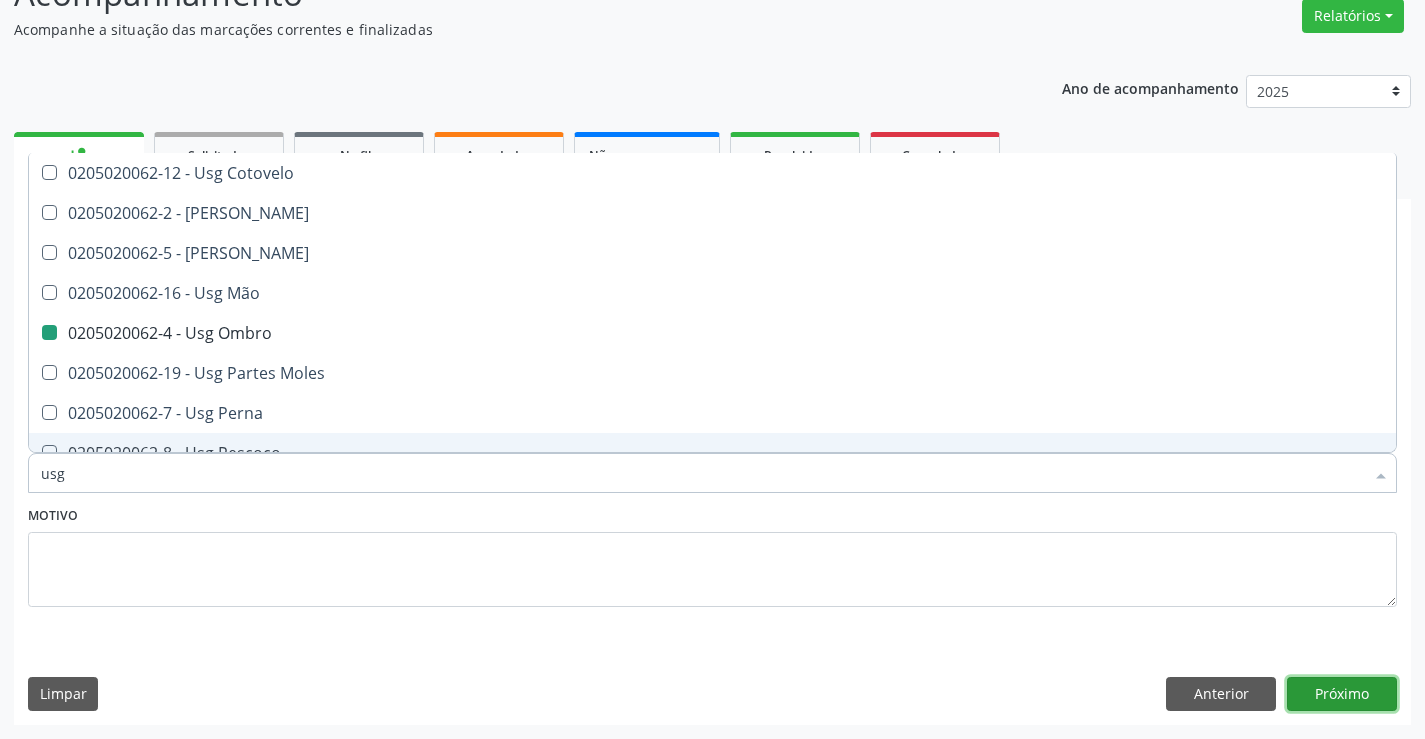 click on "Próximo" at bounding box center (1342, 694) 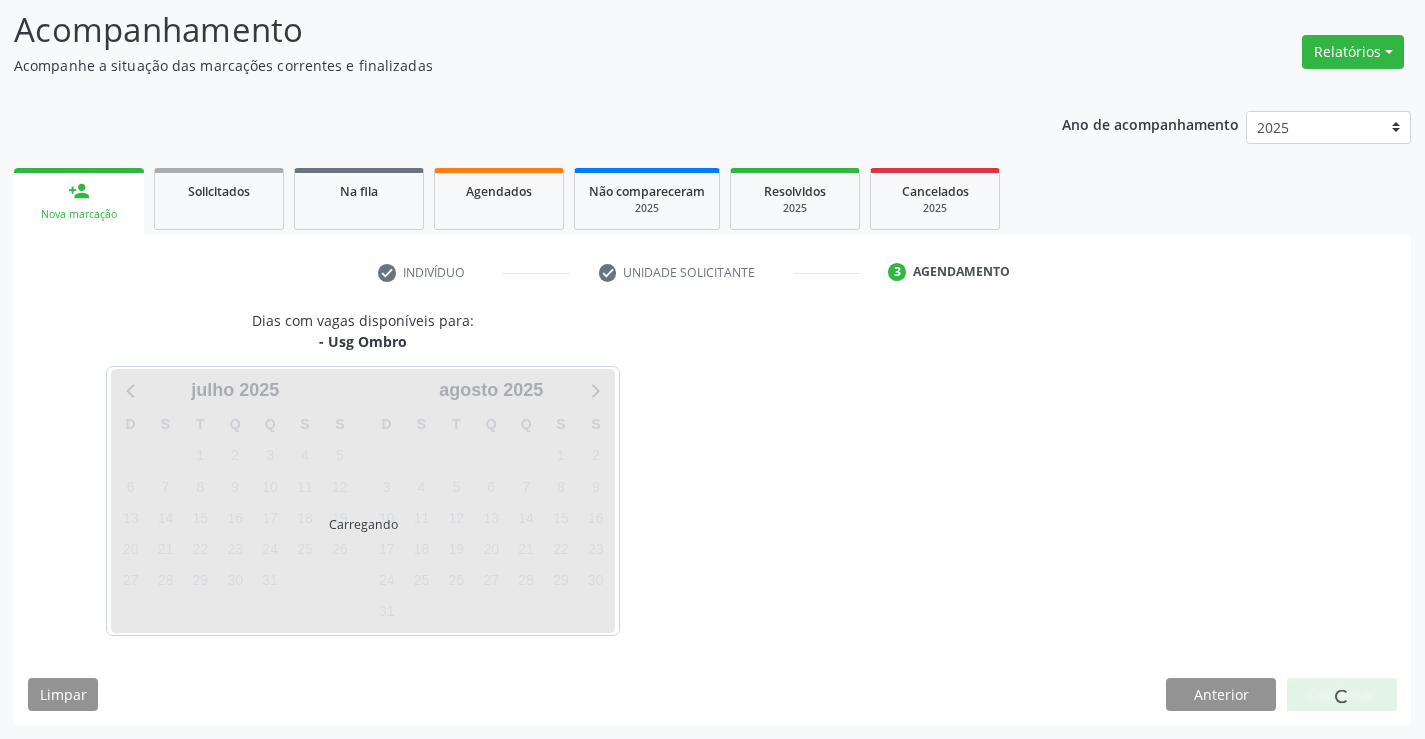scroll, scrollTop: 131, scrollLeft: 0, axis: vertical 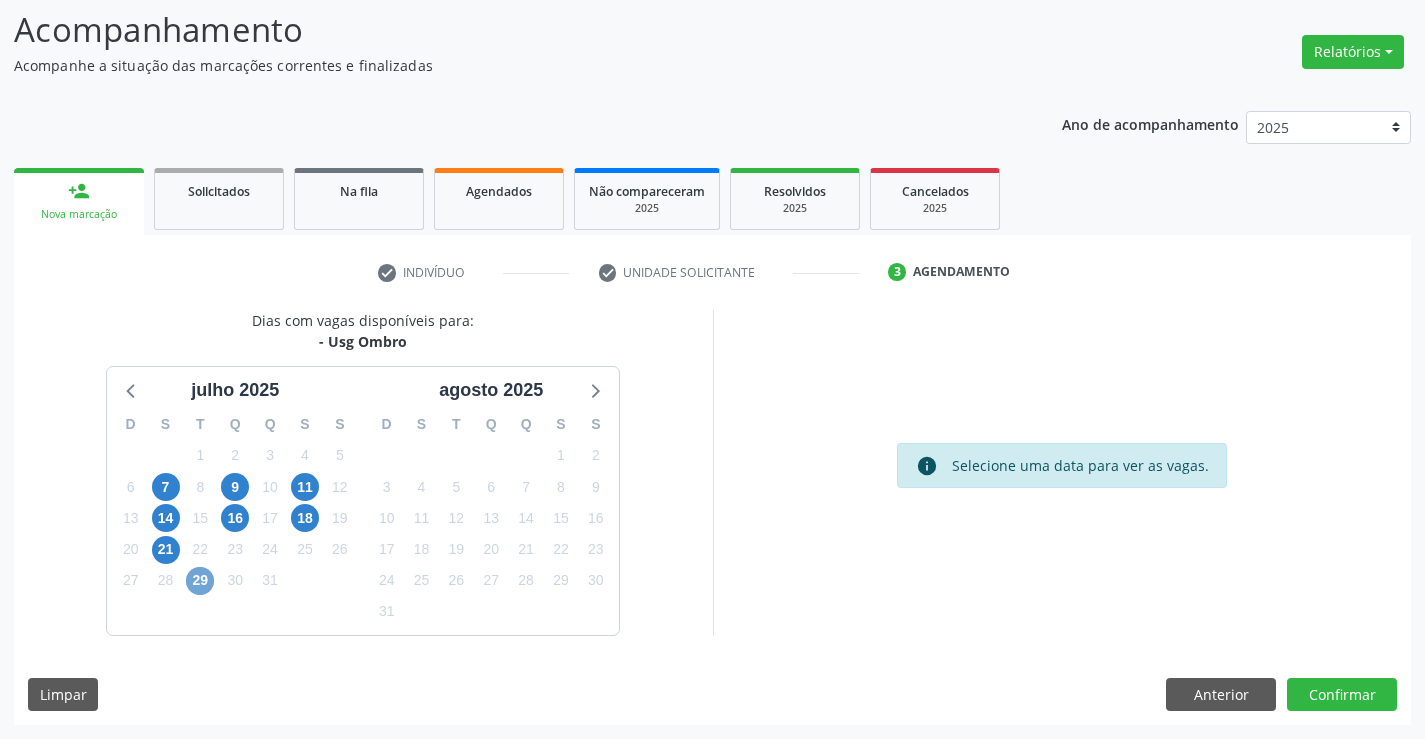 click on "29" at bounding box center (200, 581) 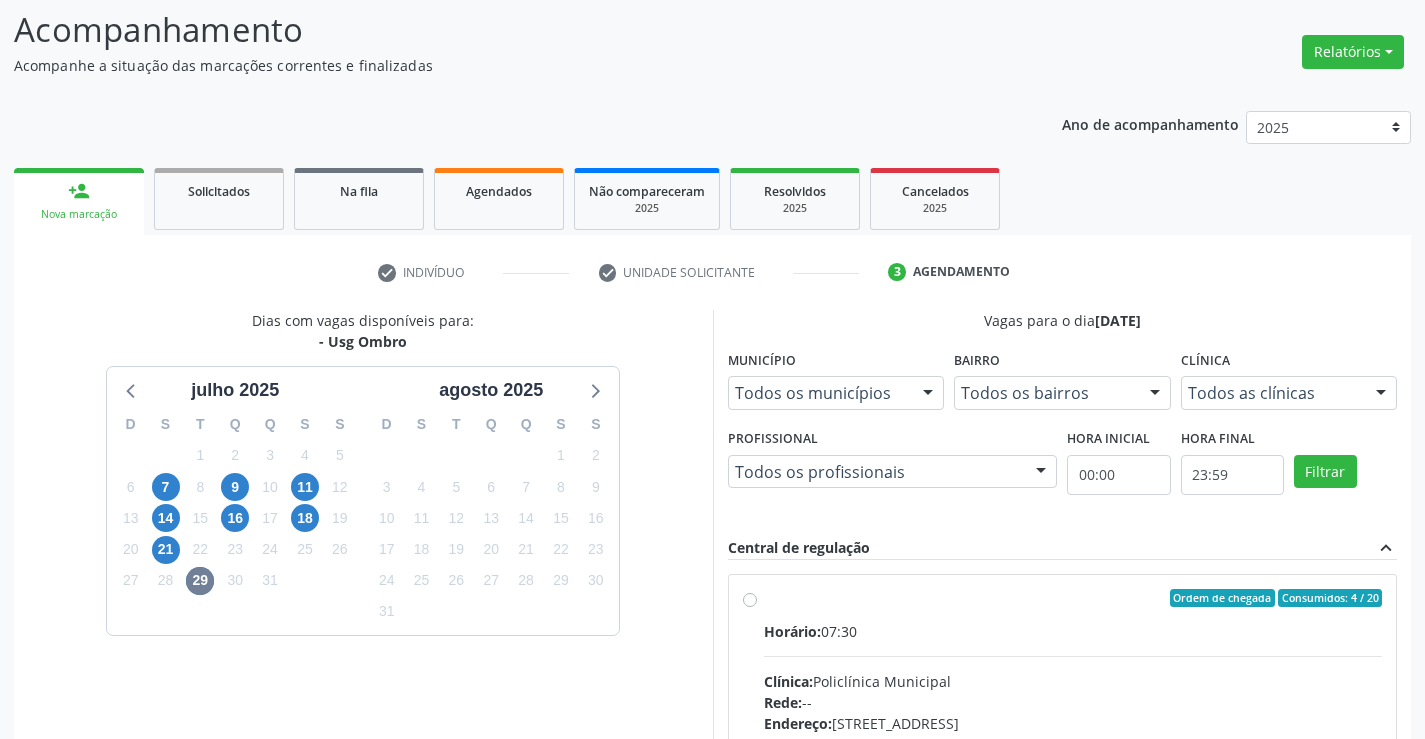 click on "Ordem de chegada
Consumidos: 4 / 20
Horário:   07:30
Clínica:  Policlínica Municipal
Rede:
--
Endereço:   Predio, nº 386, Centro, Campo Formoso - BA
Telefone:   (74) 6451312
Profissional:
Italo Goncalves da Silva
Informações adicionais sobre o atendimento
Idade de atendimento:
de 0 a 120 anos
Gênero(s) atendido(s):
Masculino e Feminino
Informações adicionais:
--" at bounding box center (1073, 742) 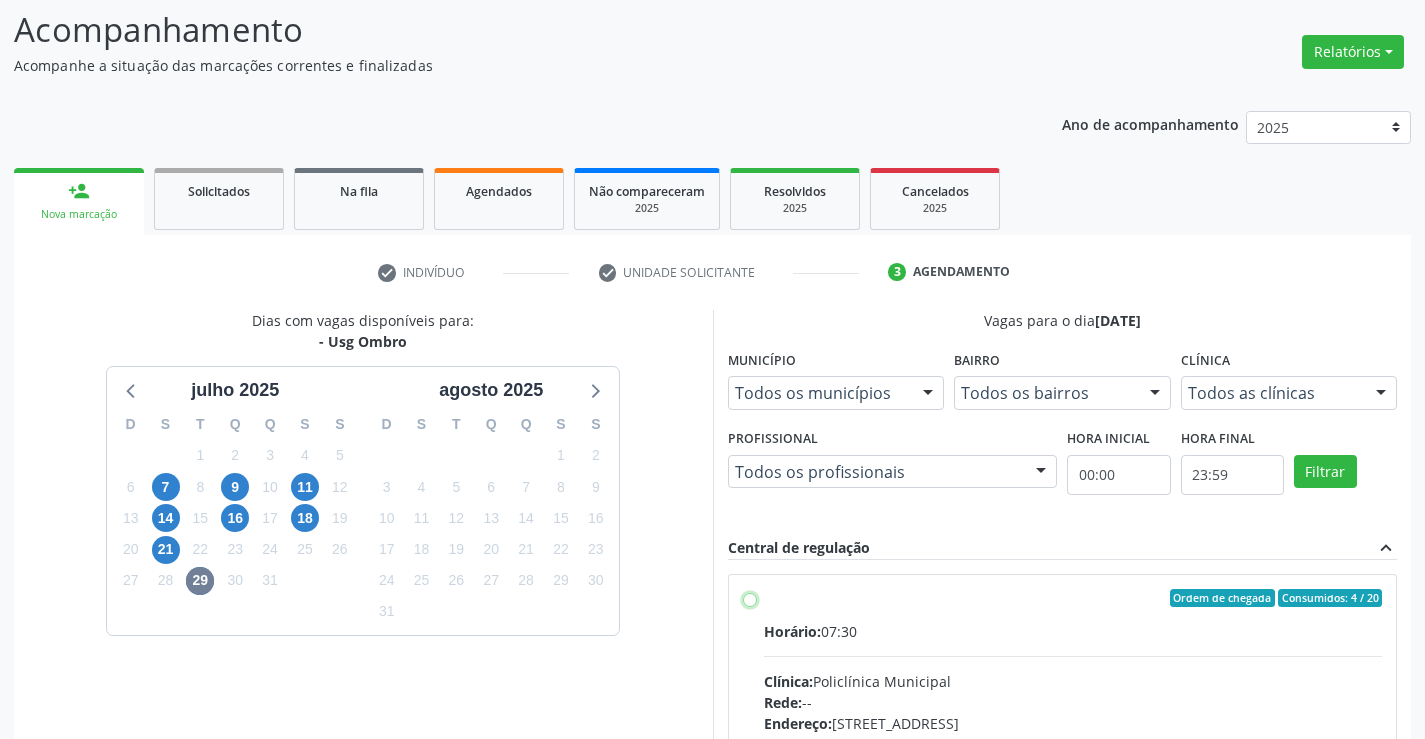 click on "Ordem de chegada
Consumidos: 4 / 20
Horário:   07:30
Clínica:  Policlínica Municipal
Rede:
--
Endereço:   Predio, nº 386, Centro, Campo Formoso - BA
Telefone:   (74) 6451312
Profissional:
Italo Goncalves da Silva
Informações adicionais sobre o atendimento
Idade de atendimento:
de 0 a 120 anos
Gênero(s) atendido(s):
Masculino e Feminino
Informações adicionais:
--" at bounding box center [750, 598] 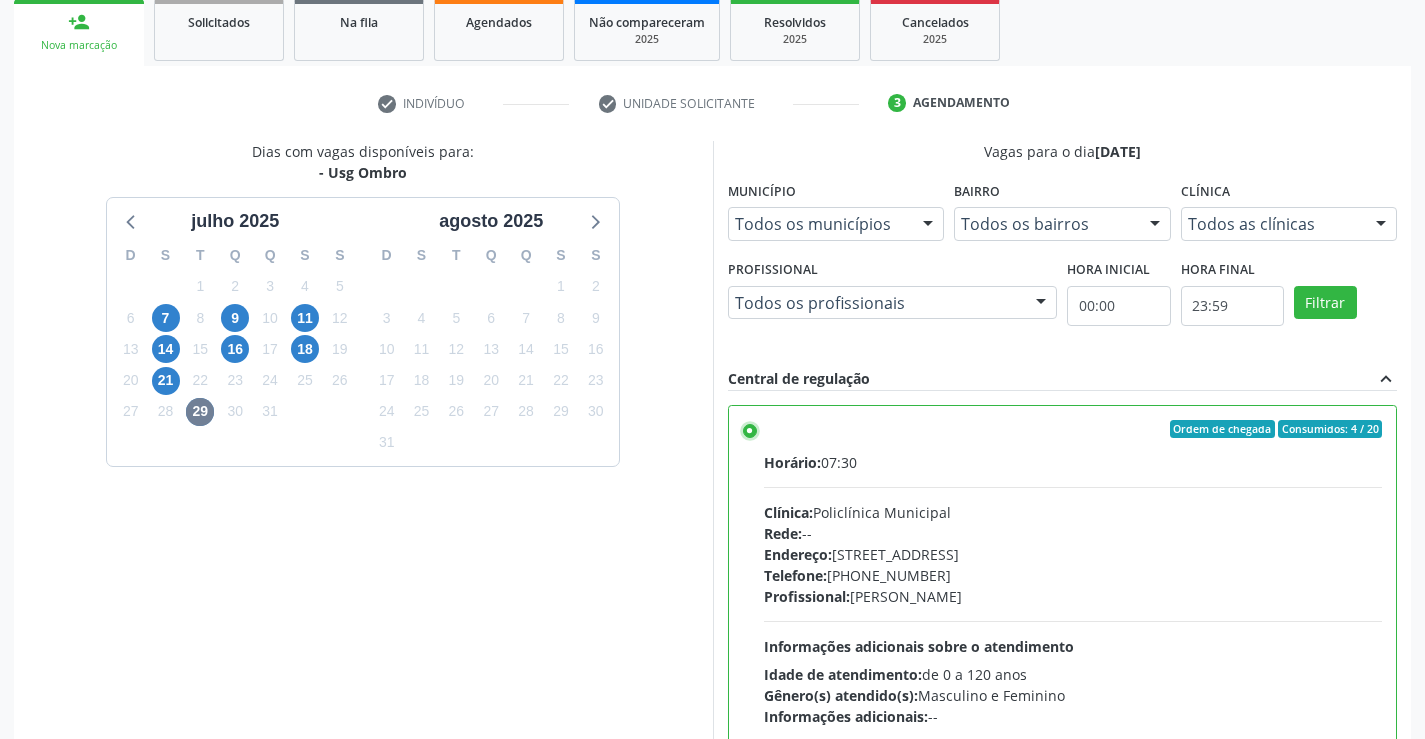 scroll, scrollTop: 456, scrollLeft: 0, axis: vertical 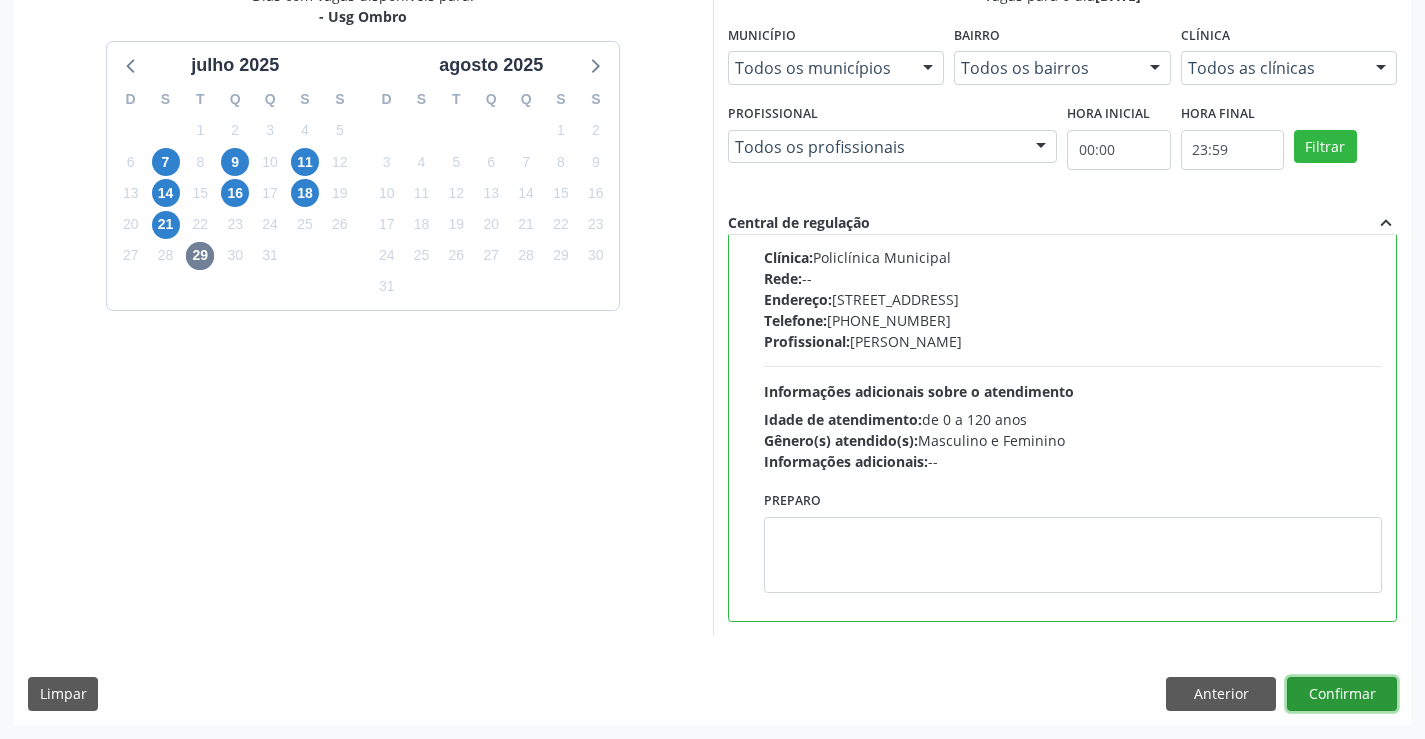 click on "Confirmar" at bounding box center [1342, 694] 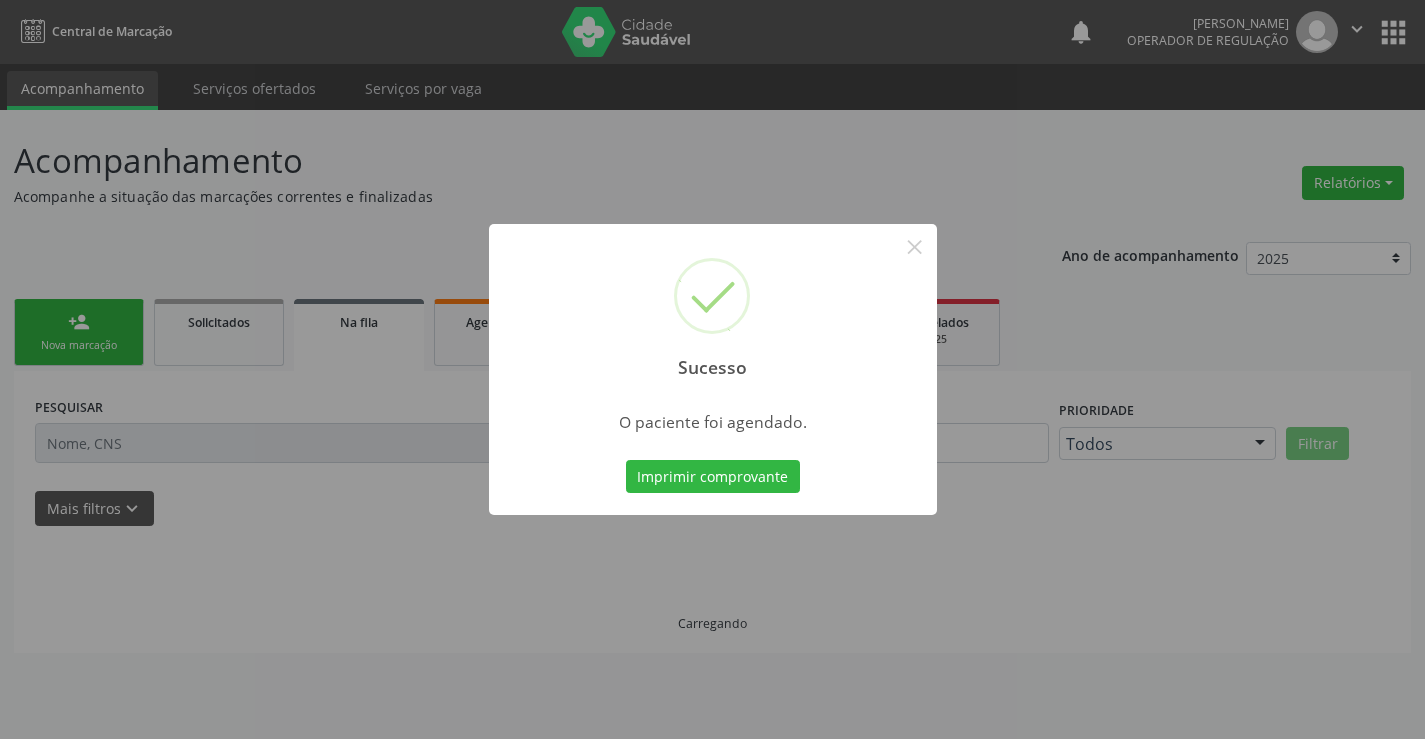 scroll, scrollTop: 0, scrollLeft: 0, axis: both 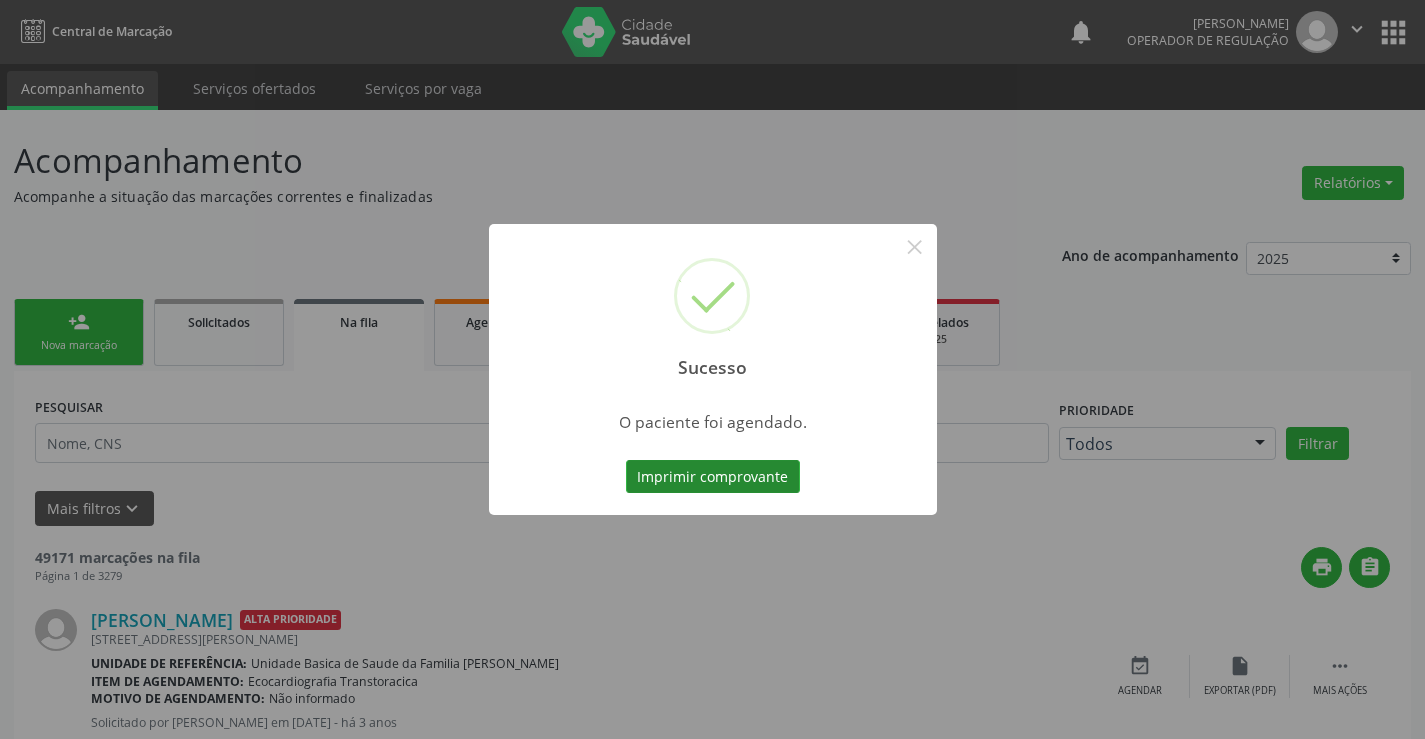 click on "Imprimir comprovante" at bounding box center (713, 477) 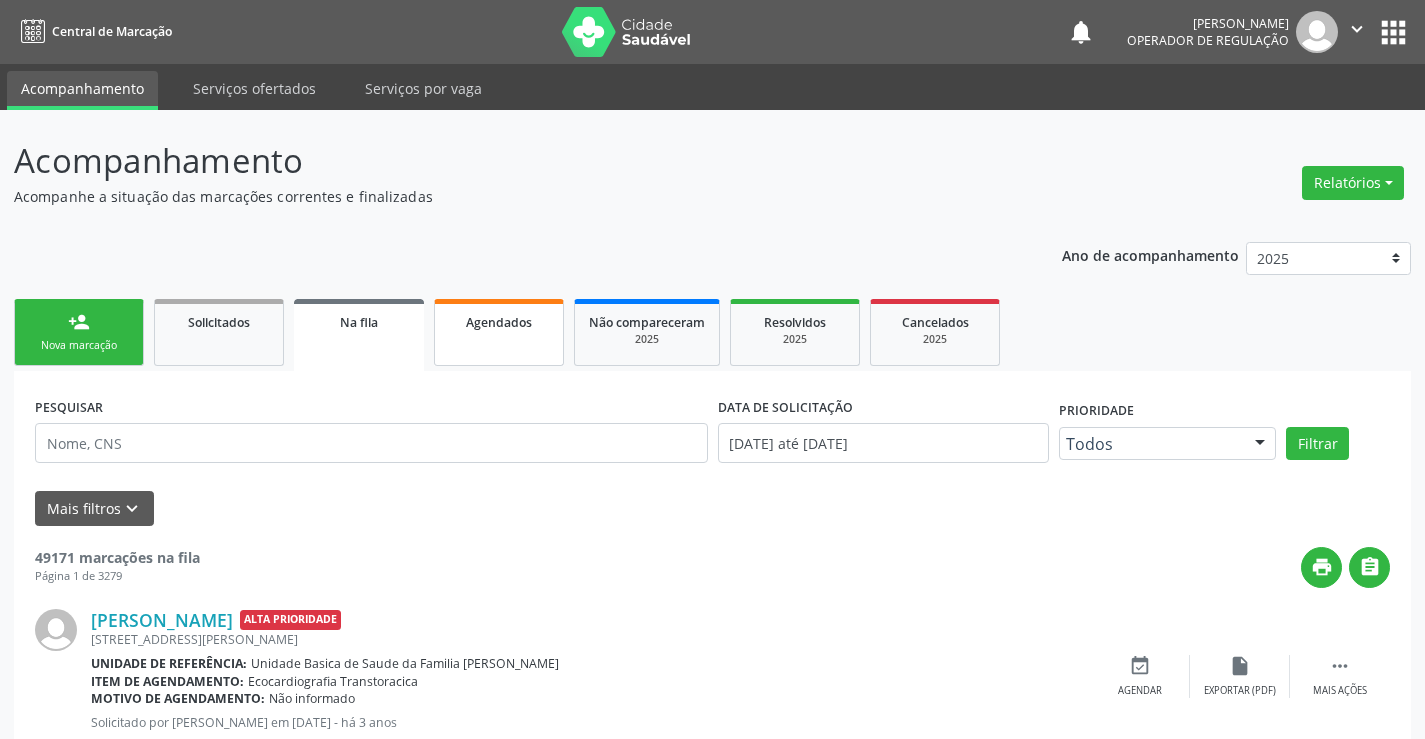 click on "Agendados" at bounding box center [499, 322] 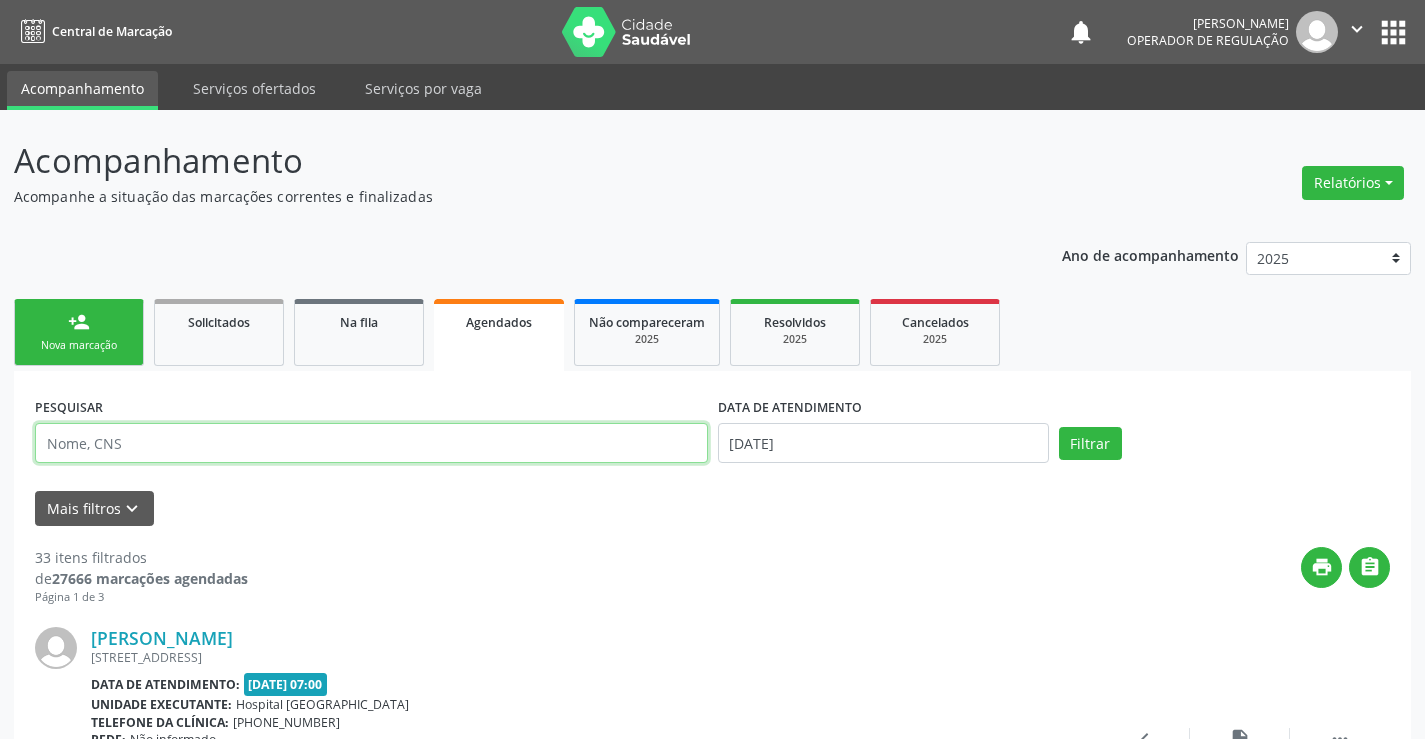 click at bounding box center [371, 443] 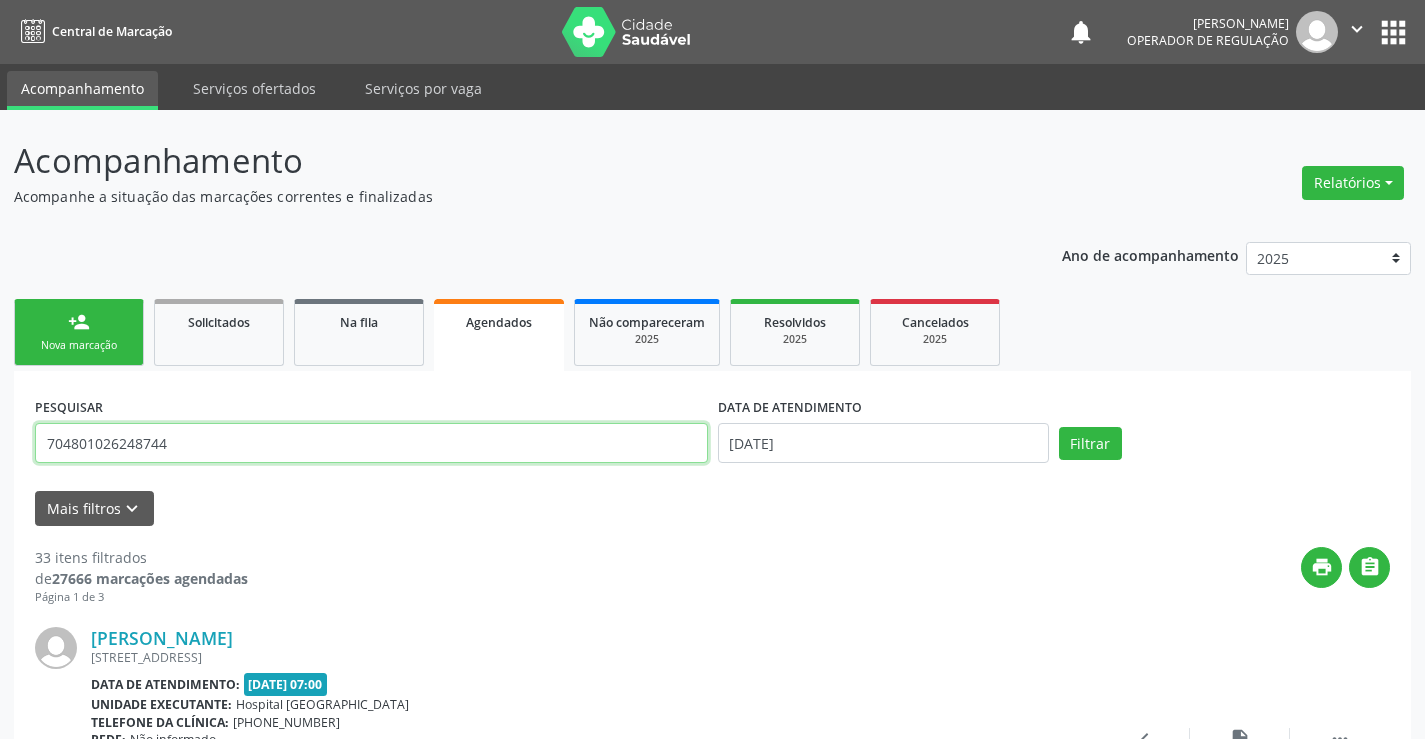 type on "704801026248744" 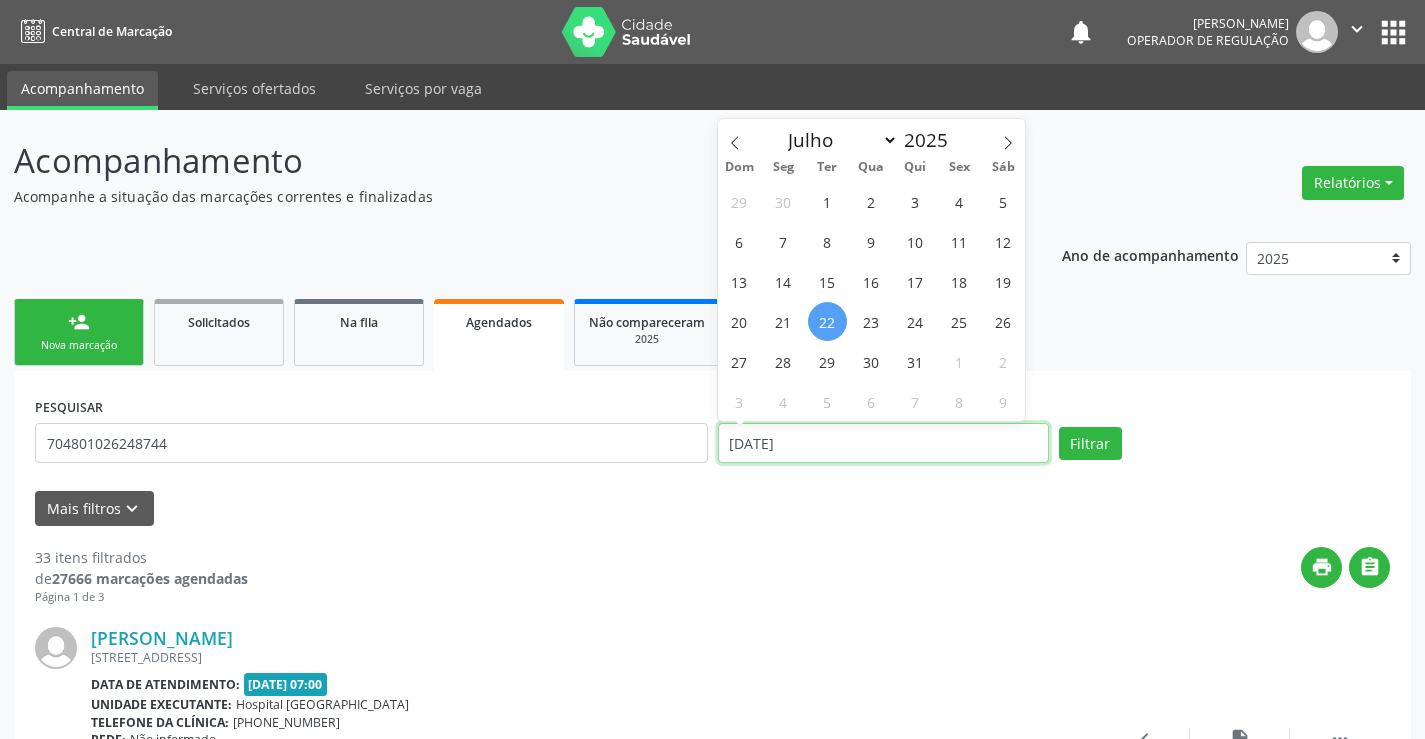 click on "22/07/2025" at bounding box center (883, 443) 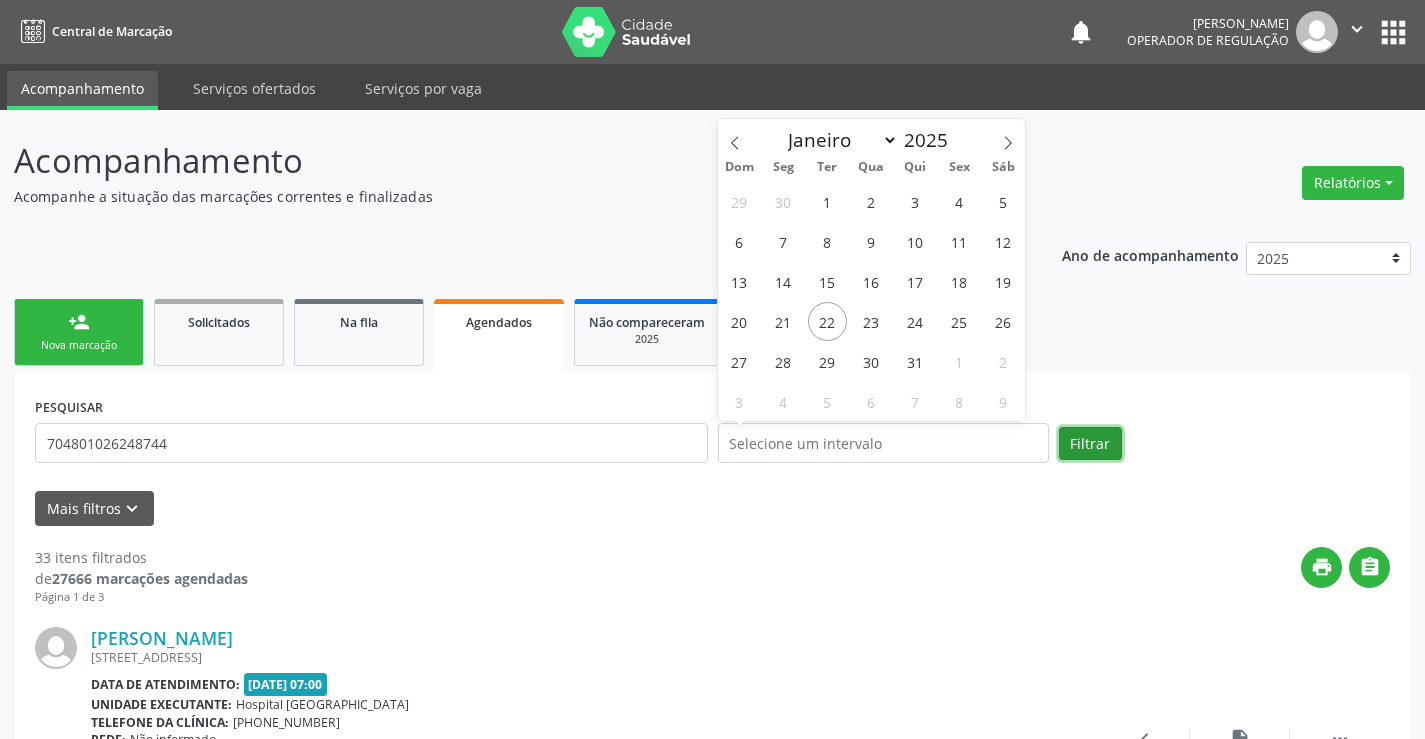 click on "Filtrar" at bounding box center (1090, 444) 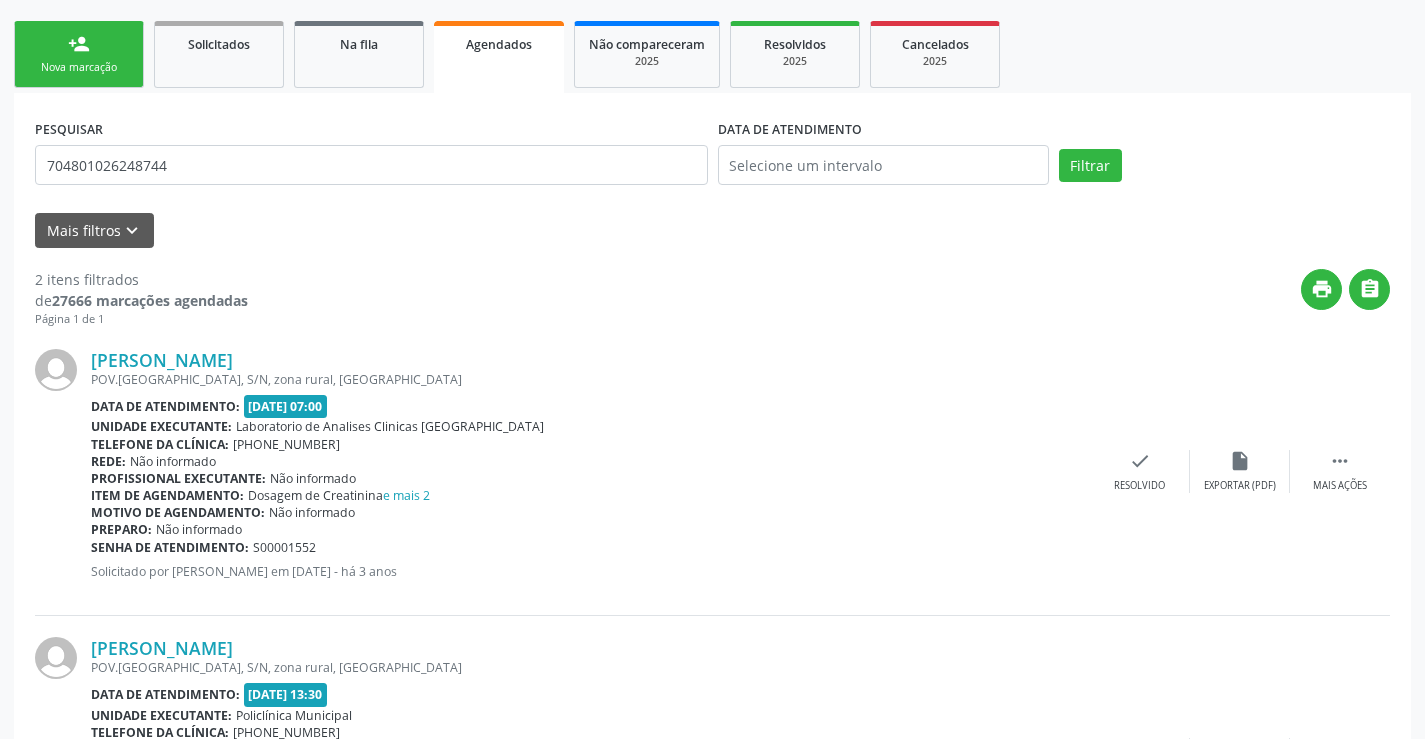 scroll, scrollTop: 77, scrollLeft: 0, axis: vertical 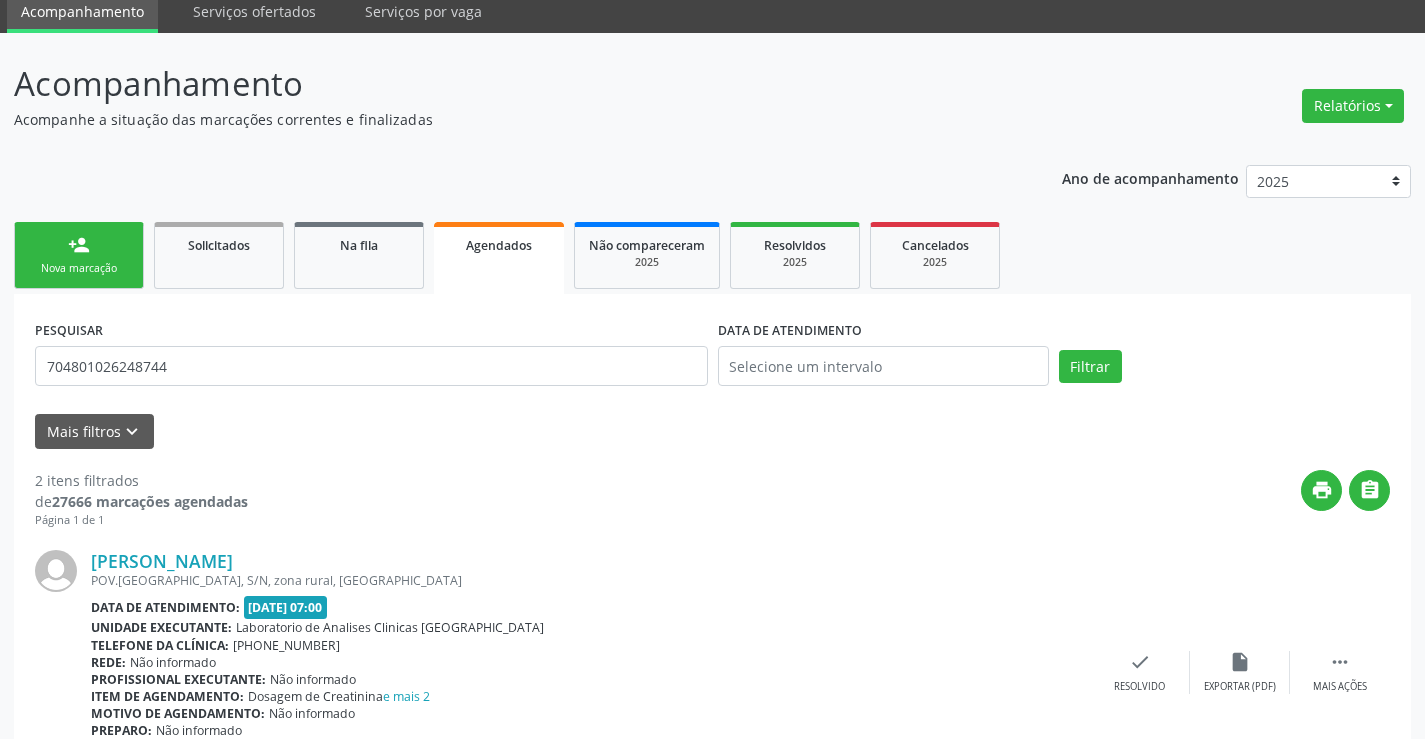 click on "person_add
Nova marcação" at bounding box center (79, 255) 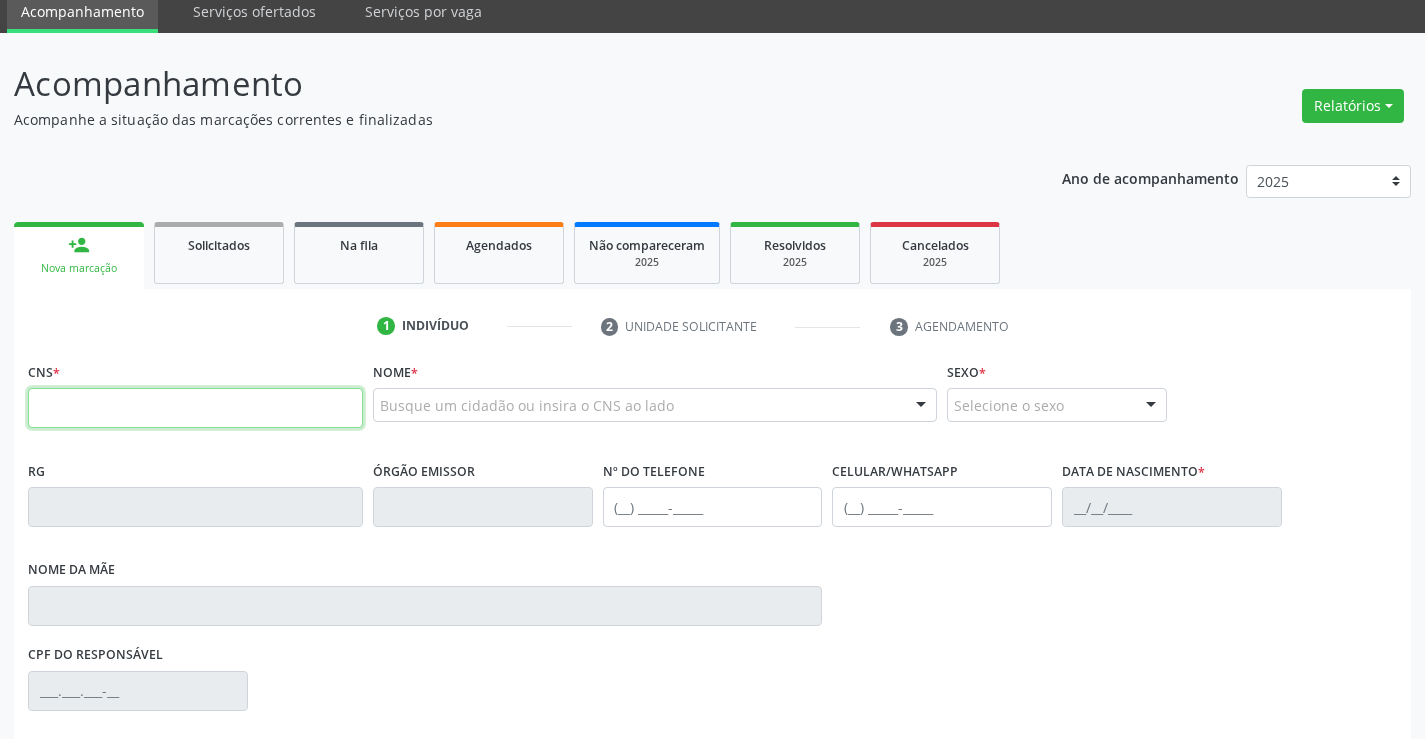click at bounding box center [195, 408] 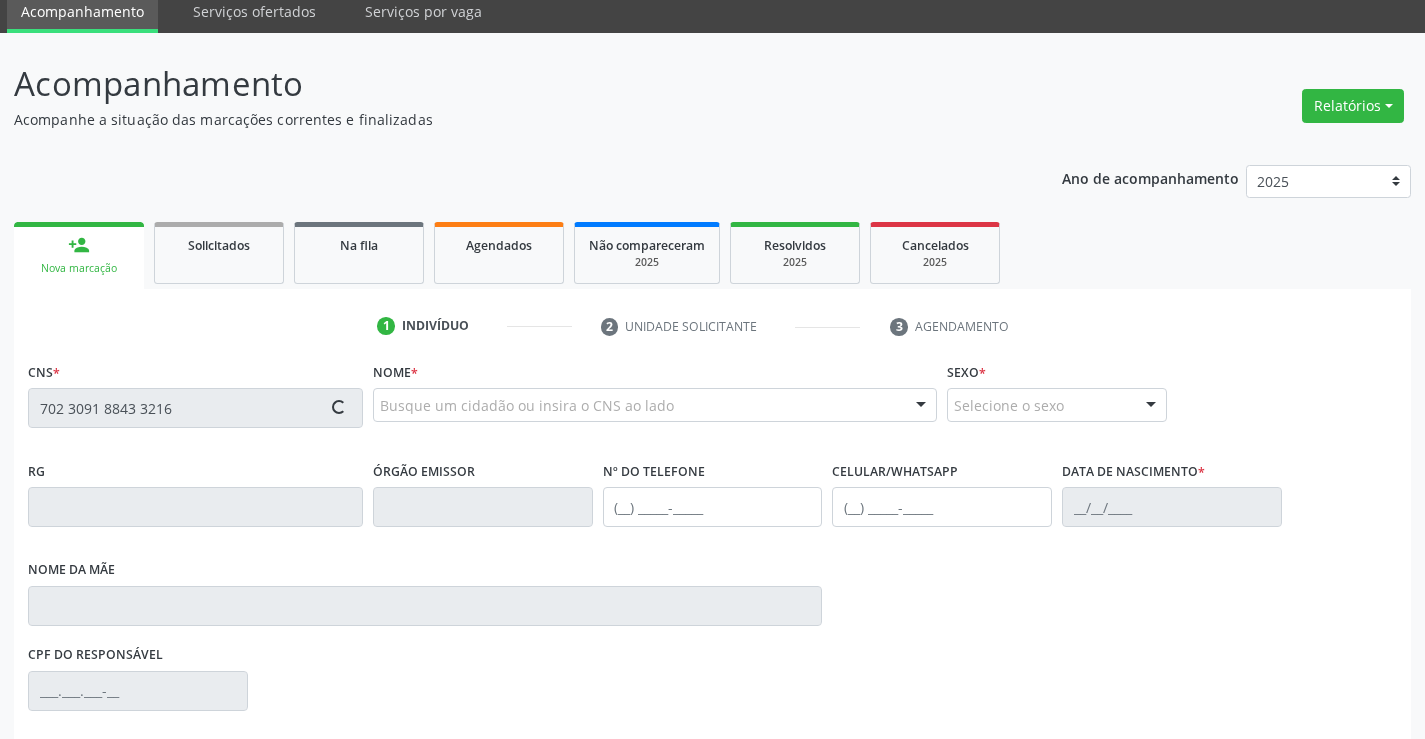 type on "702 3091 8843 3216" 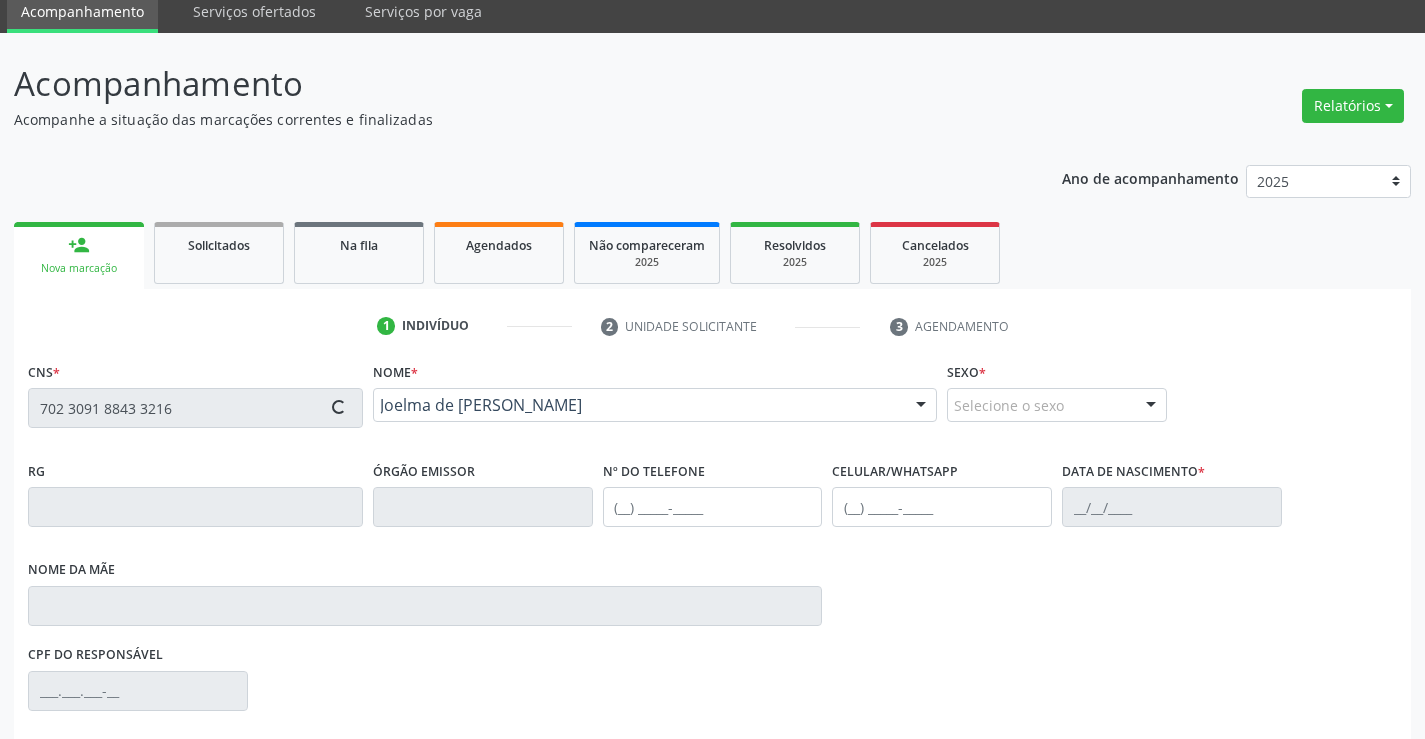 scroll, scrollTop: 331, scrollLeft: 0, axis: vertical 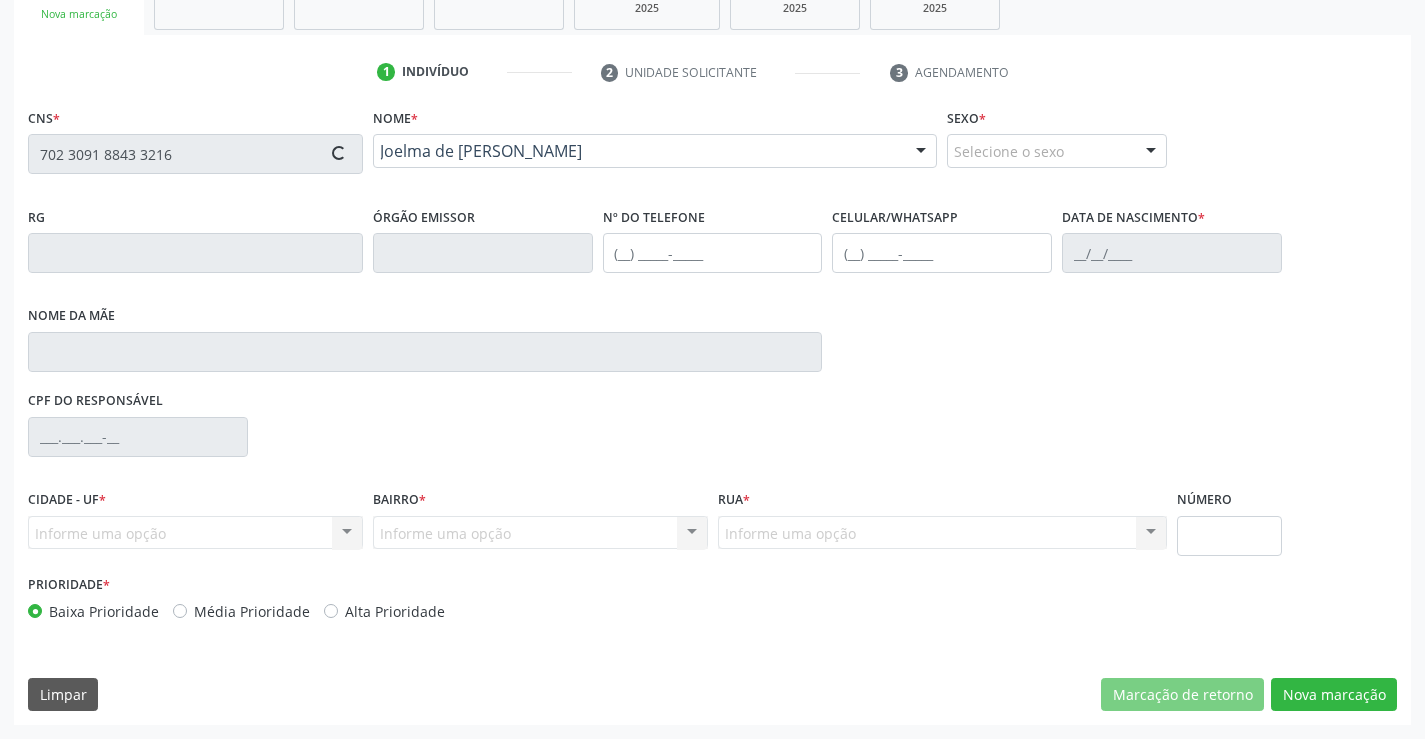 type on "1333930704" 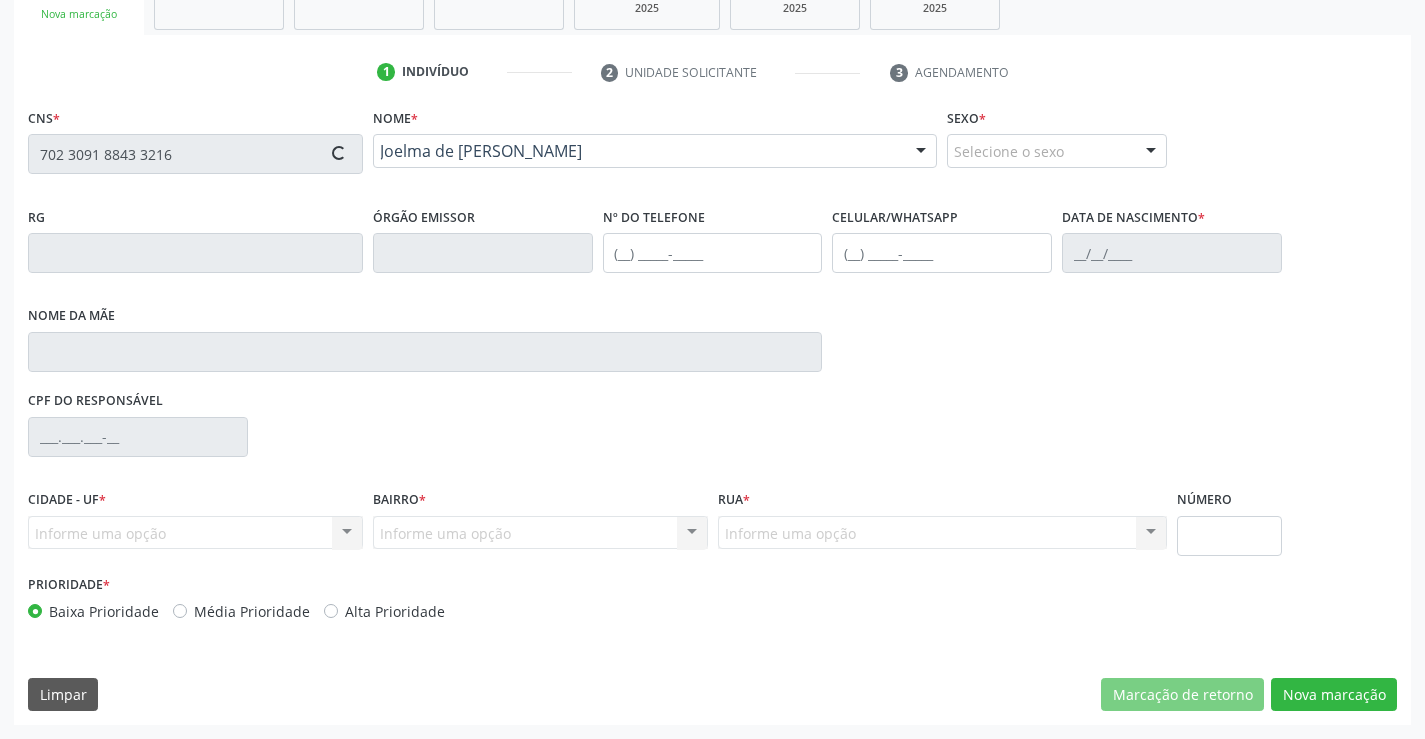 type on "[PHONE_NUMBER]" 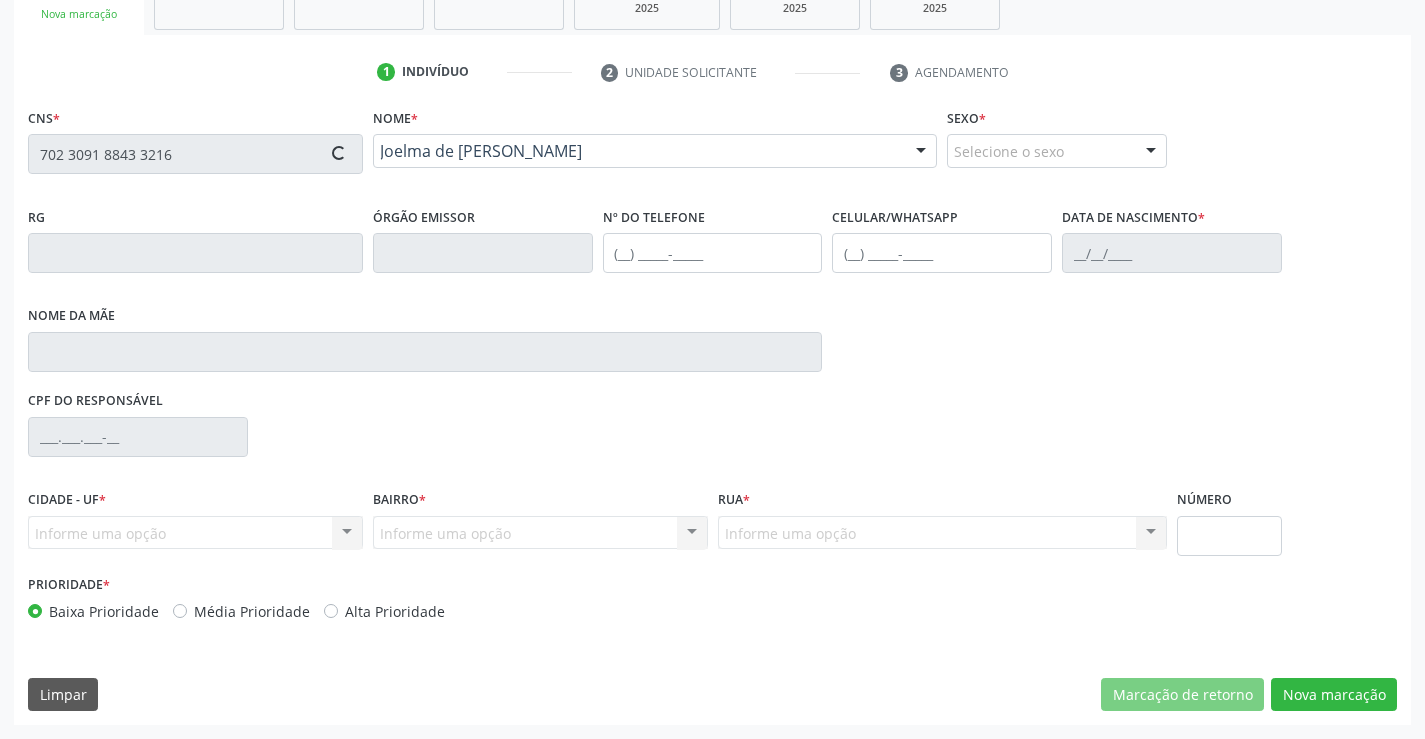 type on "[PHONE_NUMBER]" 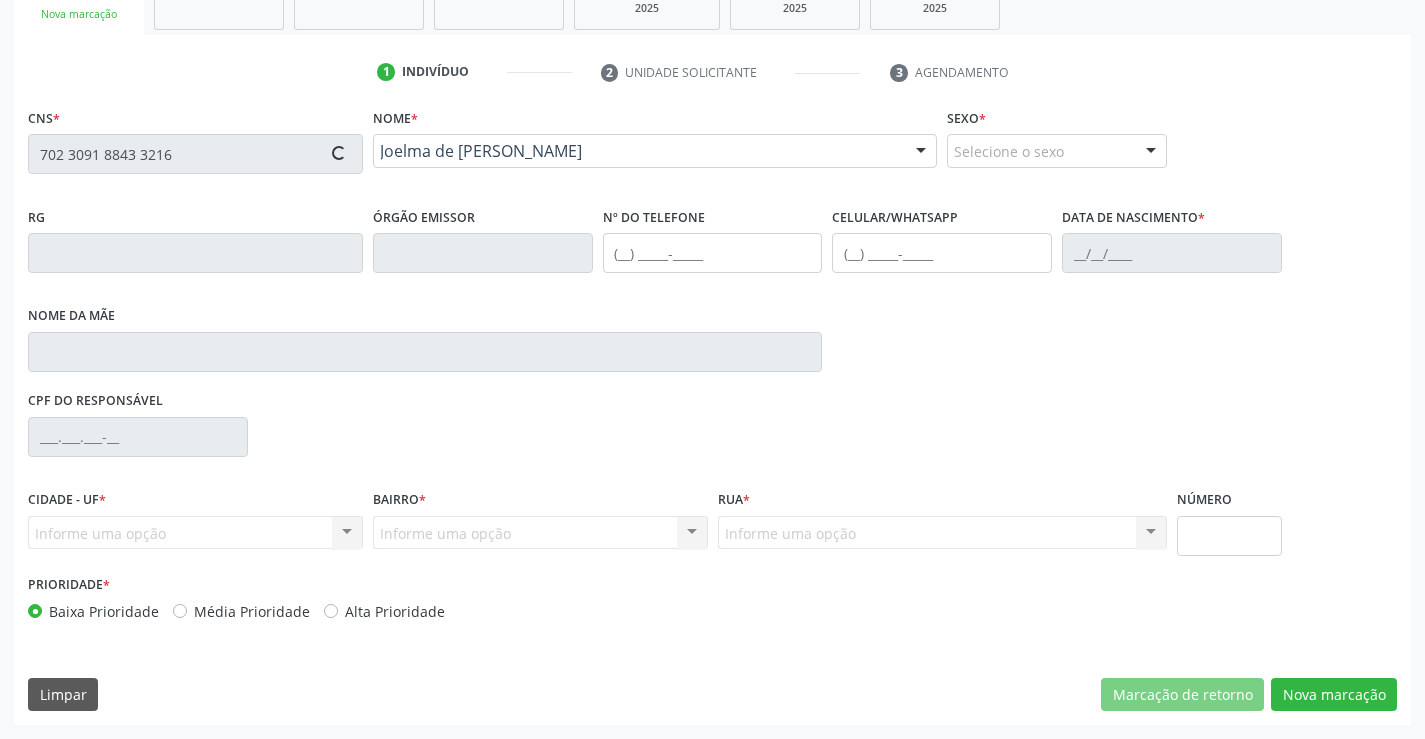 type on "[DATE]" 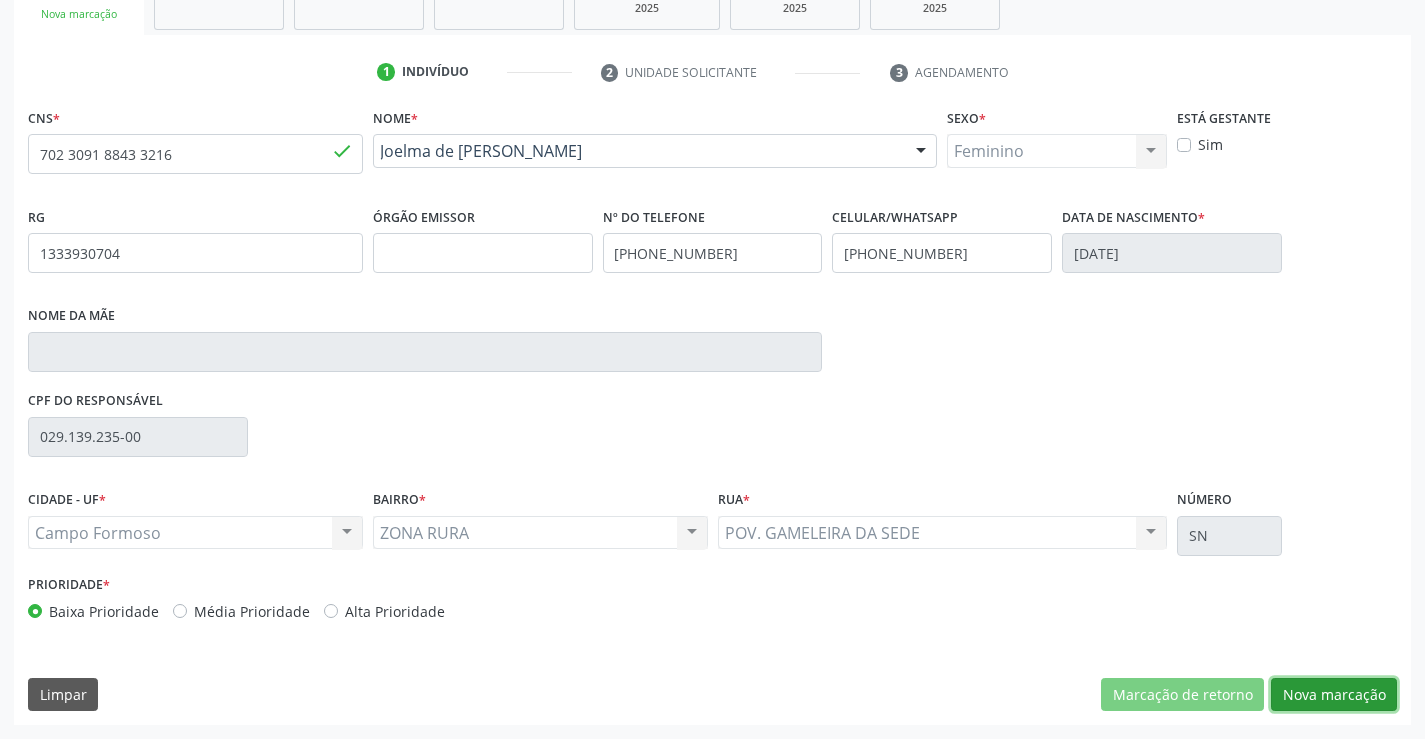 click on "Nova marcação" at bounding box center (1334, 695) 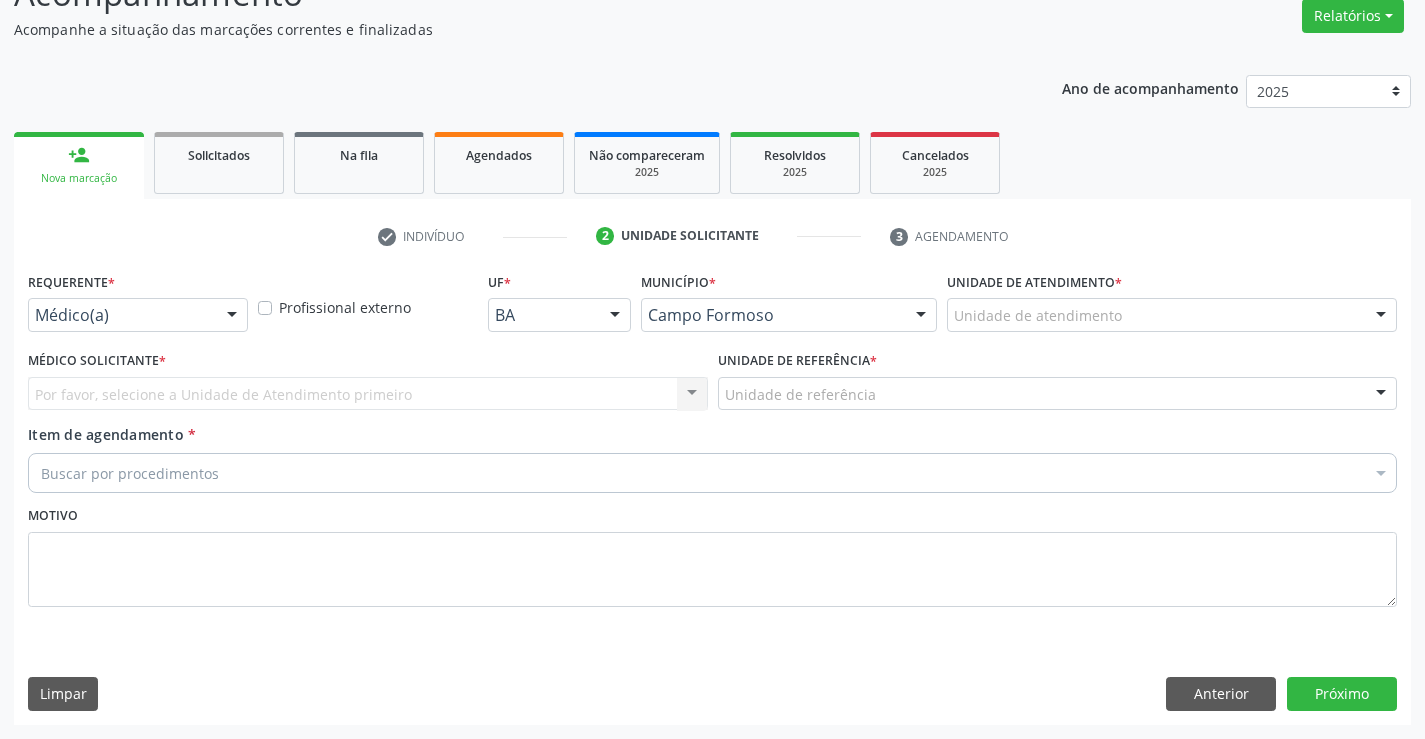 scroll, scrollTop: 167, scrollLeft: 0, axis: vertical 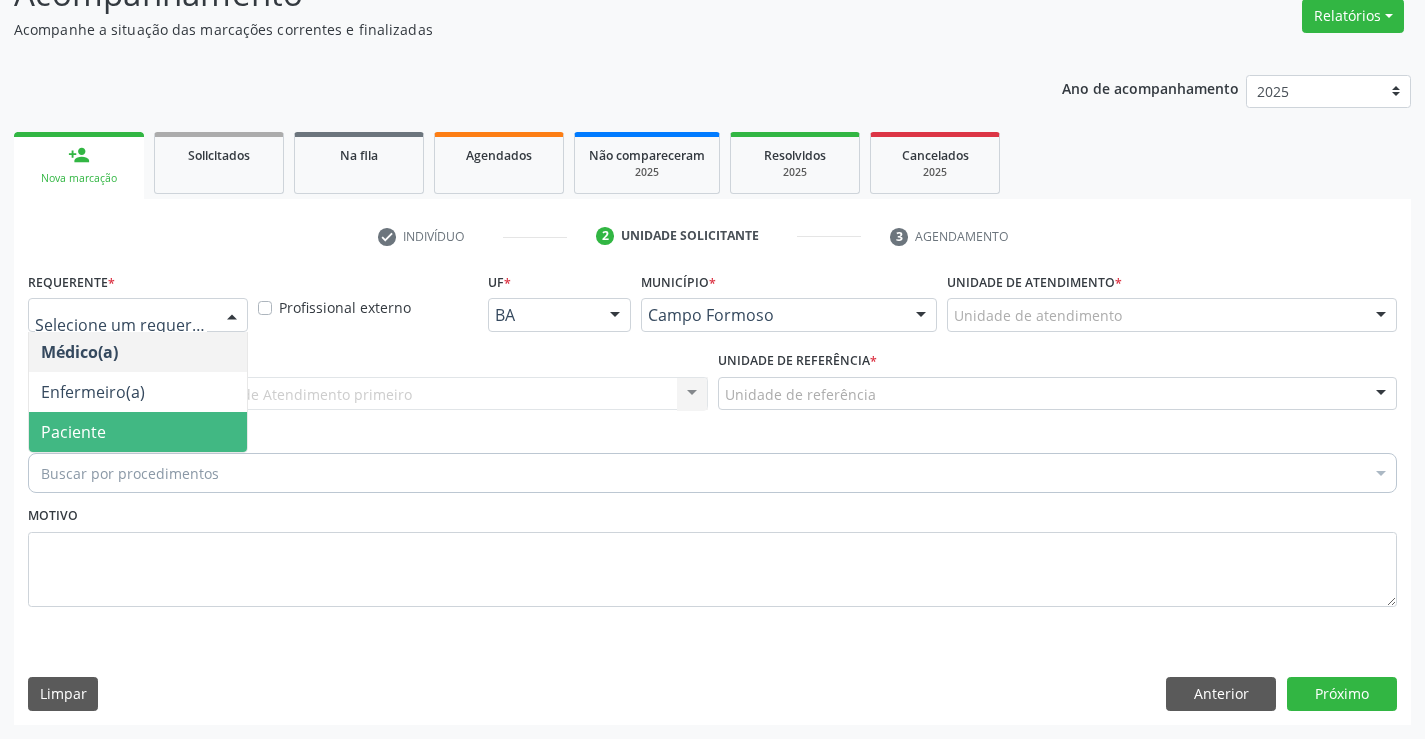 click on "Paciente" at bounding box center [138, 432] 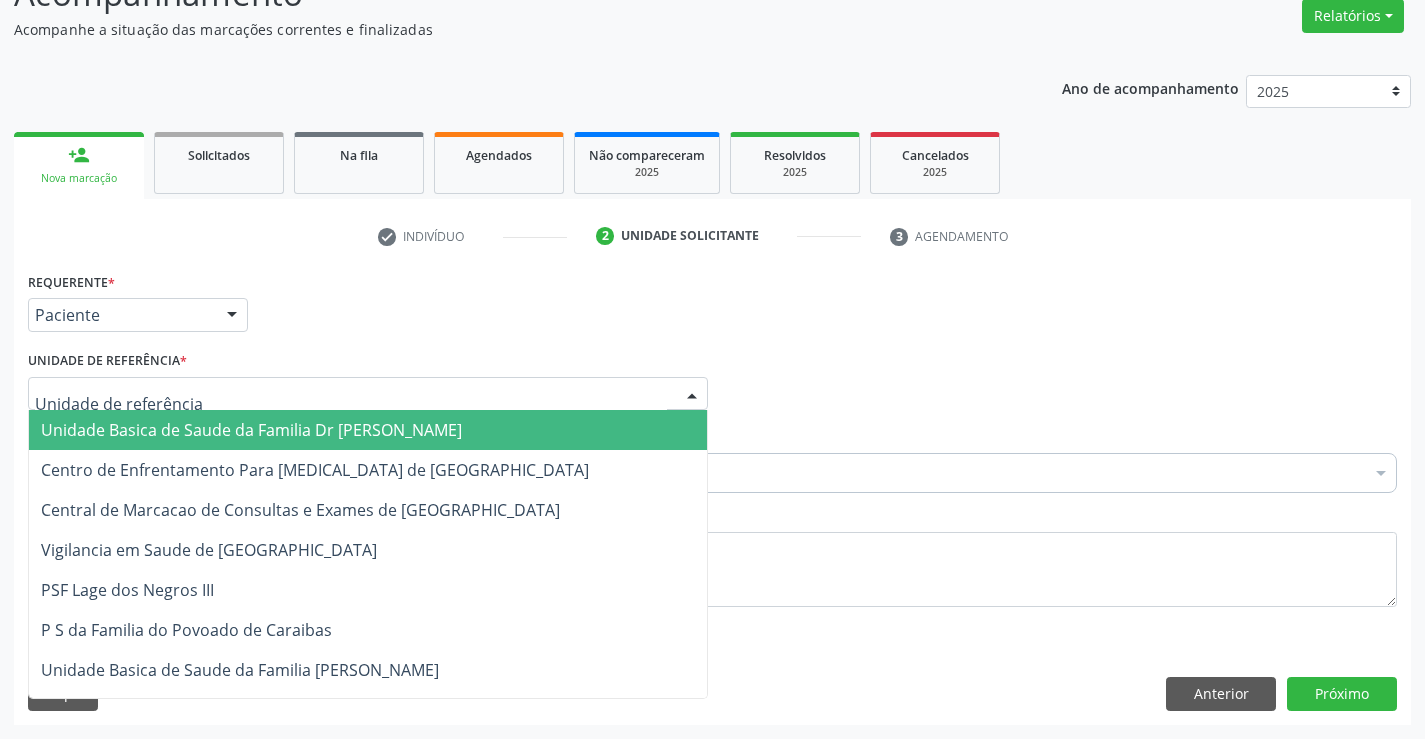 click at bounding box center (368, 394) 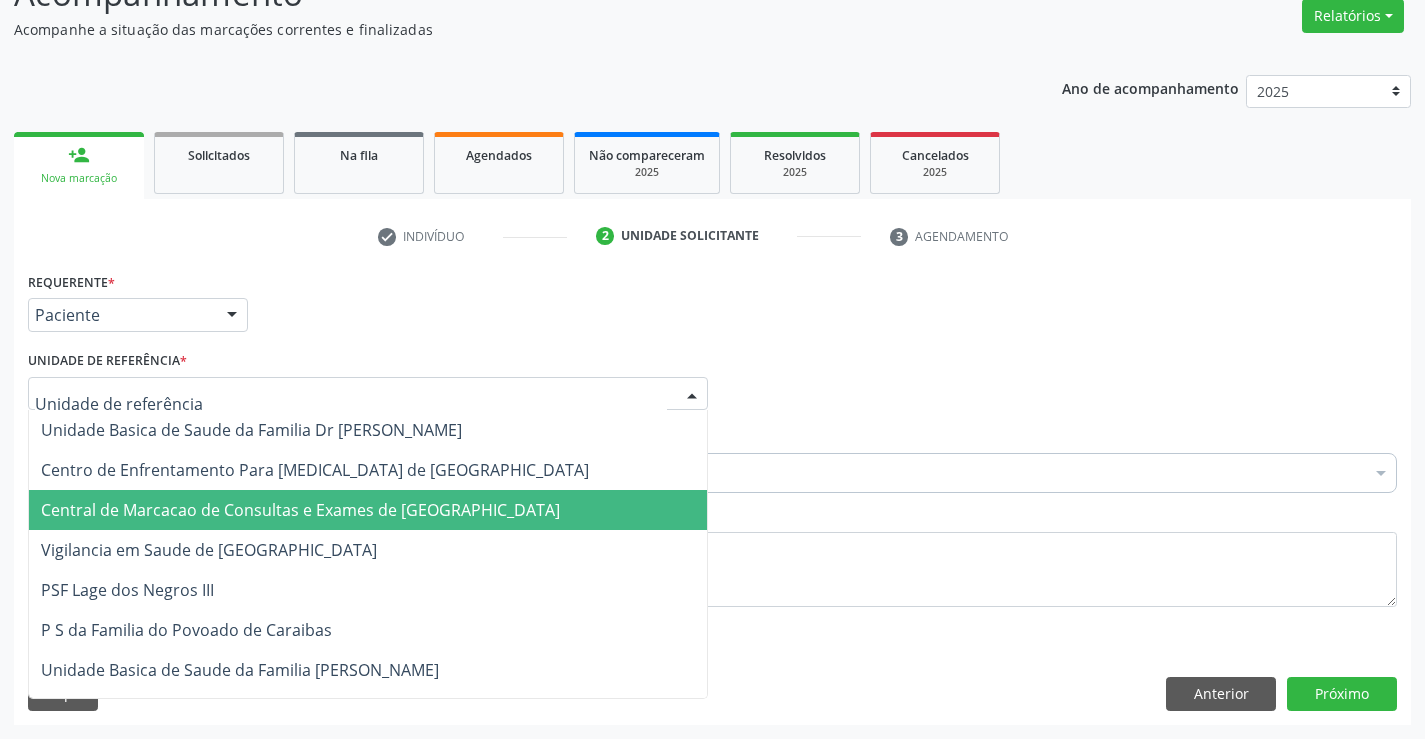 click on "Central de Marcacao de Consultas e Exames de [GEOGRAPHIC_DATA]" at bounding box center [300, 510] 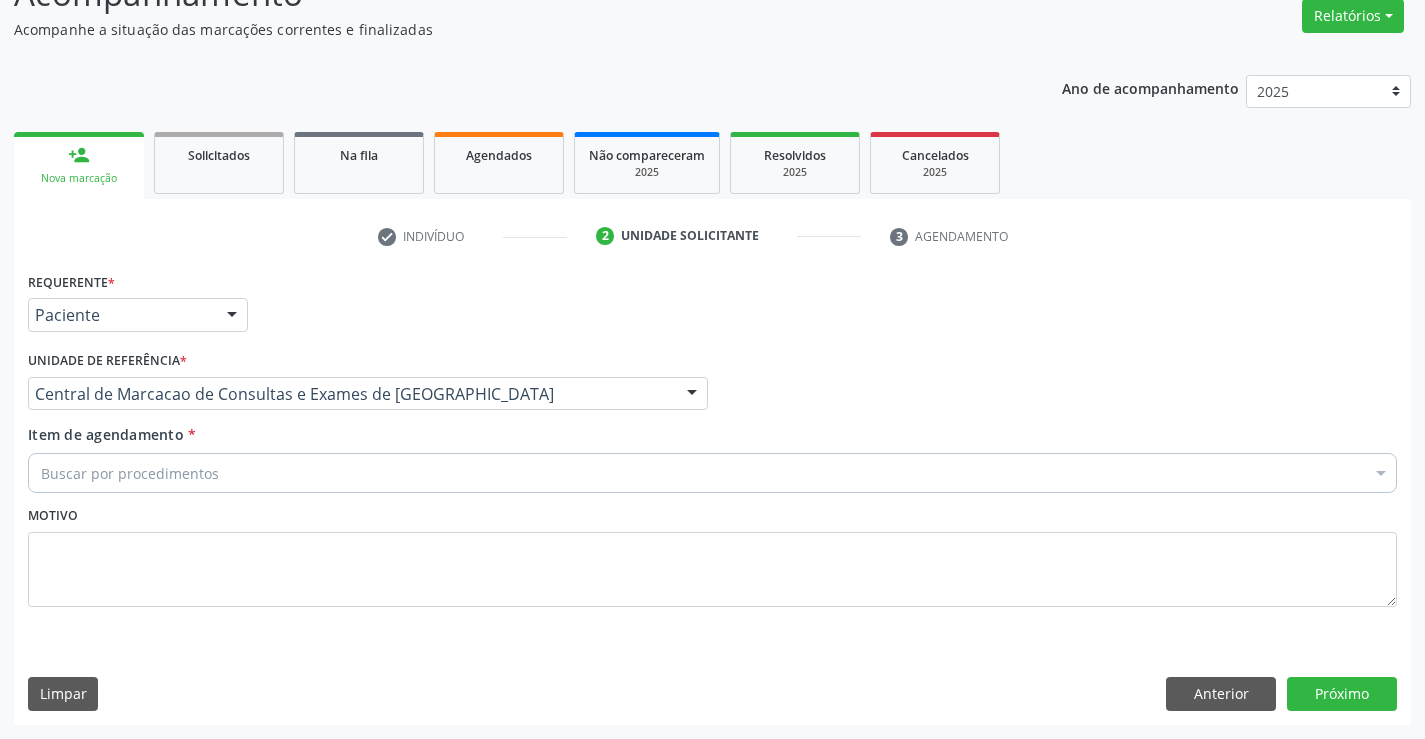 click on "Buscar por procedimentos" at bounding box center (712, 473) 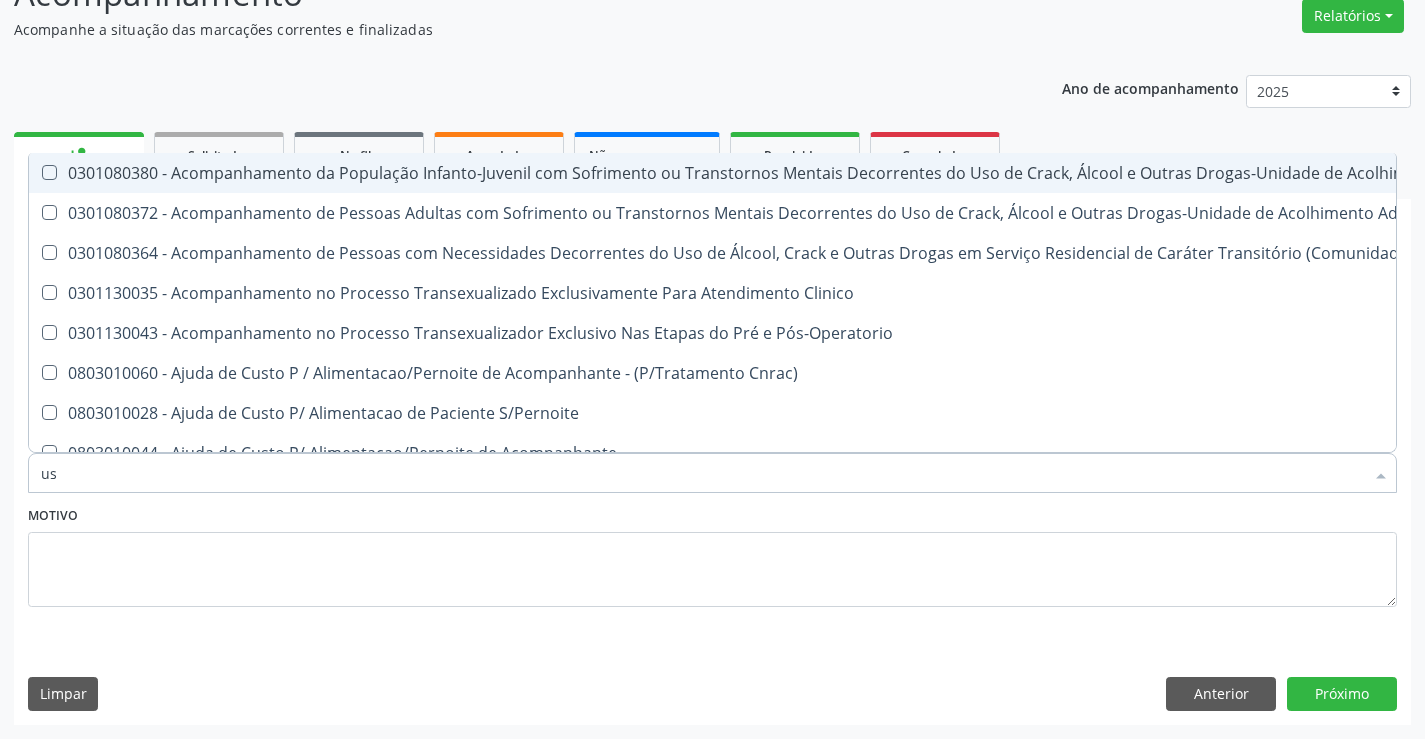 type on "usg" 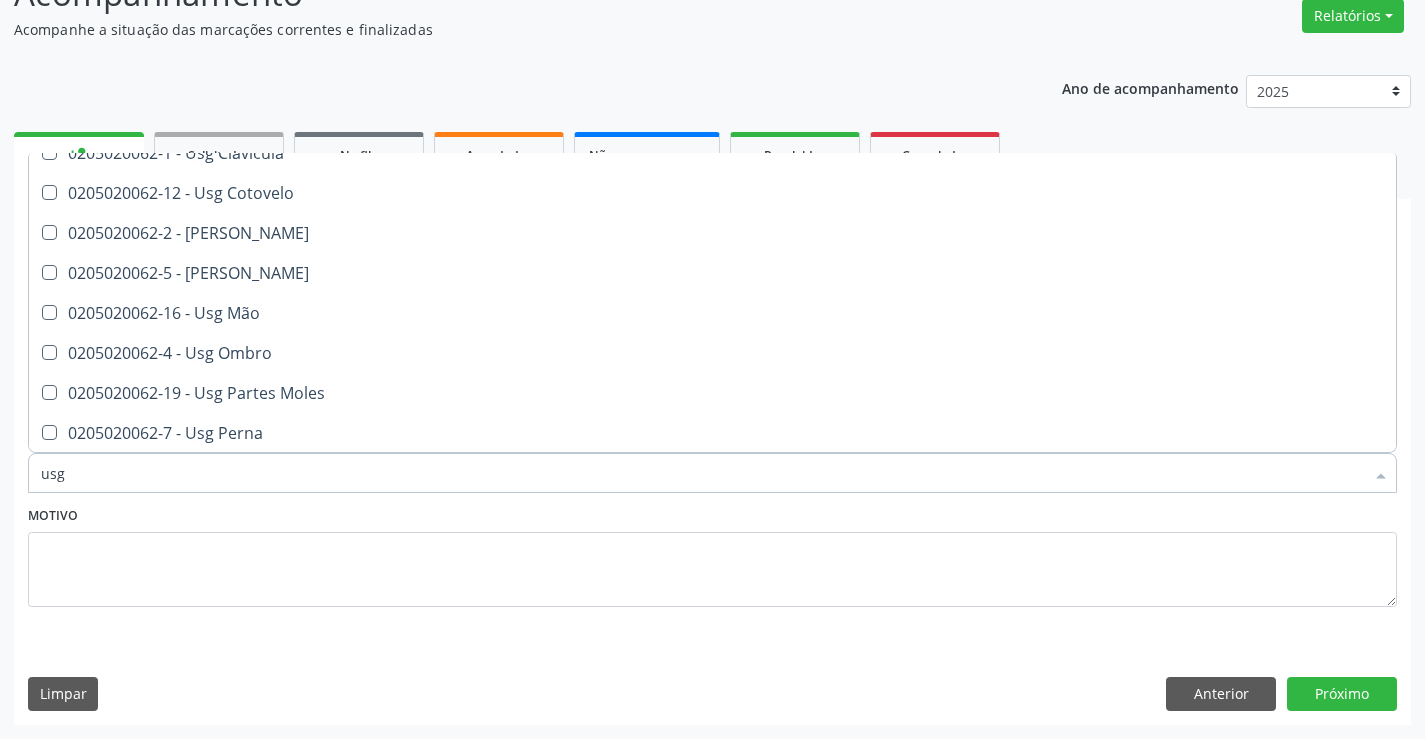scroll, scrollTop: 200, scrollLeft: 0, axis: vertical 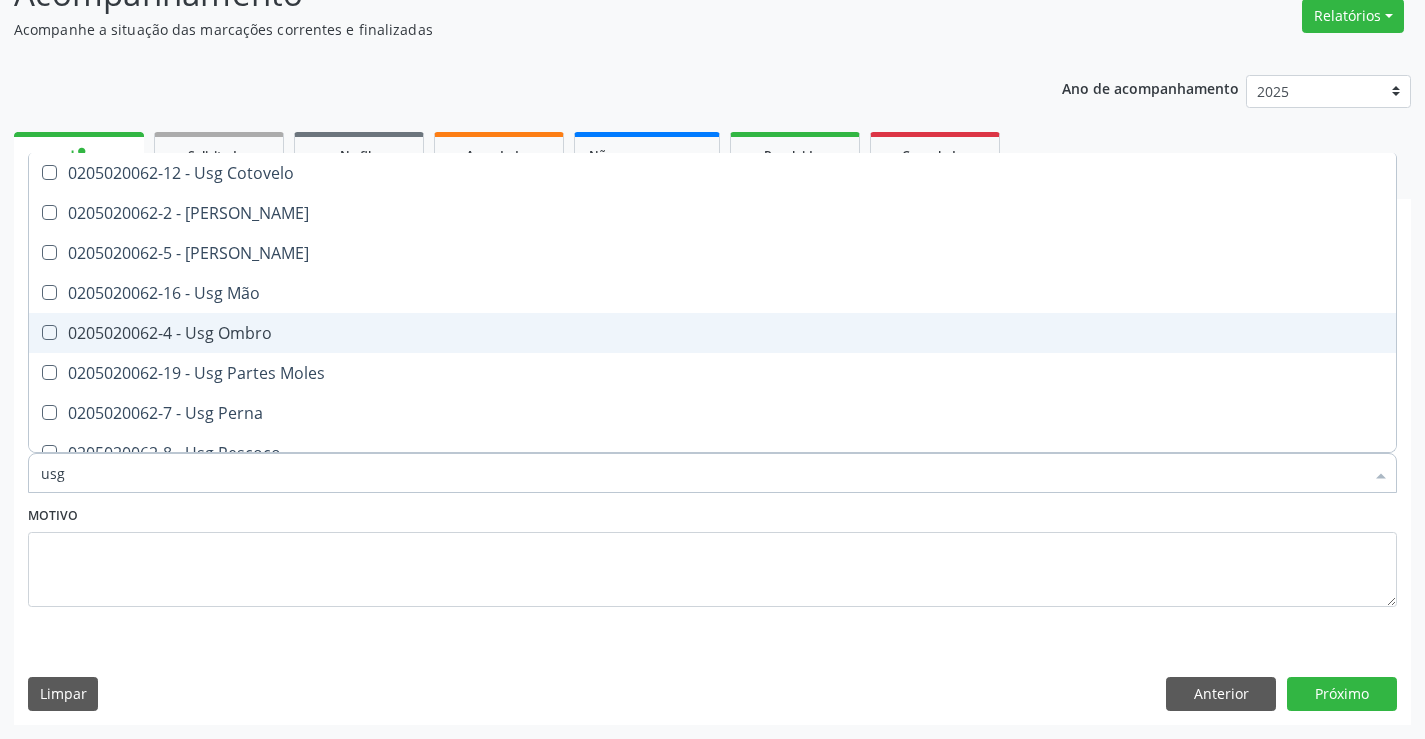 click on "0205020062-4 - Usg Ombro" at bounding box center (712, 333) 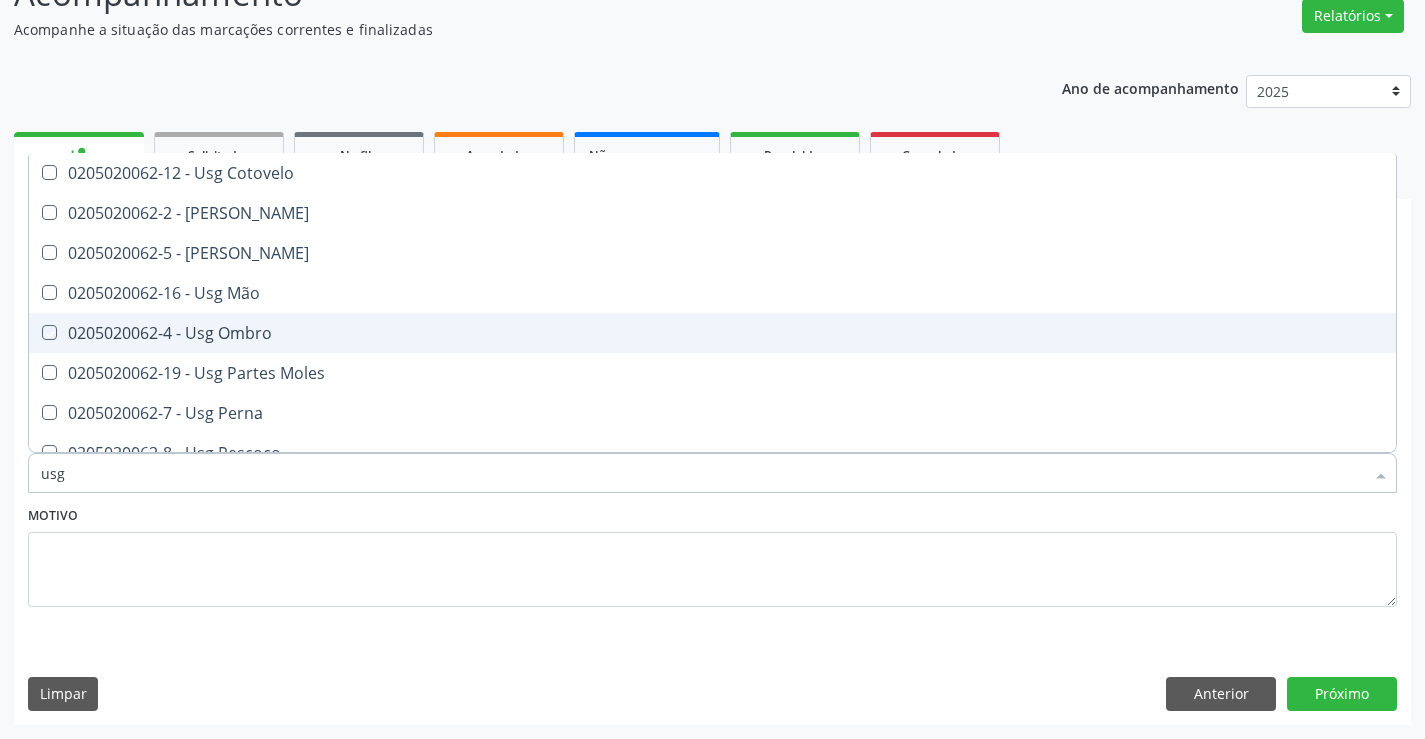 checkbox on "true" 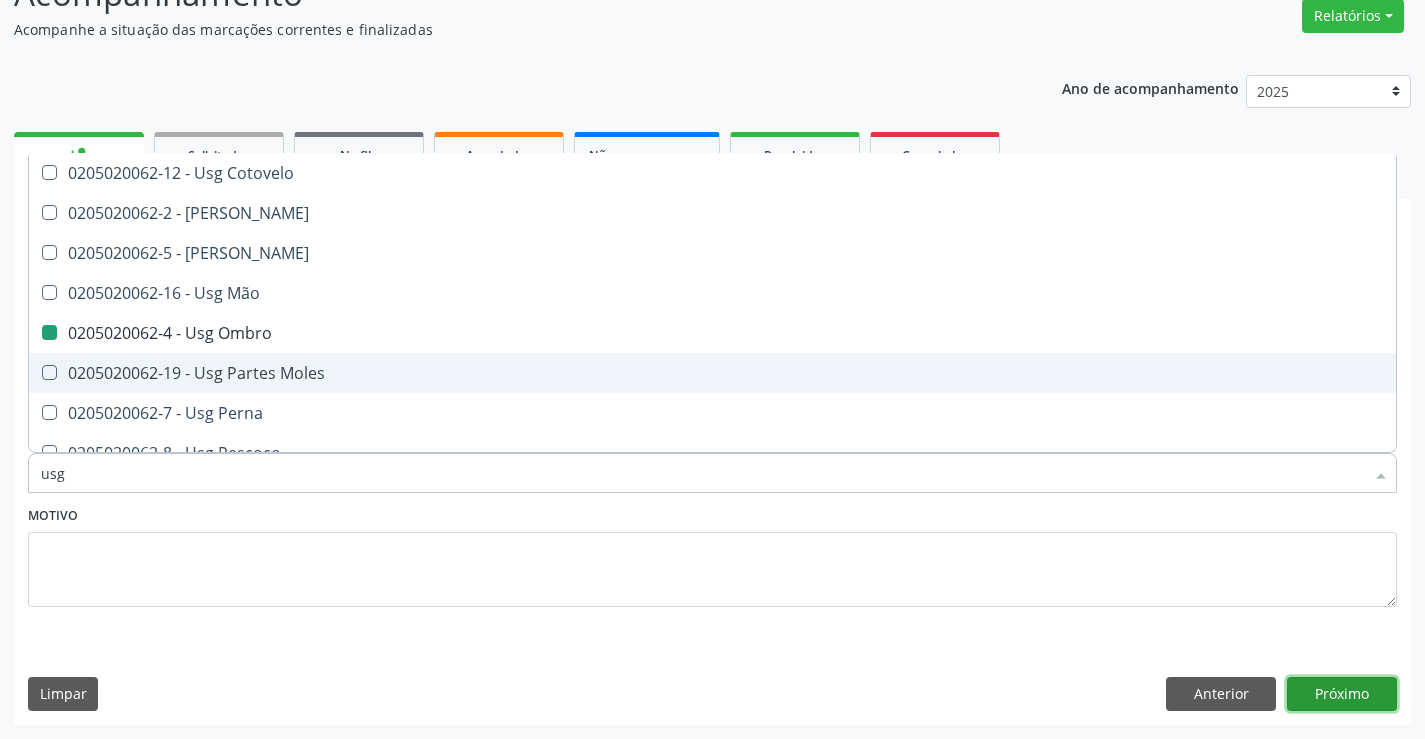 click on "Próximo" at bounding box center (1342, 694) 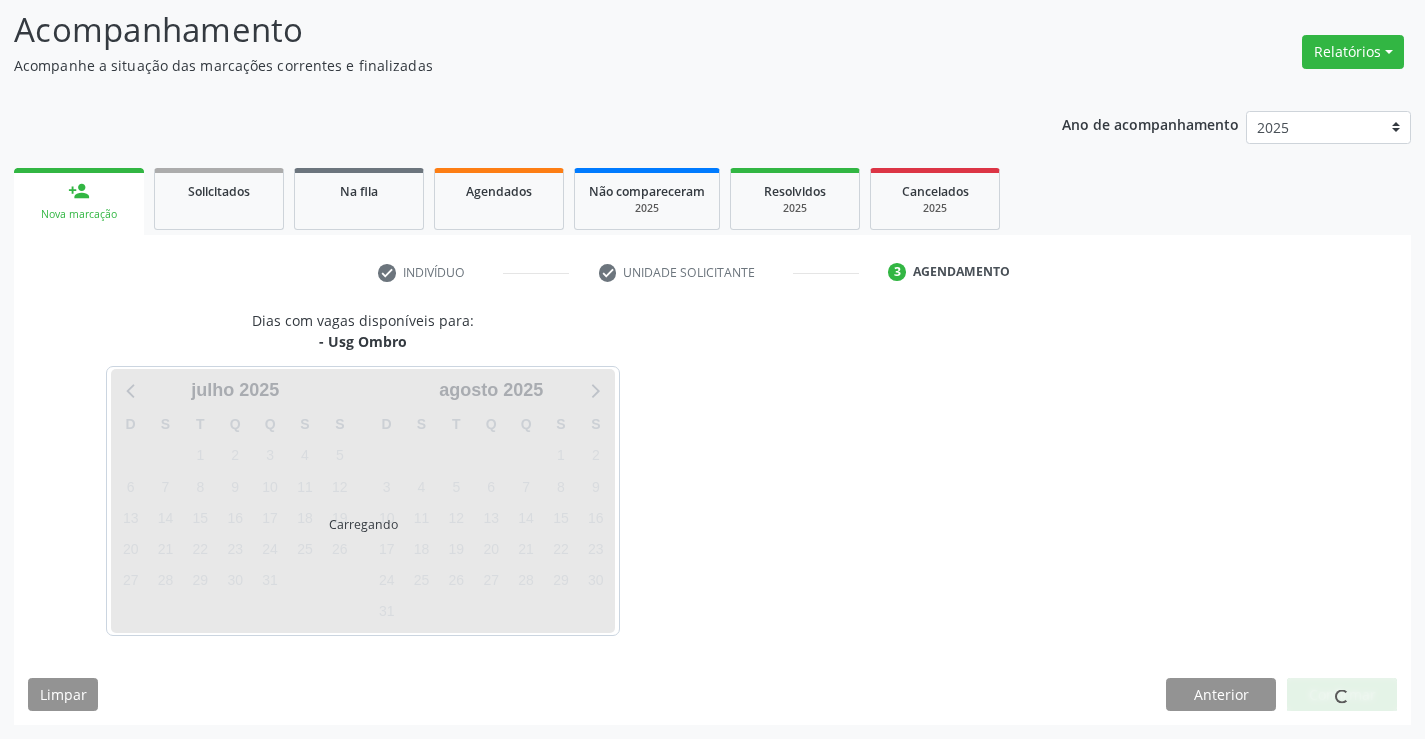 scroll, scrollTop: 131, scrollLeft: 0, axis: vertical 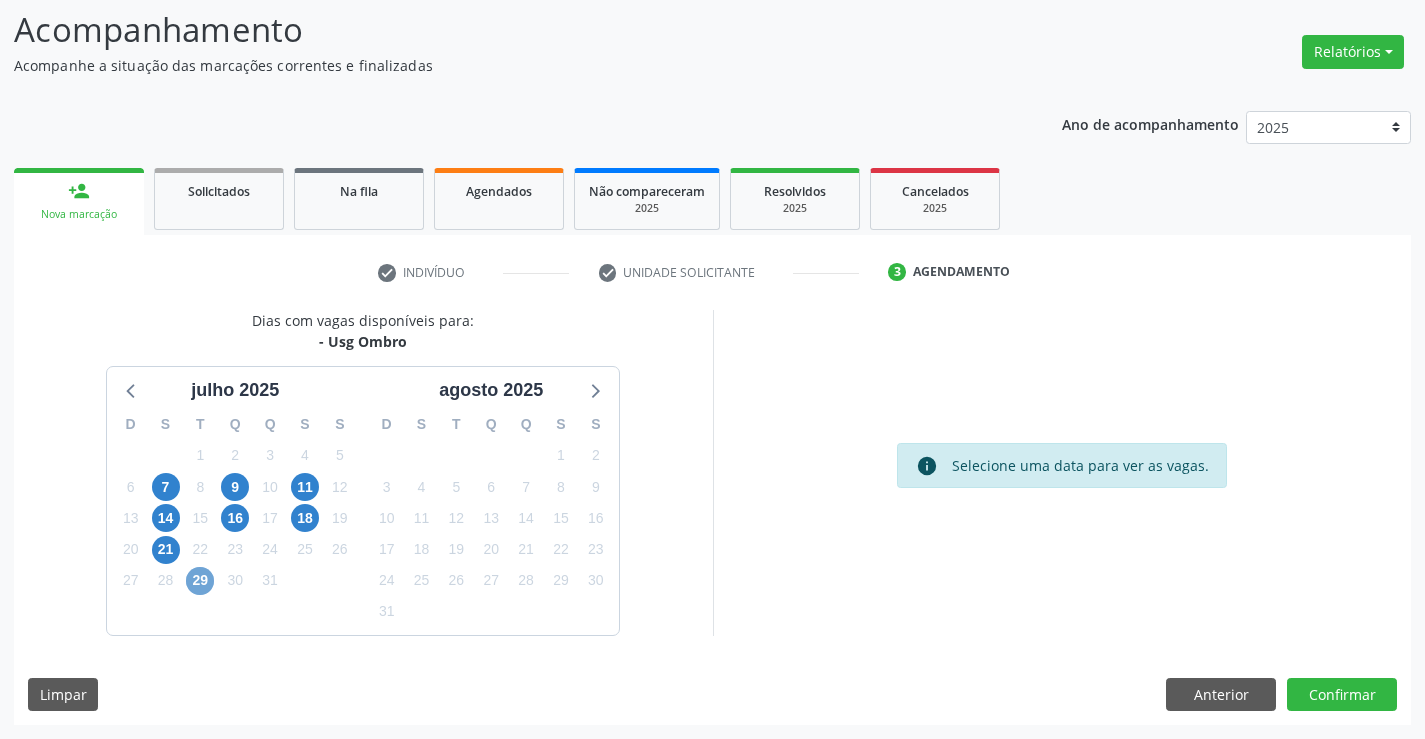 click on "29" at bounding box center (200, 581) 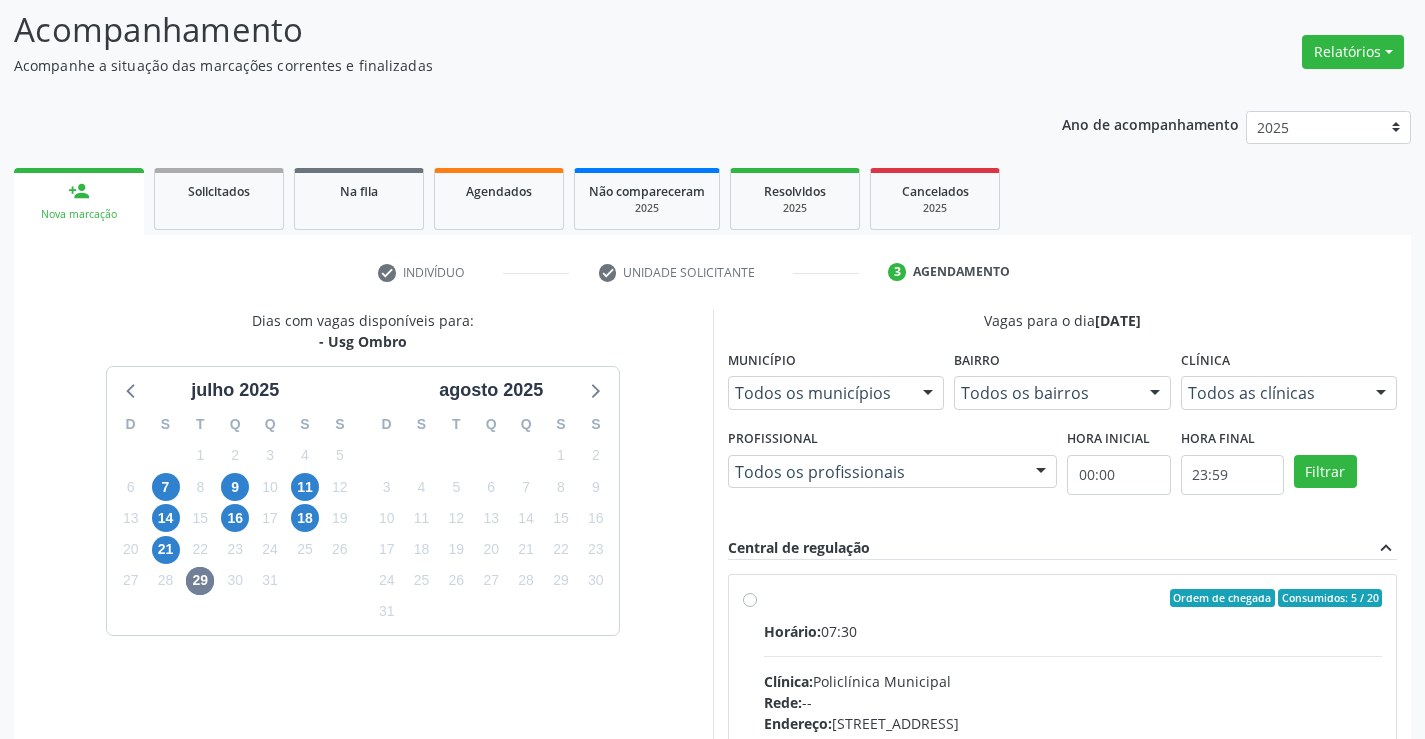 click on "Ordem de chegada
Consumidos: 5 / 20
Horário:   07:30
Clínica:  Policlínica Municipal
Rede:
--
Endereço:   Predio, nº 386, Centro, Campo Formoso - BA
Telefone:   (74) 6451312
Profissional:
Italo Goncalves da Silva
Informações adicionais sobre o atendimento
Idade de atendimento:
de 0 a 120 anos
Gênero(s) atendido(s):
Masculino e Feminino
Informações adicionais:
--" at bounding box center [1063, 742] 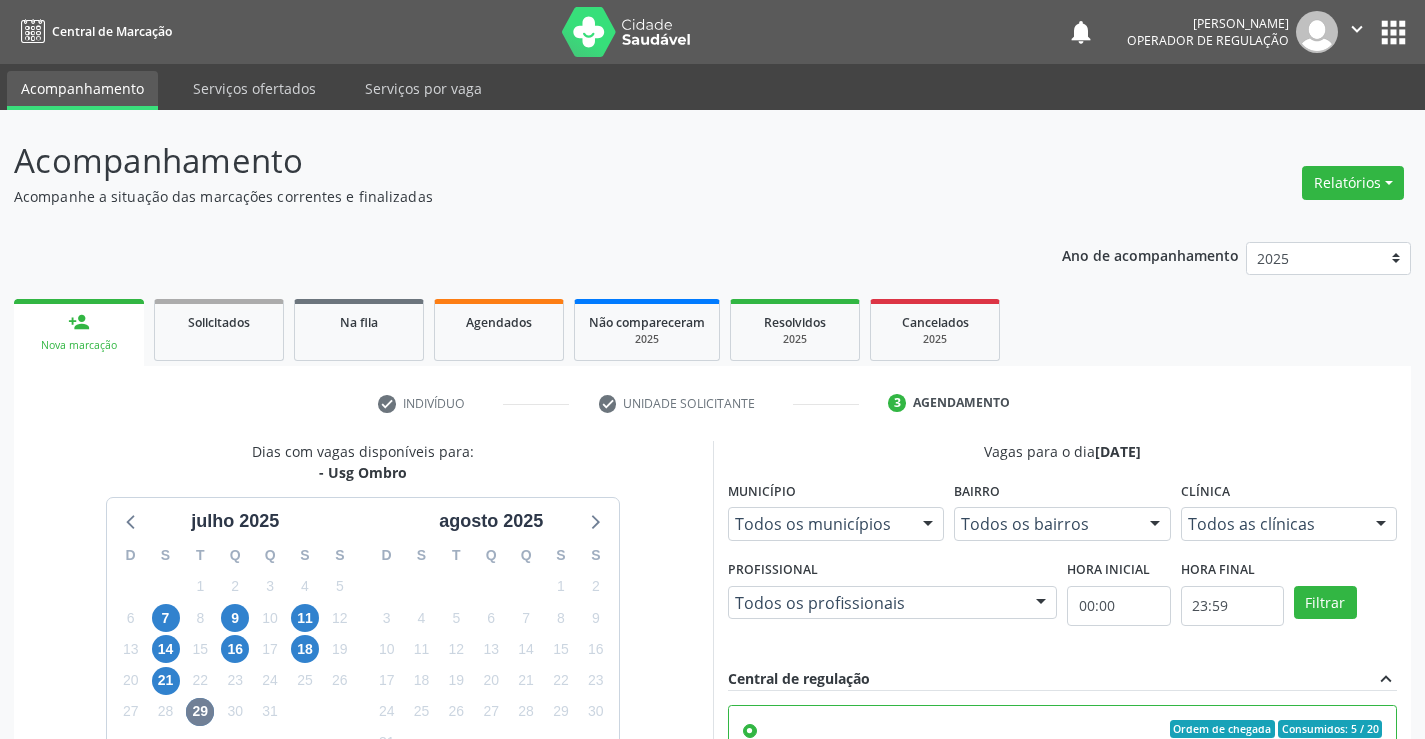 scroll, scrollTop: 456, scrollLeft: 0, axis: vertical 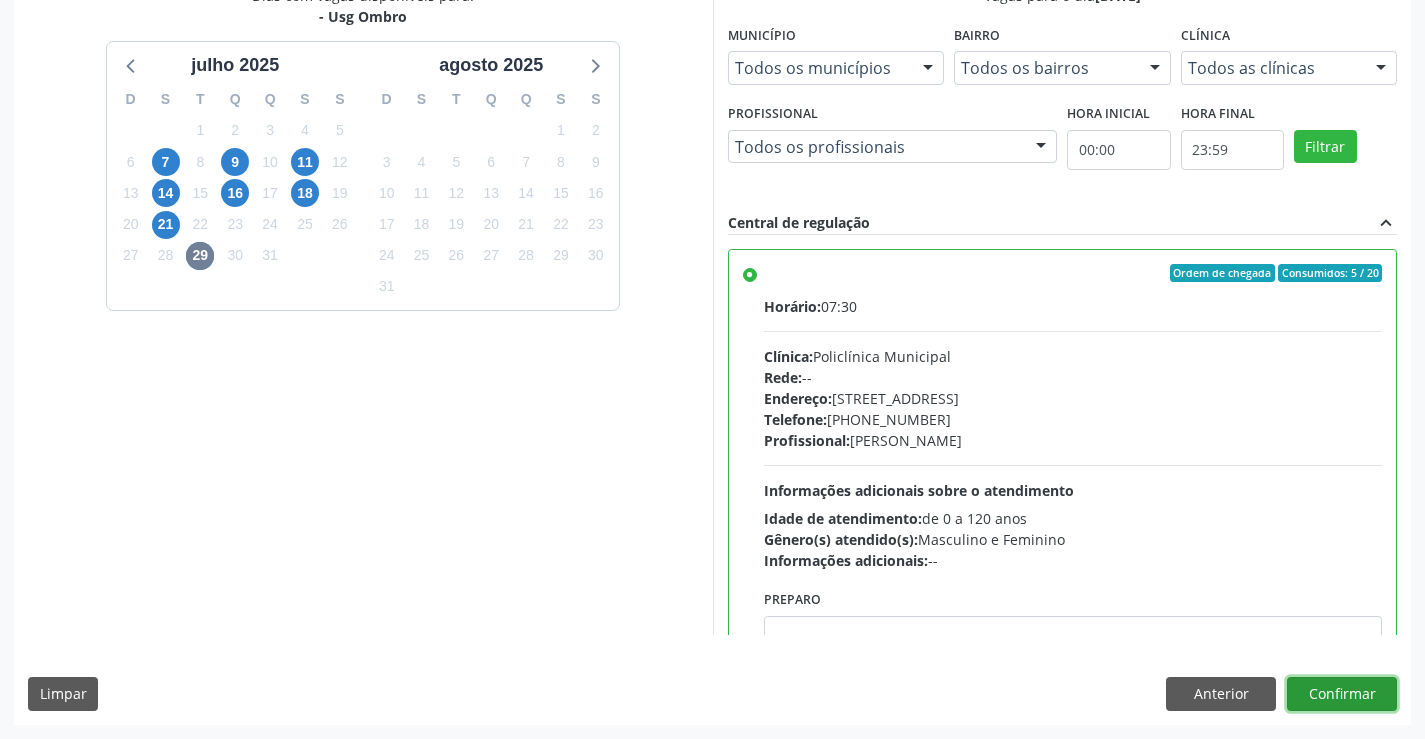 click on "Confirmar" at bounding box center [1342, 694] 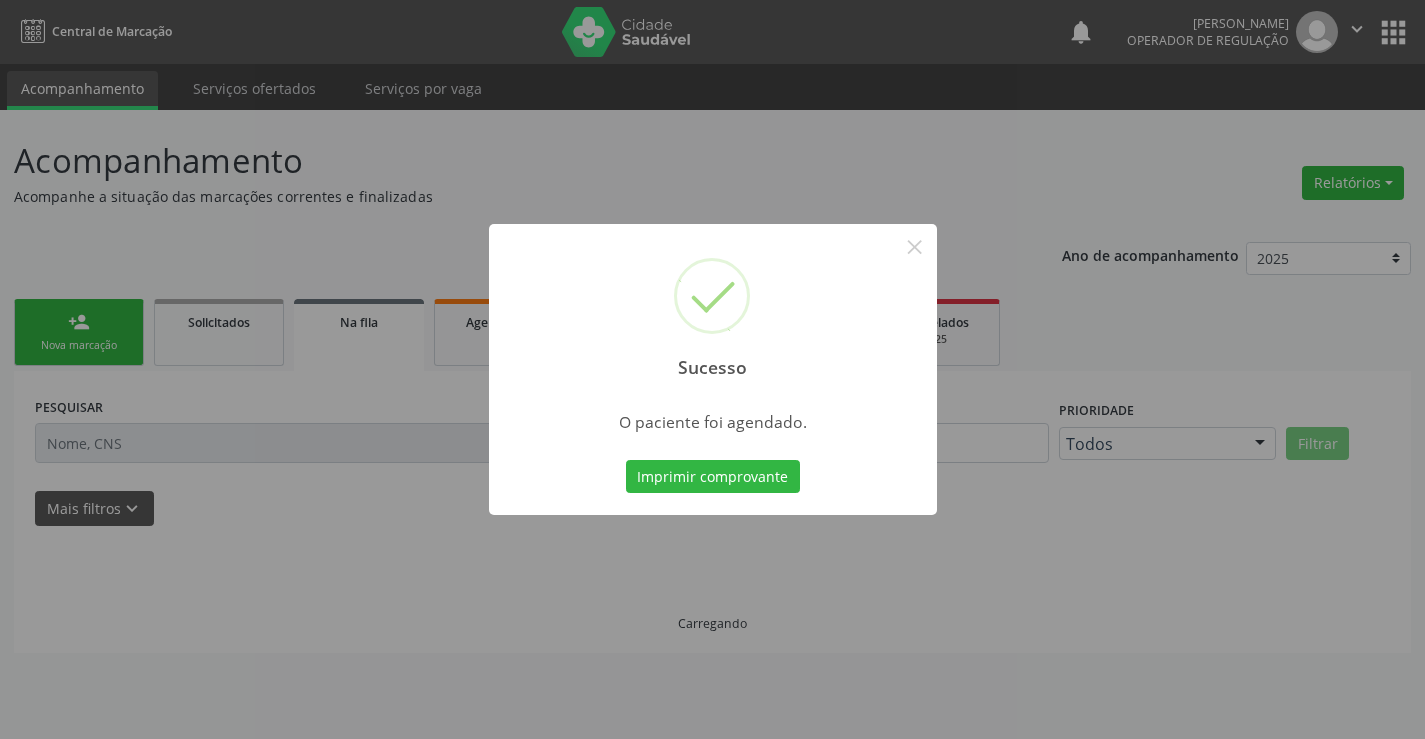 scroll, scrollTop: 0, scrollLeft: 0, axis: both 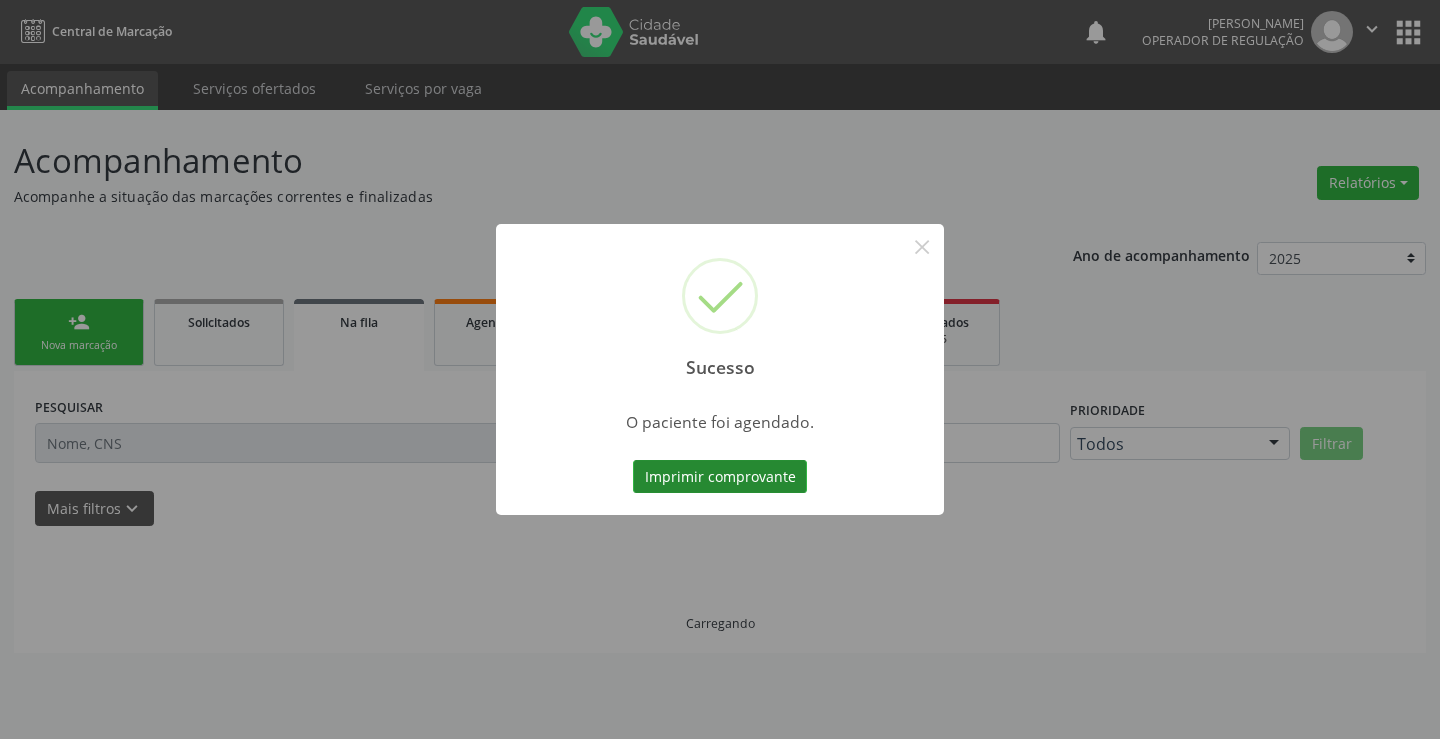 click on "Imprimir comprovante" at bounding box center (720, 477) 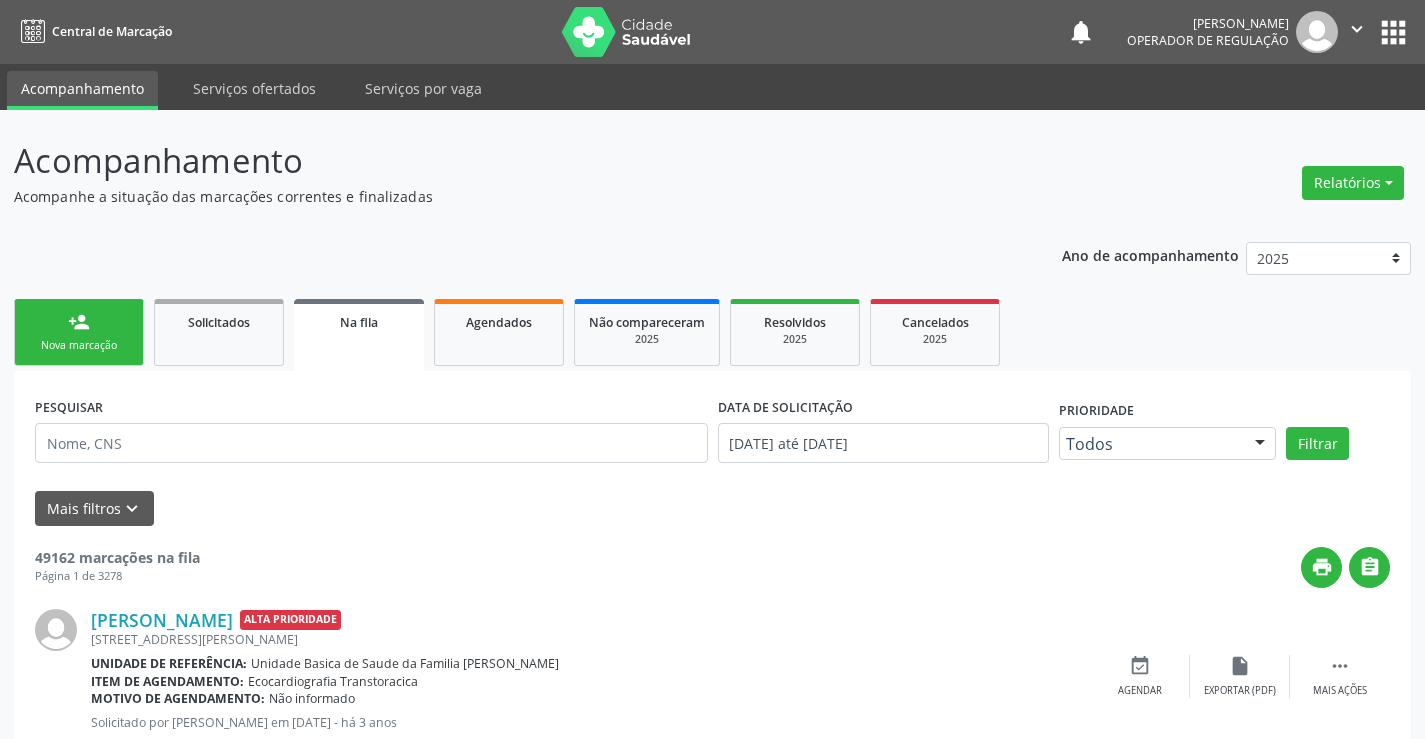 click on "person_add
Nova marcação" at bounding box center (79, 332) 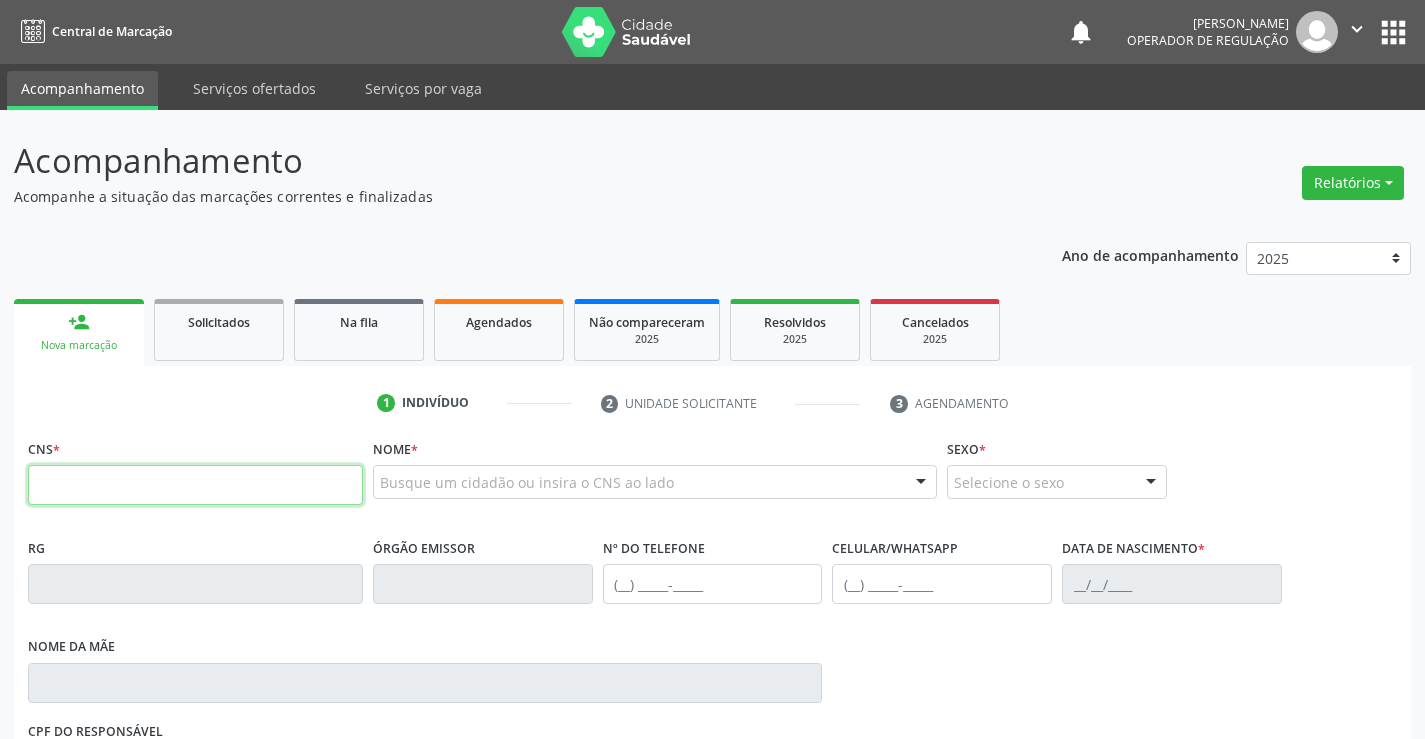 drag, startPoint x: 206, startPoint y: 494, endPoint x: 206, endPoint y: 470, distance: 24 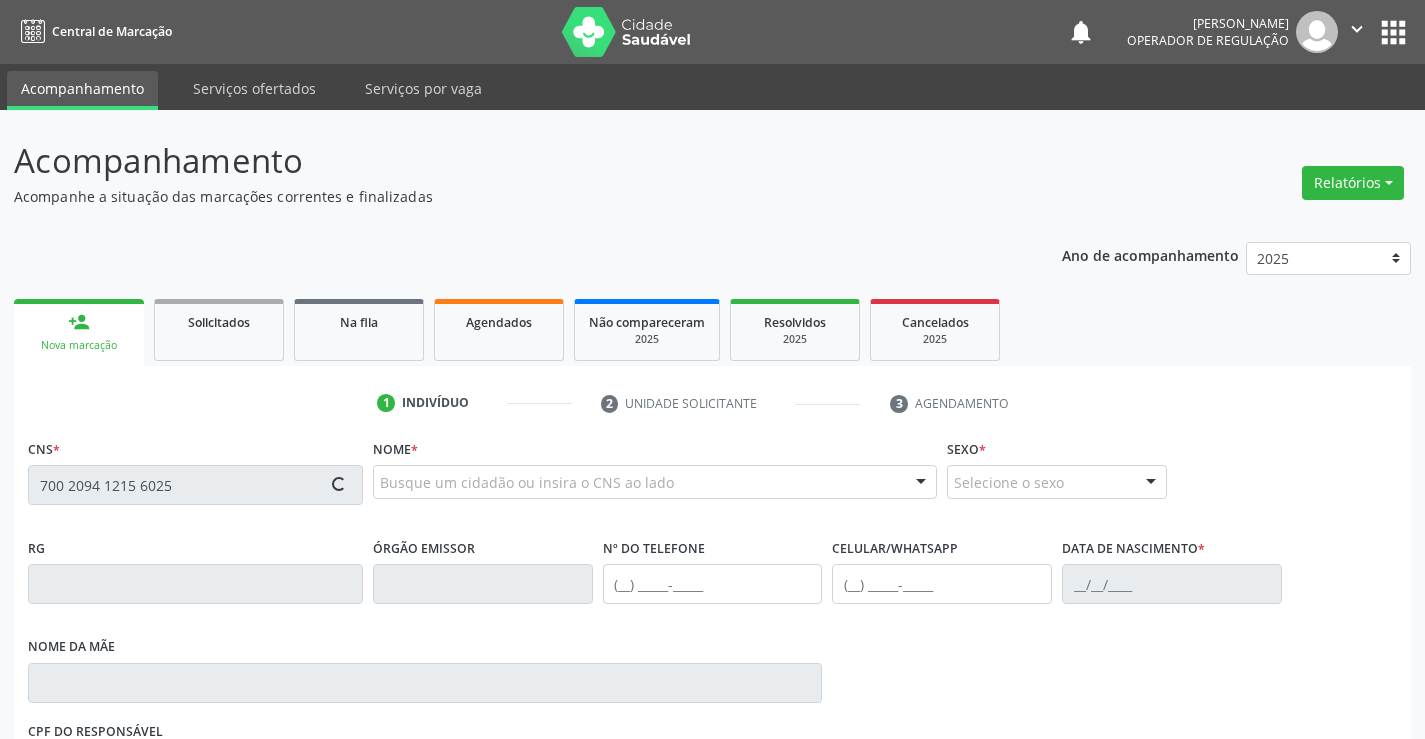 type on "700 2094 1215 6025" 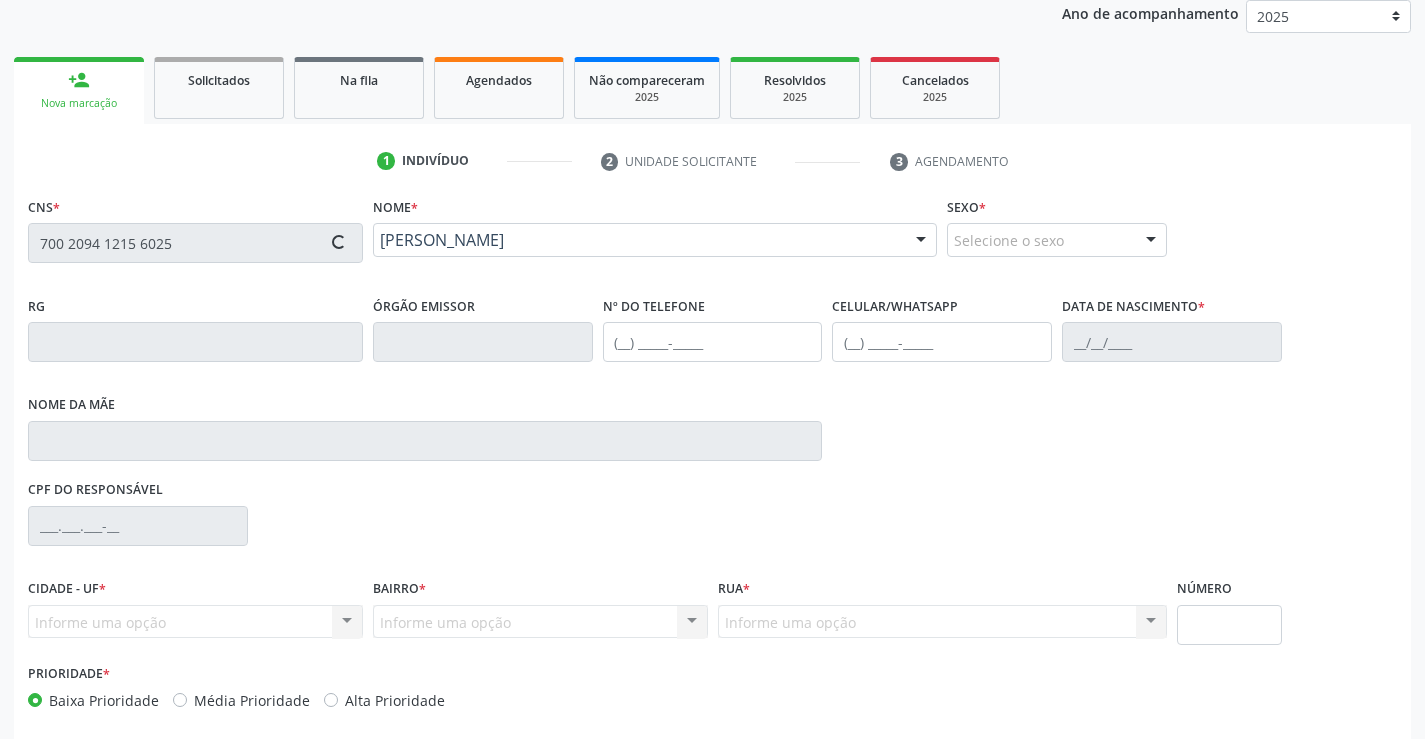 scroll, scrollTop: 331, scrollLeft: 0, axis: vertical 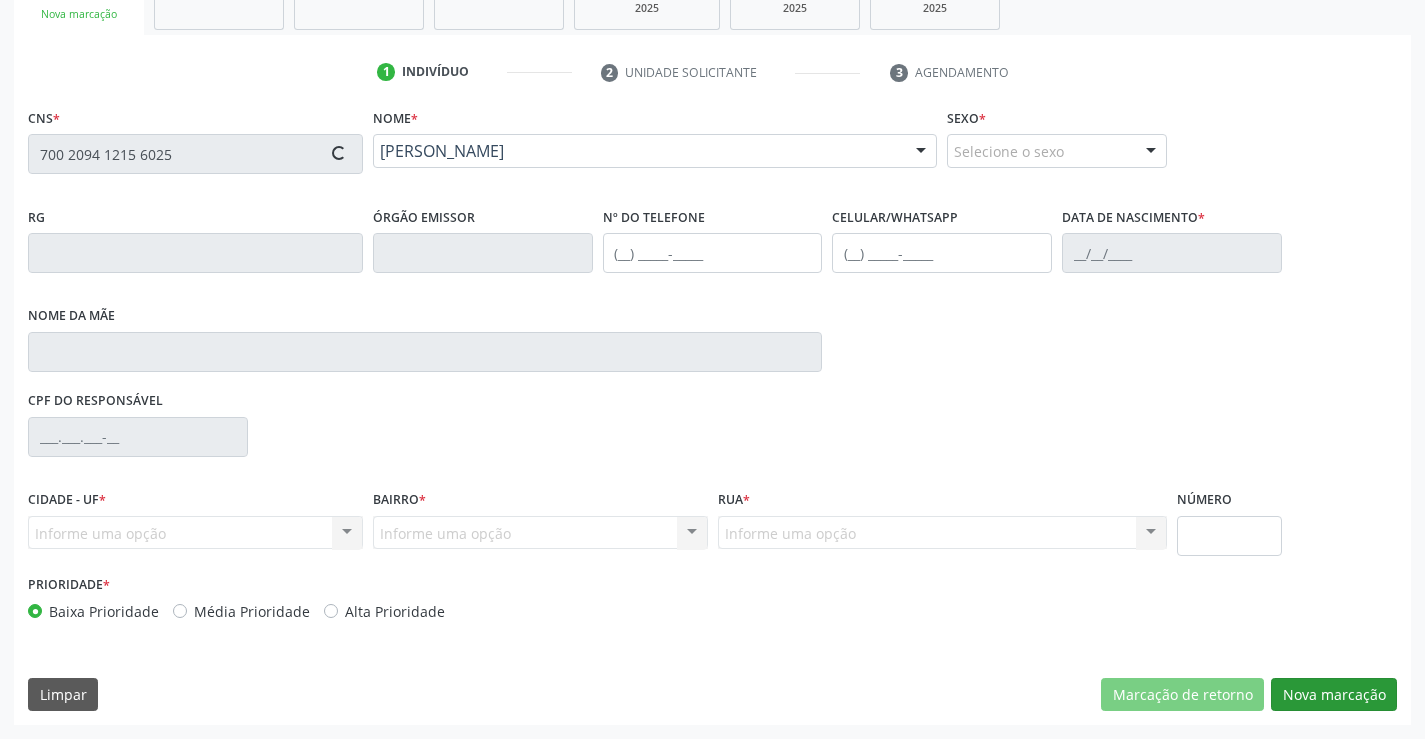 type on "8377703" 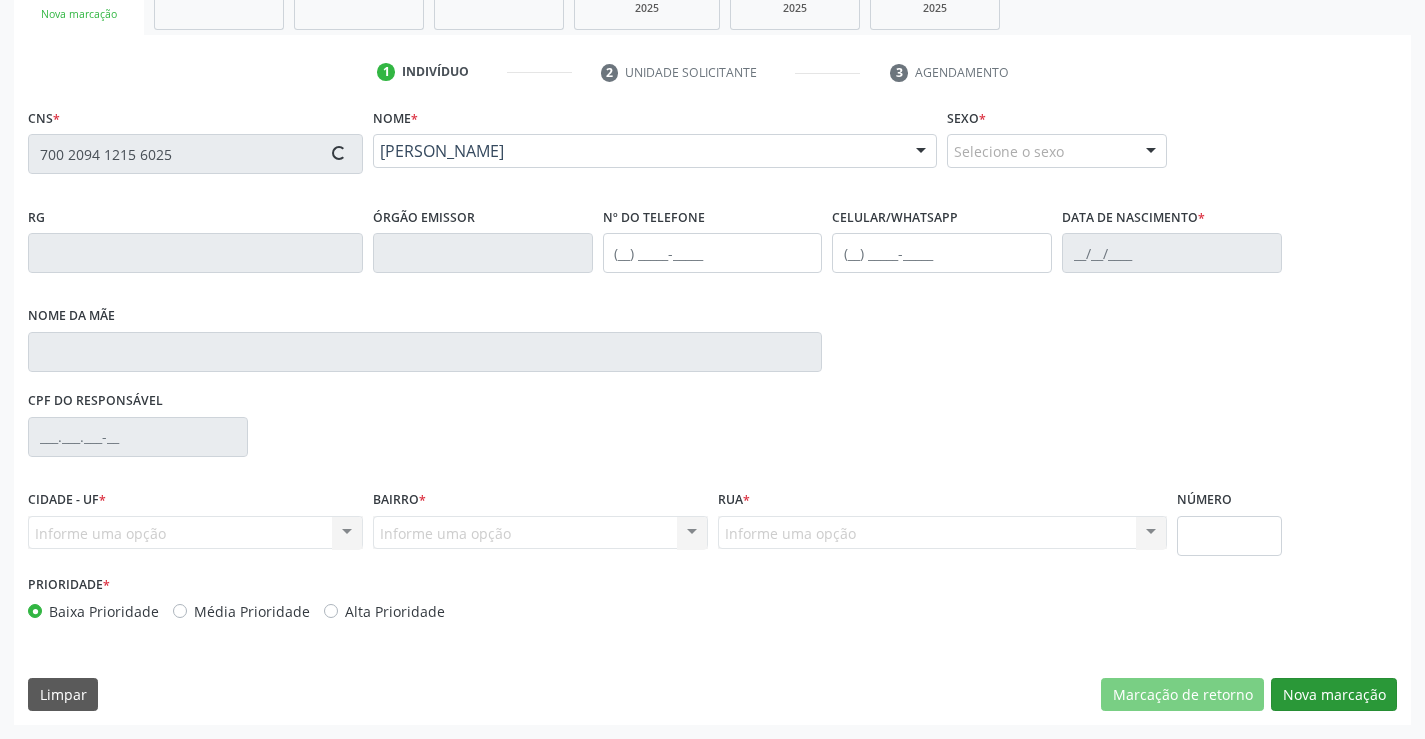 type on "[PHONE_NUMBER]" 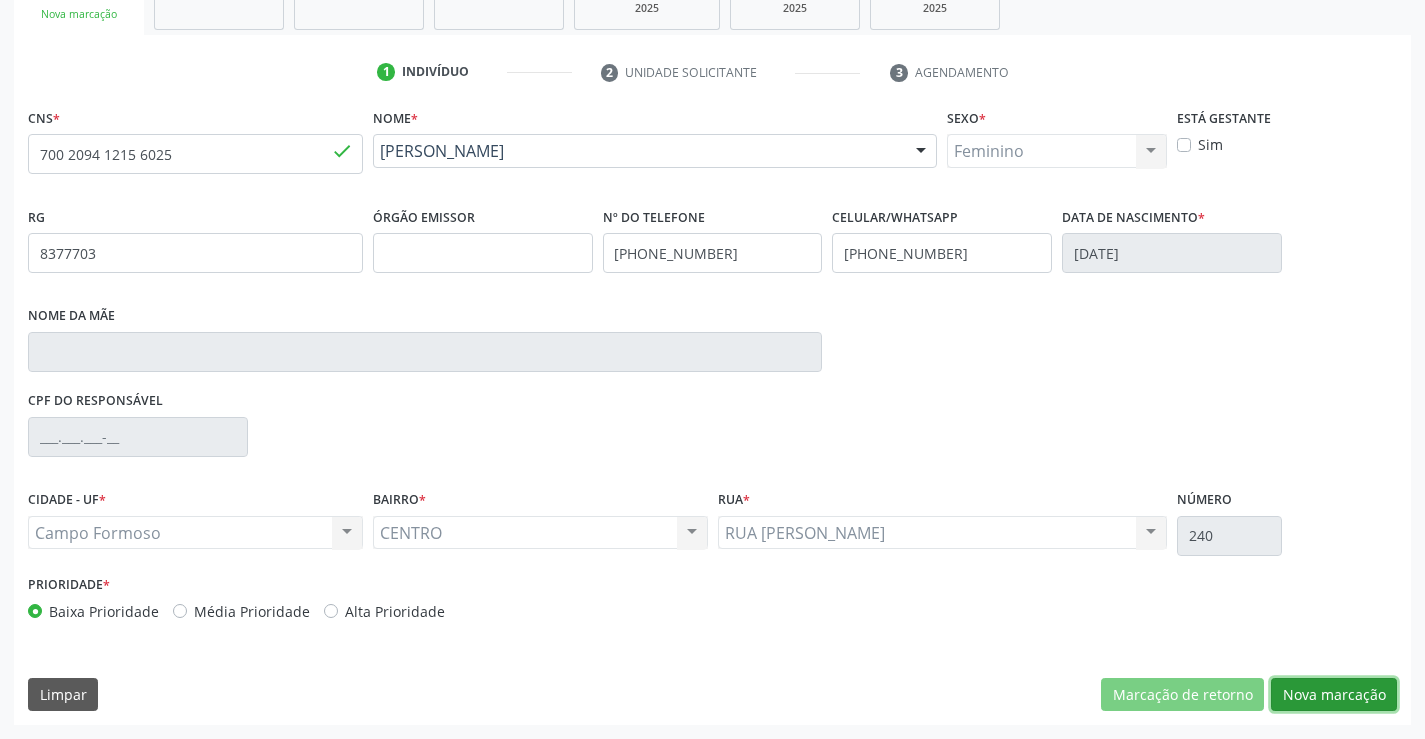 click on "Nova marcação" at bounding box center [1334, 695] 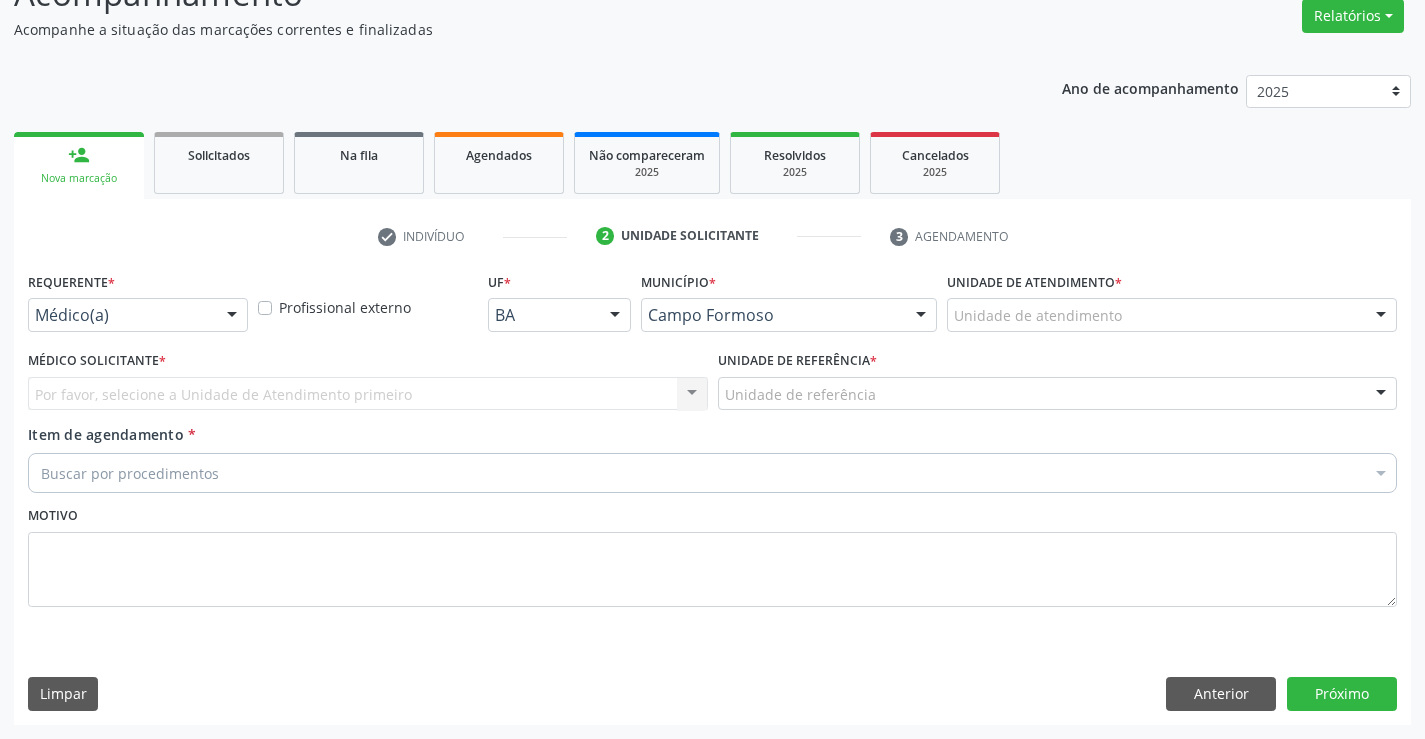 scroll, scrollTop: 167, scrollLeft: 0, axis: vertical 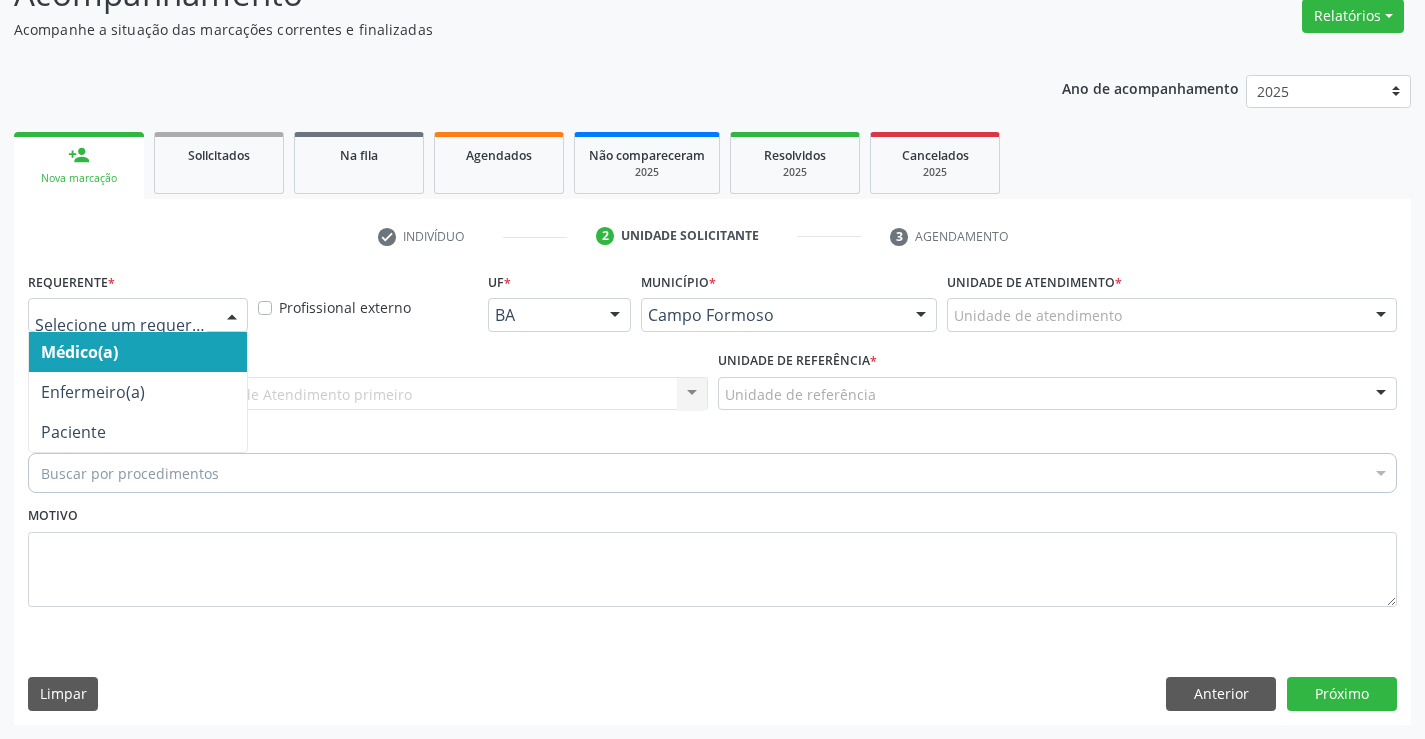 click at bounding box center [138, 315] 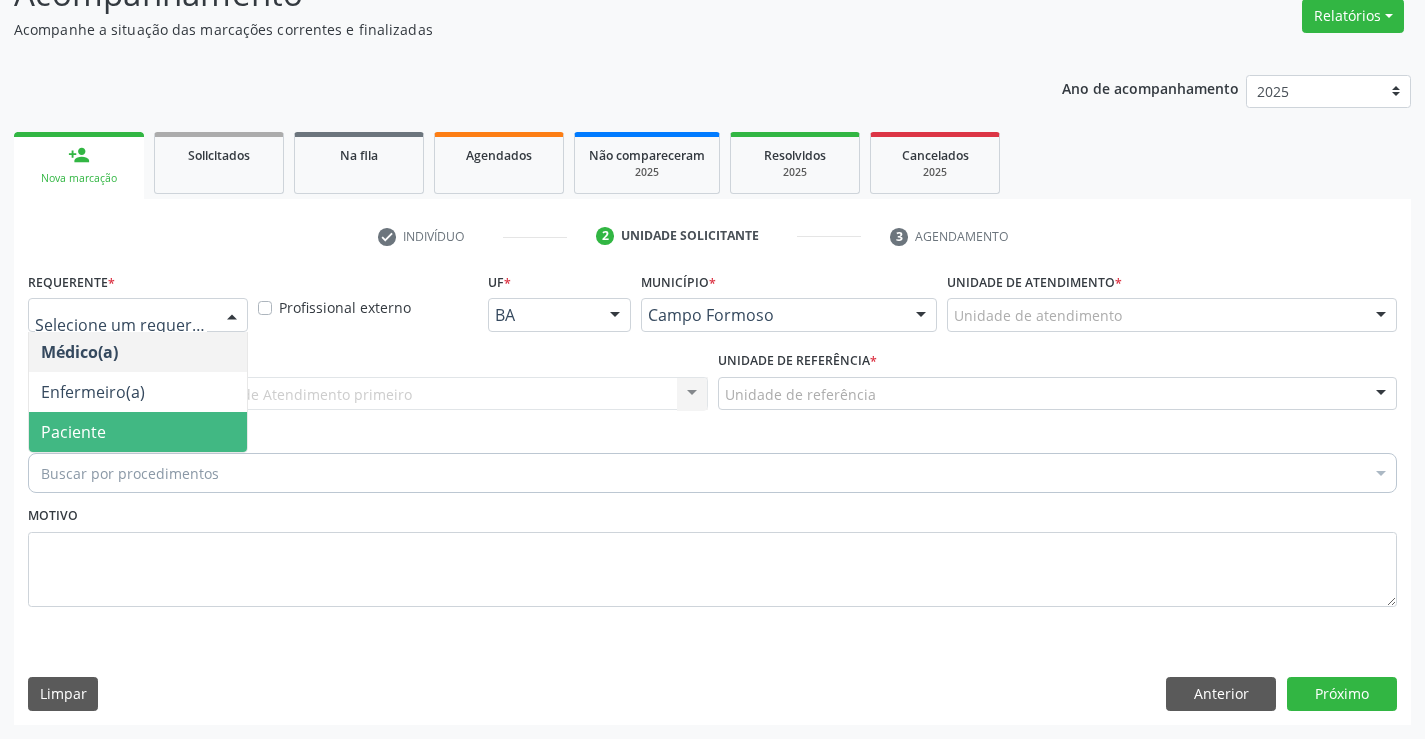 click on "Paciente" at bounding box center (138, 432) 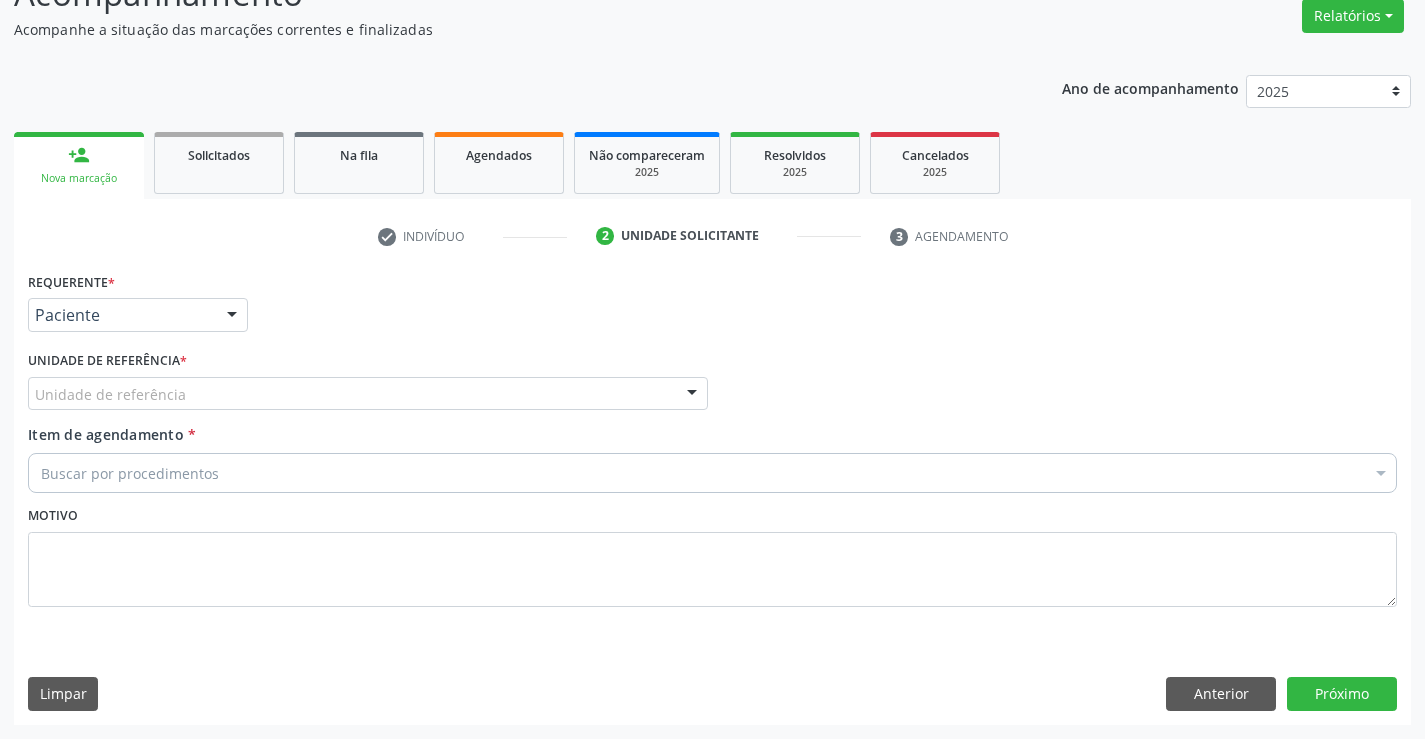 click on "Unidade de referência" at bounding box center [368, 394] 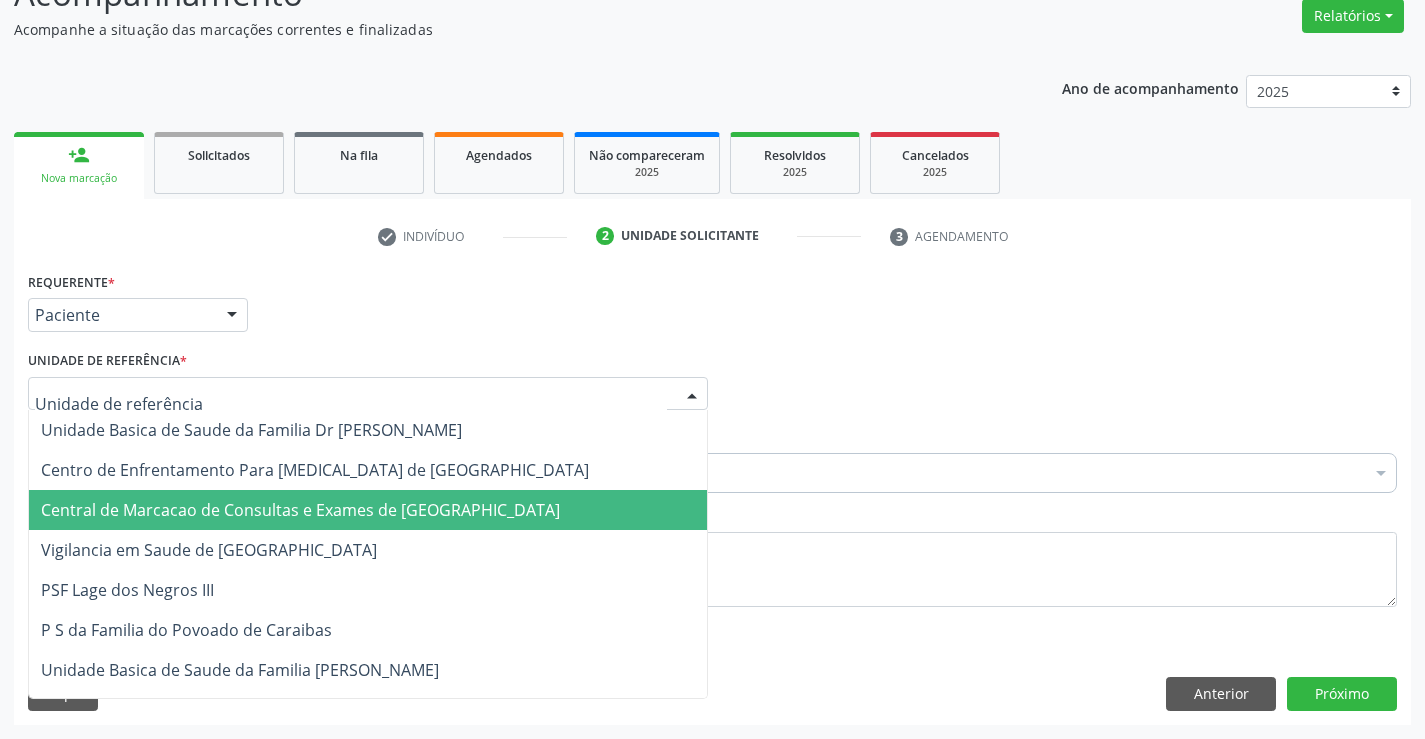 drag, startPoint x: 218, startPoint y: 514, endPoint x: 232, endPoint y: 499, distance: 20.518284 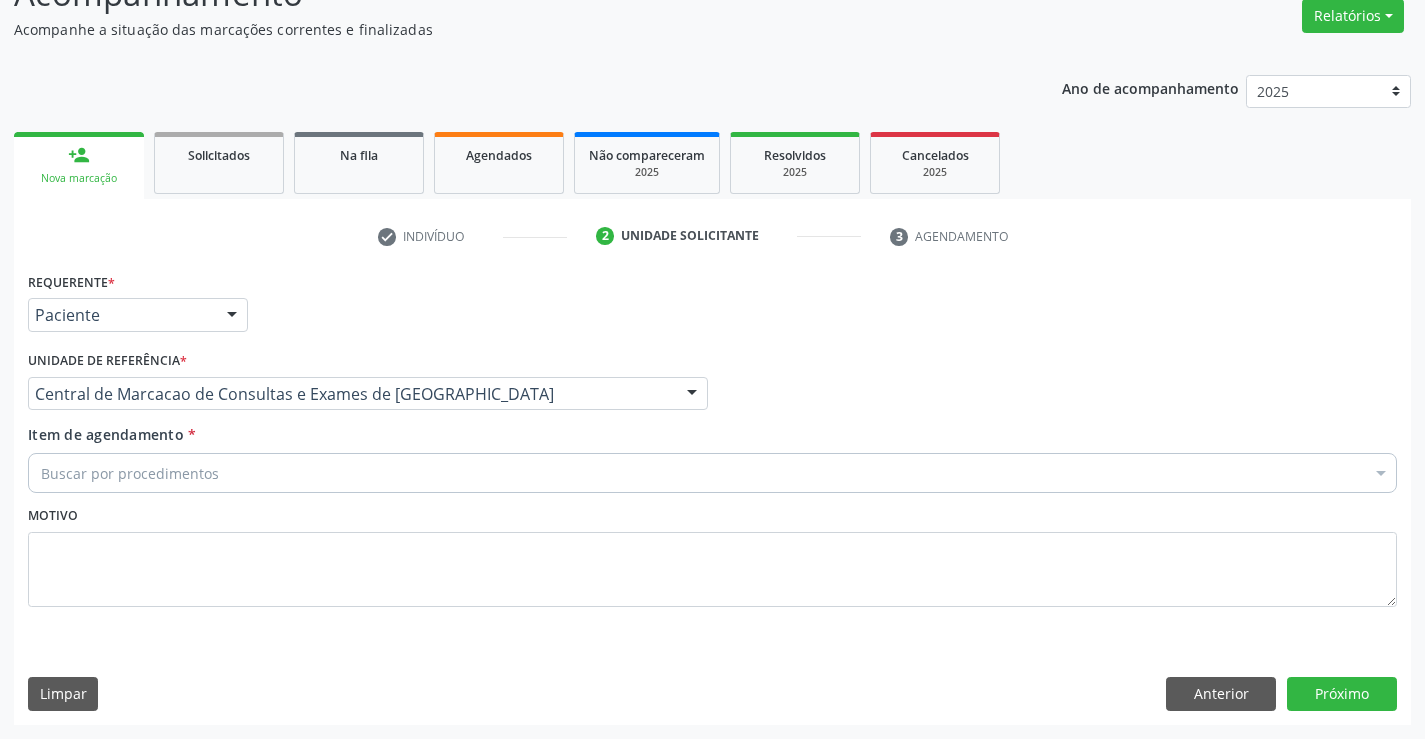 click on "Buscar por procedimentos" at bounding box center (712, 473) 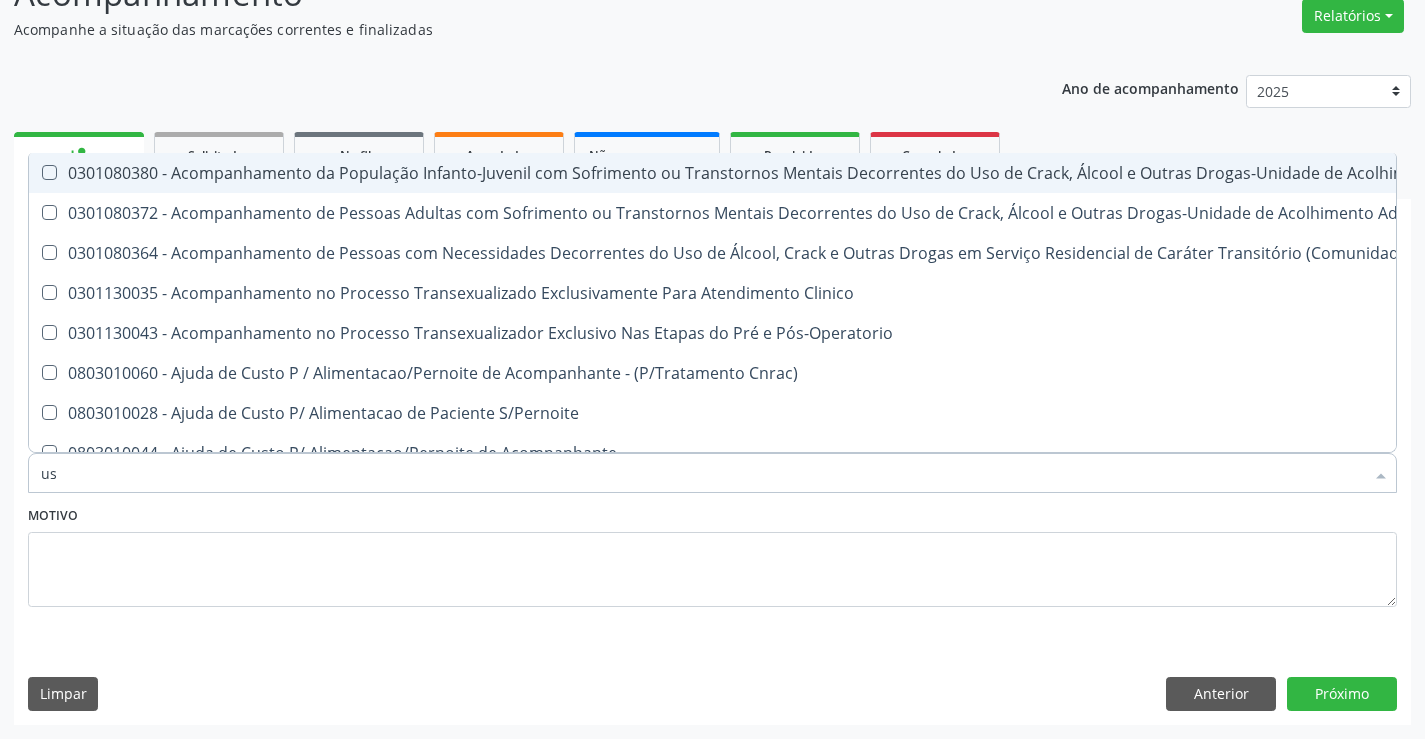 type on "usg" 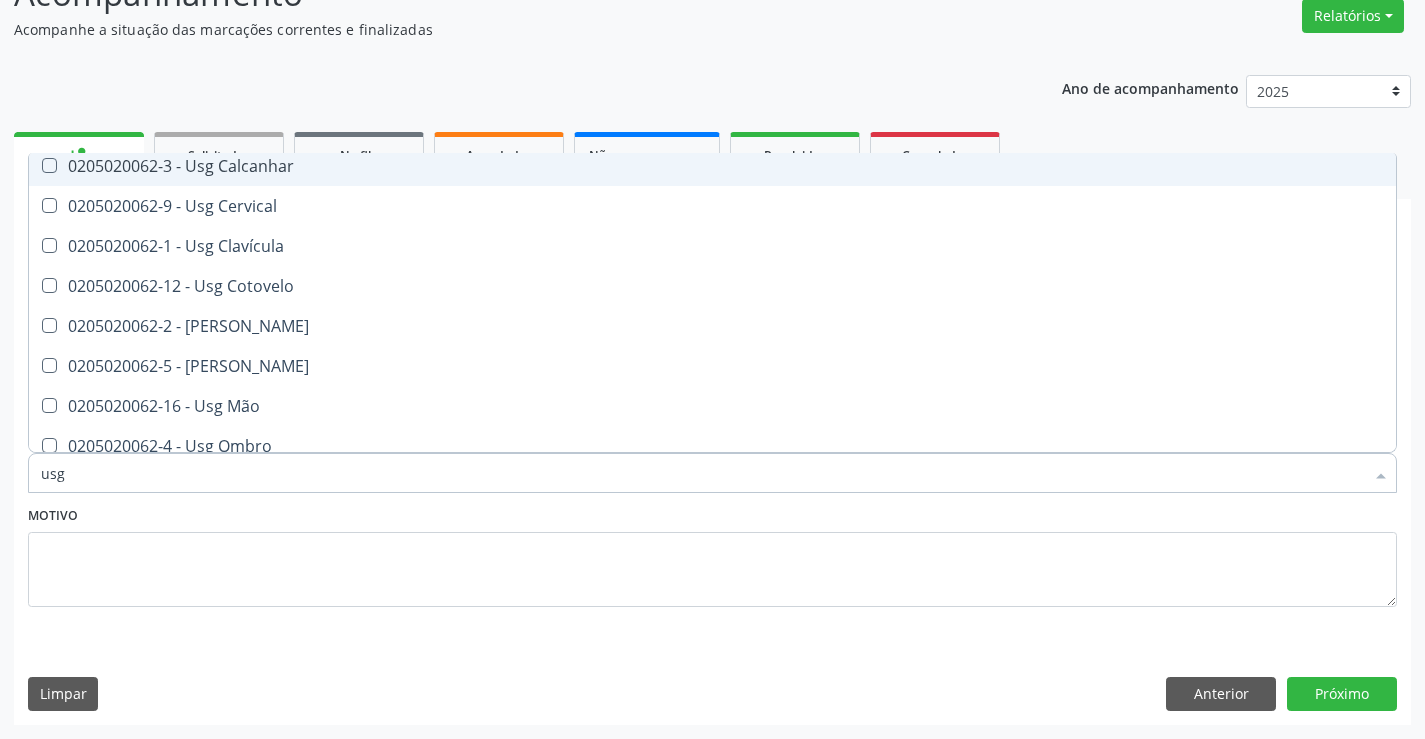scroll, scrollTop: 200, scrollLeft: 0, axis: vertical 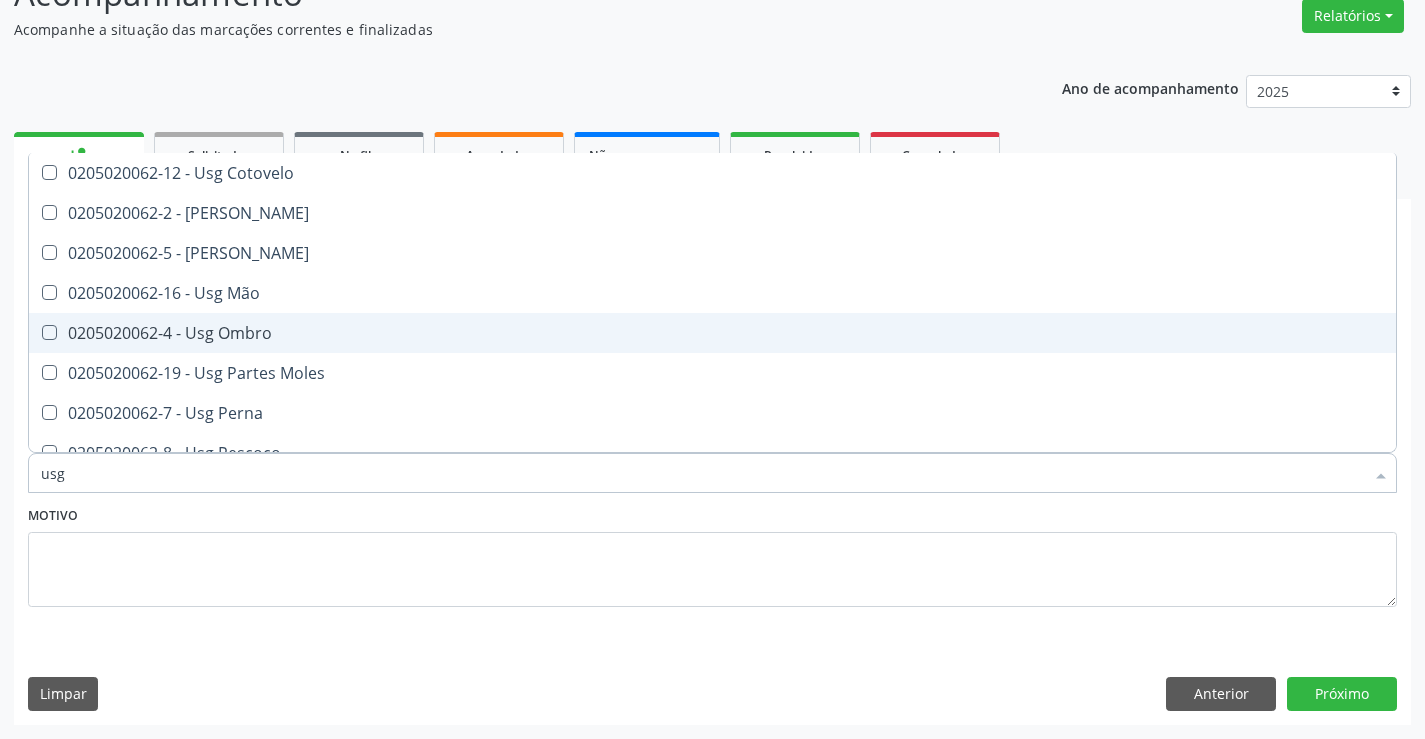 click on "0205020062-4 - Usg Ombro" at bounding box center (712, 333) 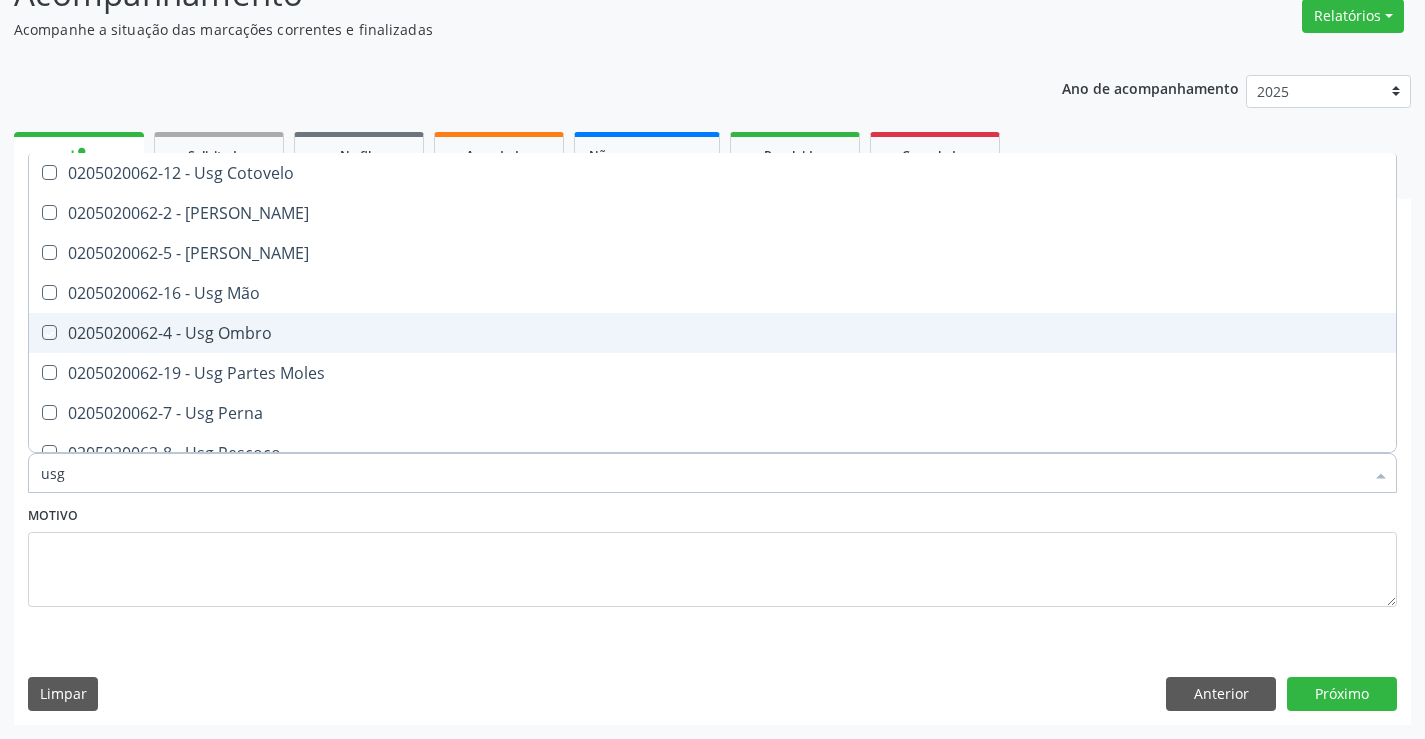 checkbox on "true" 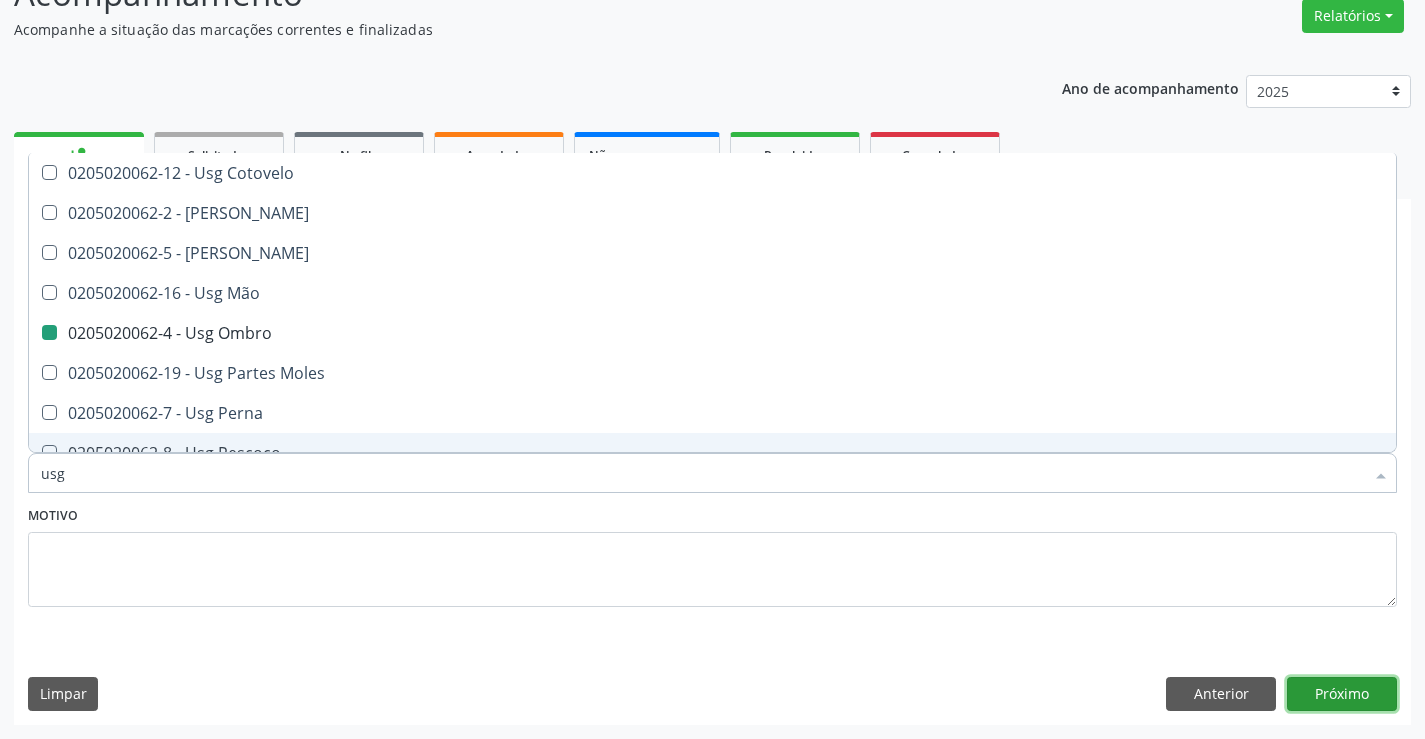 click on "Próximo" at bounding box center (1342, 694) 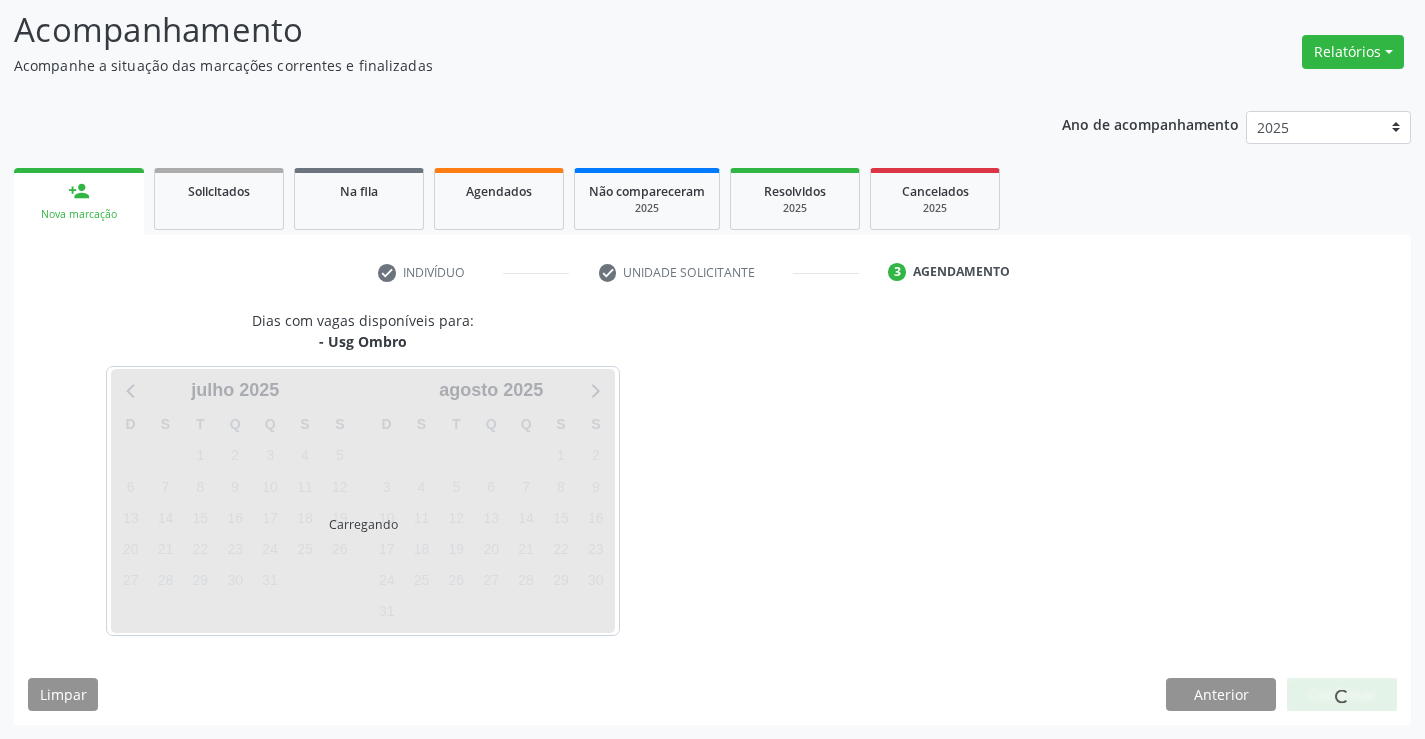 scroll, scrollTop: 131, scrollLeft: 0, axis: vertical 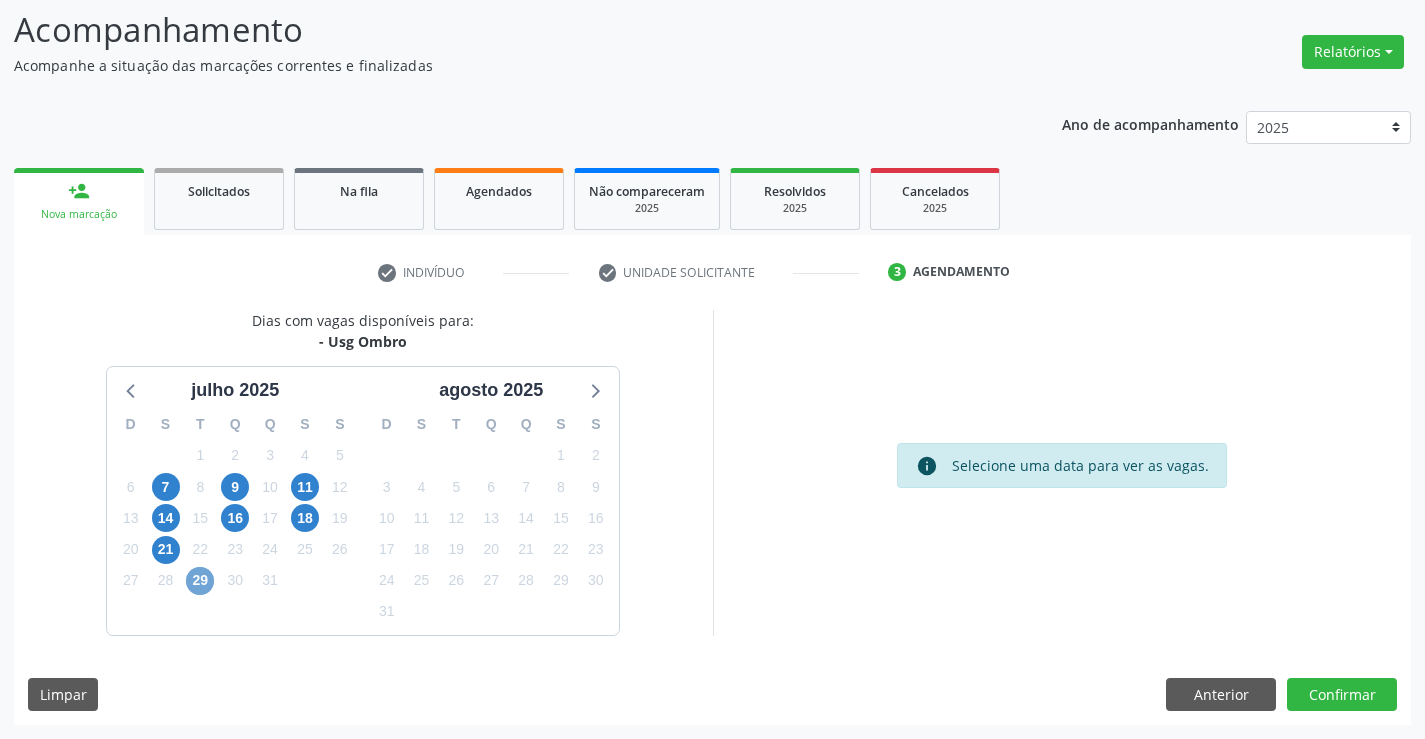 click on "29" at bounding box center (200, 581) 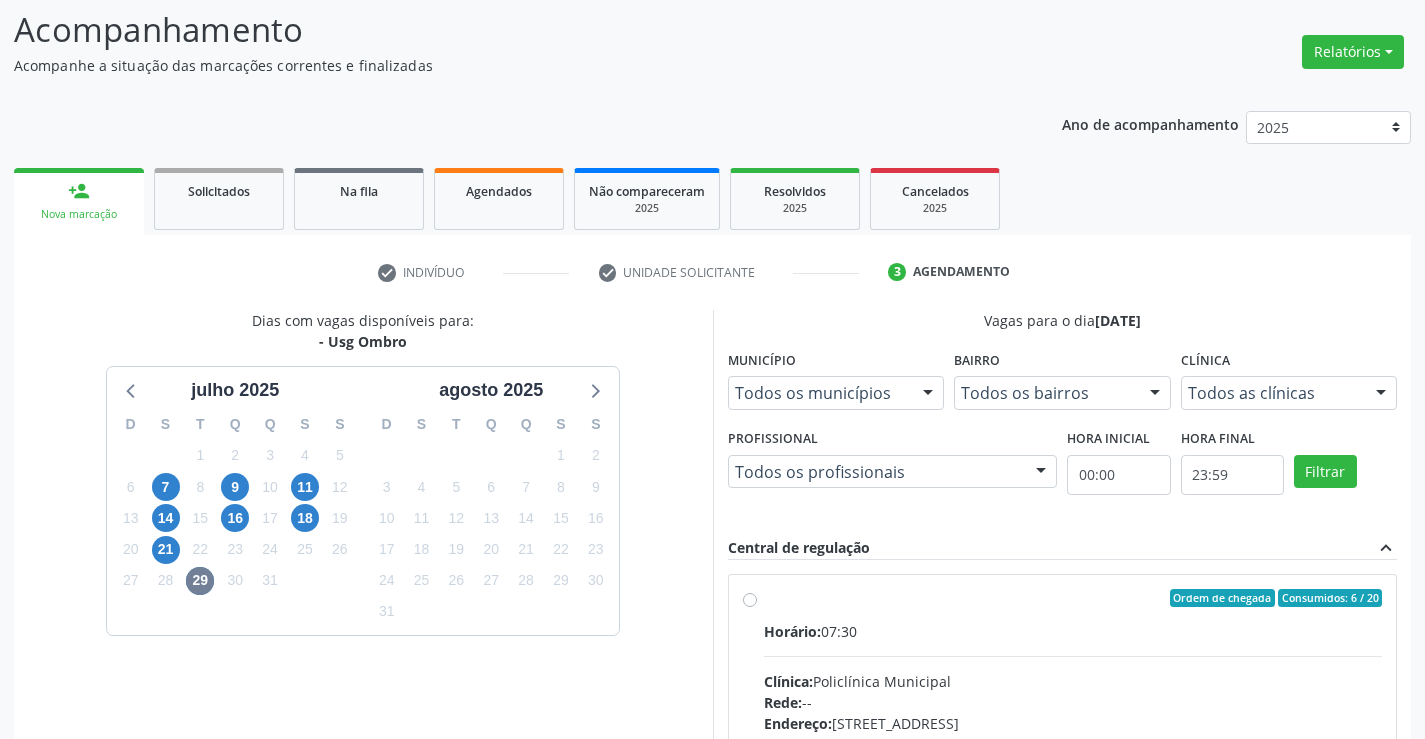 click on "Ordem de chegada
Consumidos: 6 / 20
Horário:   07:30
Clínica:  Policlínica Municipal
Rede:
--
Endereço:   [STREET_ADDRESS]
Telefone:   [PHONE_NUMBER]
Profissional:
[PERSON_NAME]
Informações adicionais sobre o atendimento
Idade de atendimento:
de 0 a 120 anos
Gênero(s) atendido(s):
Masculino e Feminino
Informações adicionais:
--" at bounding box center [1063, 742] 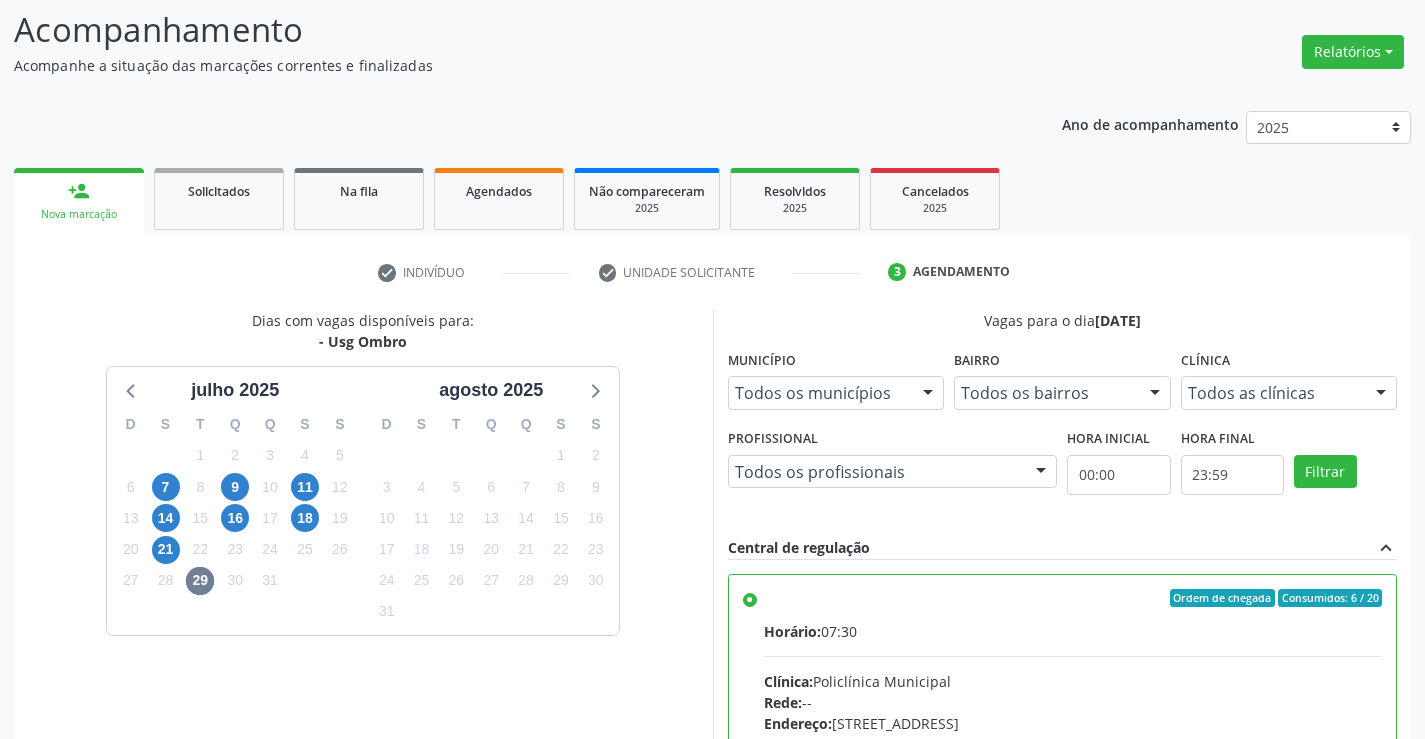 scroll, scrollTop: 456, scrollLeft: 0, axis: vertical 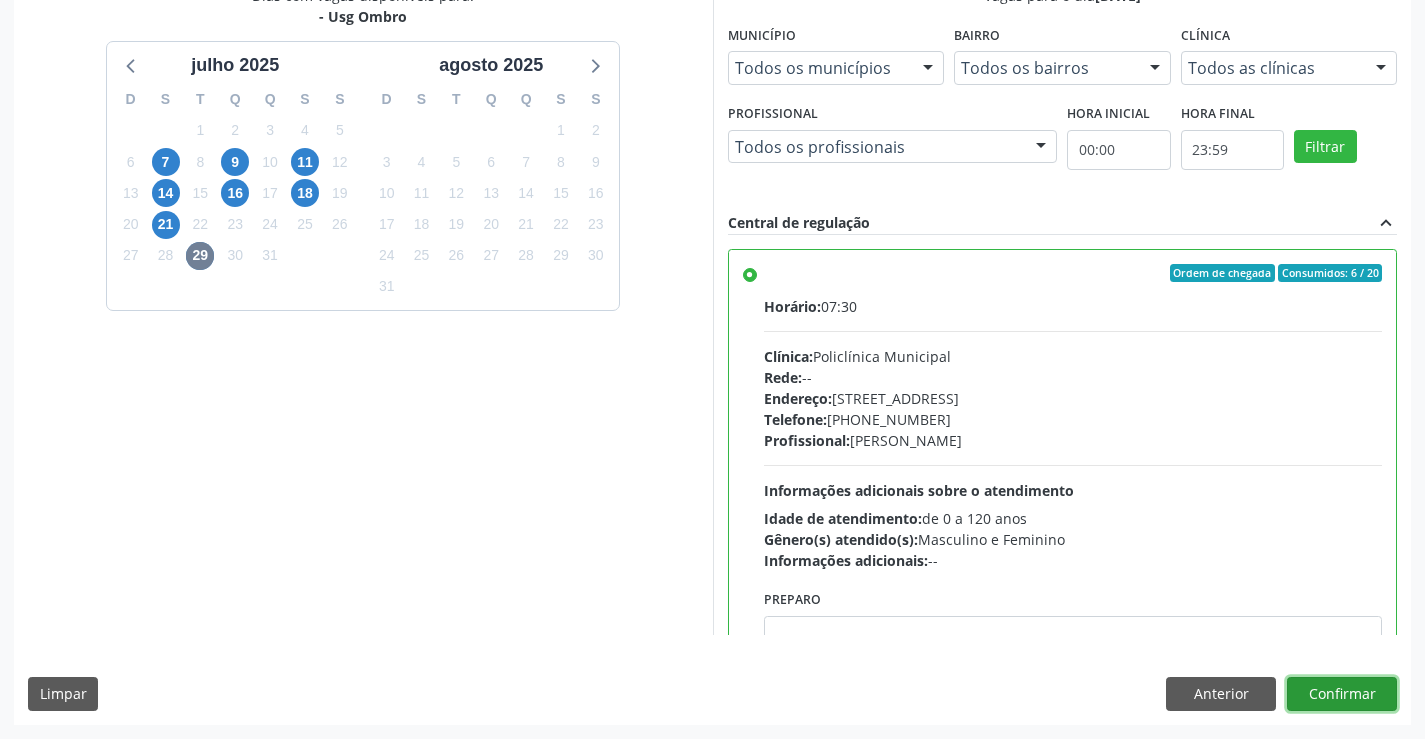 click on "Confirmar" at bounding box center (1342, 694) 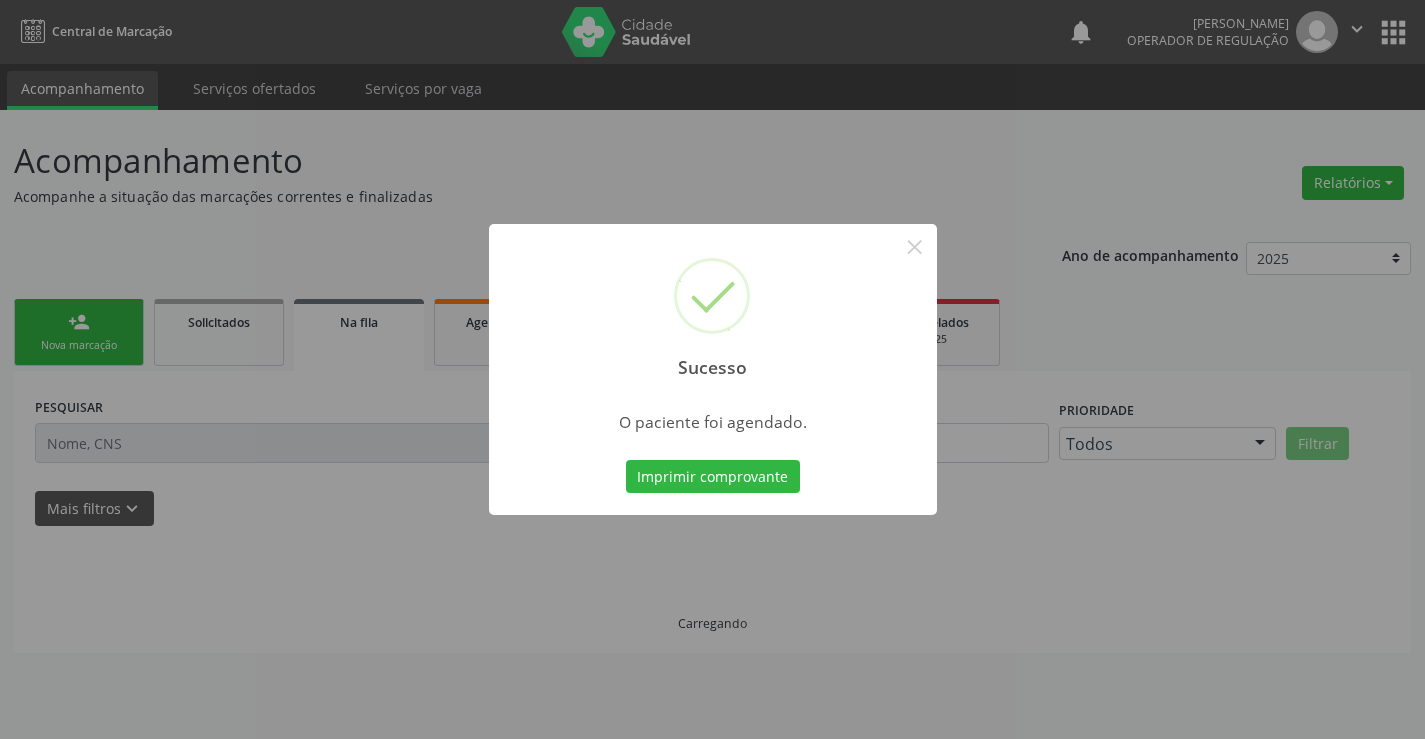 scroll, scrollTop: 0, scrollLeft: 0, axis: both 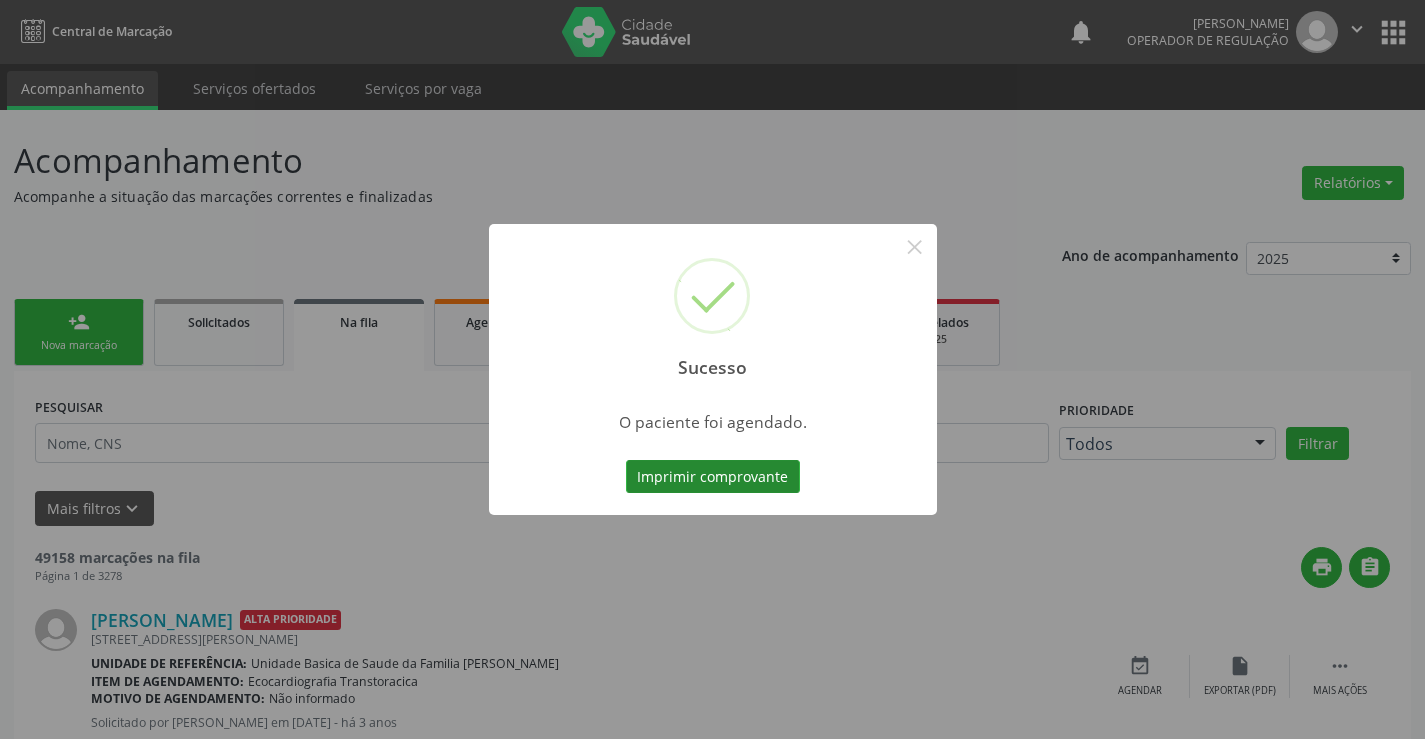 click on "Imprimir comprovante" at bounding box center (713, 477) 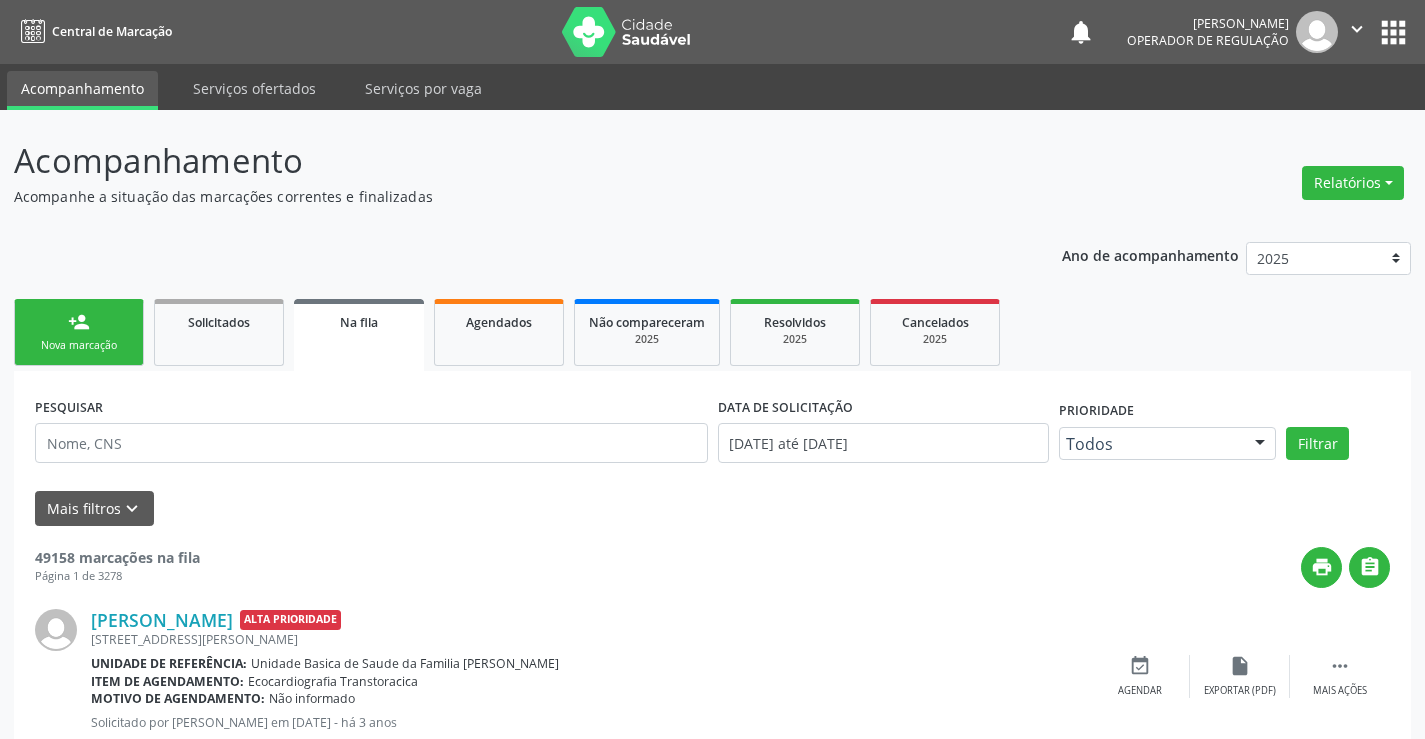 click on "person_add" at bounding box center (79, 322) 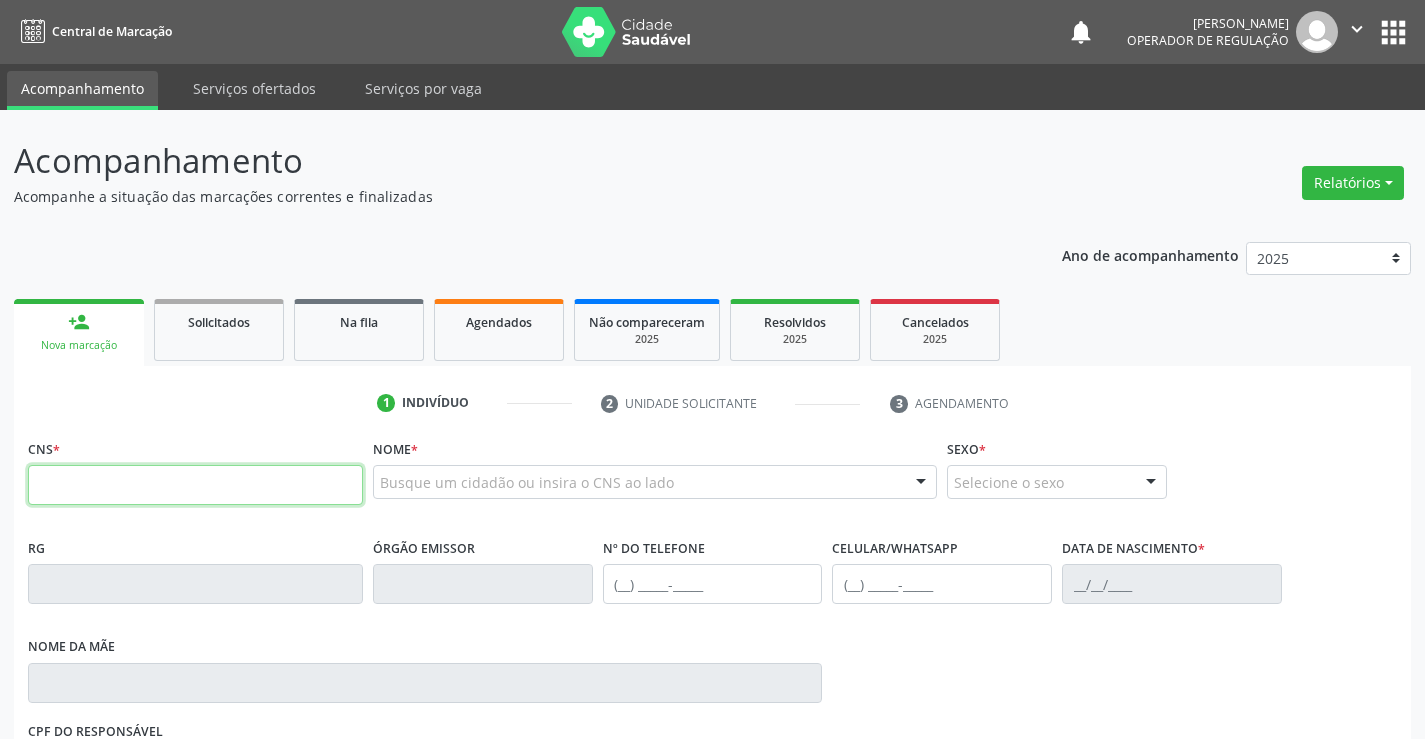 click at bounding box center (195, 485) 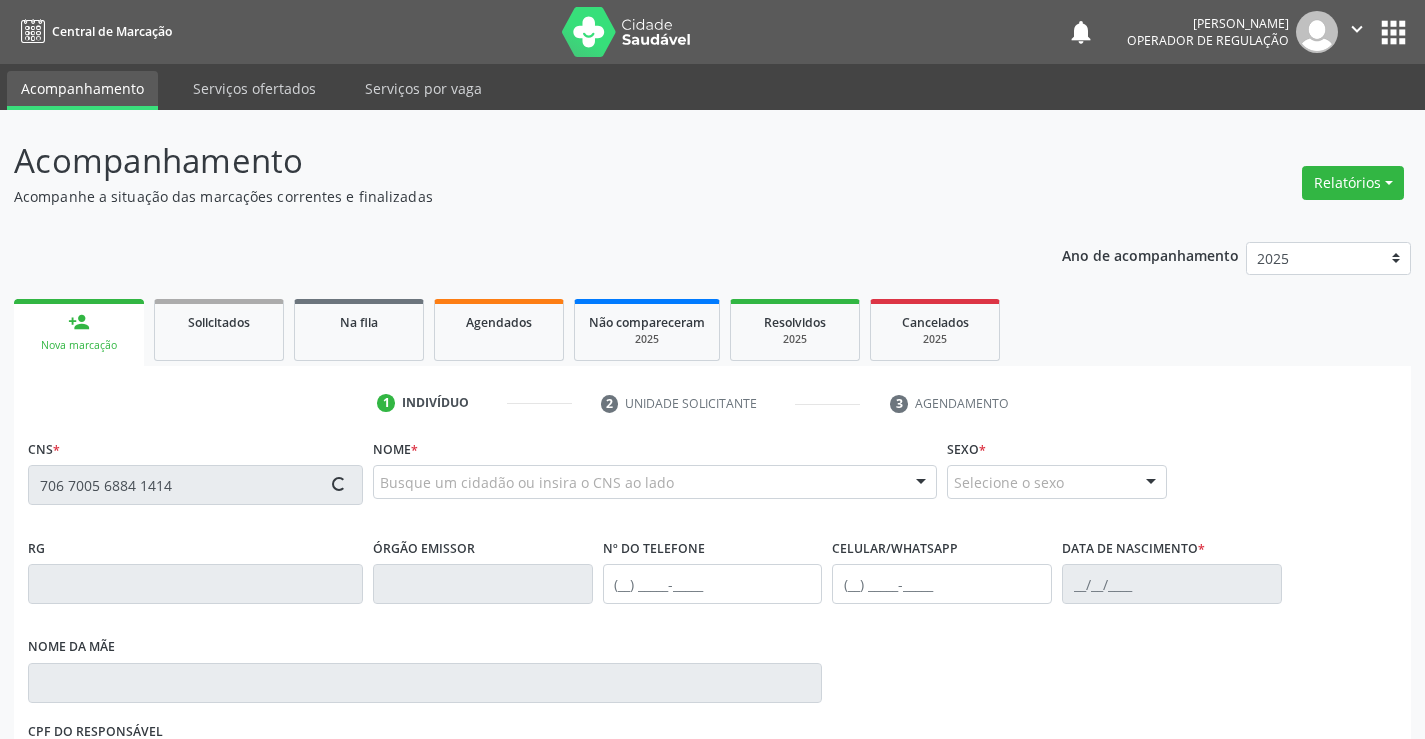 type on "706 7005 6884 1414" 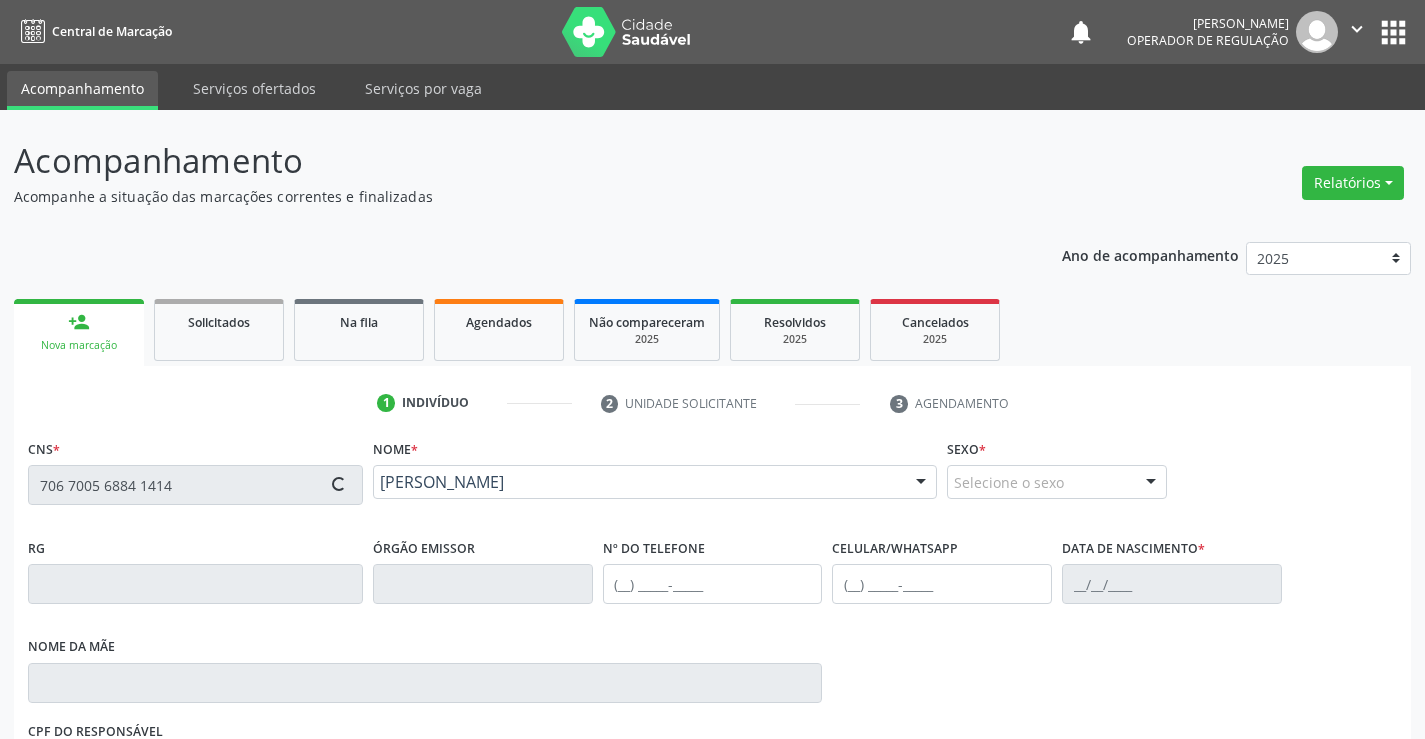 type on "1117710130" 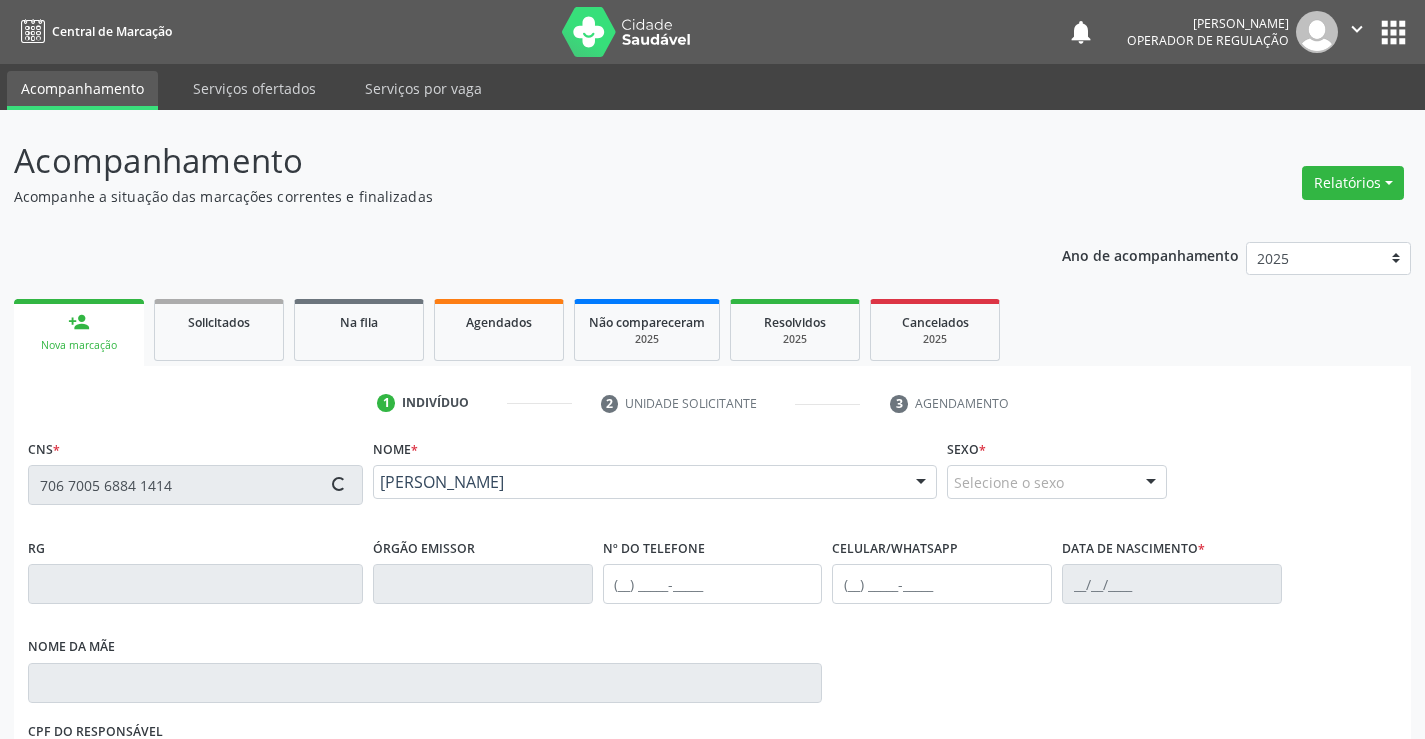 type on "[PHONE_NUMBER]" 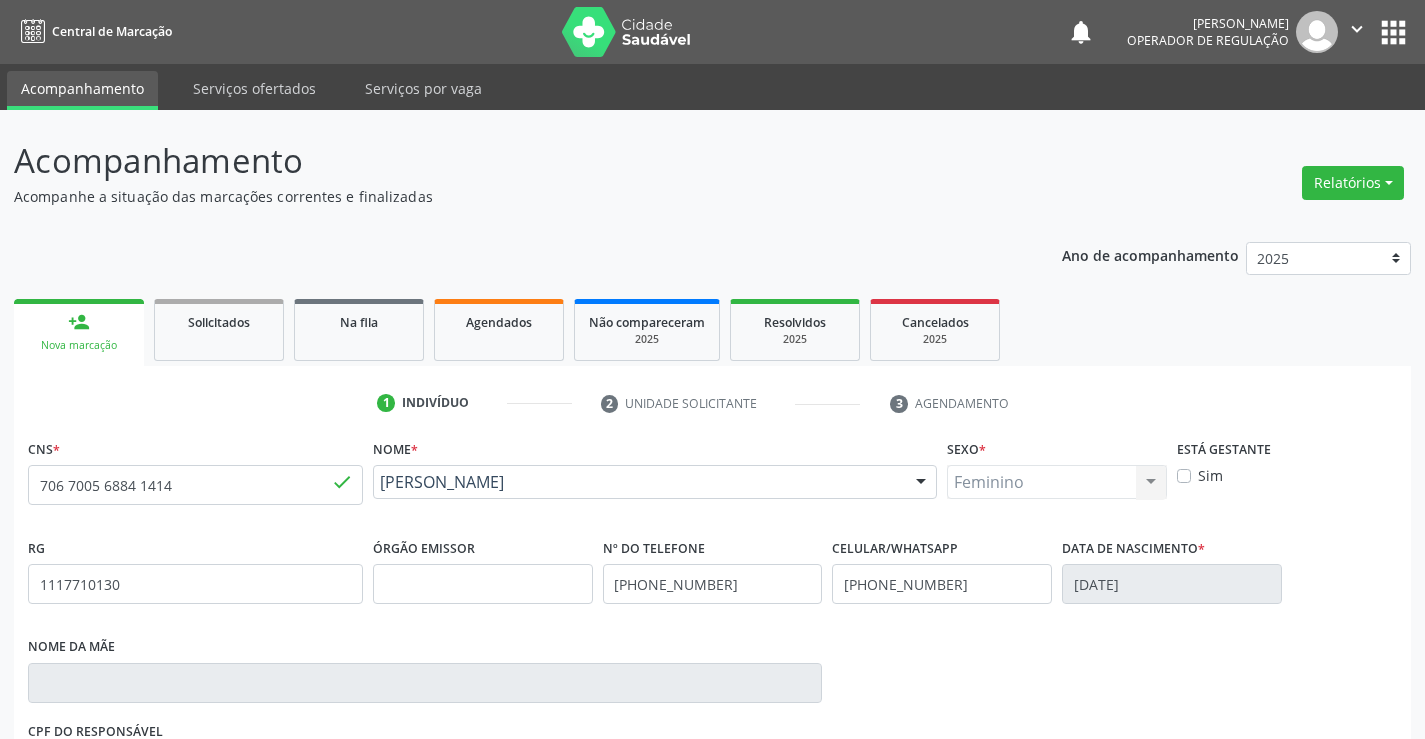 scroll, scrollTop: 331, scrollLeft: 0, axis: vertical 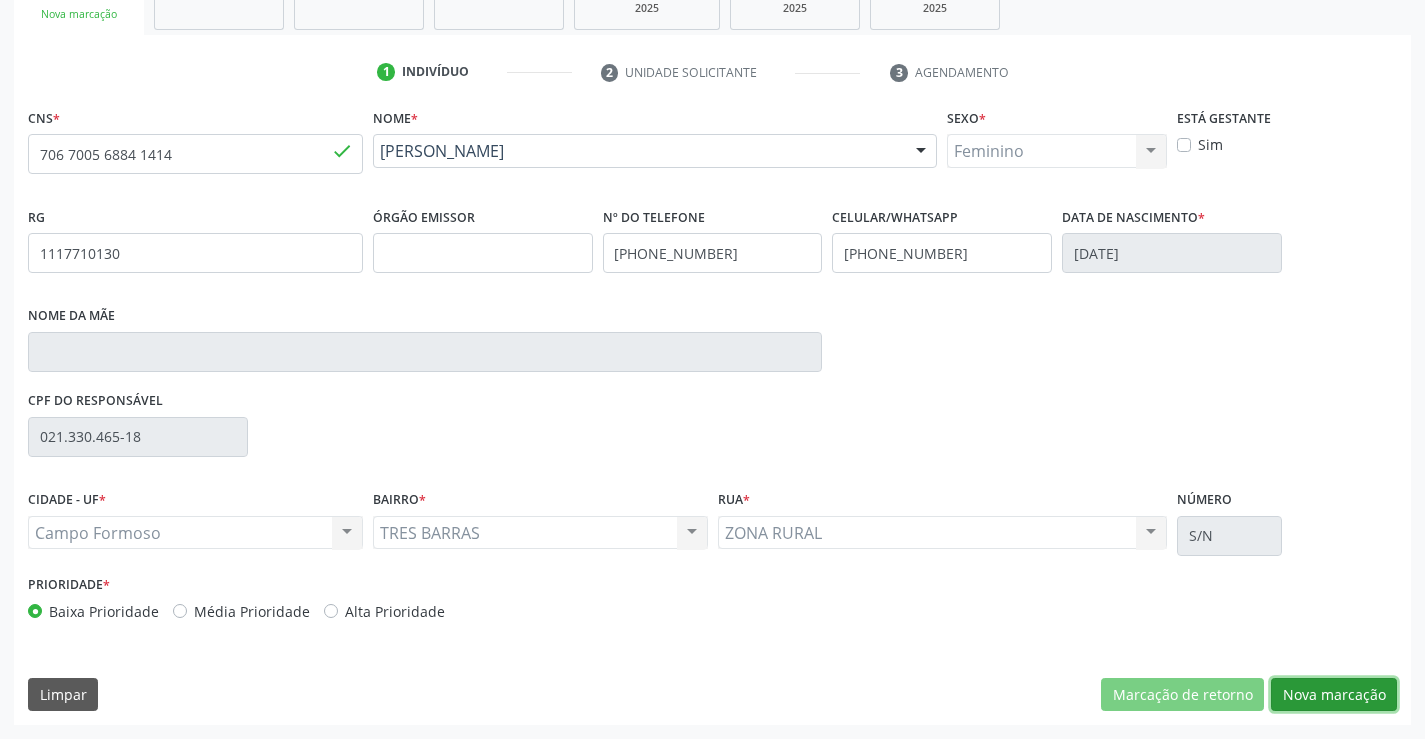click on "Nova marcação" at bounding box center [1334, 695] 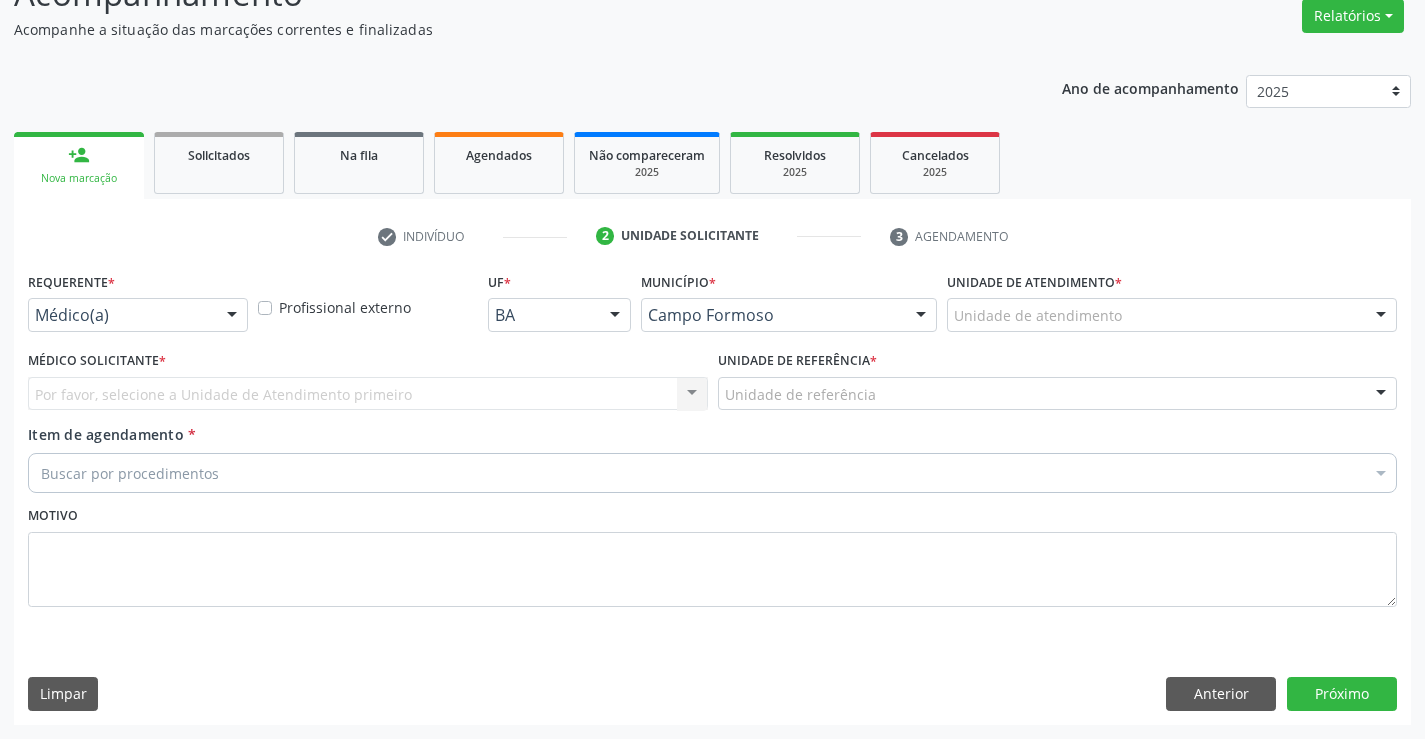 scroll, scrollTop: 167, scrollLeft: 0, axis: vertical 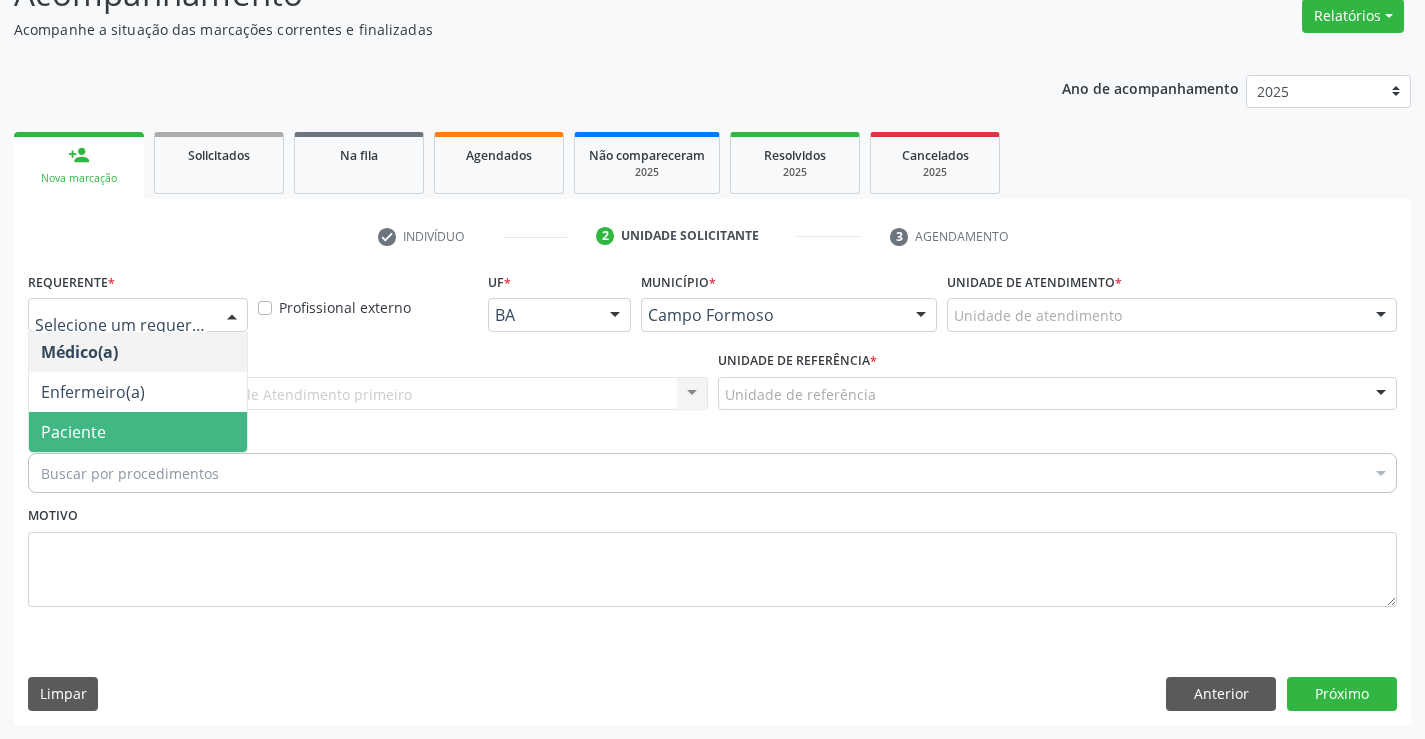 click on "Paciente" at bounding box center (138, 432) 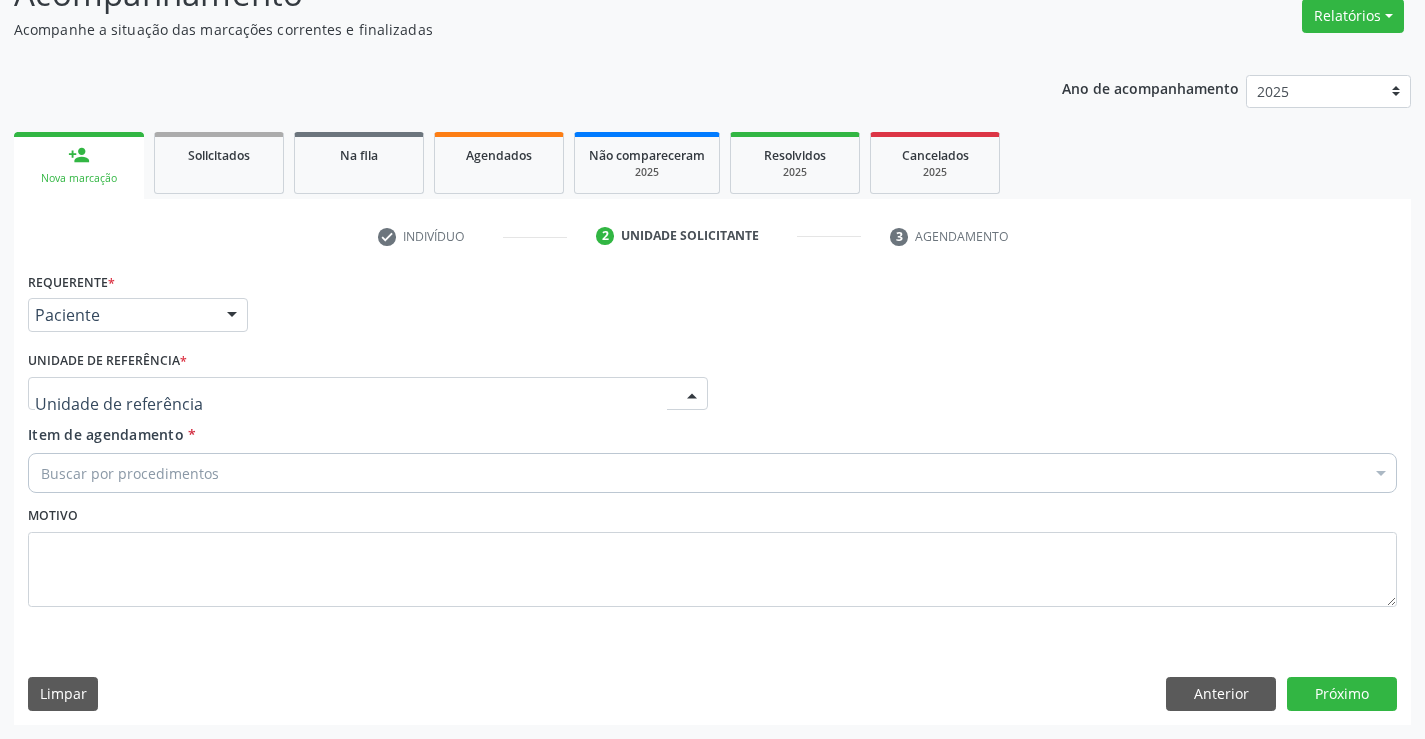 click at bounding box center [368, 394] 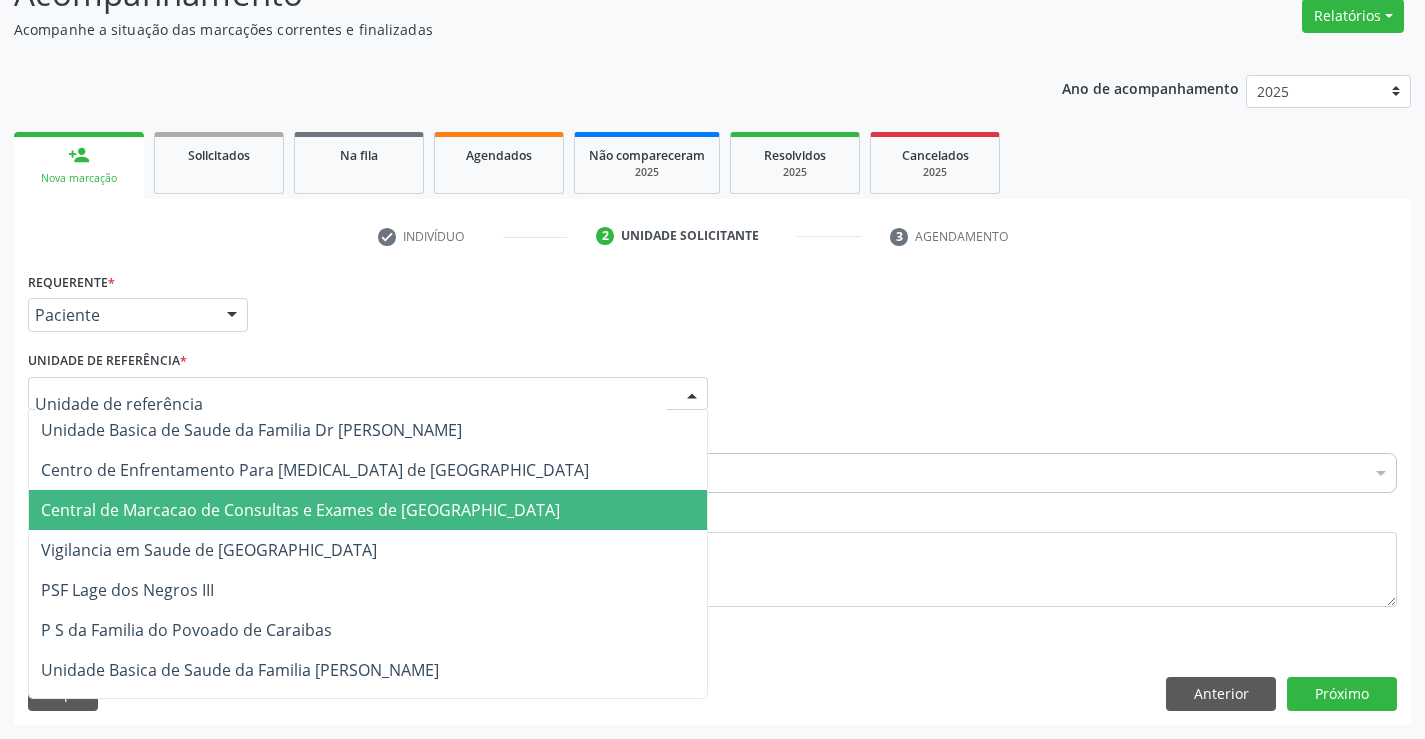 click on "Central de Marcacao de Consultas e Exames de [GEOGRAPHIC_DATA]" at bounding box center [368, 510] 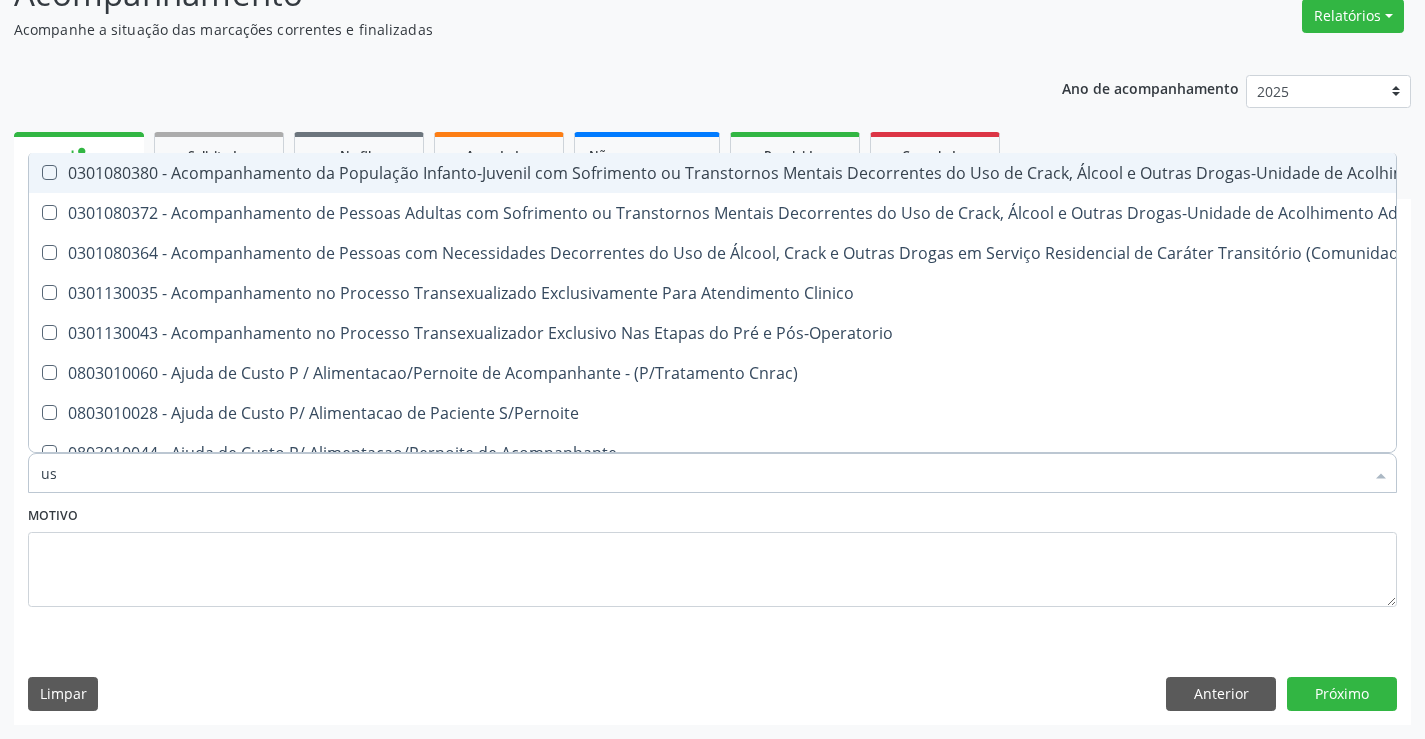 type on "usg" 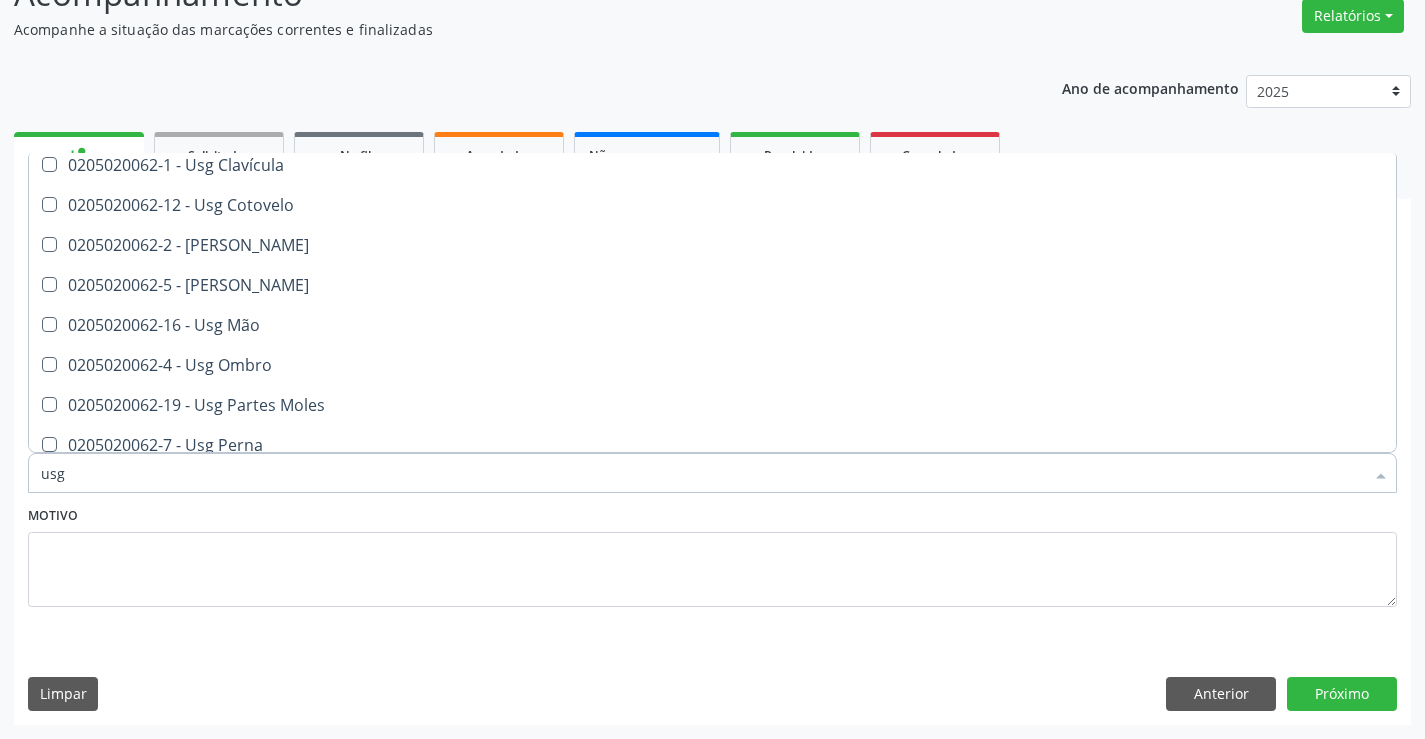 scroll, scrollTop: 200, scrollLeft: 0, axis: vertical 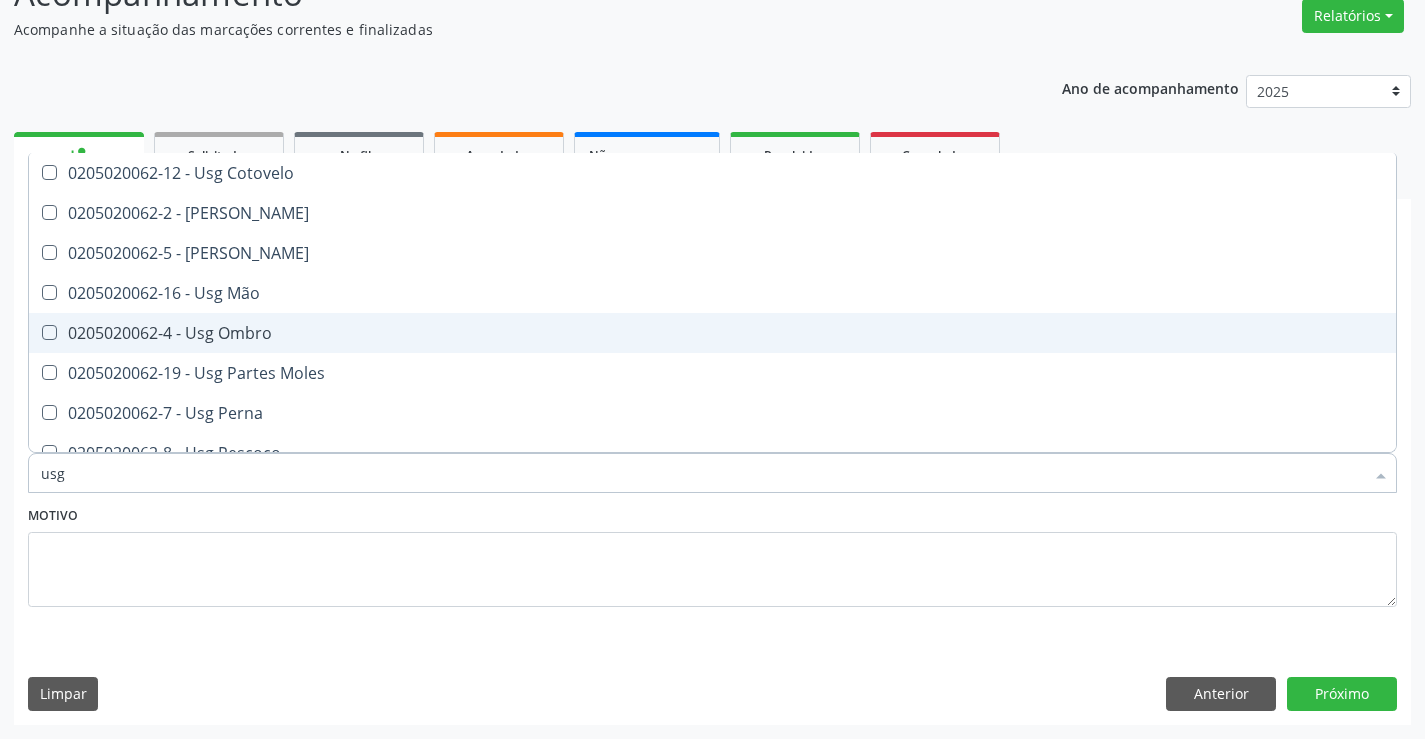 click on "0205020062-4 - Usg Ombro" at bounding box center [712, 333] 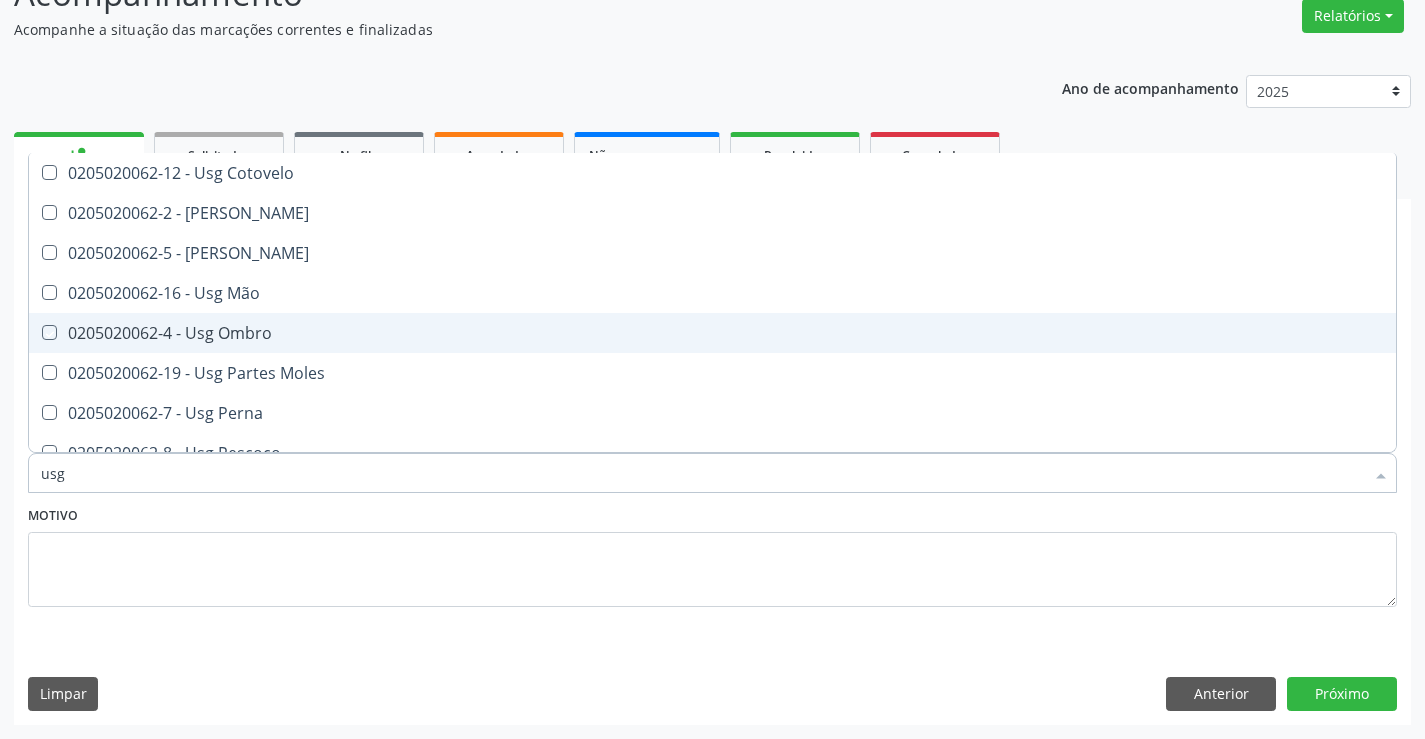 checkbox on "true" 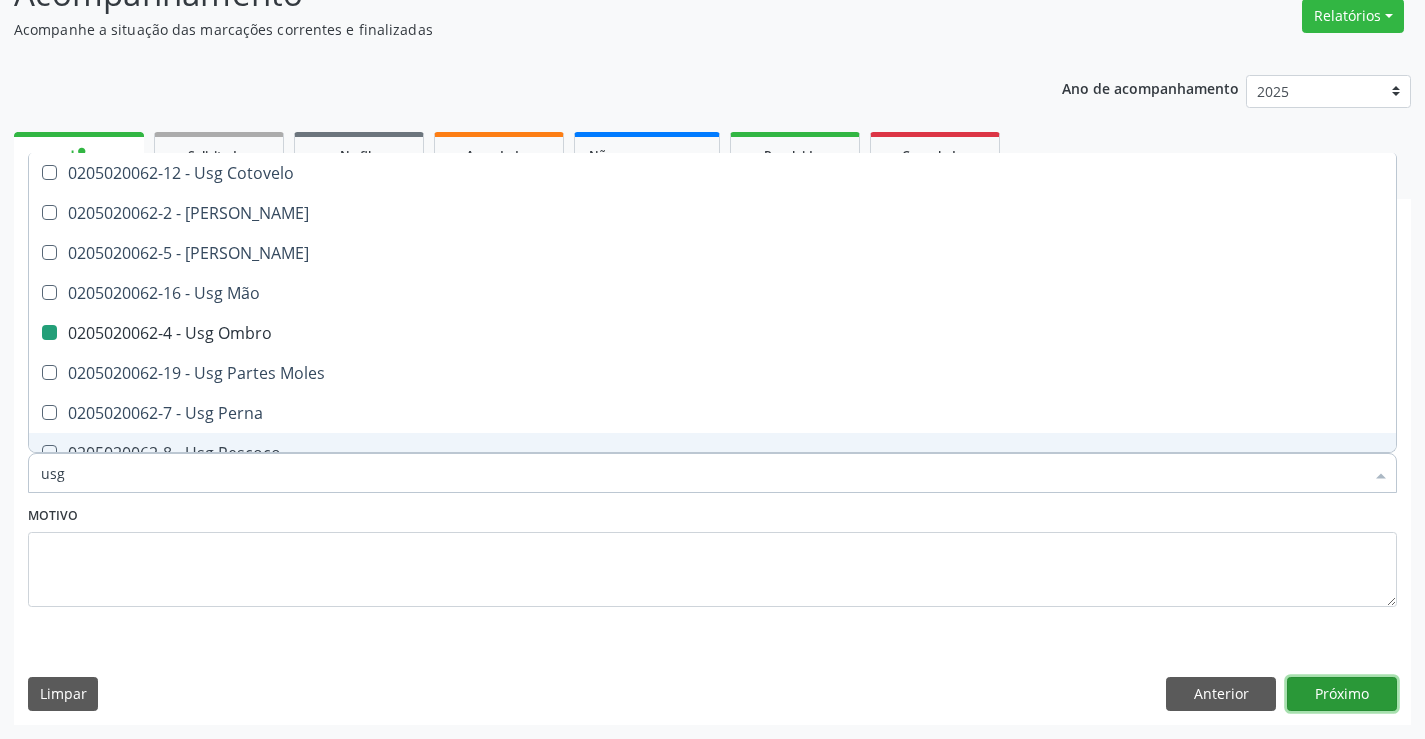 click on "Próximo" at bounding box center [1342, 694] 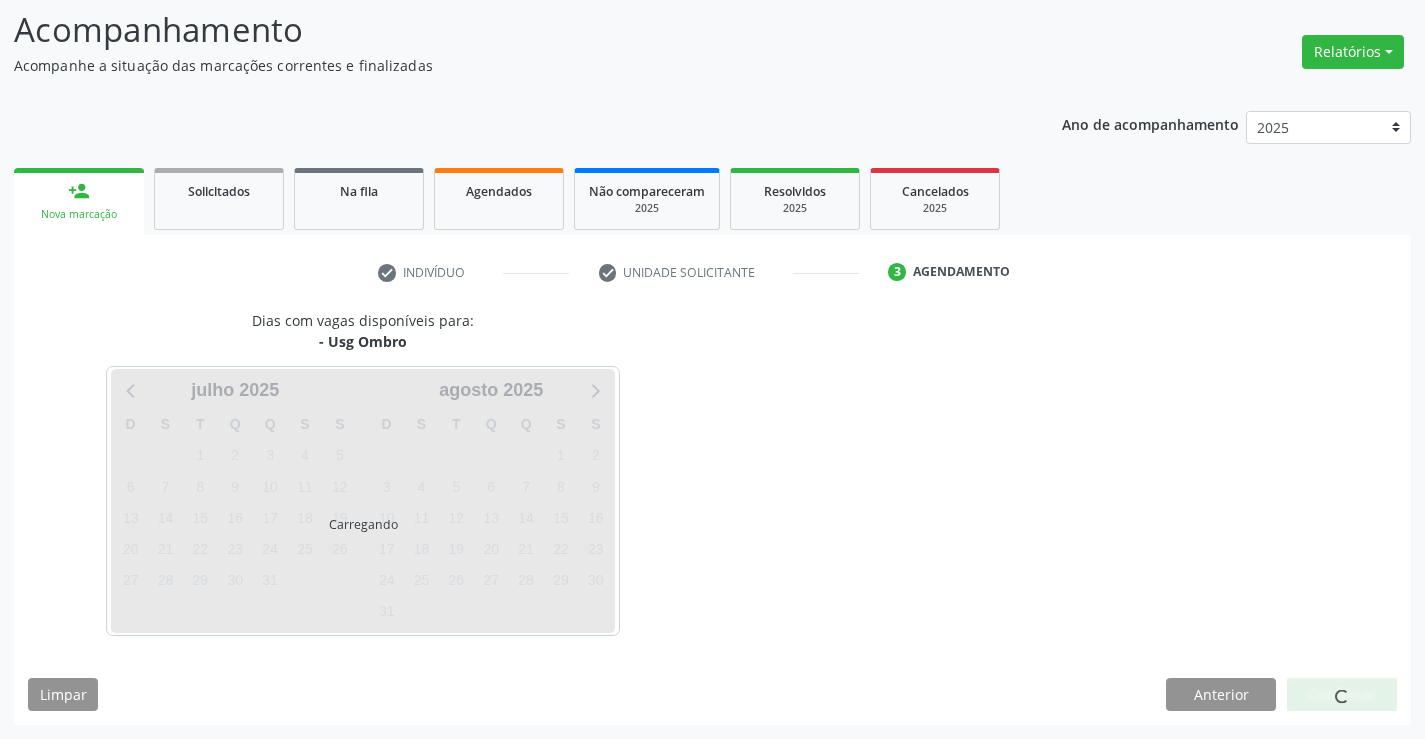 scroll, scrollTop: 131, scrollLeft: 0, axis: vertical 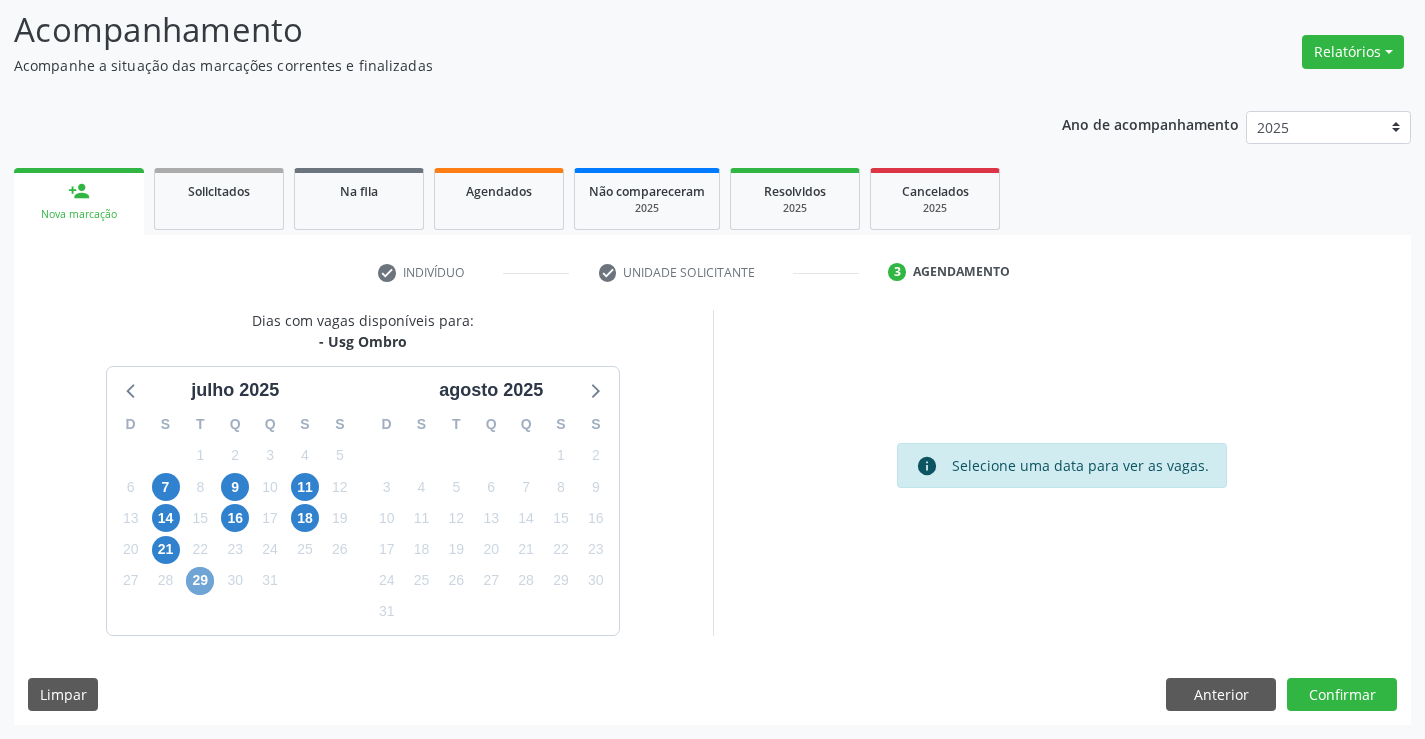 click on "29" at bounding box center (200, 581) 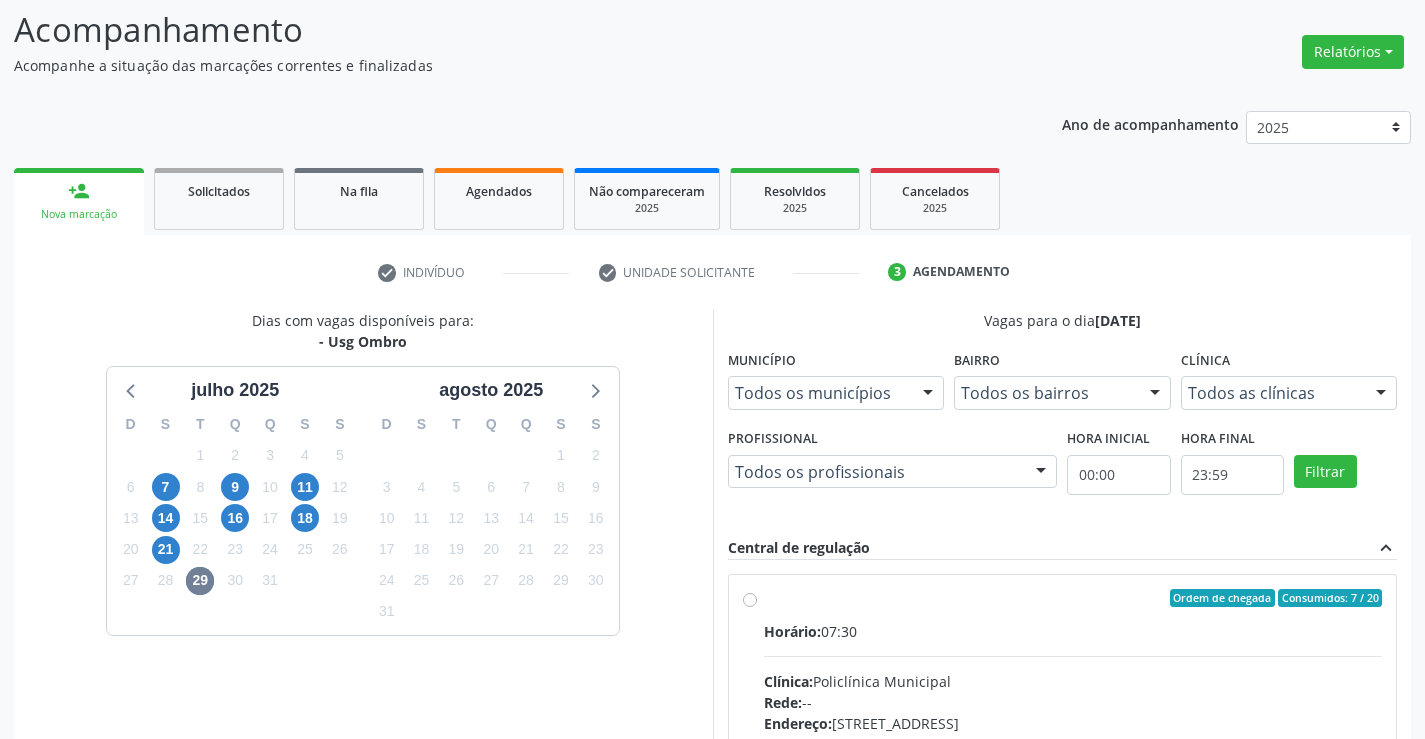 click on "Ordem de chegada
Consumidos: 7 / 20
Horário:   07:30
Clínica:  Policlínica Municipal
Rede:
--
Endereço:   [STREET_ADDRESS]
Telefone:   [PHONE_NUMBER]
Profissional:
[PERSON_NAME]
Informações adicionais sobre o atendimento
Idade de atendimento:
de 0 a 120 anos
Gênero(s) atendido(s):
Masculino e Feminino
Informações adicionais:
--" at bounding box center (1073, 742) 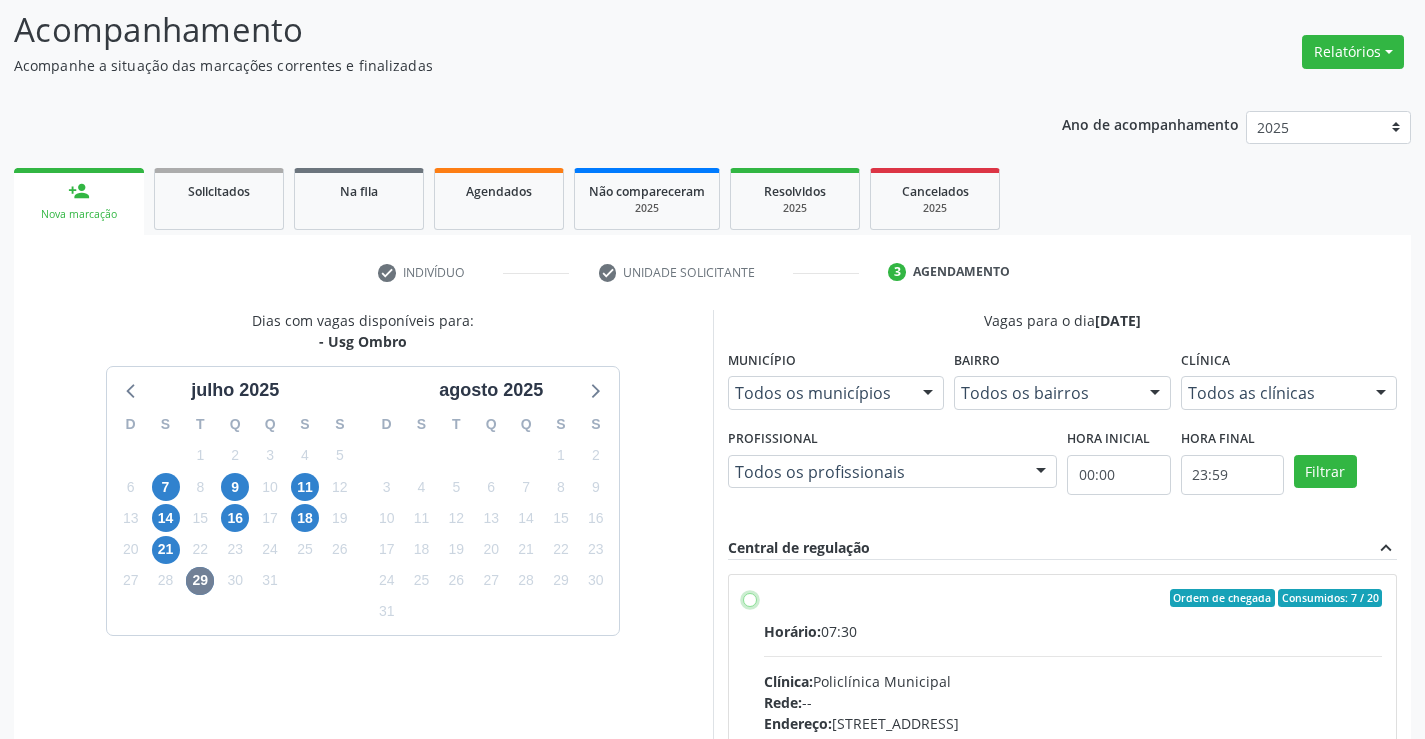 click on "Ordem de chegada
Consumidos: 7 / 20
Horário:   07:30
Clínica:  Policlínica Municipal
Rede:
--
Endereço:   [STREET_ADDRESS]
Telefone:   [PHONE_NUMBER]
Profissional:
[PERSON_NAME]
Informações adicionais sobre o atendimento
Idade de atendimento:
de 0 a 120 anos
Gênero(s) atendido(s):
Masculino e Feminino
Informações adicionais:
--" at bounding box center [750, 598] 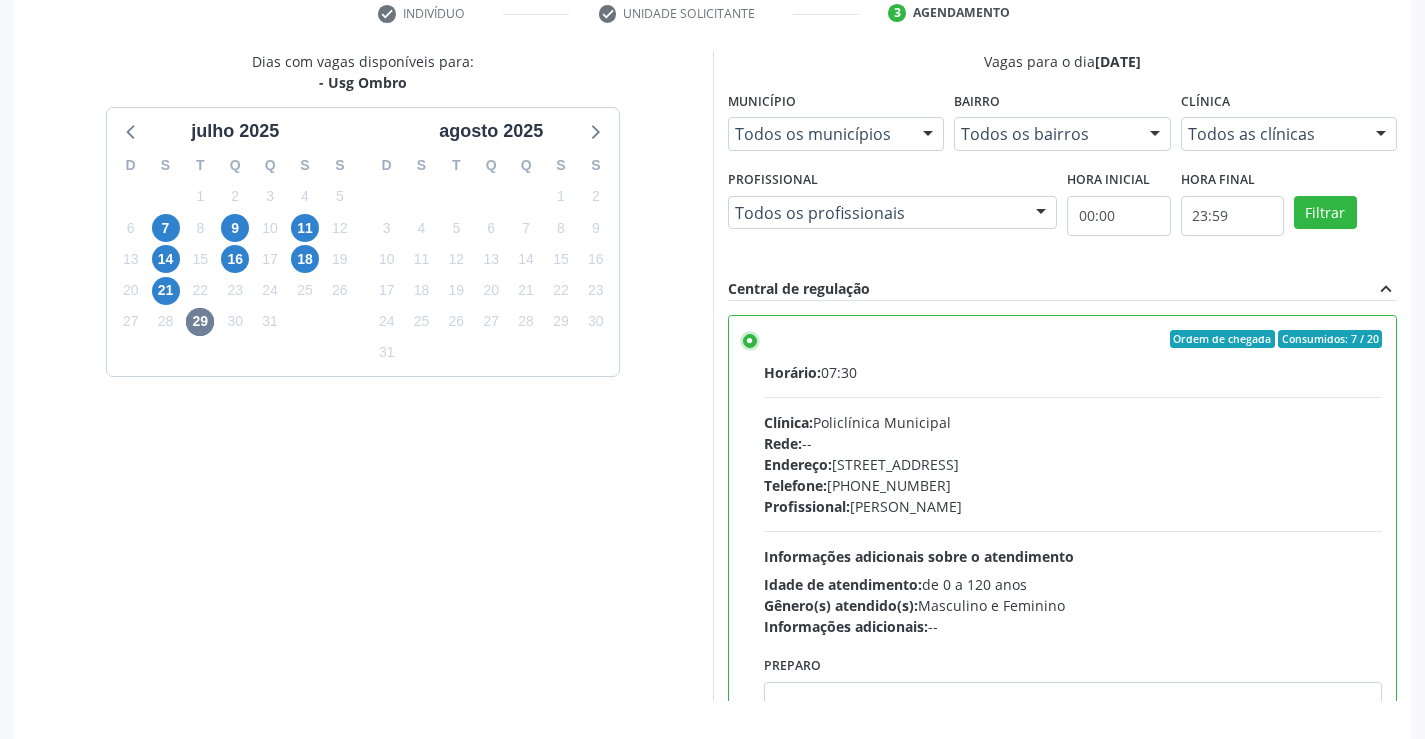 scroll, scrollTop: 456, scrollLeft: 0, axis: vertical 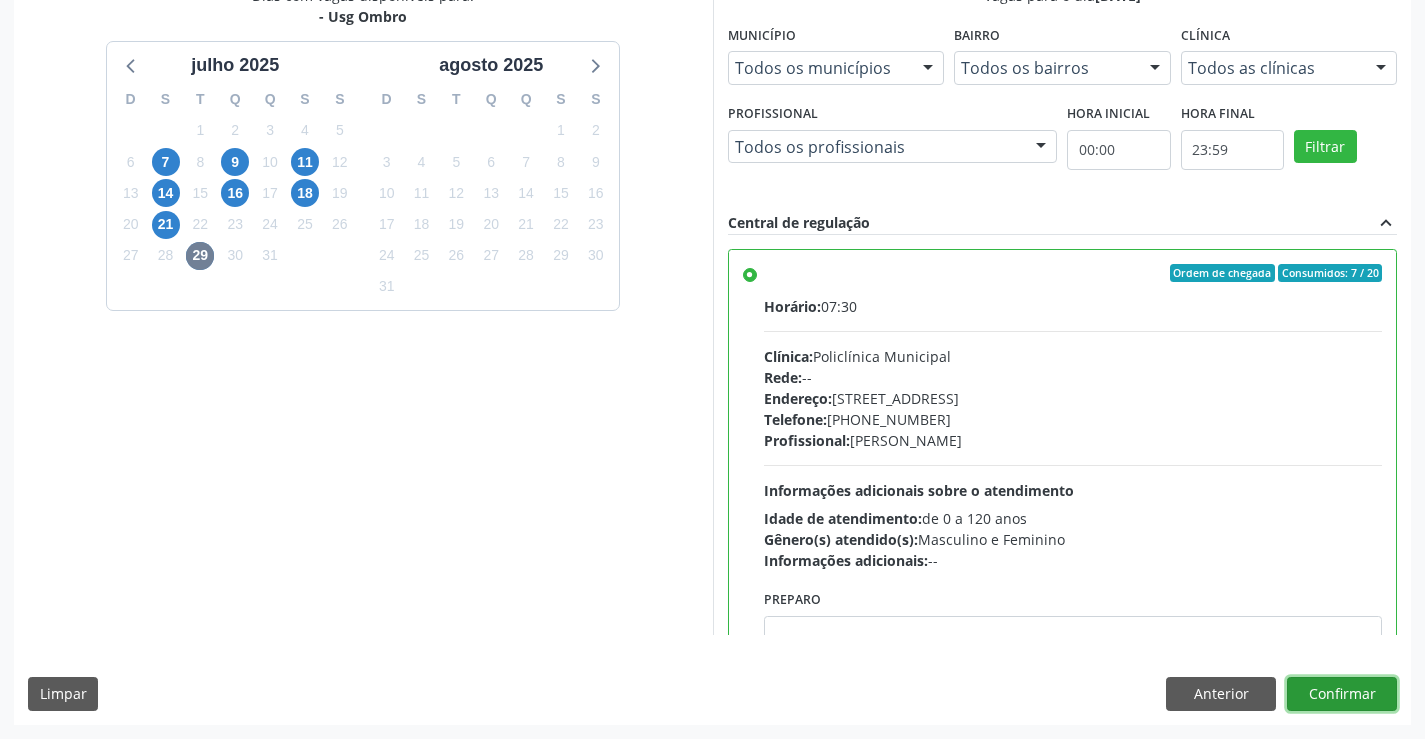 click on "Confirmar" at bounding box center [1342, 694] 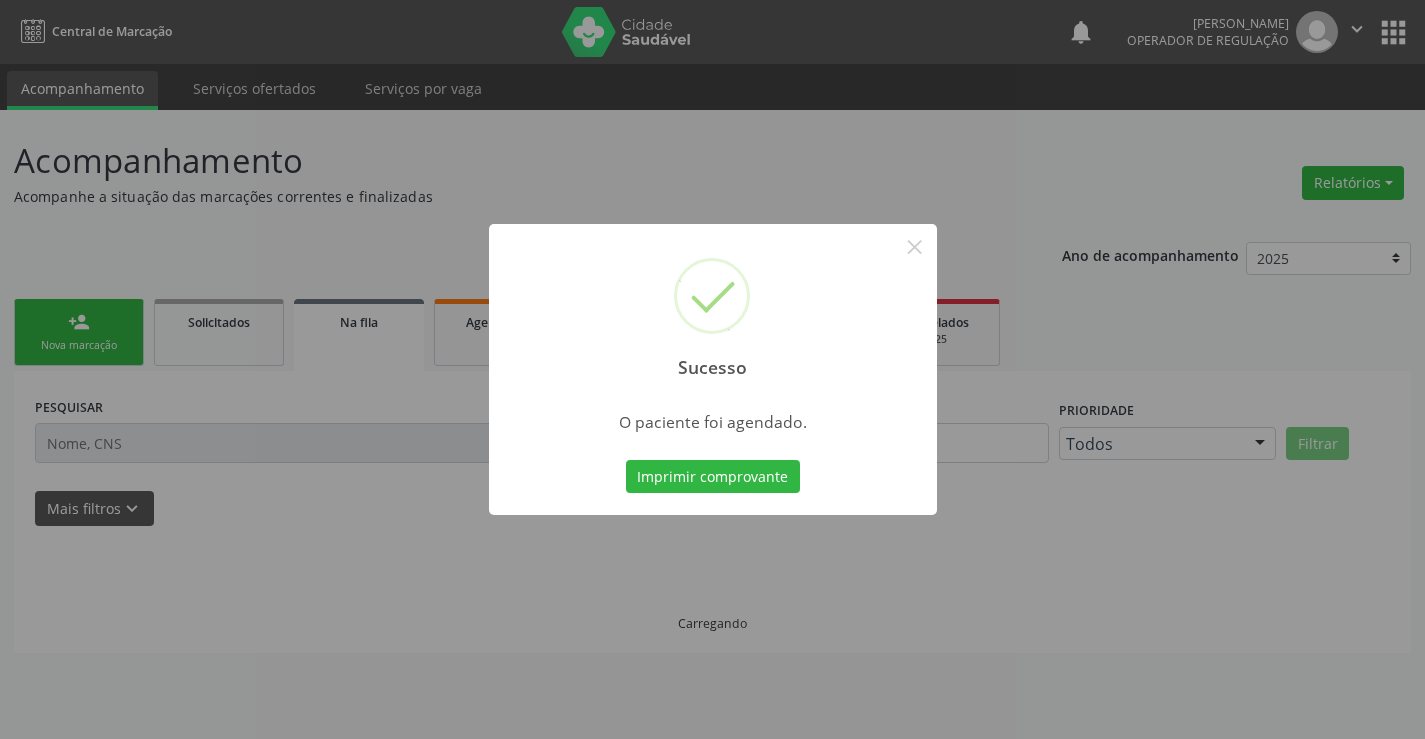 scroll, scrollTop: 0, scrollLeft: 0, axis: both 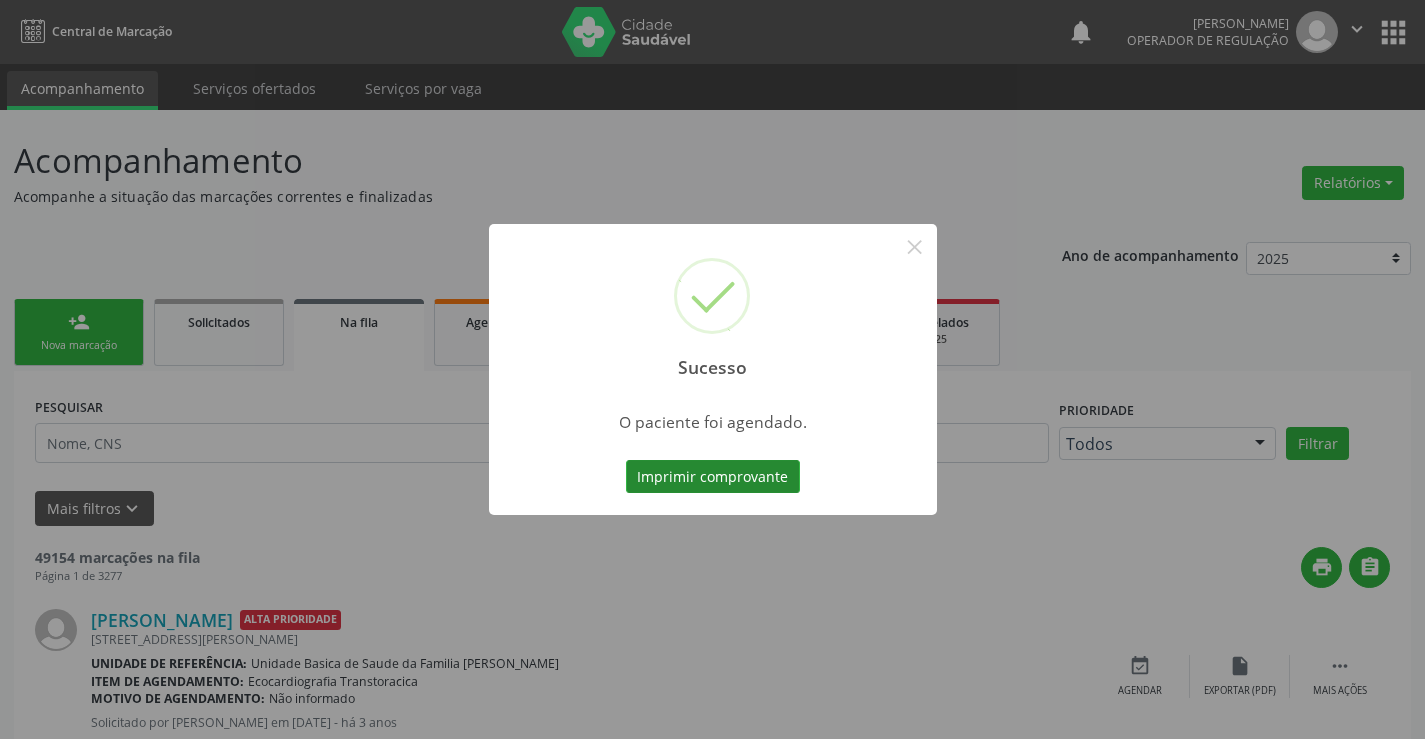 click on "Imprimir comprovante" at bounding box center (713, 477) 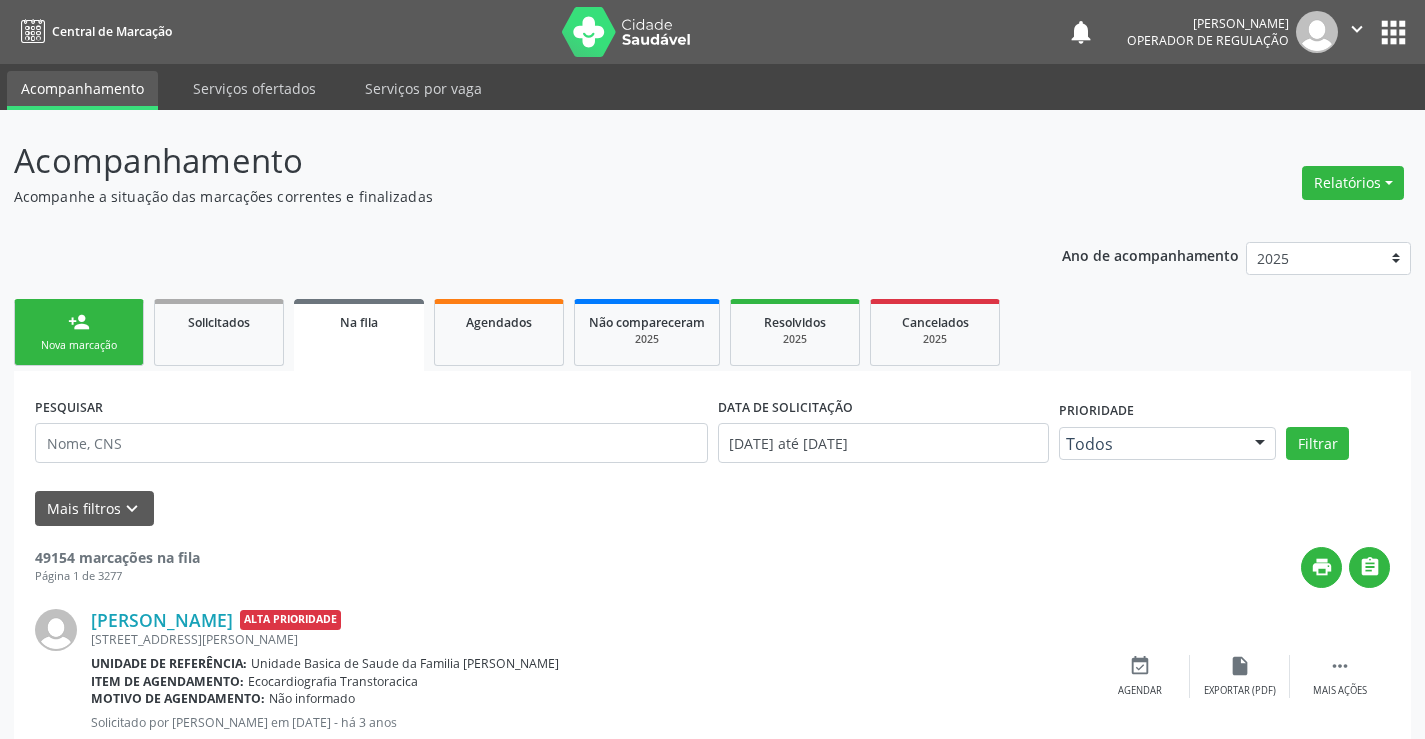 click on "person_add
Nova marcação" at bounding box center [79, 332] 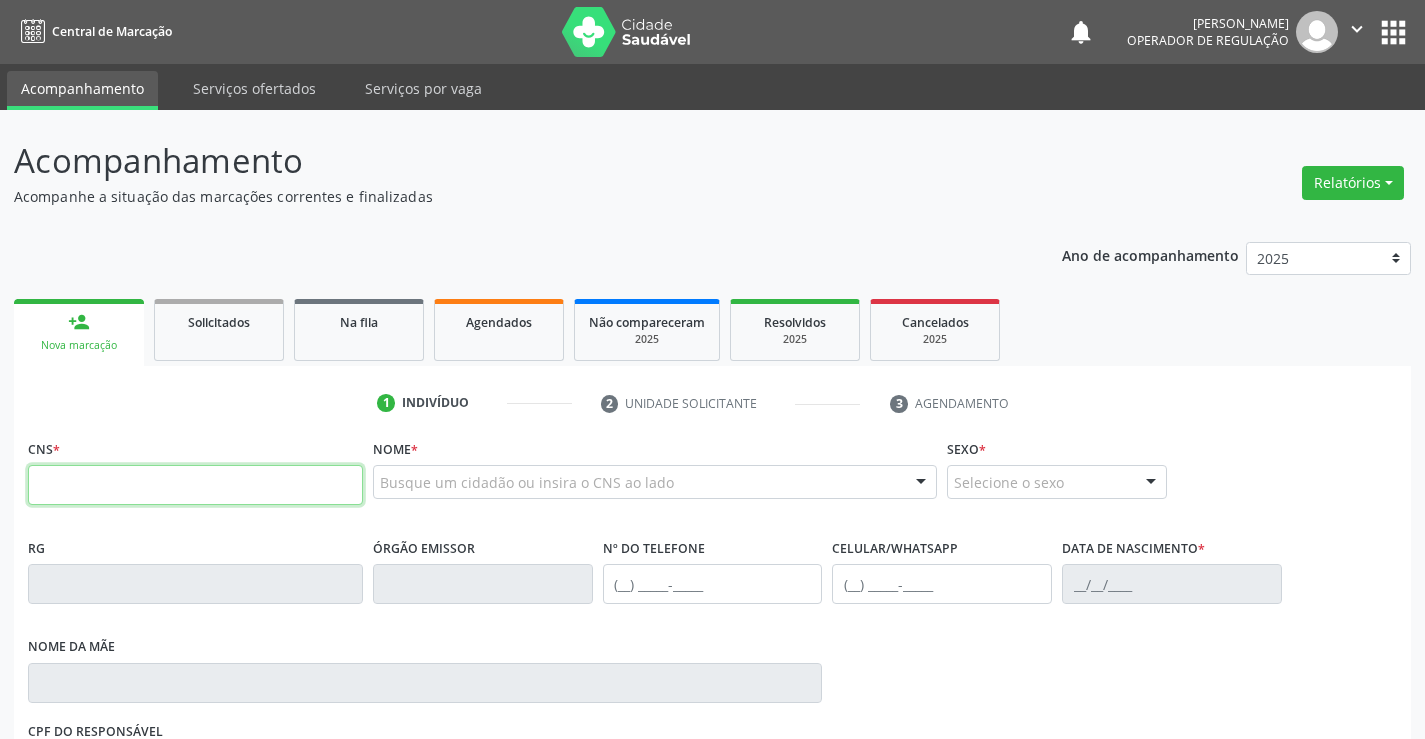 click at bounding box center (195, 485) 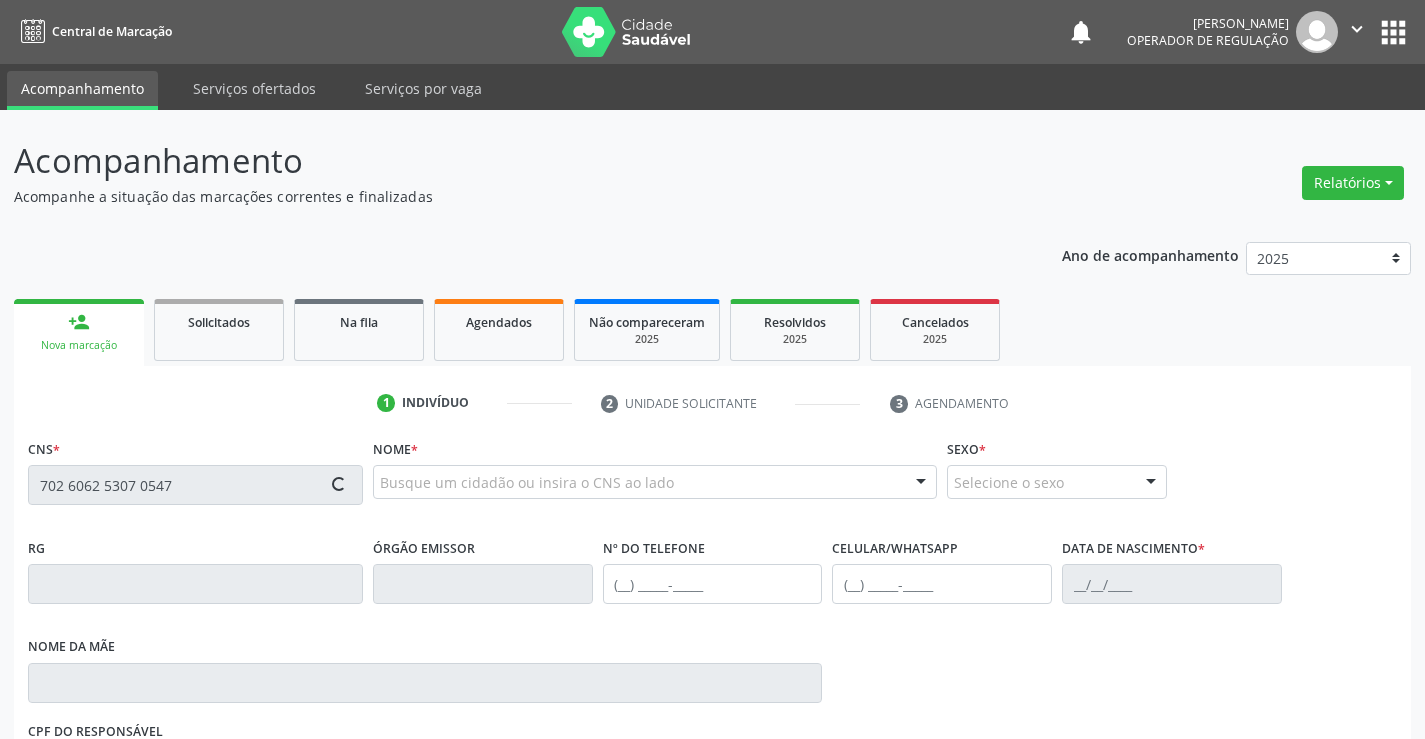type on "702 6062 5307 0547" 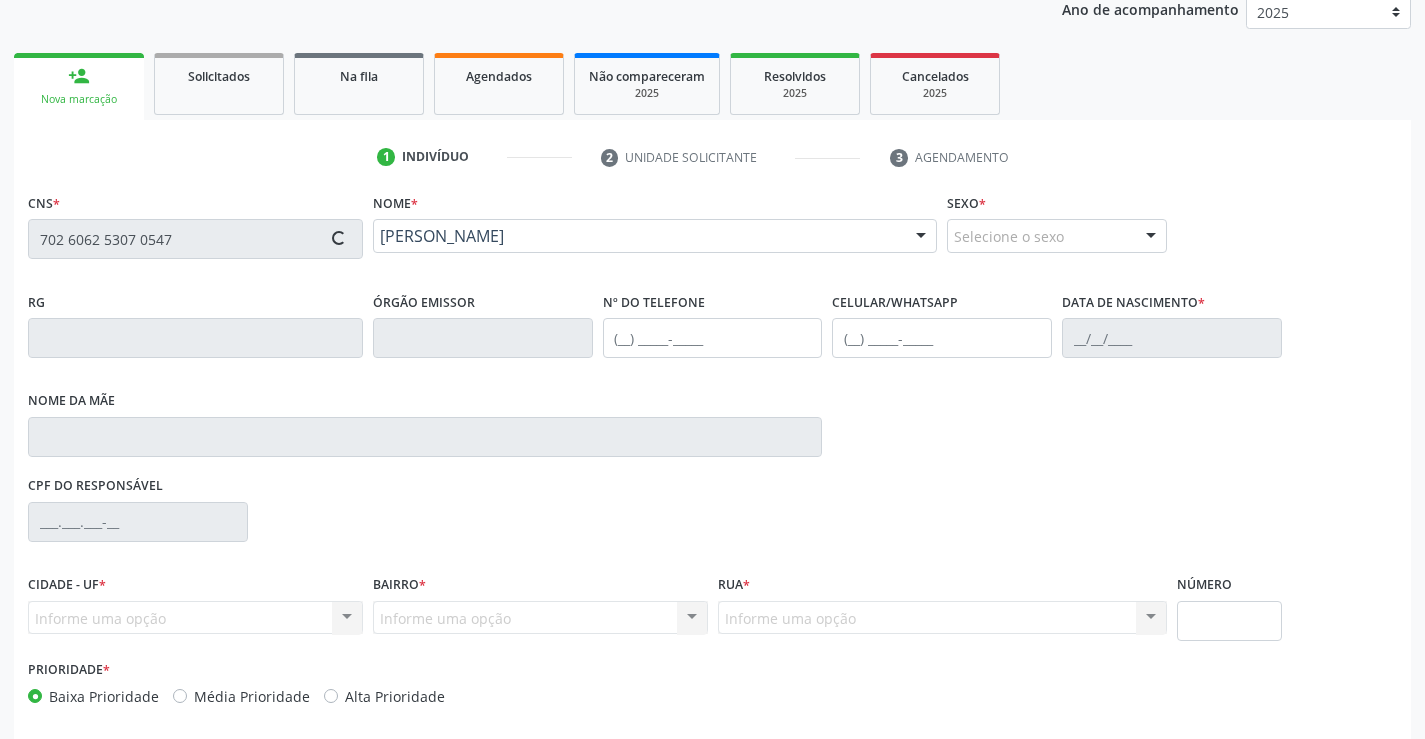 scroll, scrollTop: 331, scrollLeft: 0, axis: vertical 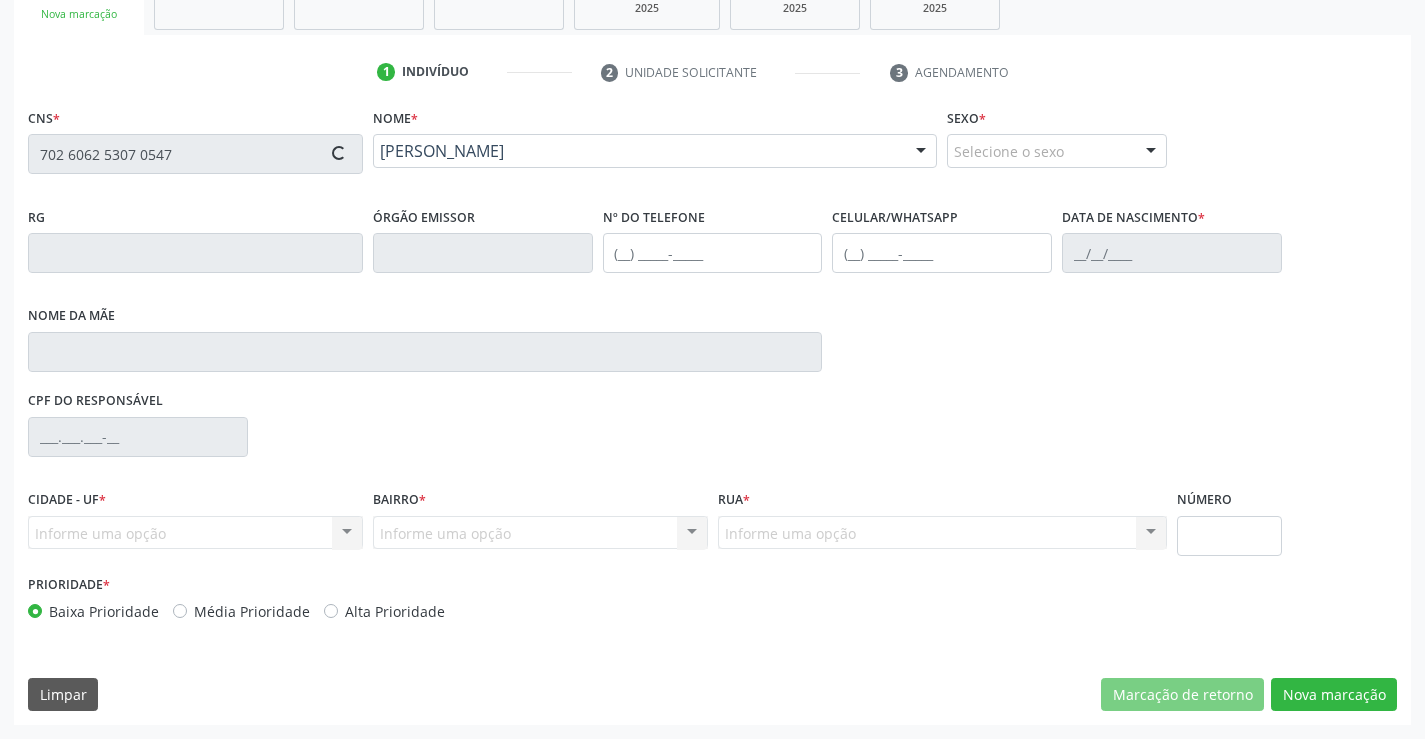 type on "[DATE]" 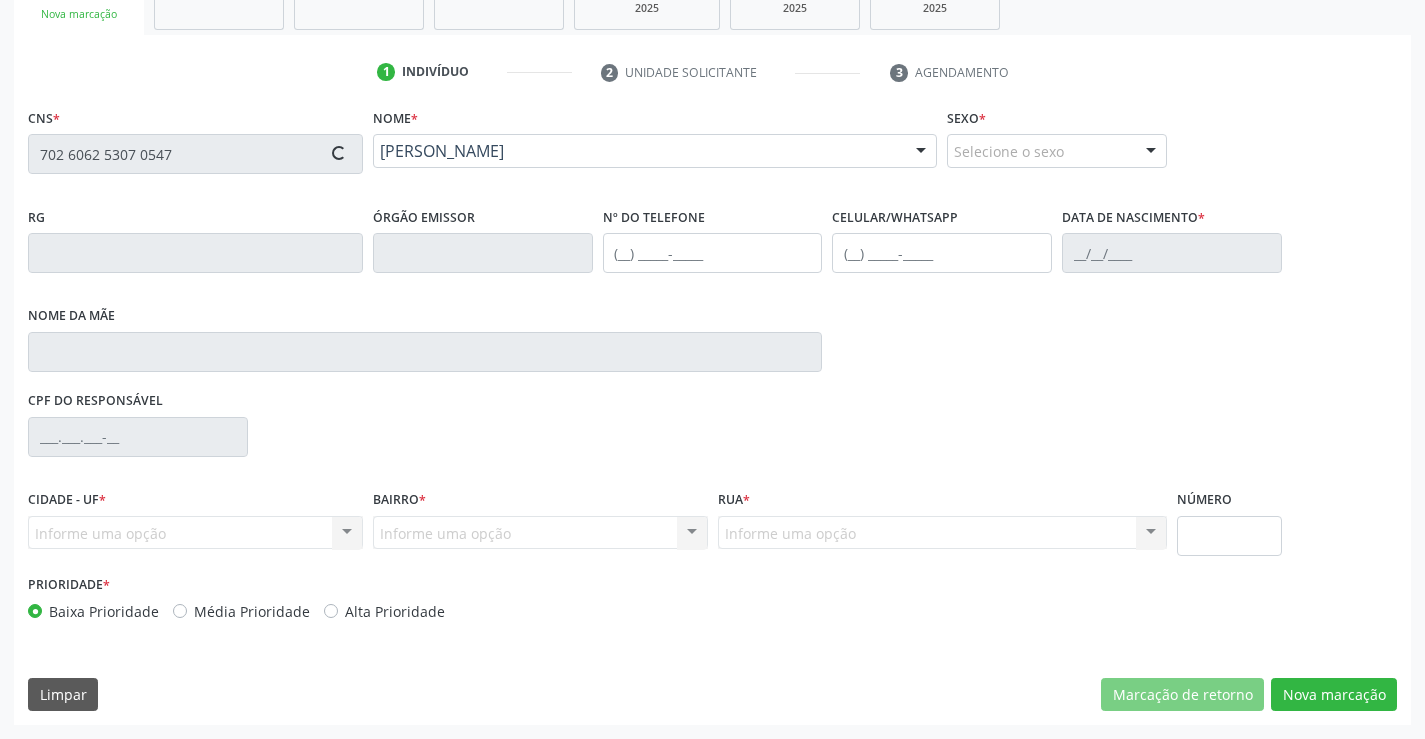 type on "S/N" 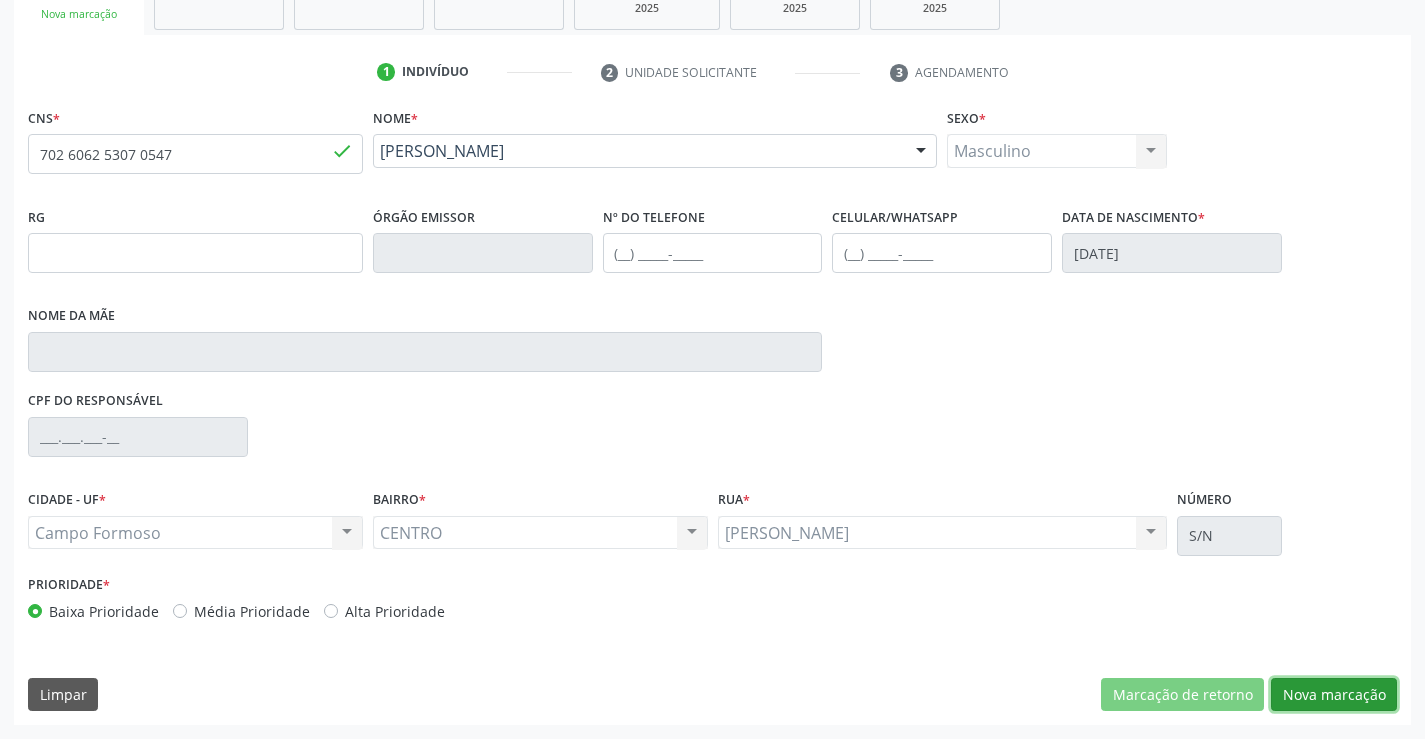 click on "Nova marcação" at bounding box center [1334, 695] 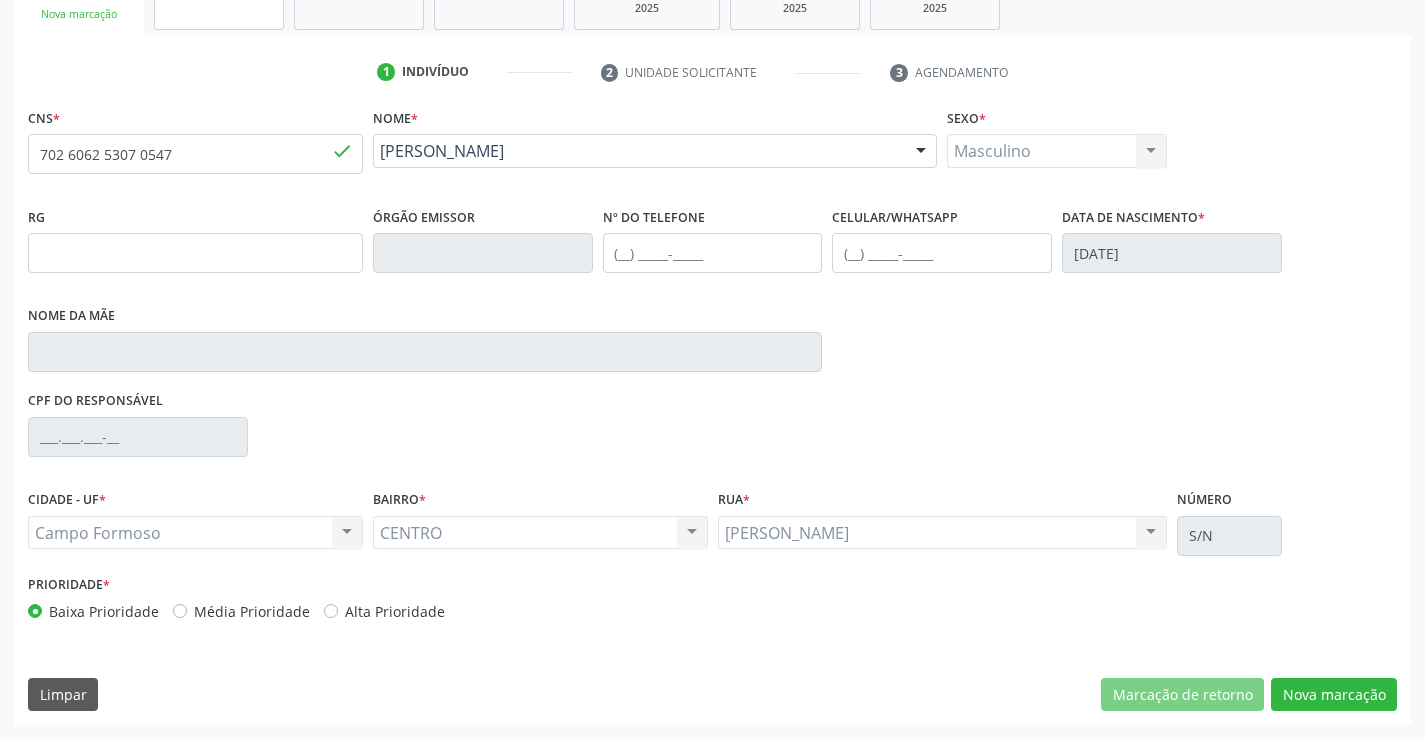 scroll, scrollTop: 167, scrollLeft: 0, axis: vertical 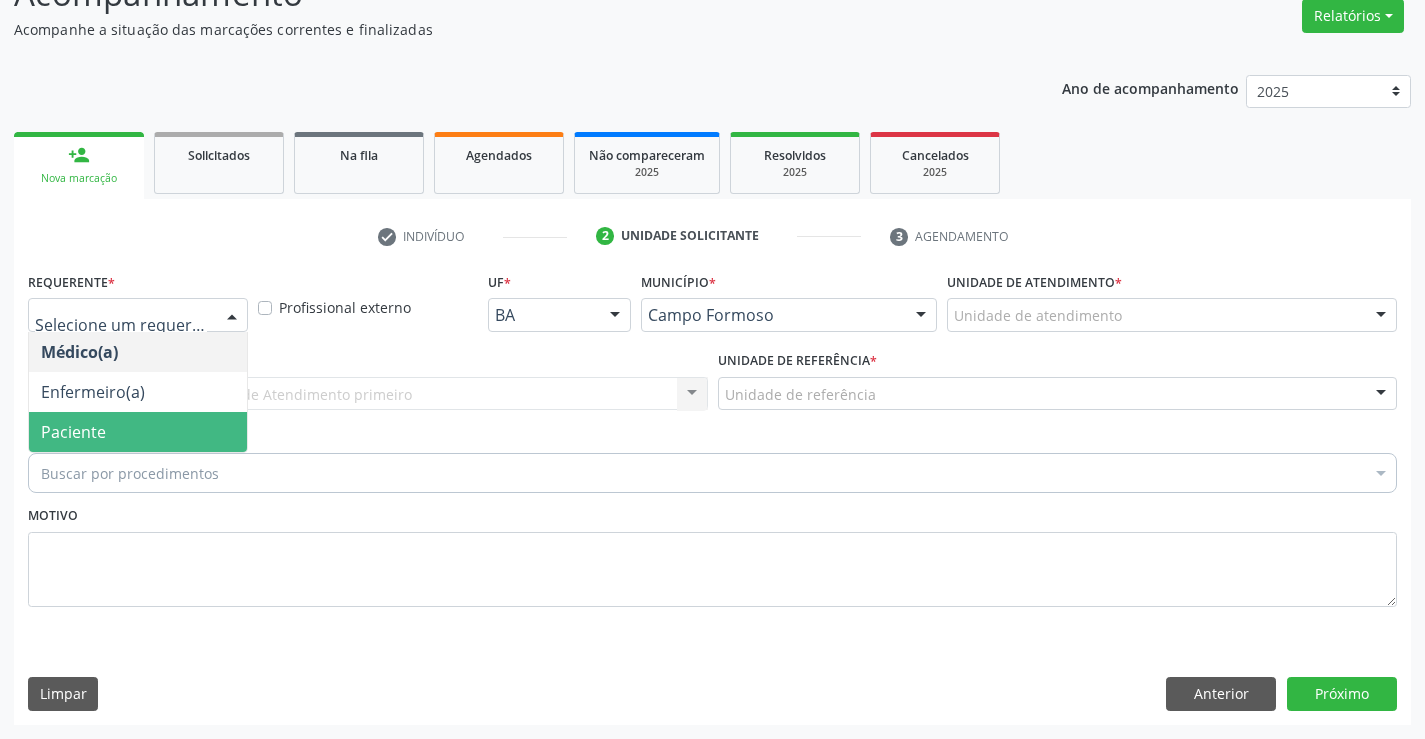click on "Paciente" at bounding box center (138, 432) 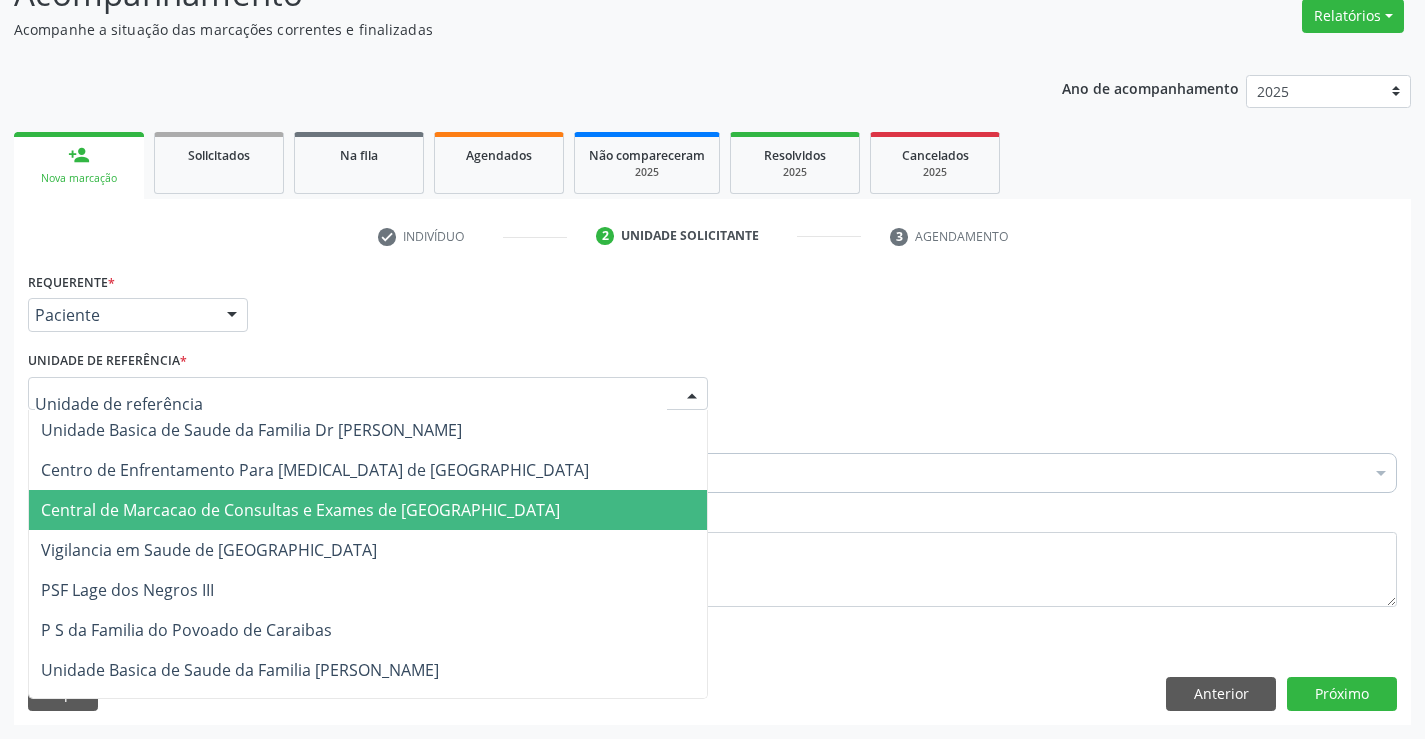 click on "Central de Marcacao de Consultas e Exames de [GEOGRAPHIC_DATA]" at bounding box center (368, 510) 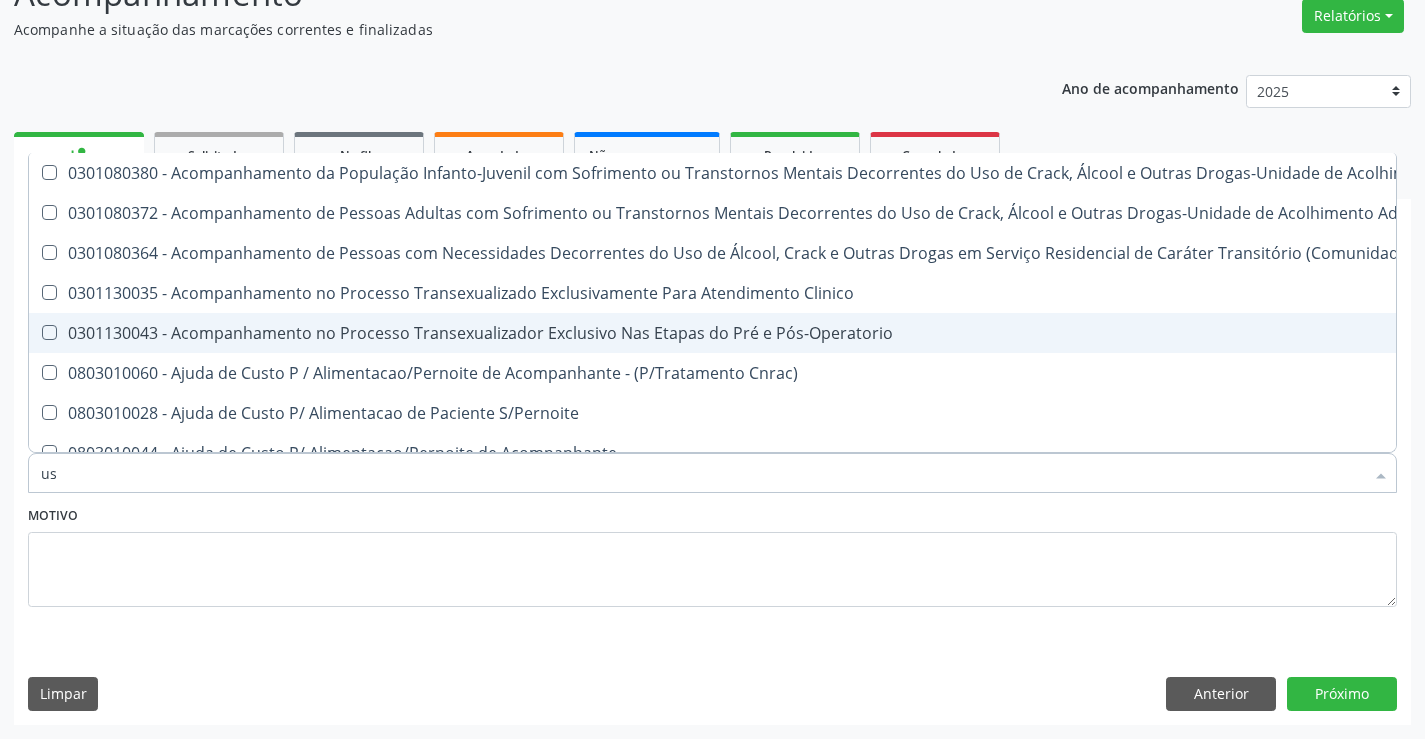 type on "u" 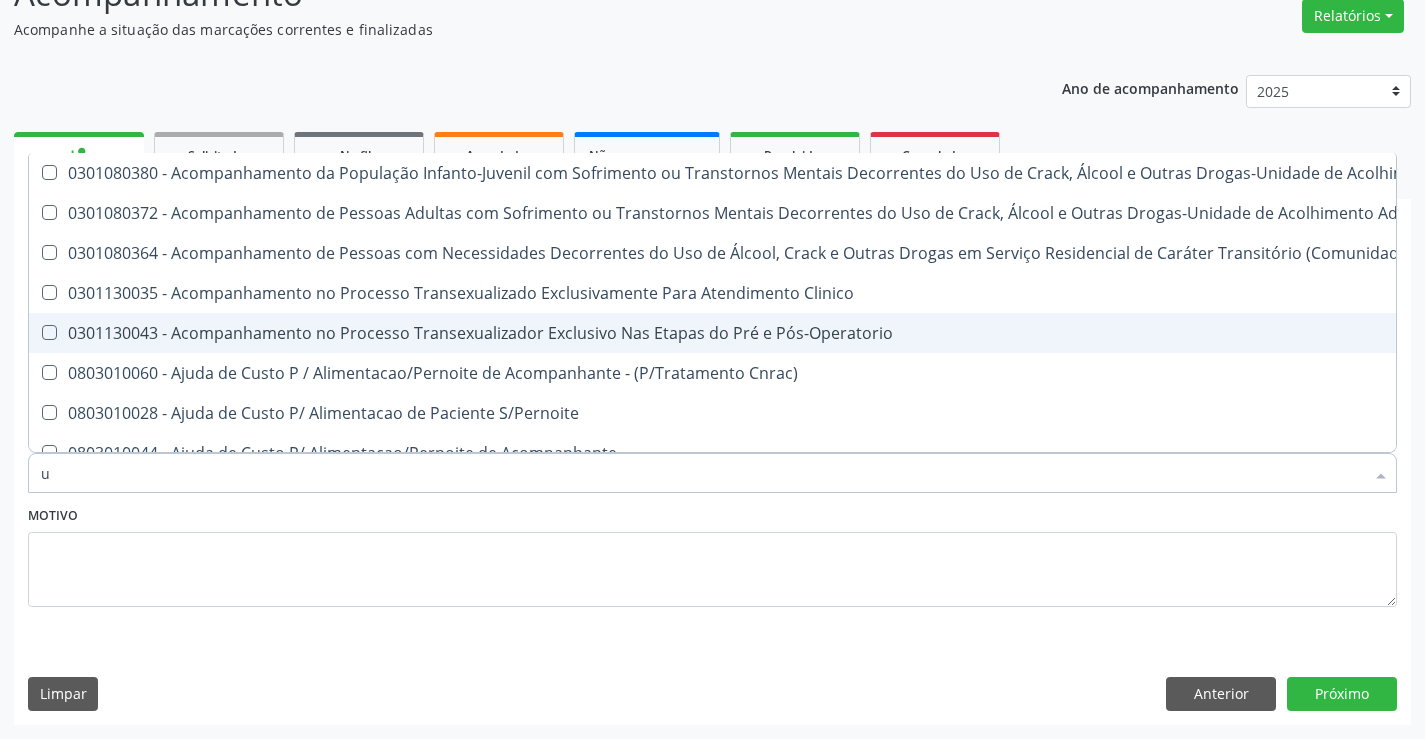 type 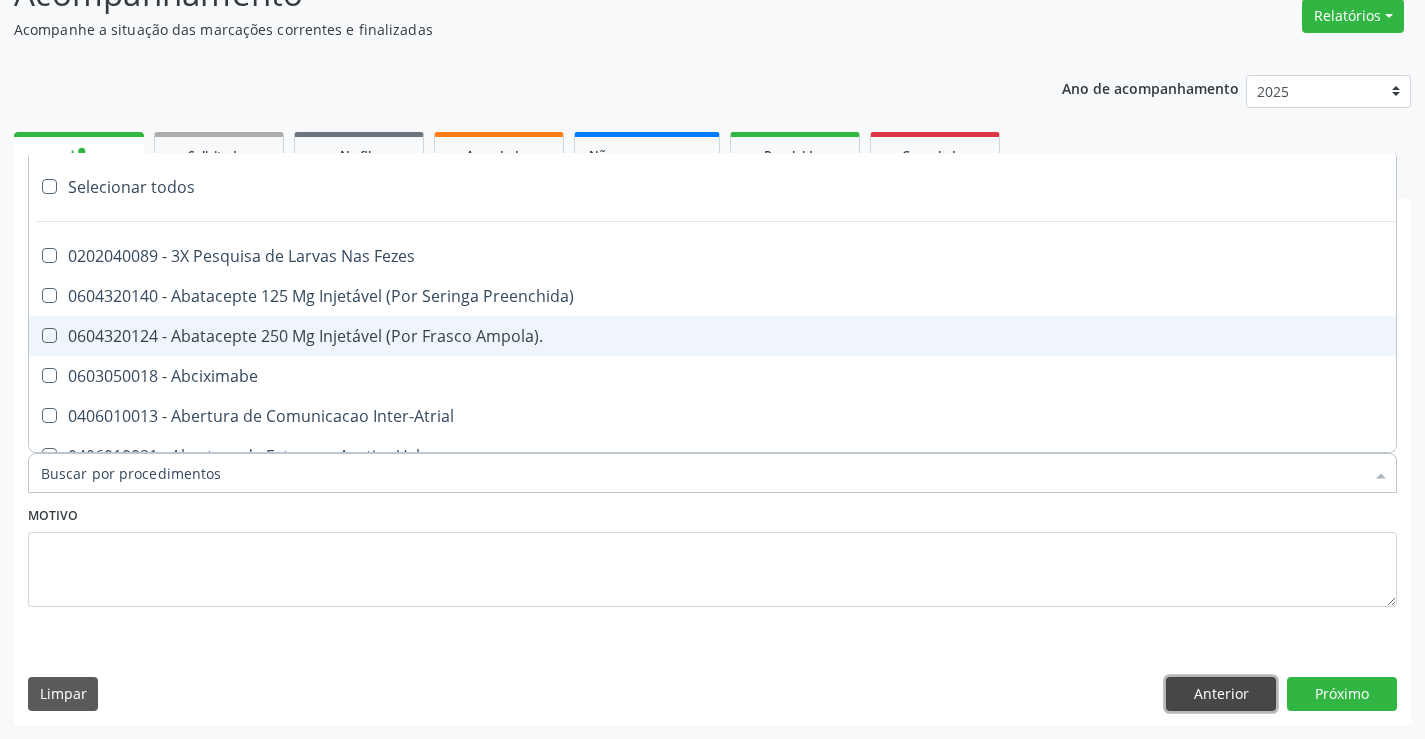 click on "Anterior" at bounding box center [1221, 694] 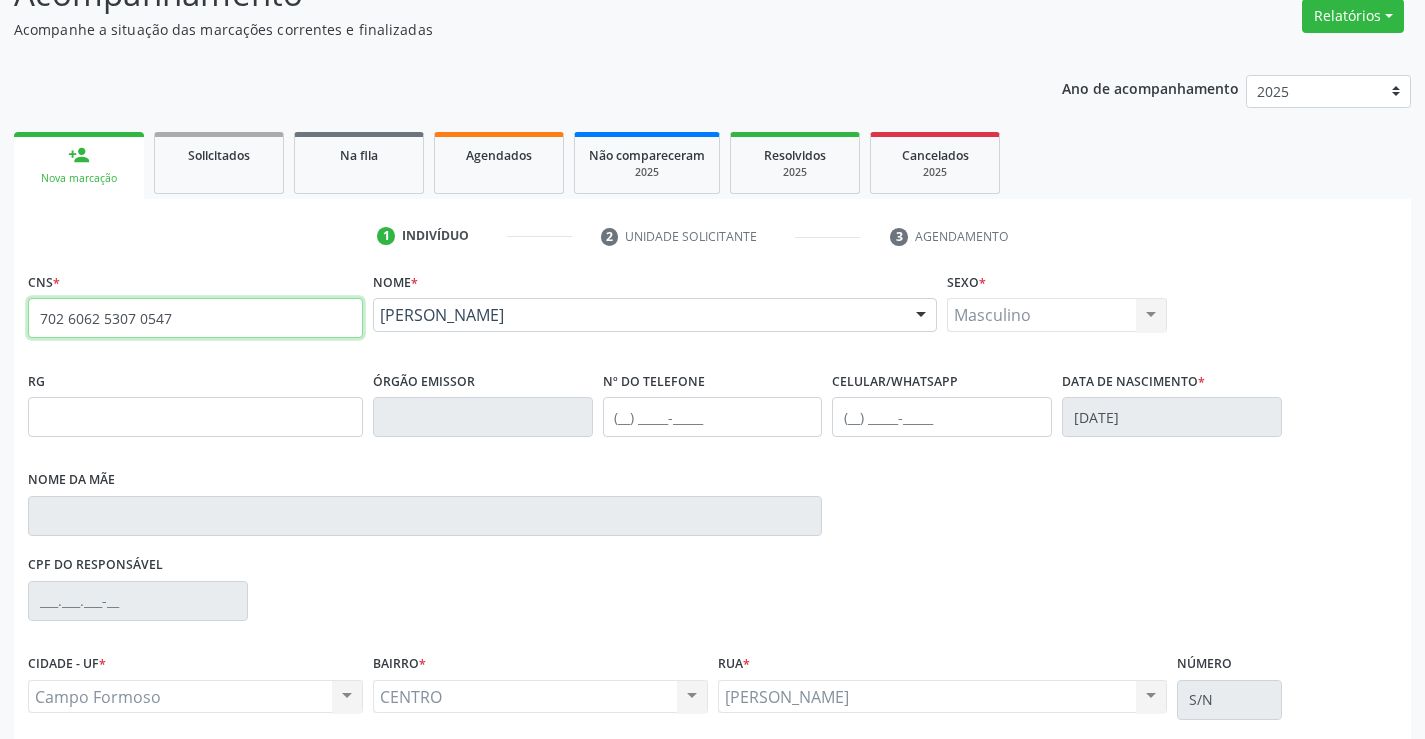 click on "702 6062 5307 0547" at bounding box center (195, 318) 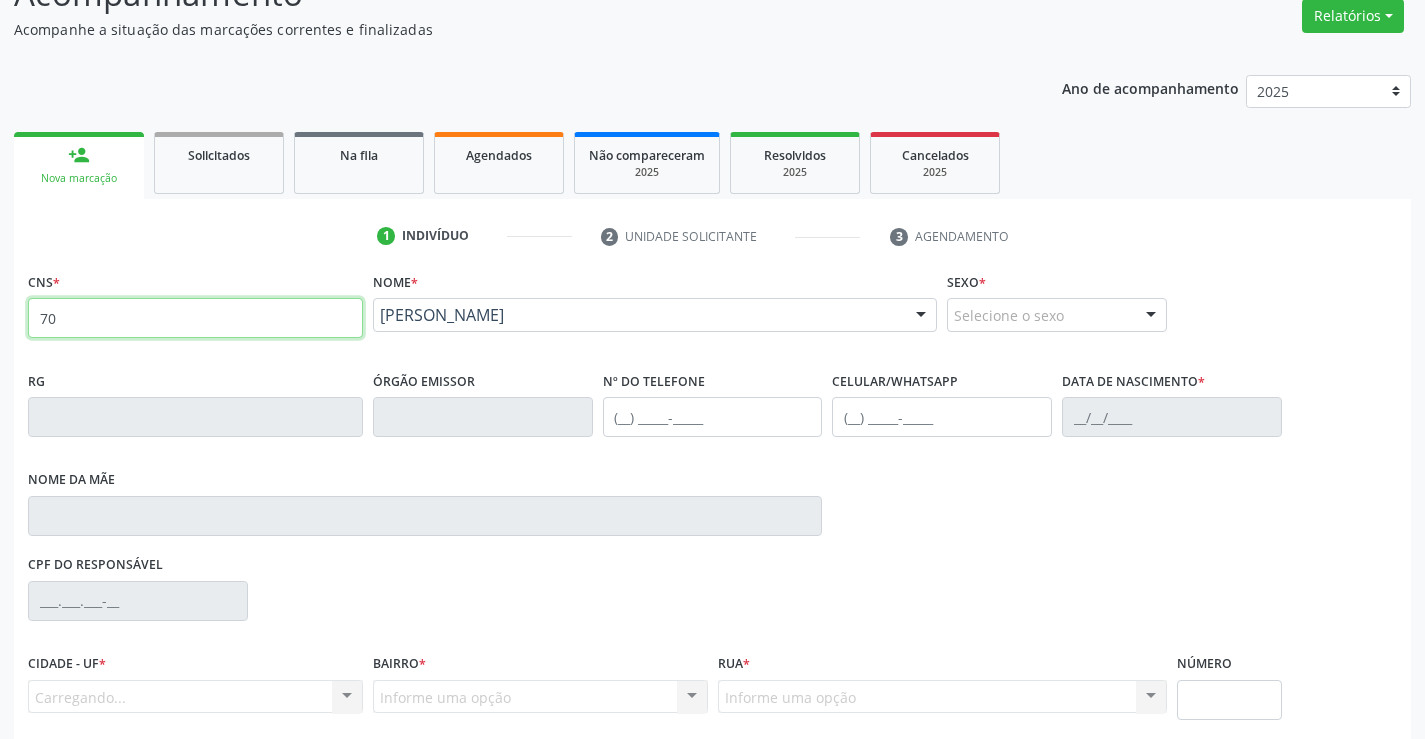 type on "7" 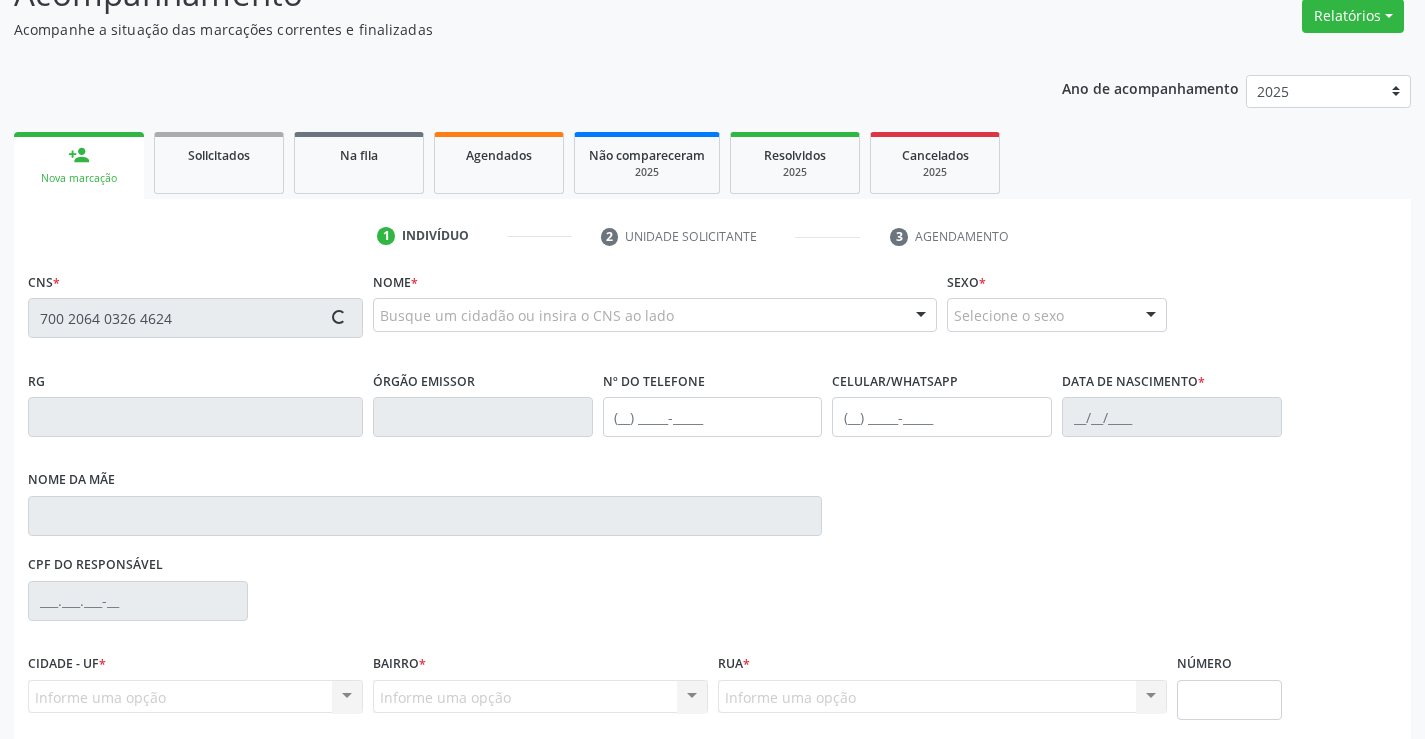 type on "700 2064 0326 4624" 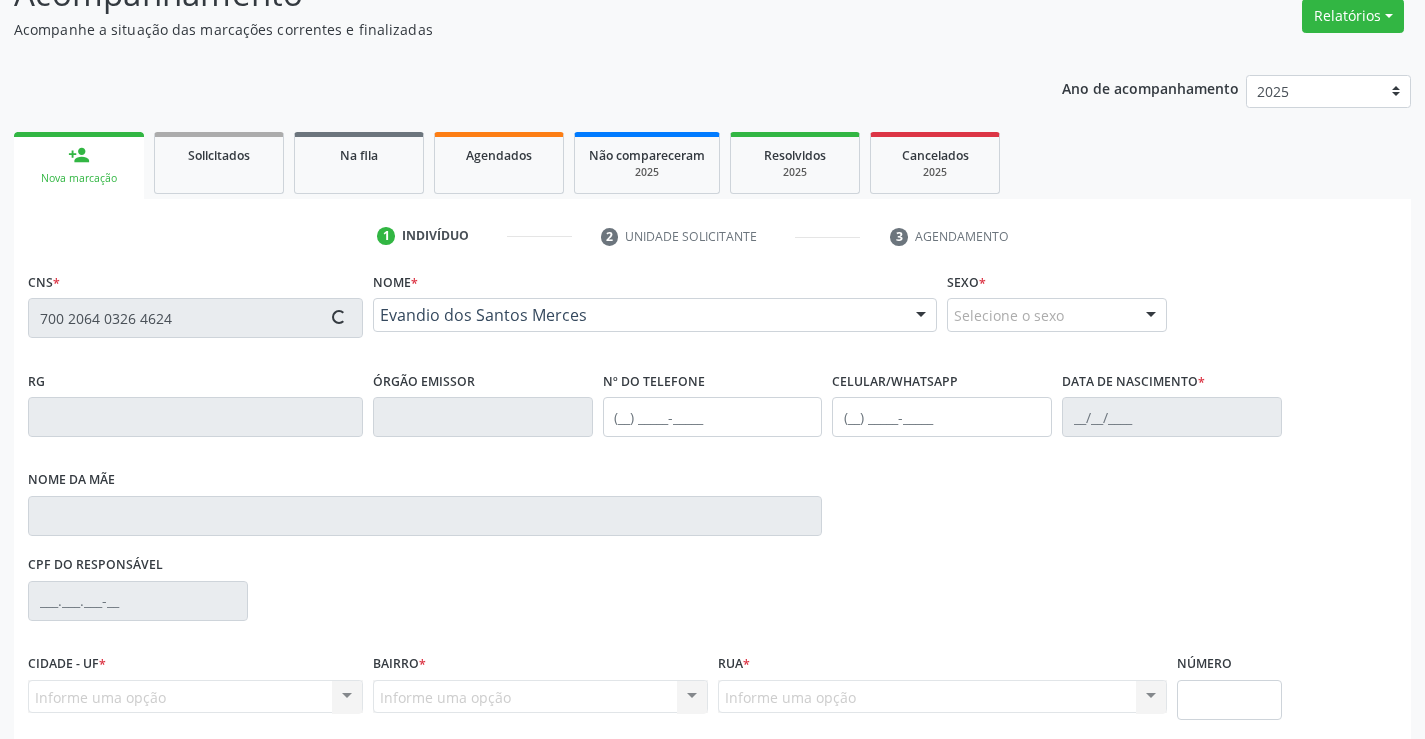type on "0655467840" 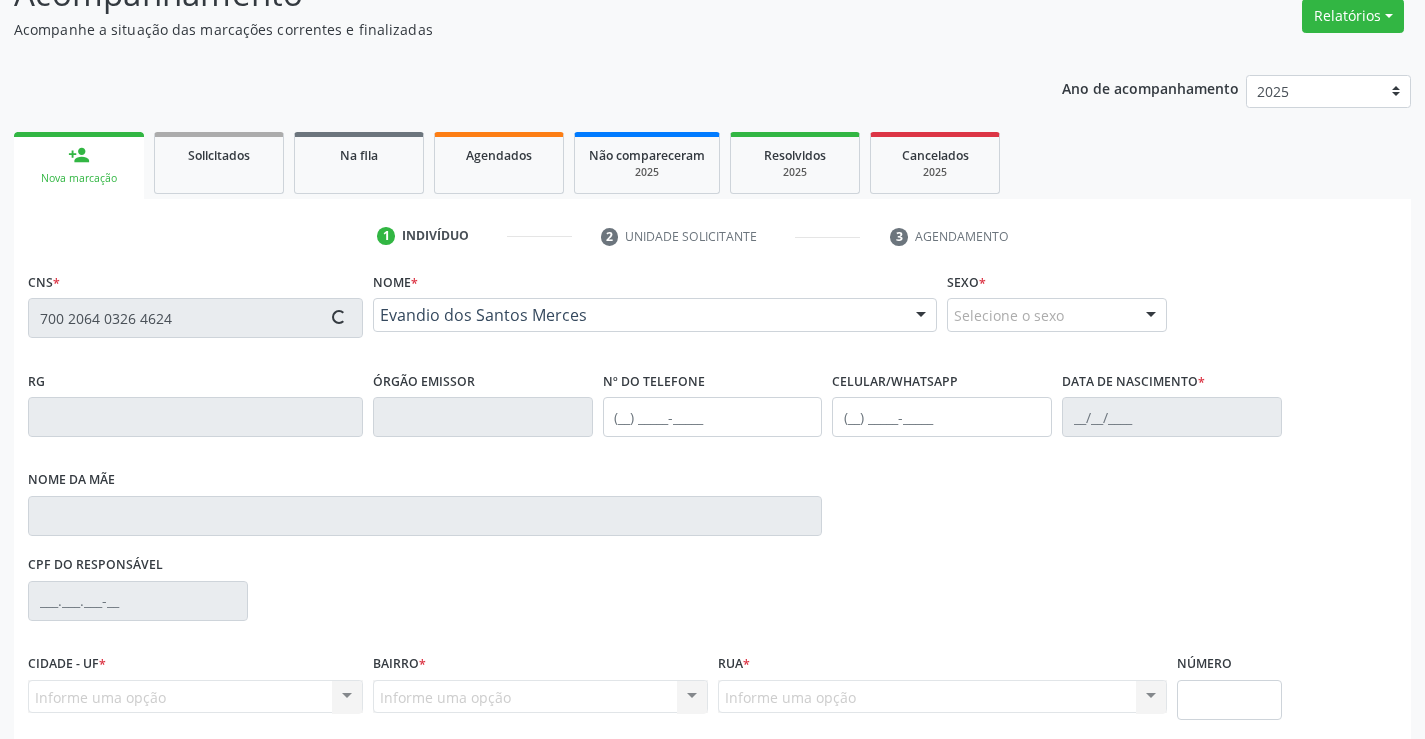 type on "[DATE]" 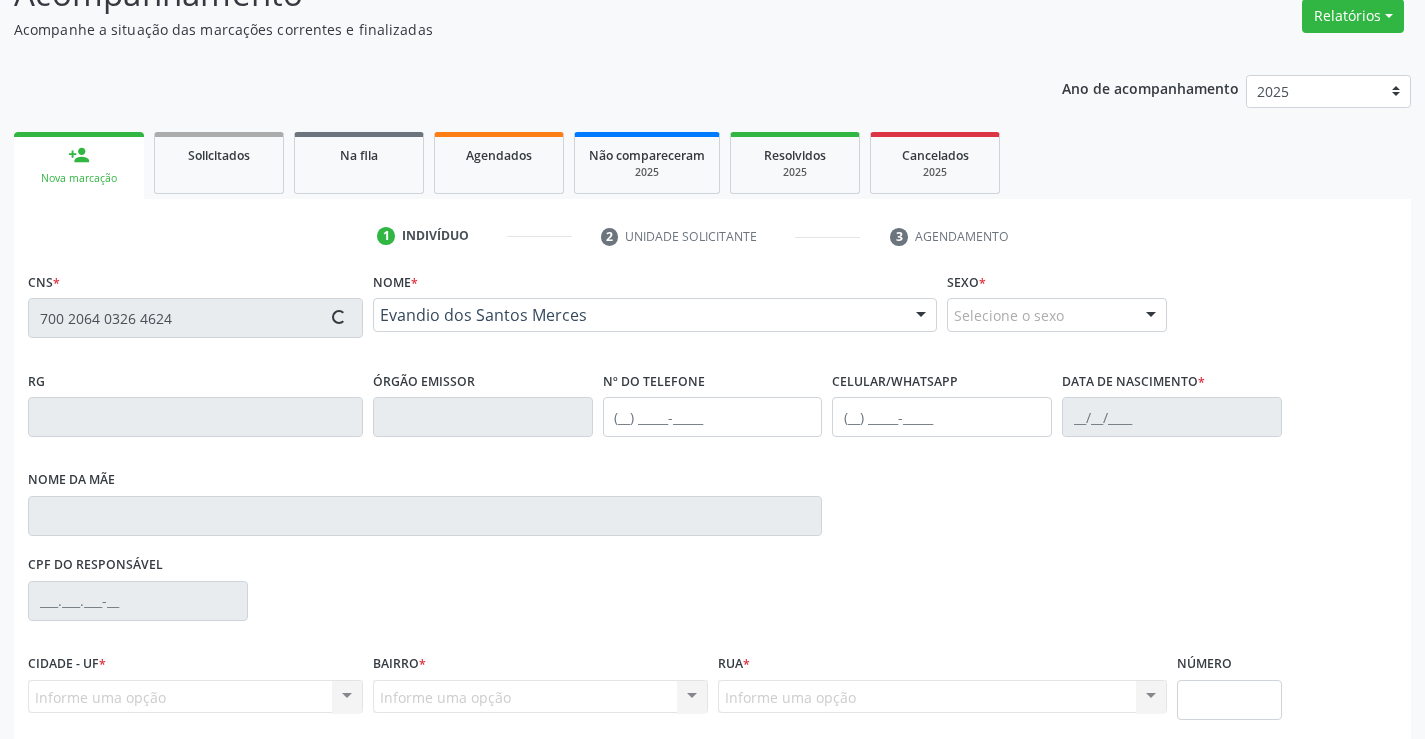 type on "S/N" 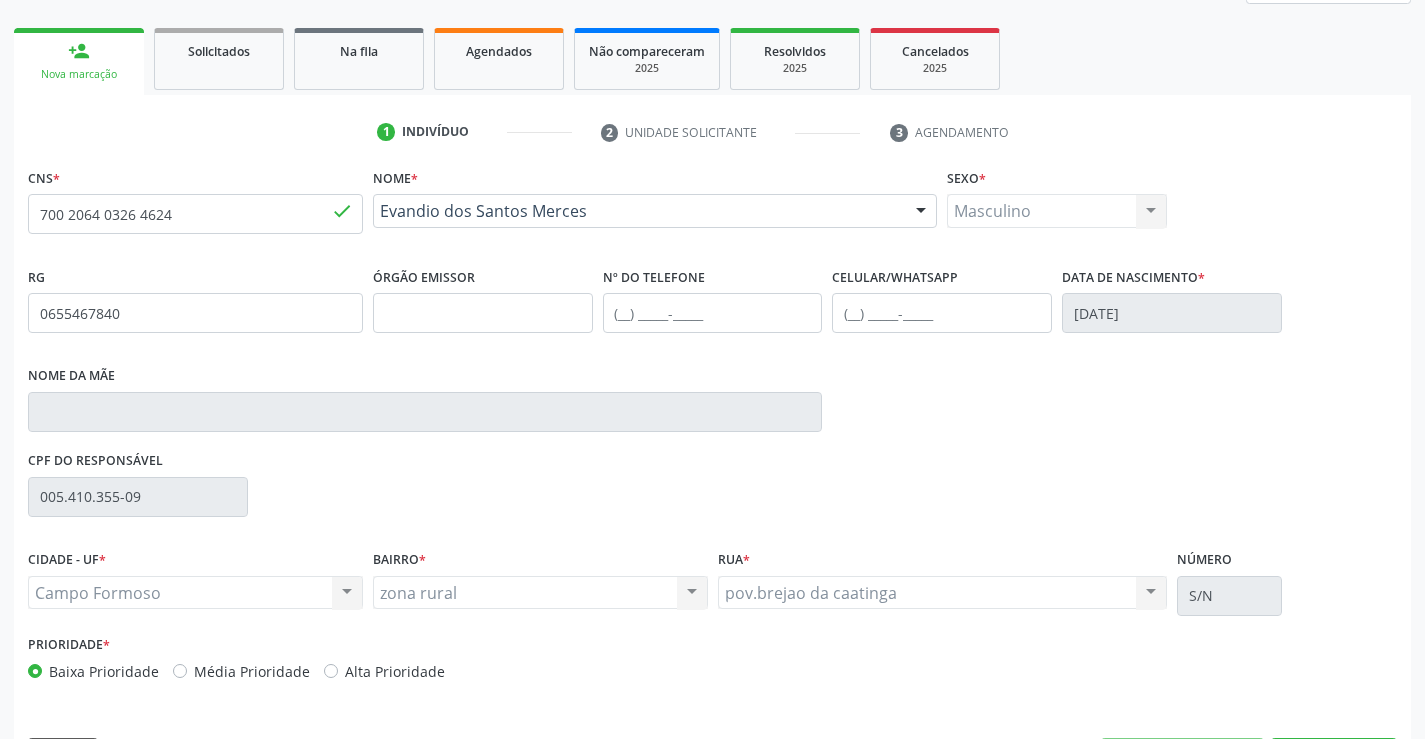 scroll, scrollTop: 331, scrollLeft: 0, axis: vertical 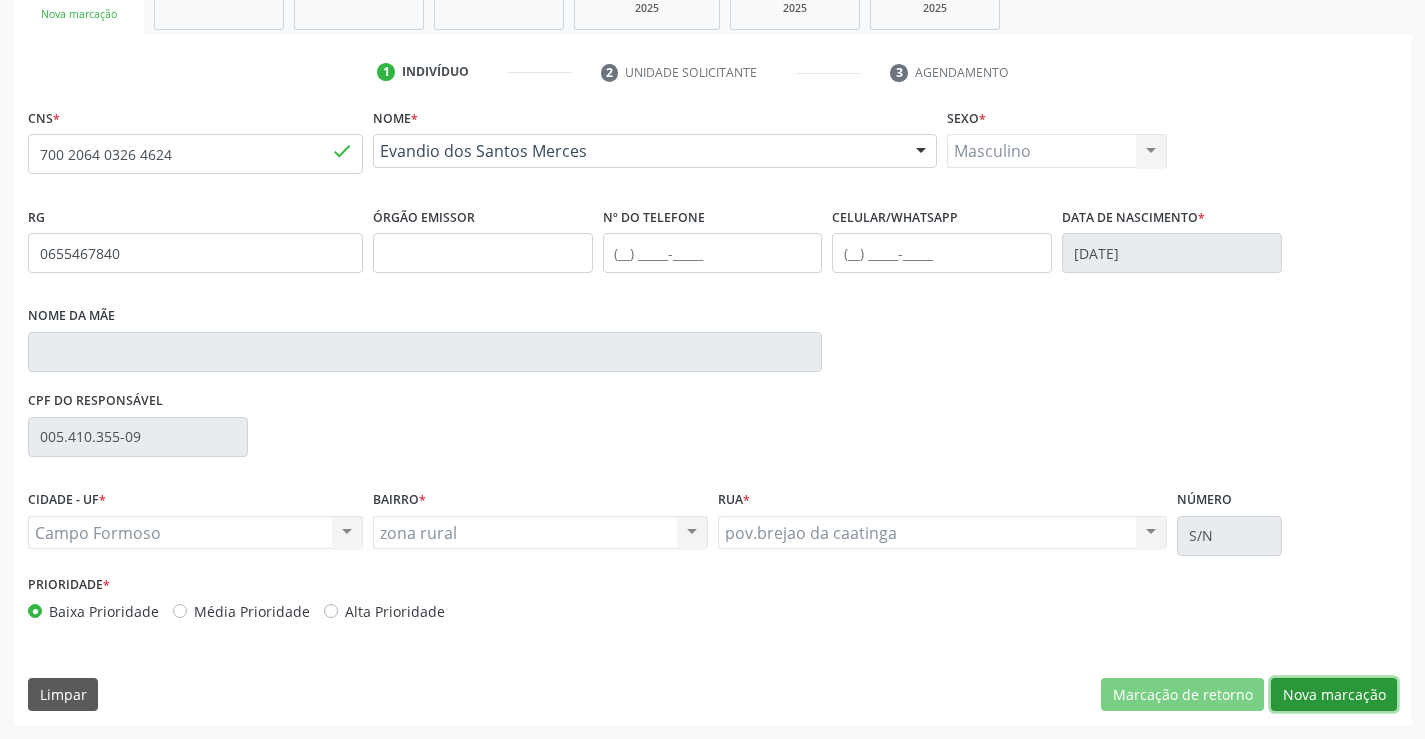 click on "Nova marcação" at bounding box center (1334, 695) 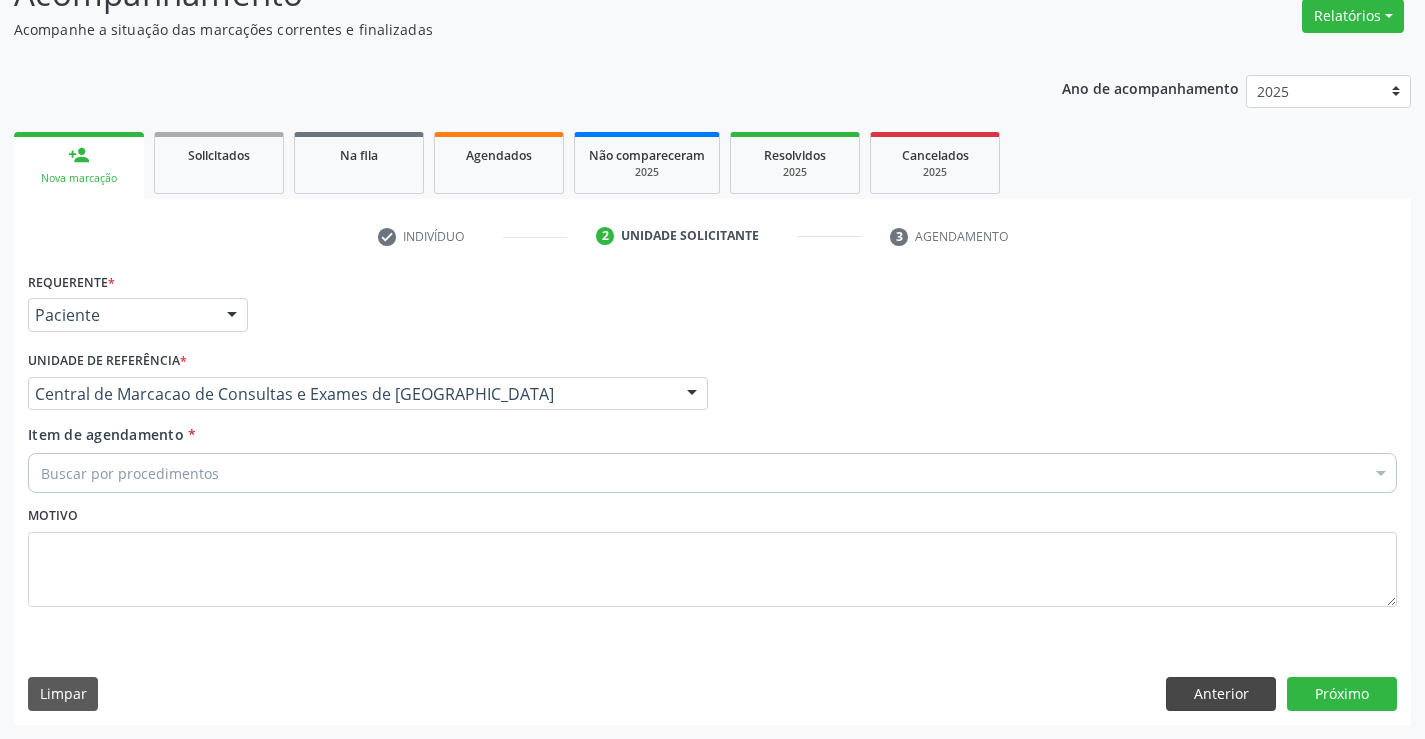 scroll, scrollTop: 167, scrollLeft: 0, axis: vertical 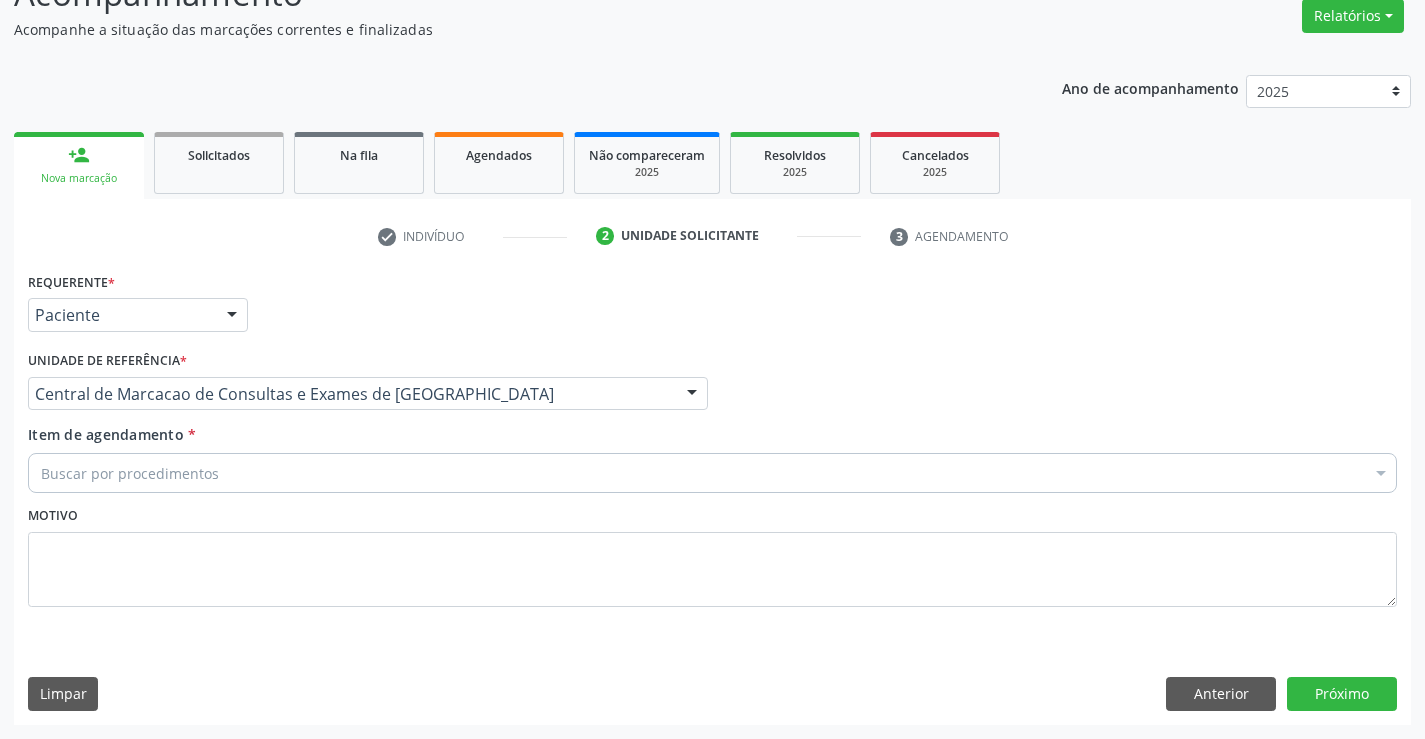 click on "Buscar por procedimentos" at bounding box center (712, 473) 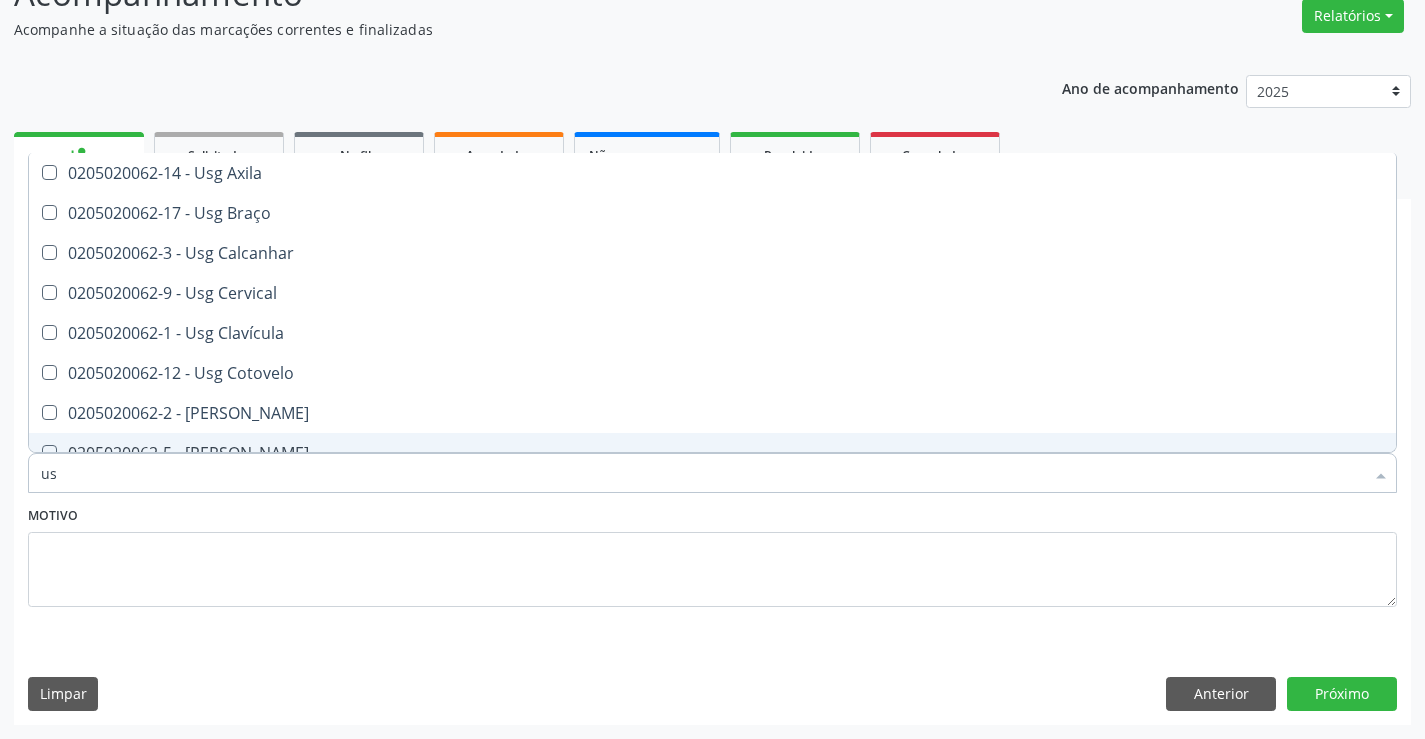type on "usg" 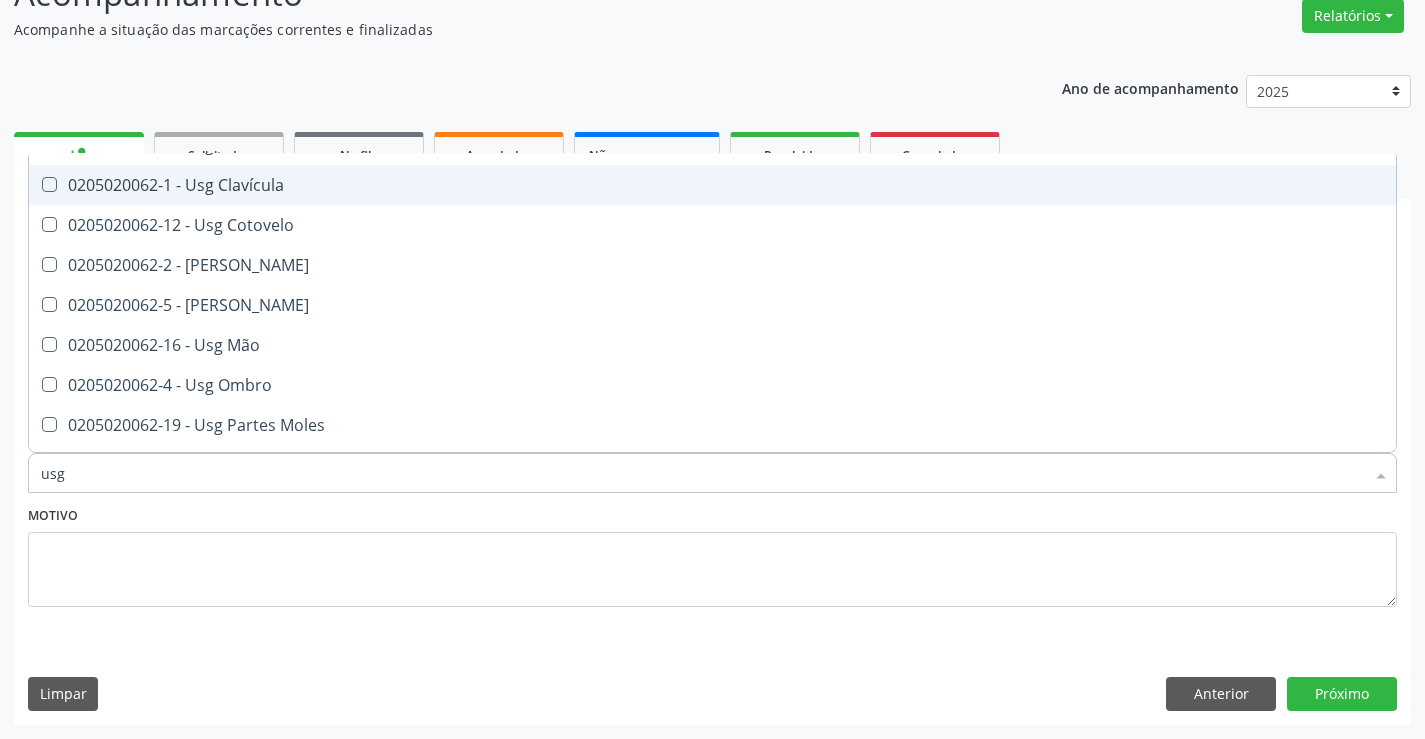 scroll, scrollTop: 200, scrollLeft: 0, axis: vertical 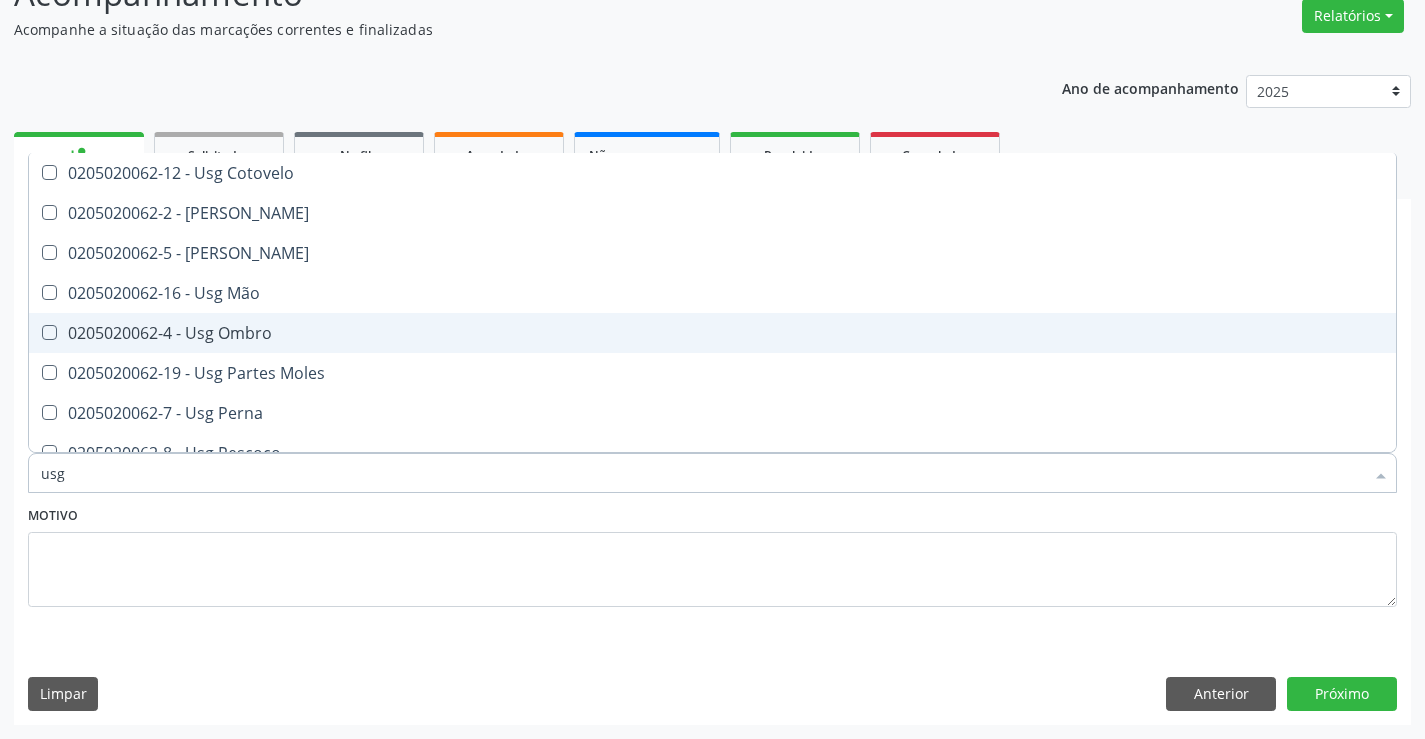 click on "0205020062-4 - Usg Ombro" at bounding box center (712, 333) 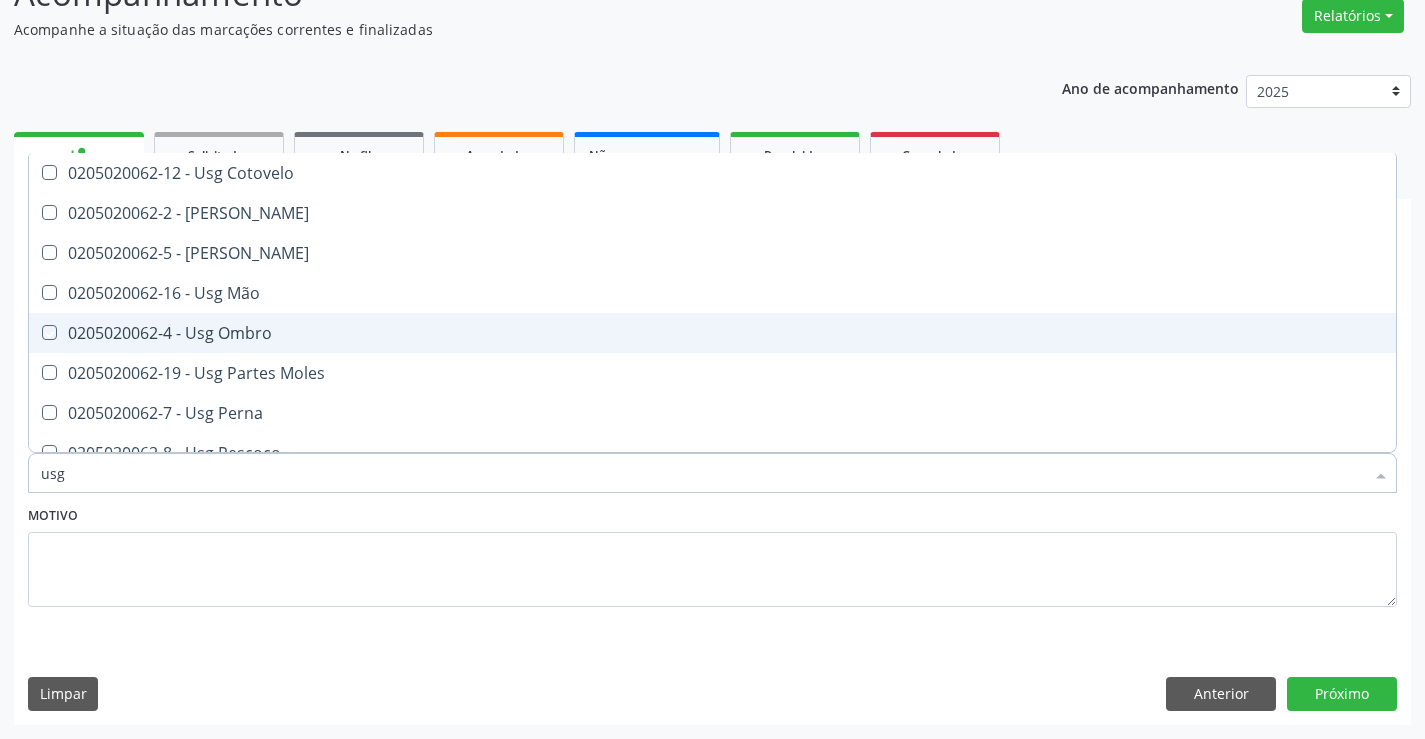 checkbox on "true" 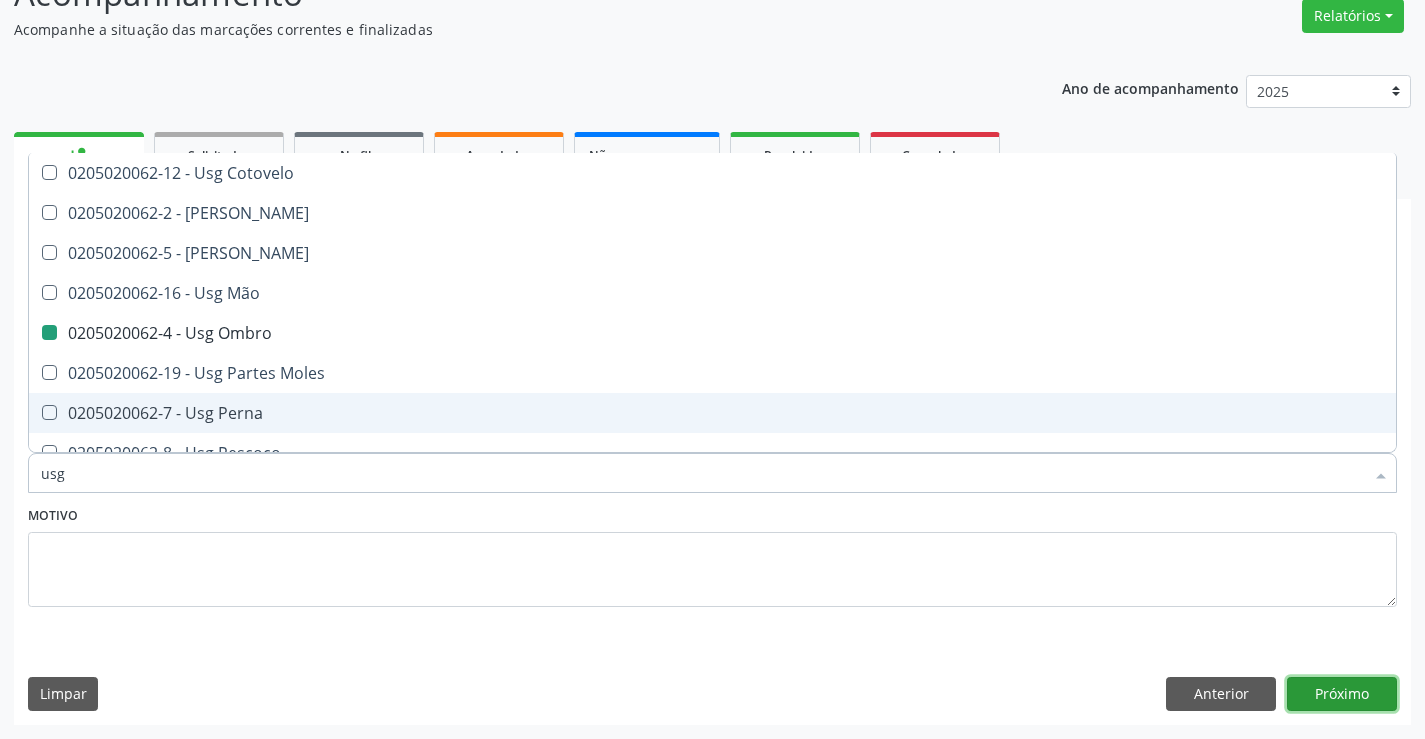 click on "Próximo" at bounding box center [1342, 694] 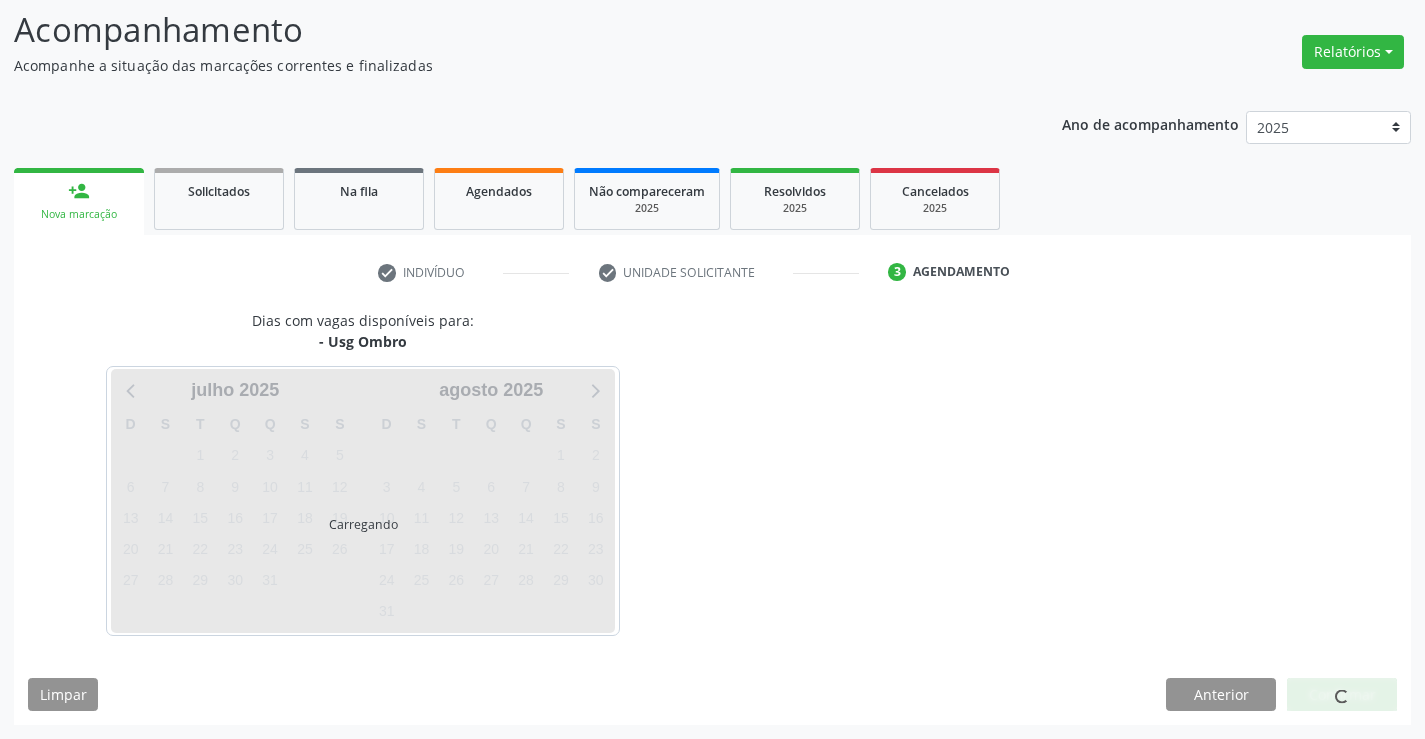 scroll, scrollTop: 131, scrollLeft: 0, axis: vertical 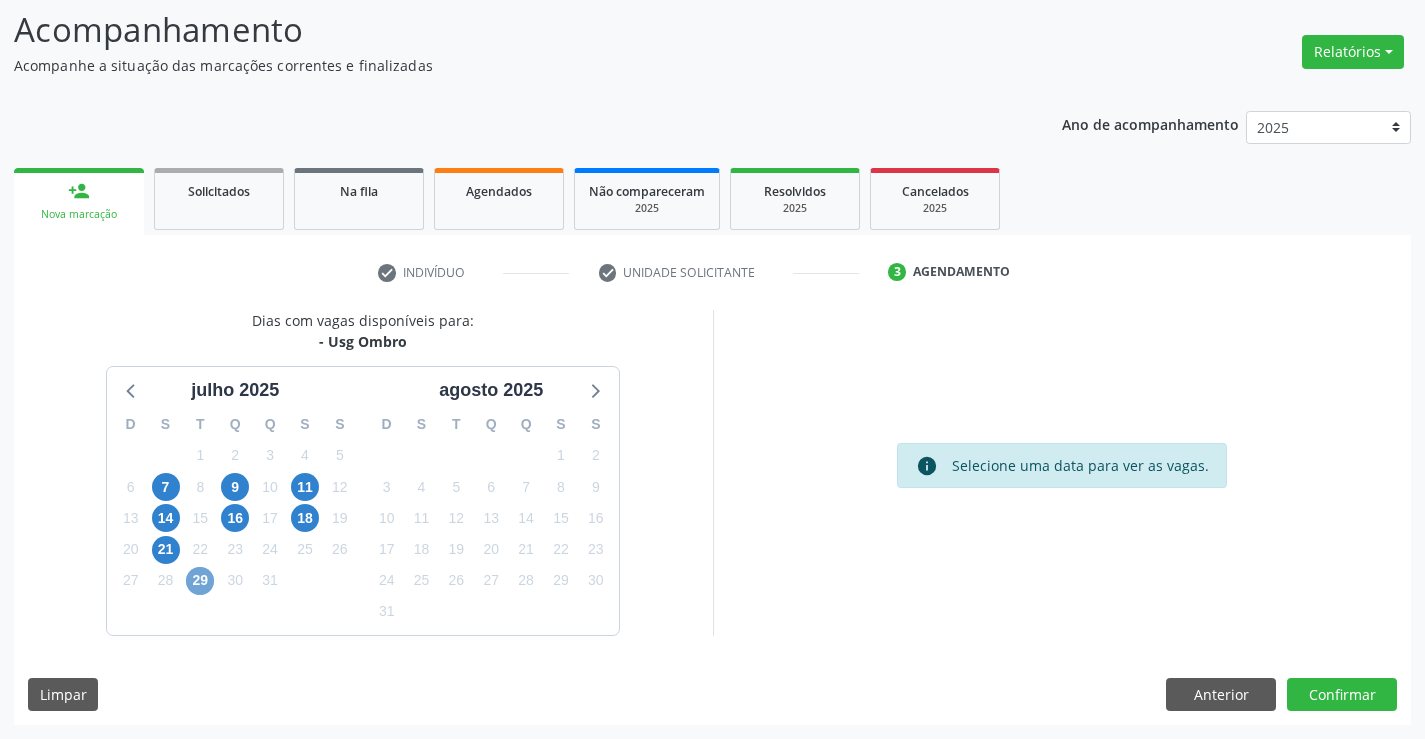 click on "29" at bounding box center (200, 581) 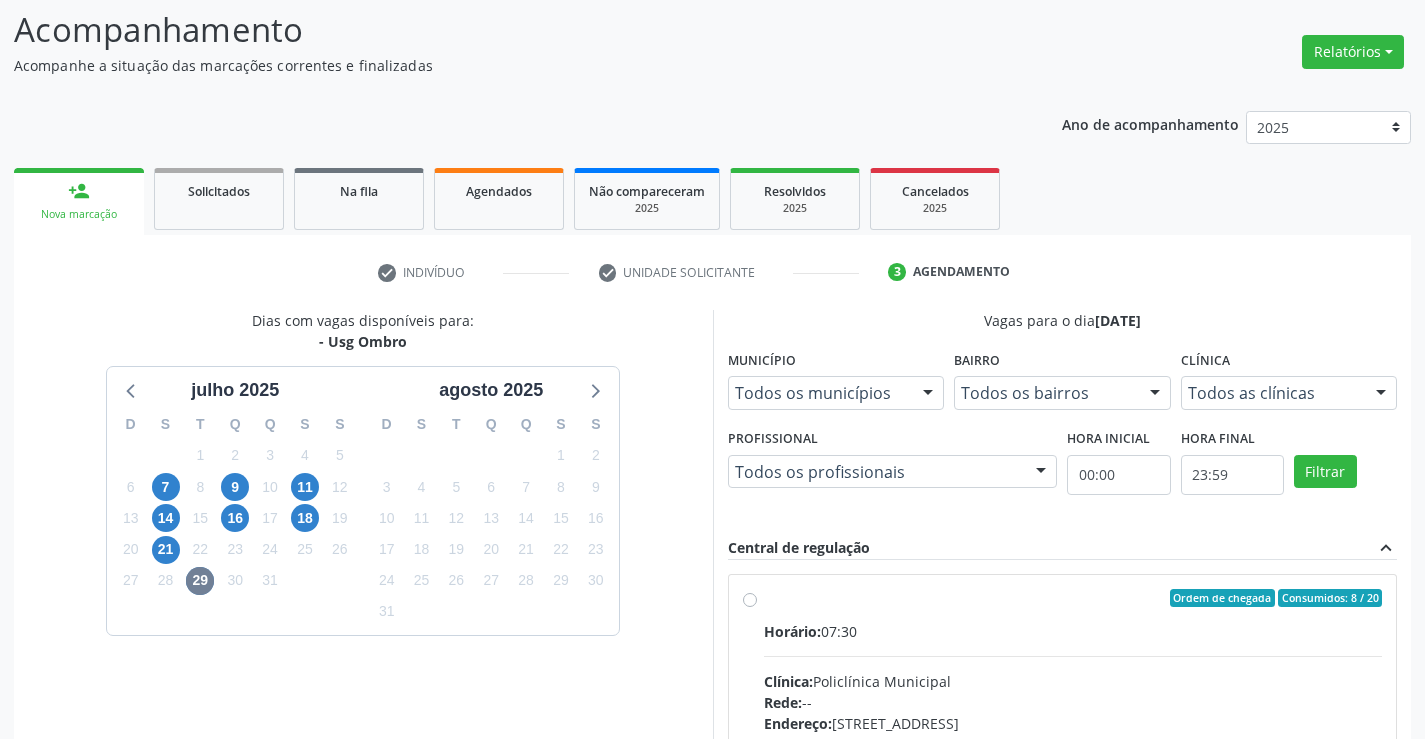 drag, startPoint x: 751, startPoint y: 607, endPoint x: 945, endPoint y: 603, distance: 194.04123 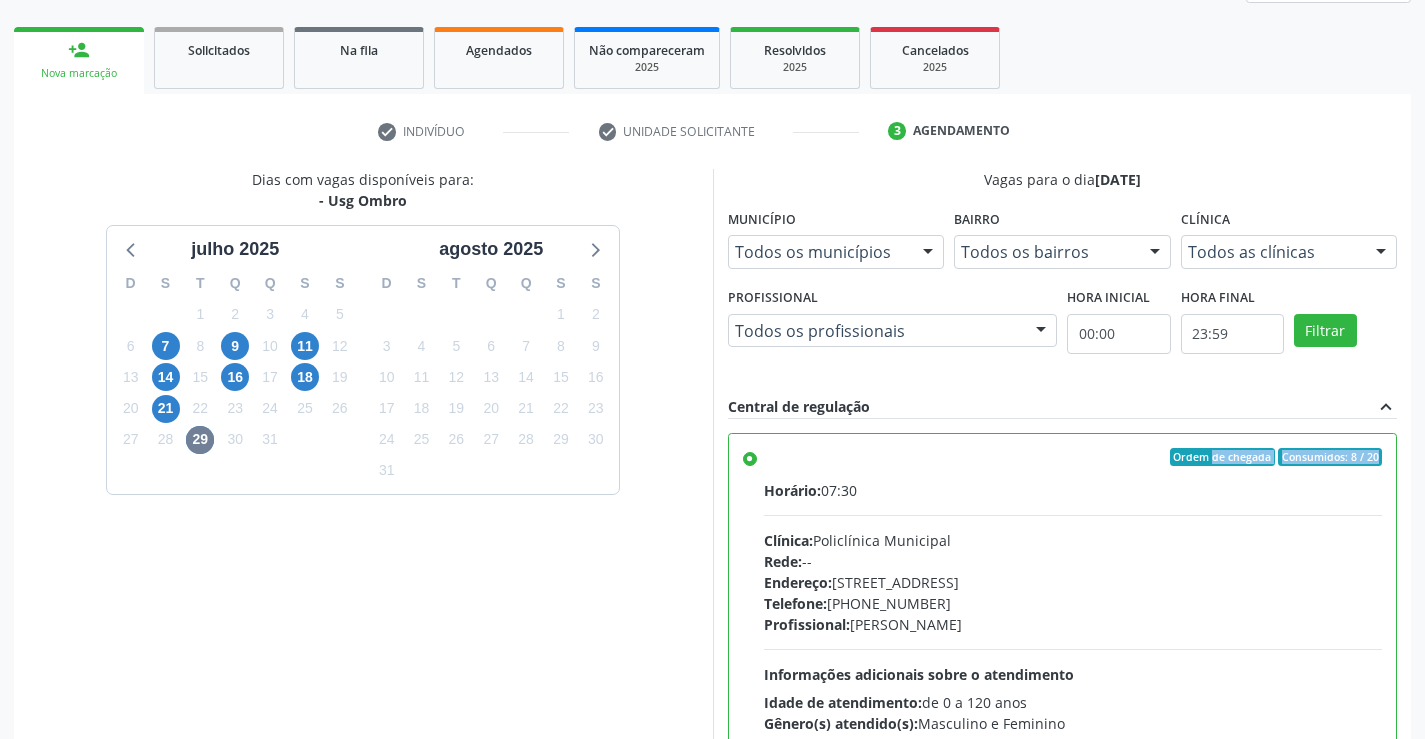 scroll, scrollTop: 456, scrollLeft: 0, axis: vertical 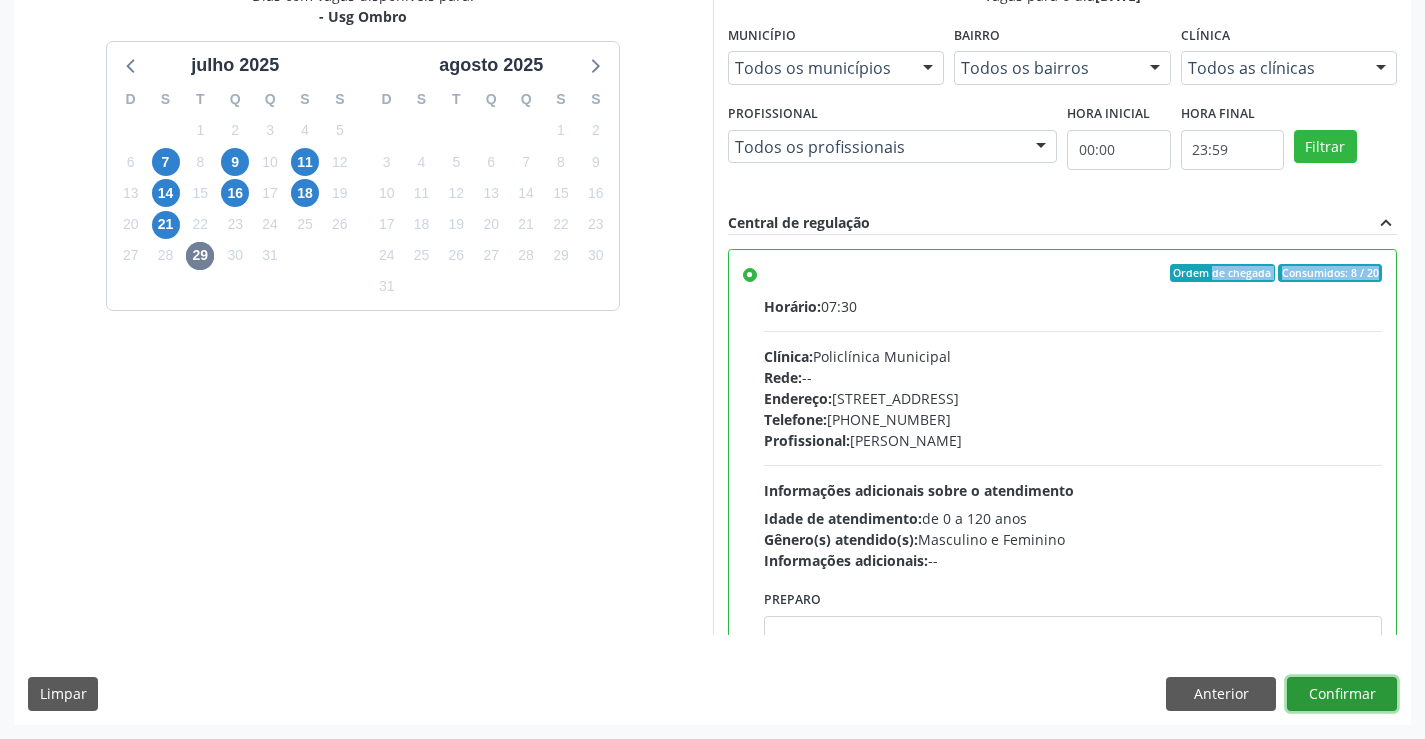 click on "Confirmar" at bounding box center (1342, 694) 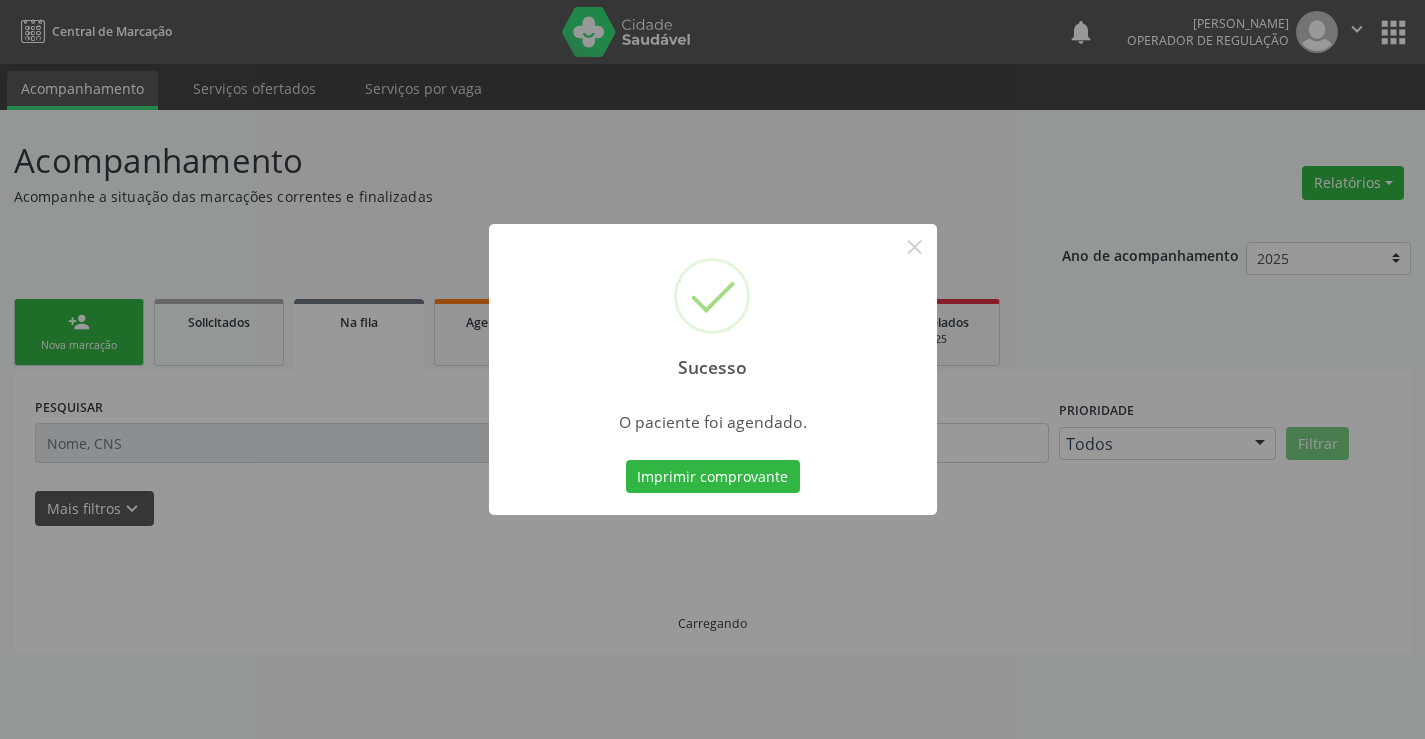 scroll, scrollTop: 0, scrollLeft: 0, axis: both 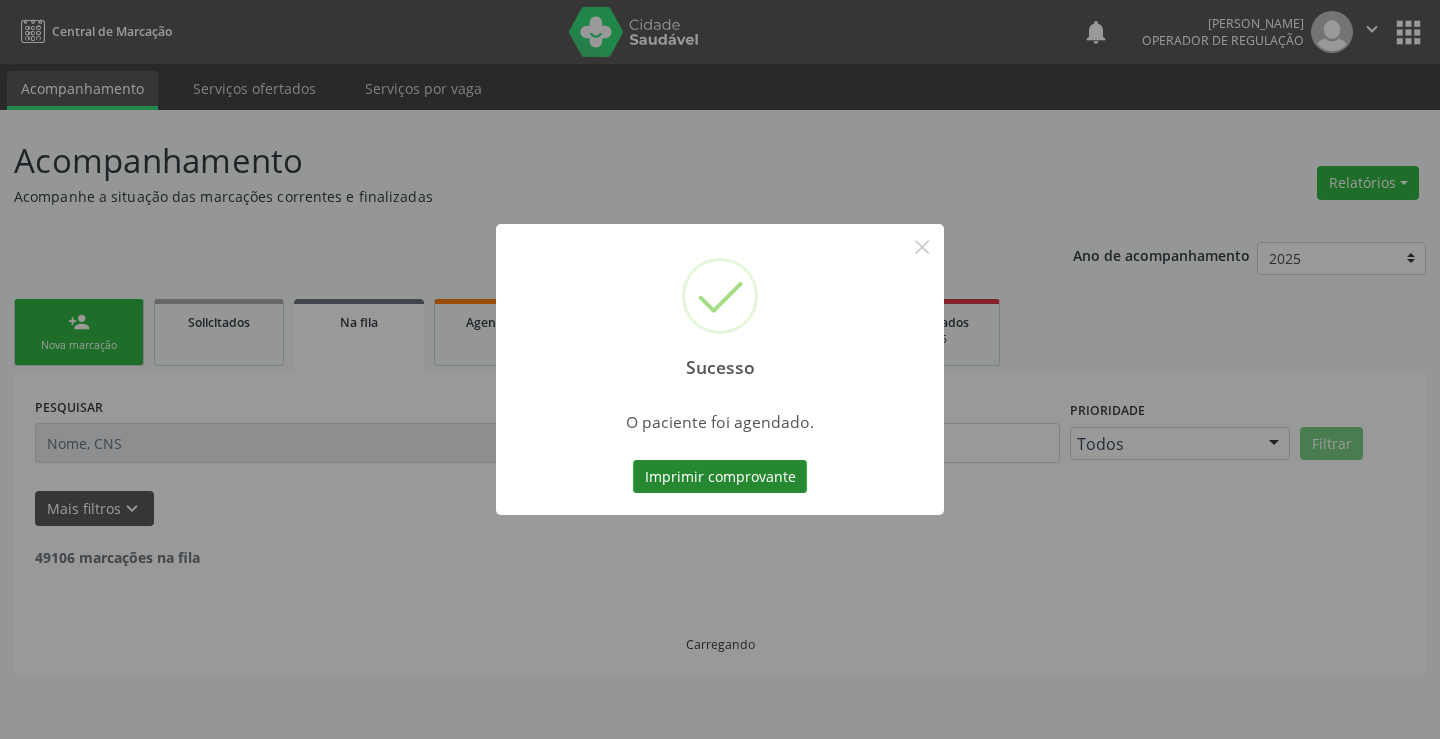 click on "Imprimir comprovante" at bounding box center (720, 477) 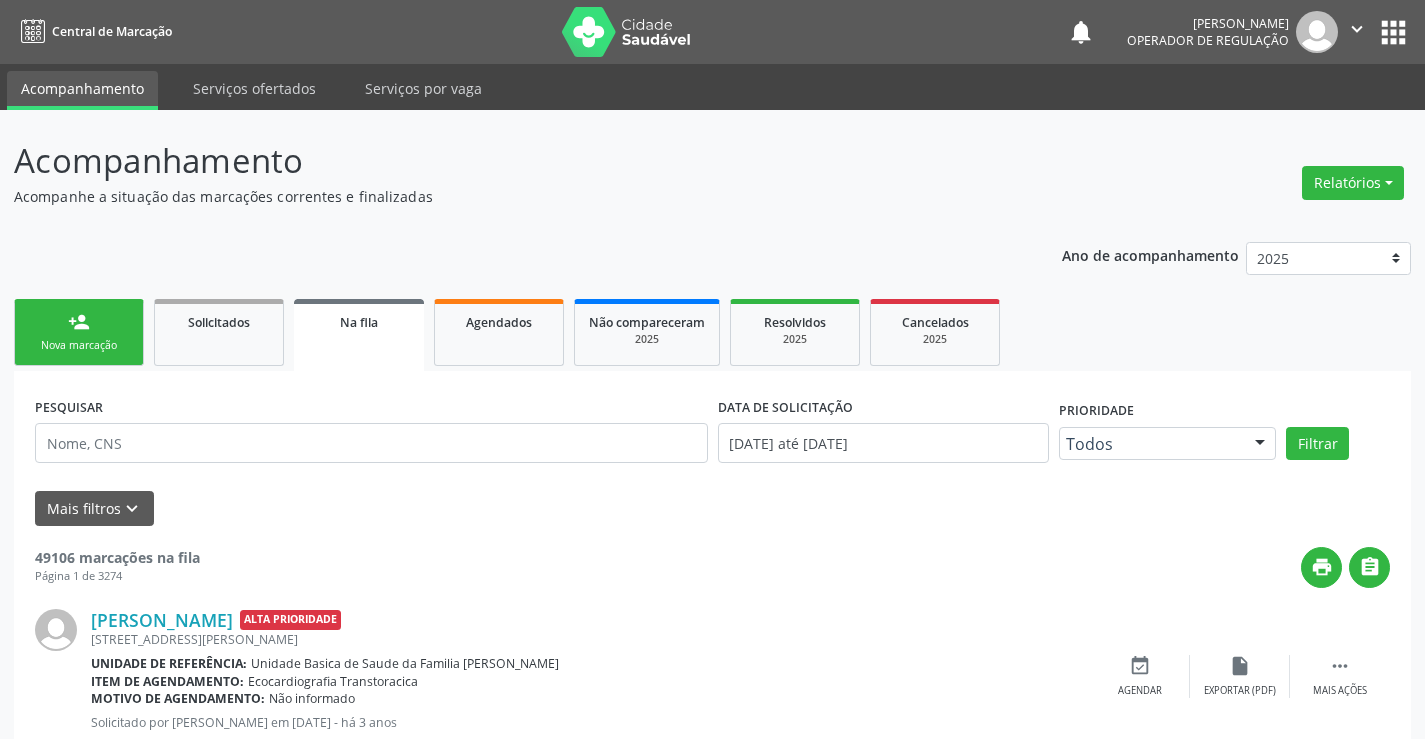click on "person_add
Nova marcação" at bounding box center (79, 332) 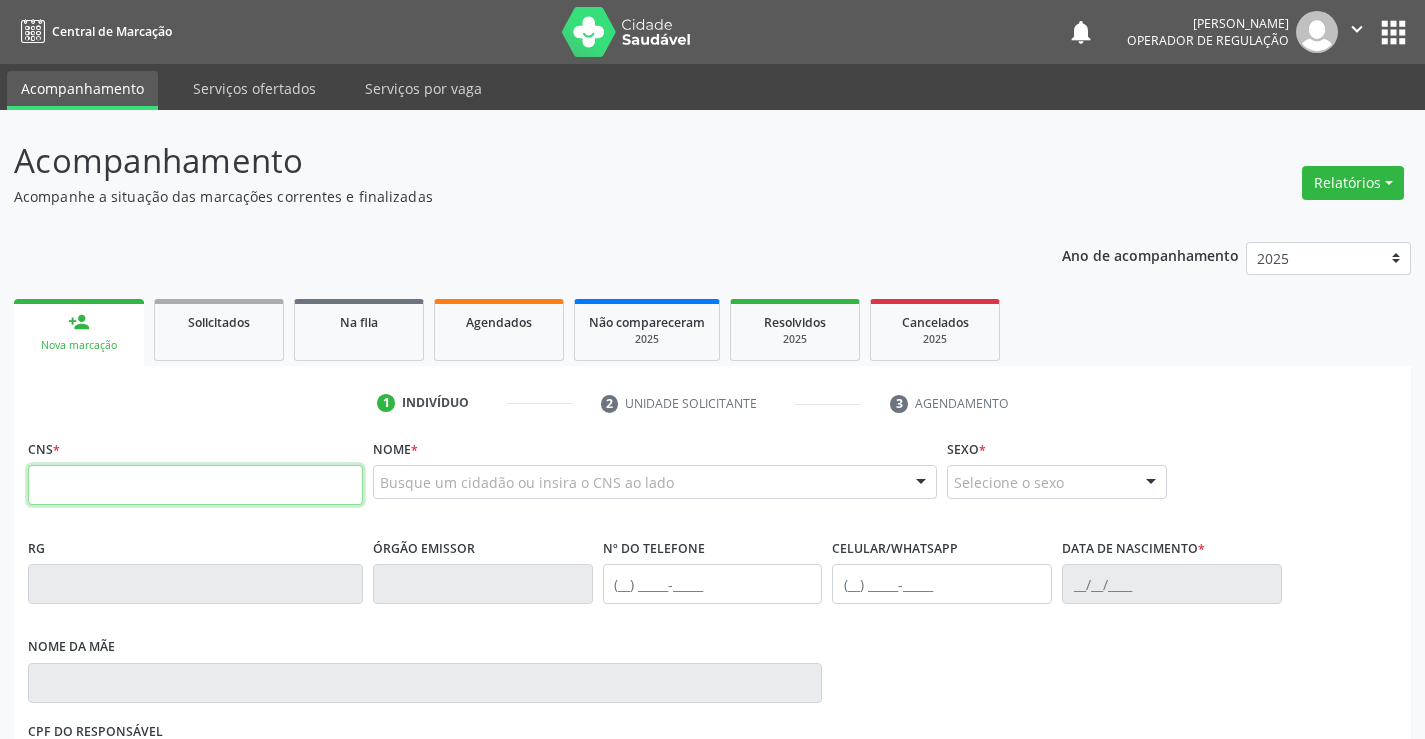click at bounding box center [195, 485] 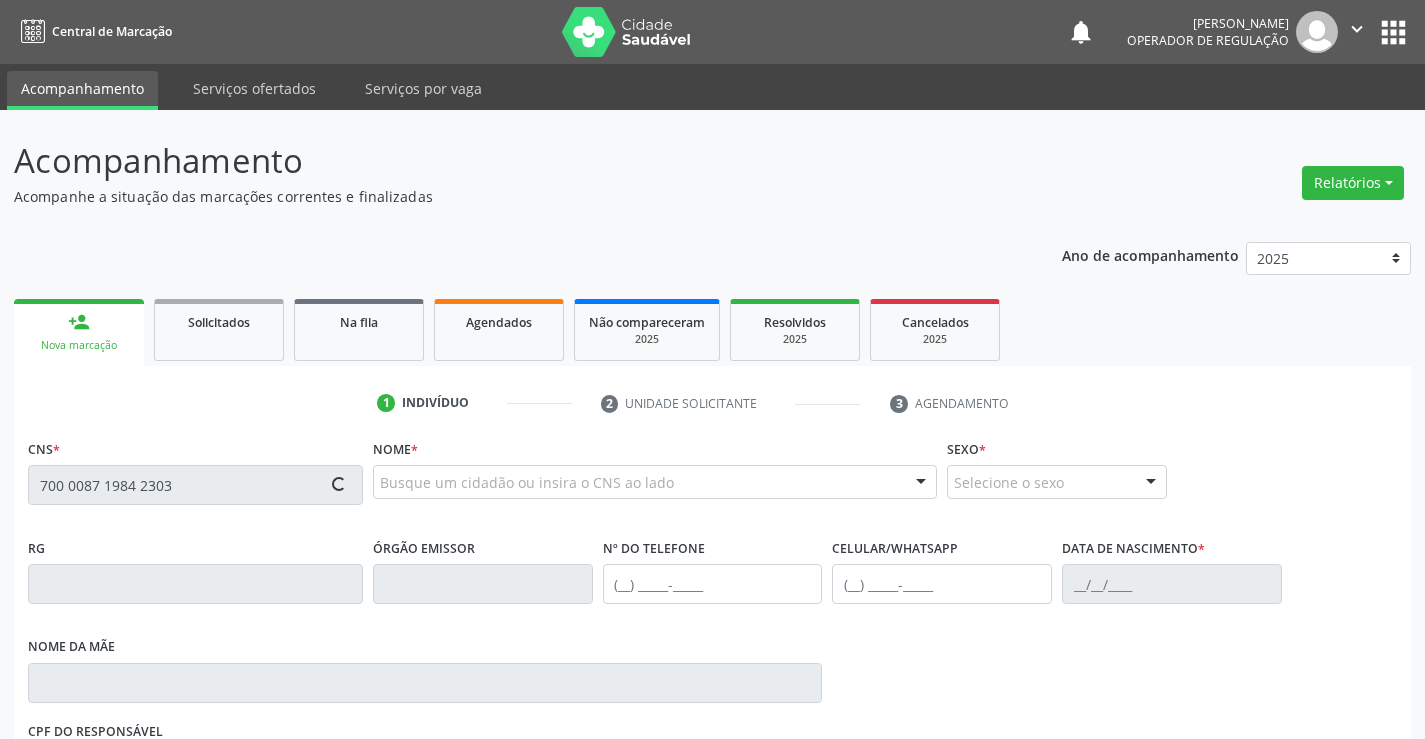 type on "700 0087 1984 2303" 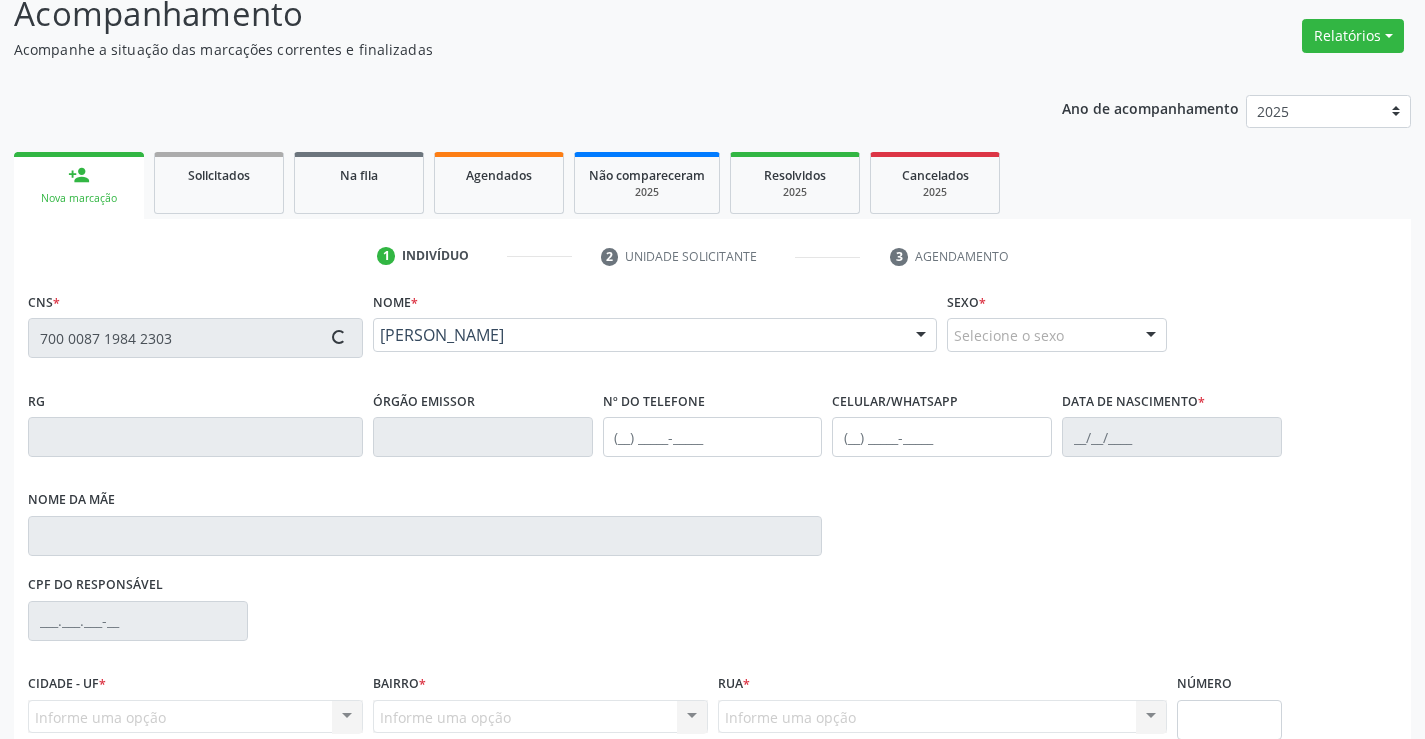 scroll, scrollTop: 331, scrollLeft: 0, axis: vertical 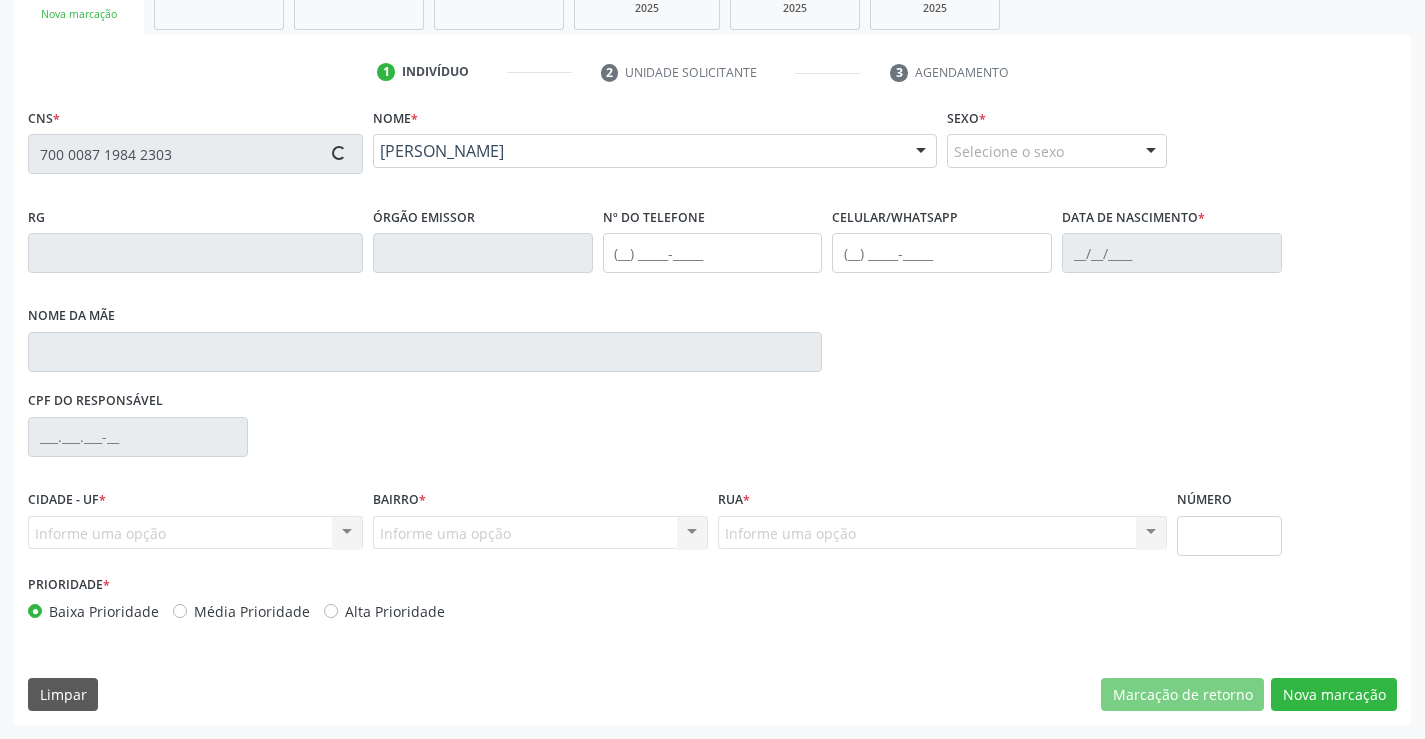 type on "2088841148" 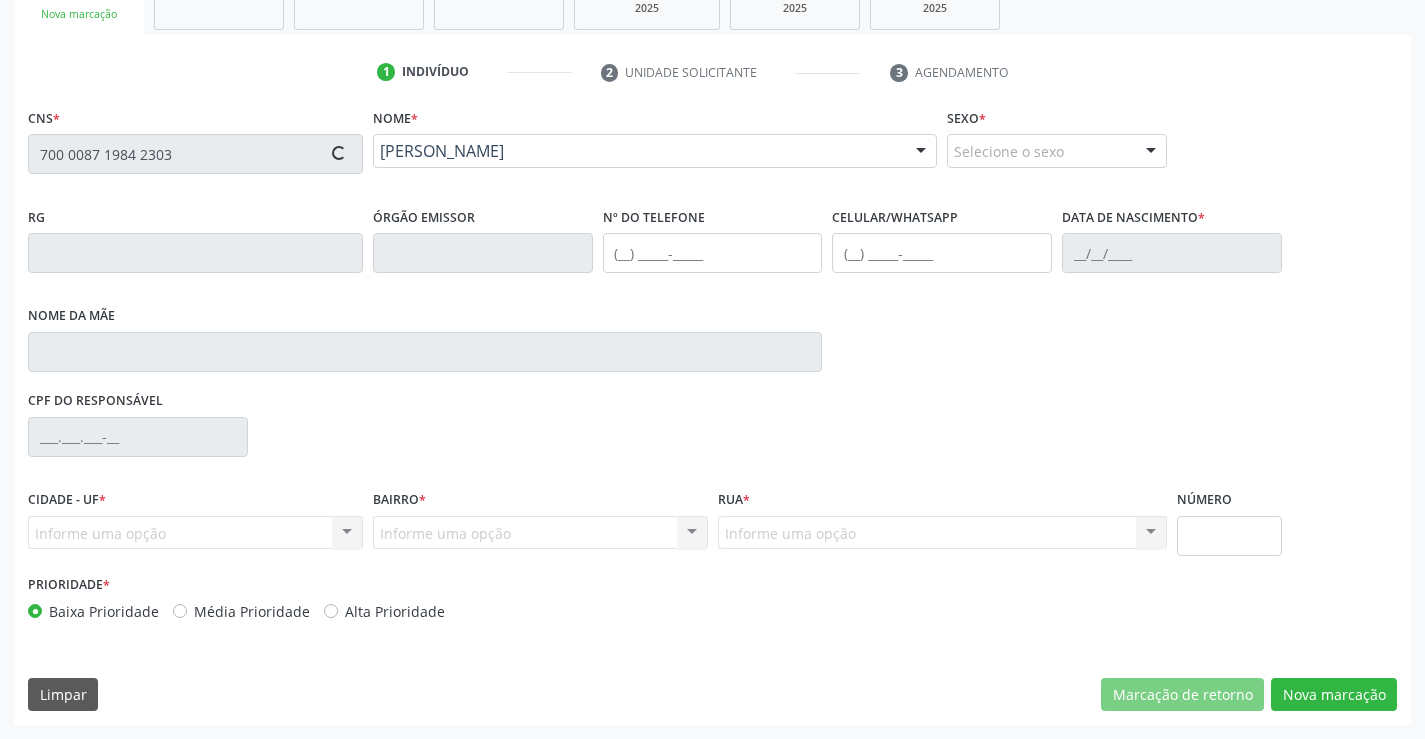type on "[PHONE_NUMBER]" 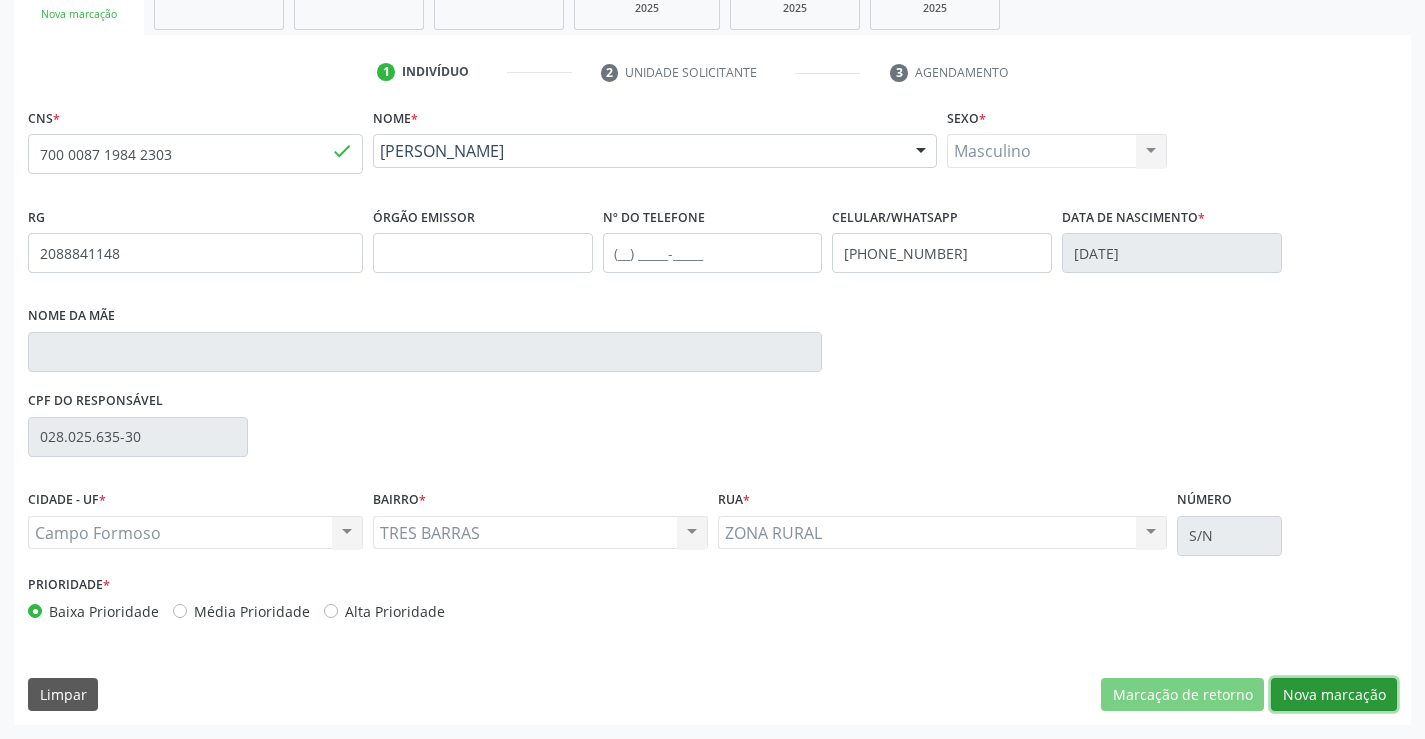 click on "Nova marcação" at bounding box center (1334, 695) 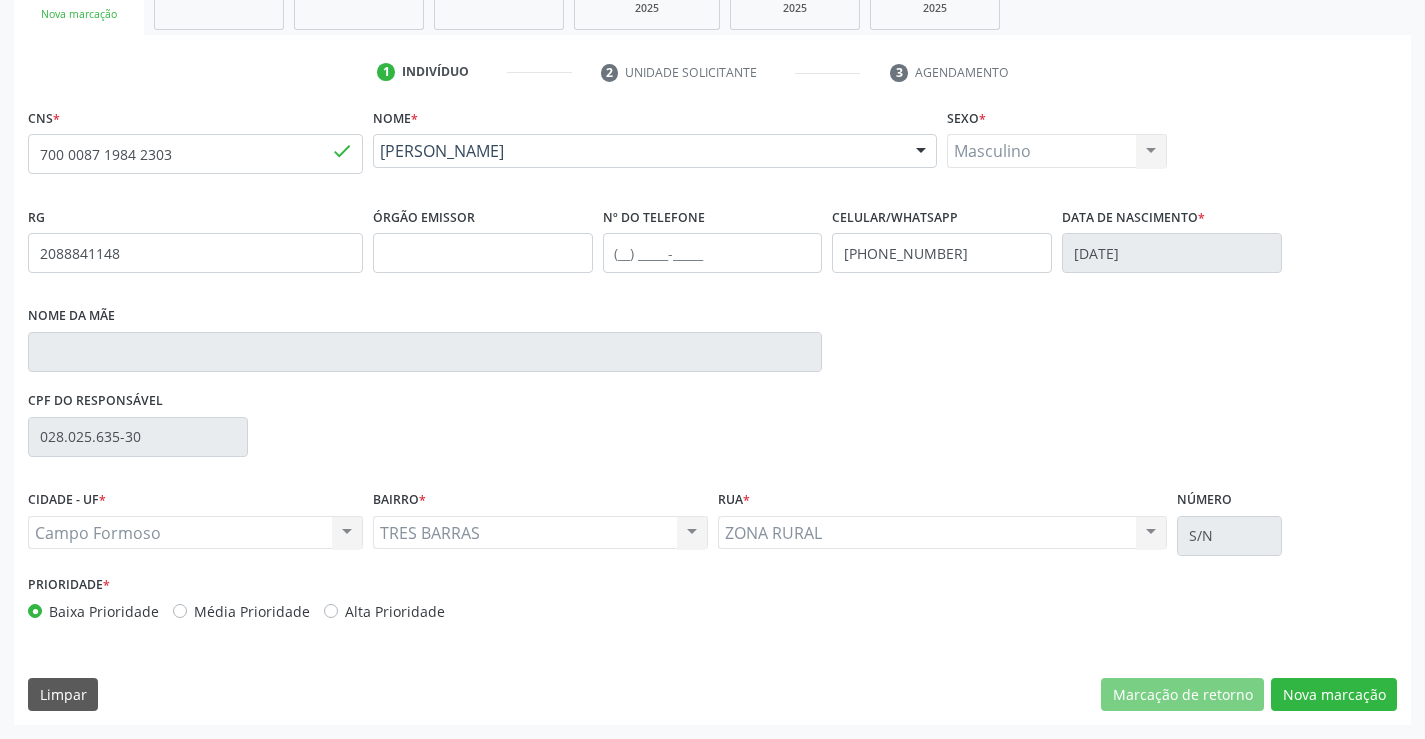 scroll, scrollTop: 167, scrollLeft: 0, axis: vertical 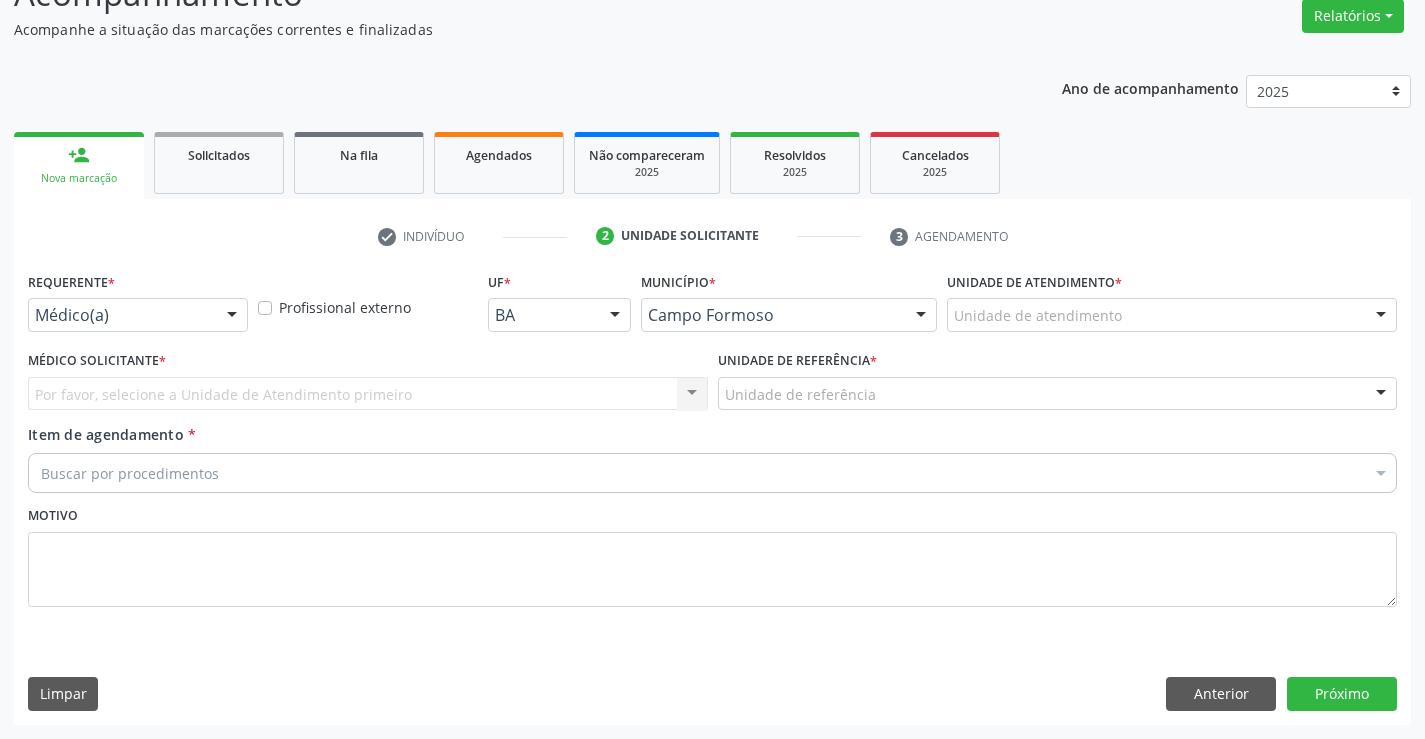 drag, startPoint x: 126, startPoint y: 315, endPoint x: 177, endPoint y: 421, distance: 117.630775 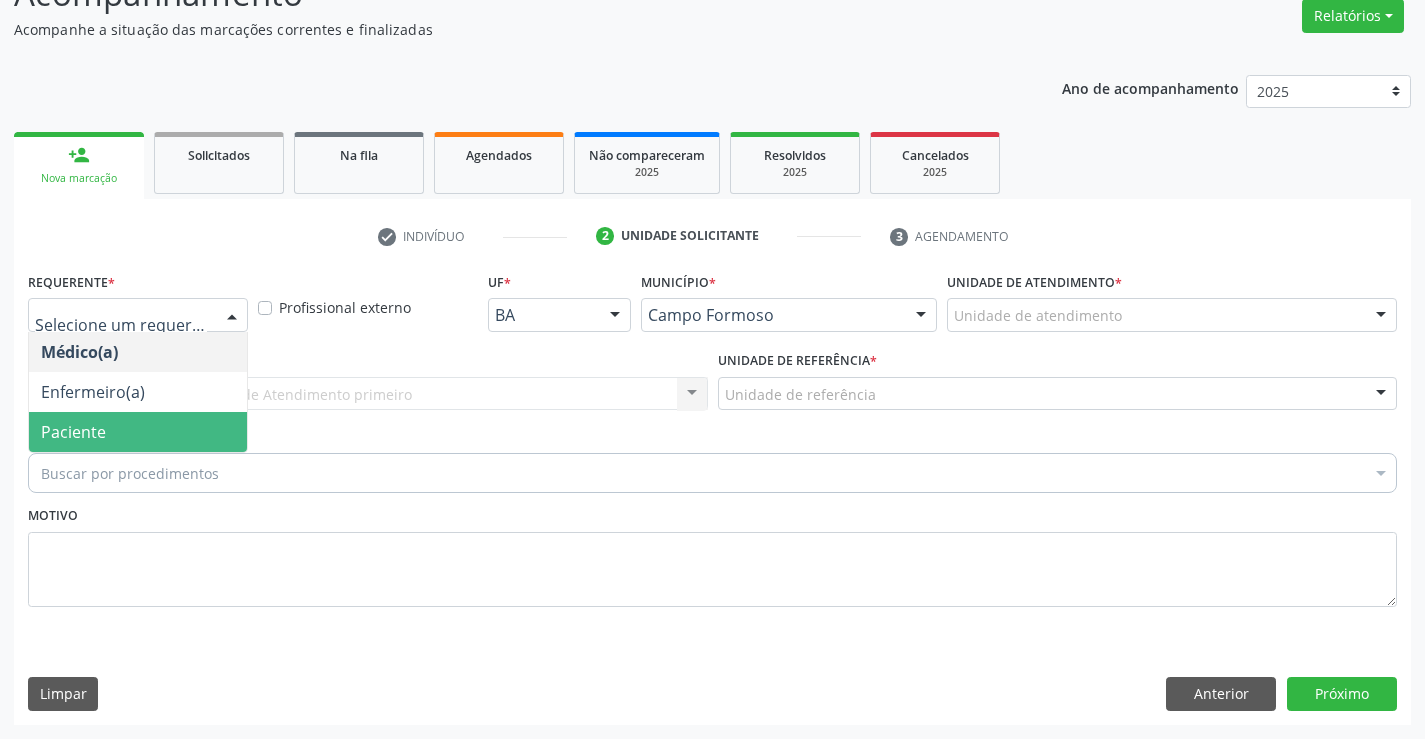 drag, startPoint x: 188, startPoint y: 440, endPoint x: 197, endPoint y: 409, distance: 32.280025 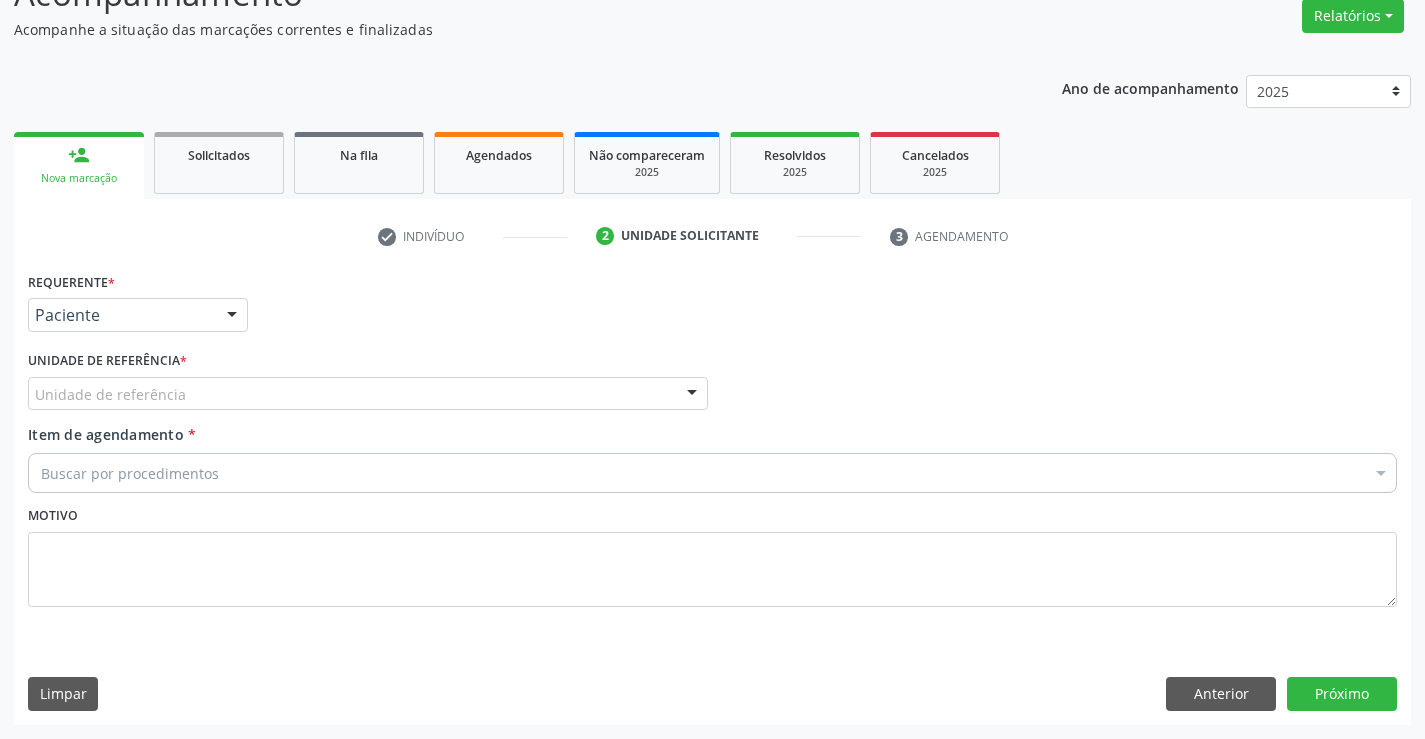 click on "Unidade de referência" at bounding box center (368, 394) 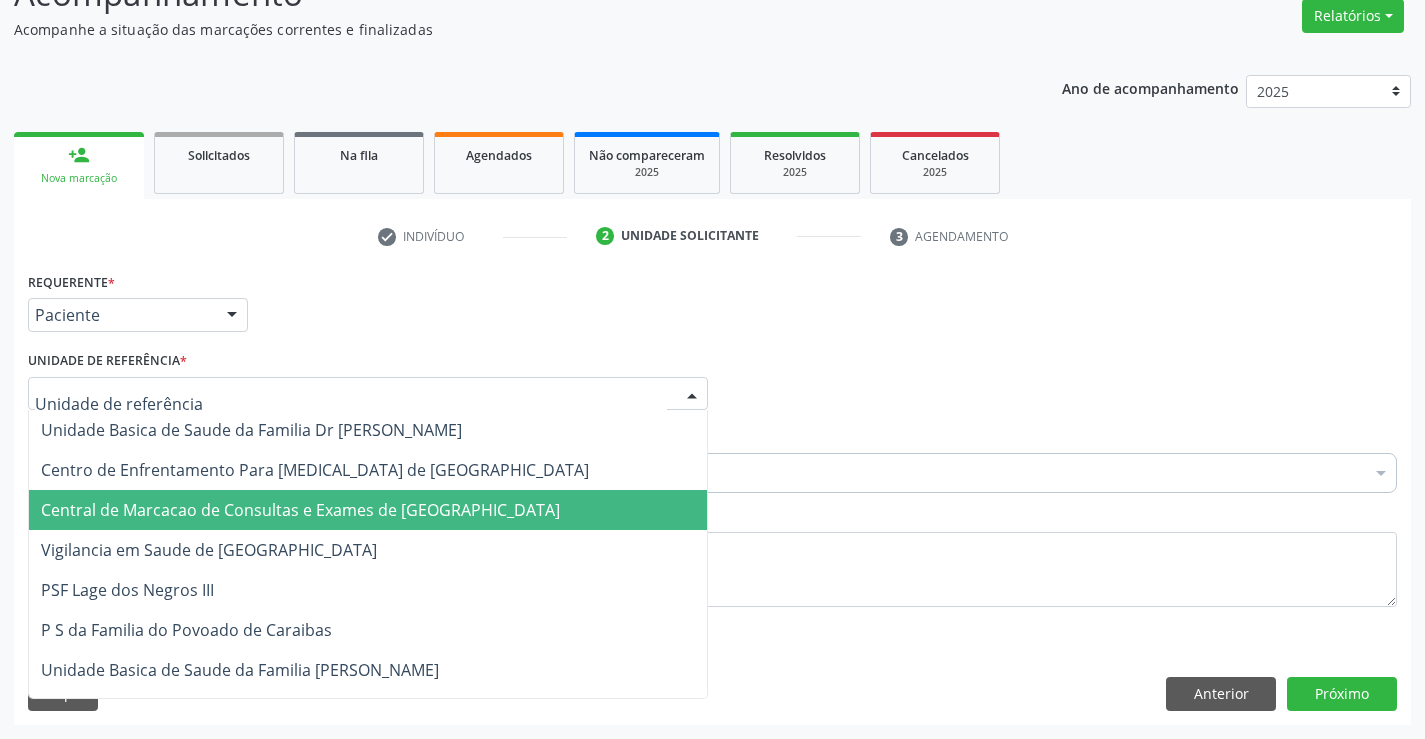 drag, startPoint x: 210, startPoint y: 511, endPoint x: 214, endPoint y: 492, distance: 19.416489 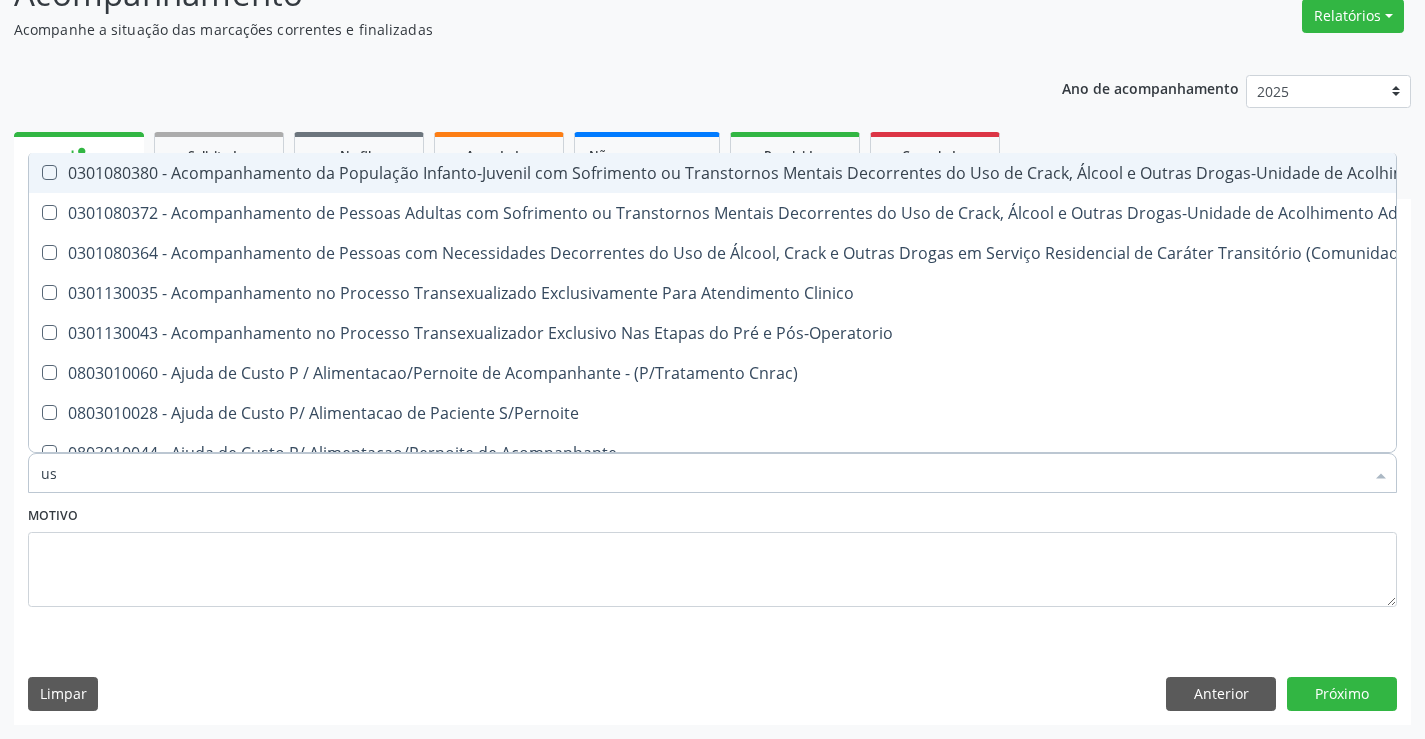 type on "usg" 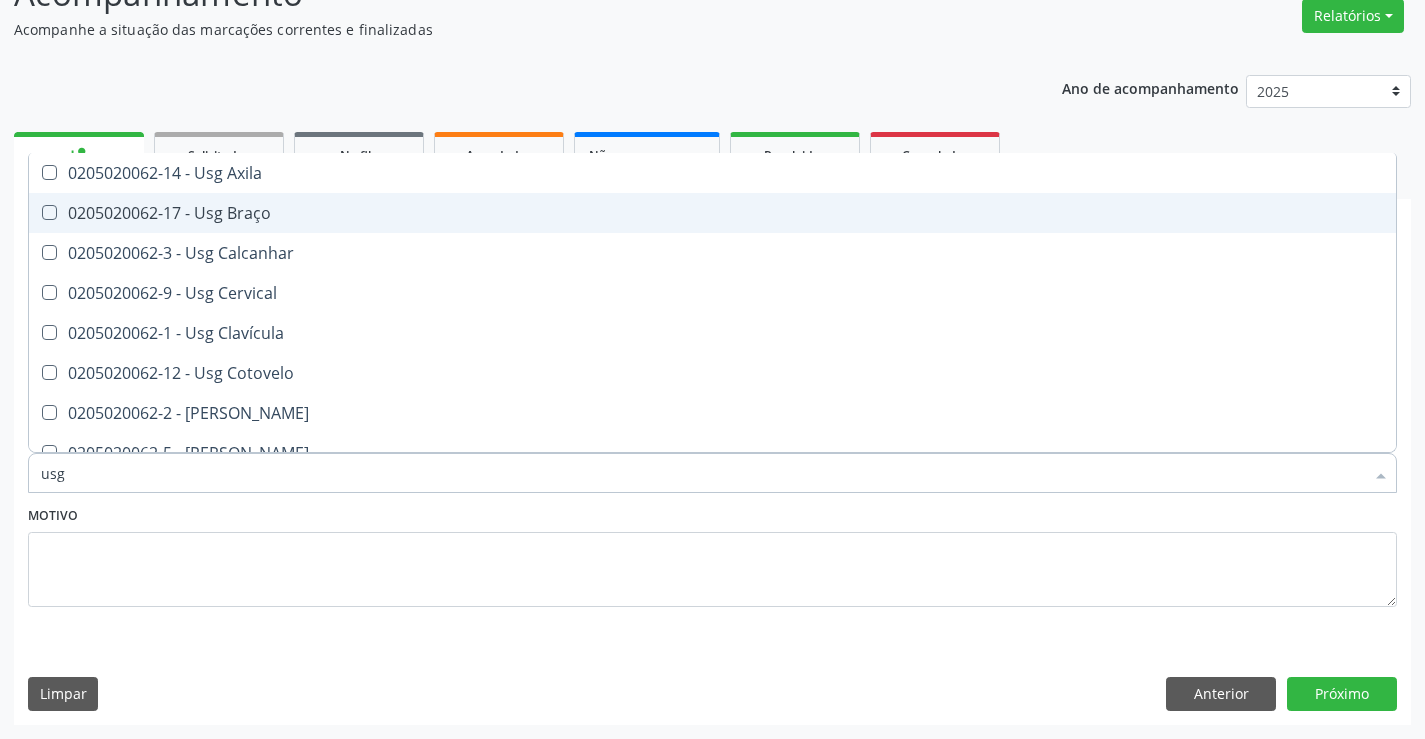 scroll, scrollTop: 200, scrollLeft: 0, axis: vertical 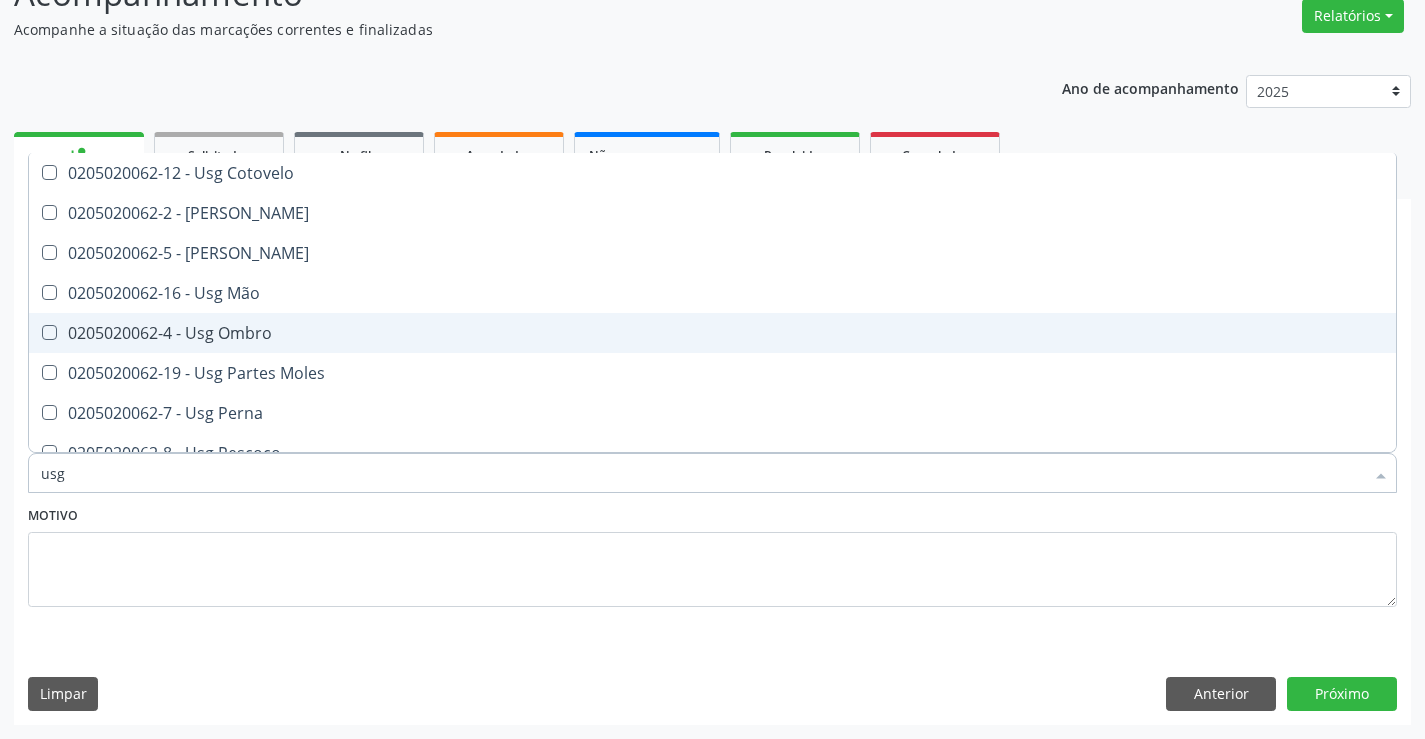 click on "0205020062-4 - Usg Ombro" at bounding box center (712, 333) 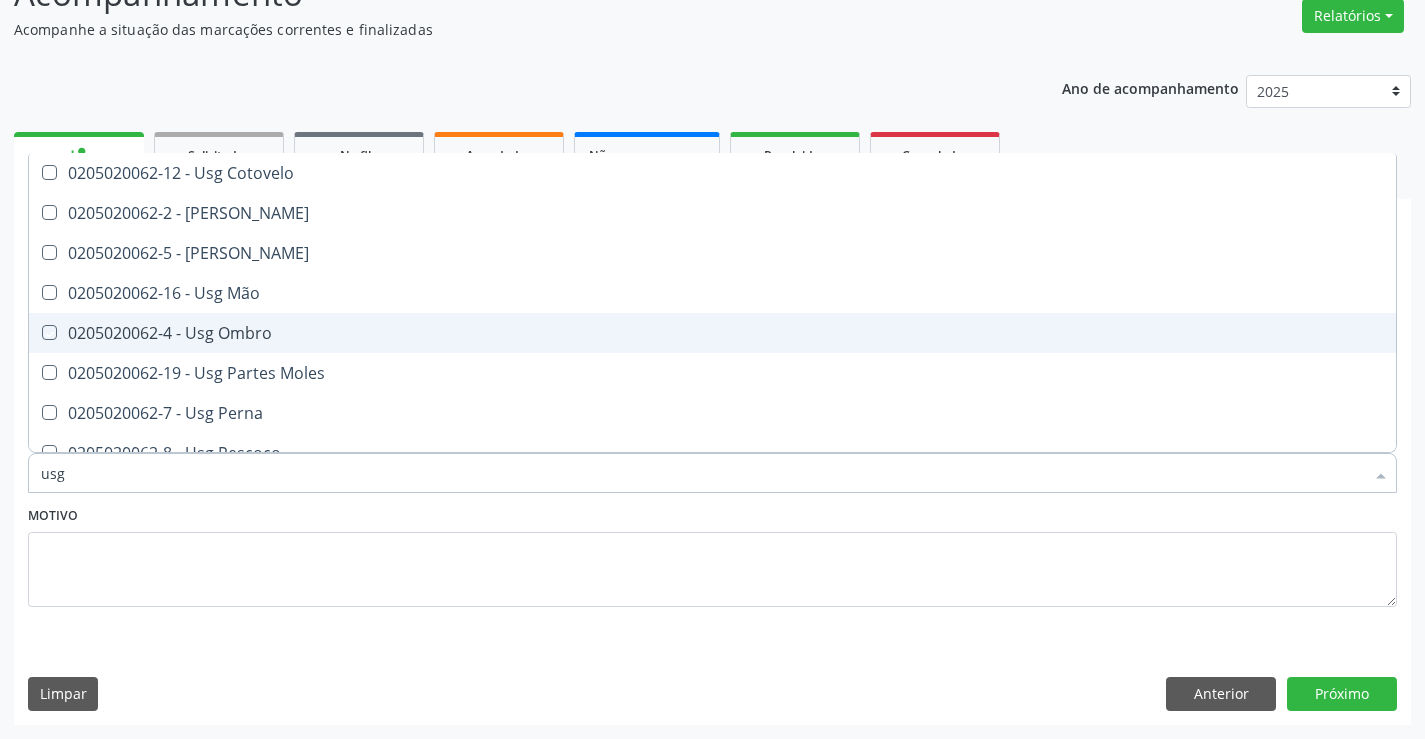 checkbox on "true" 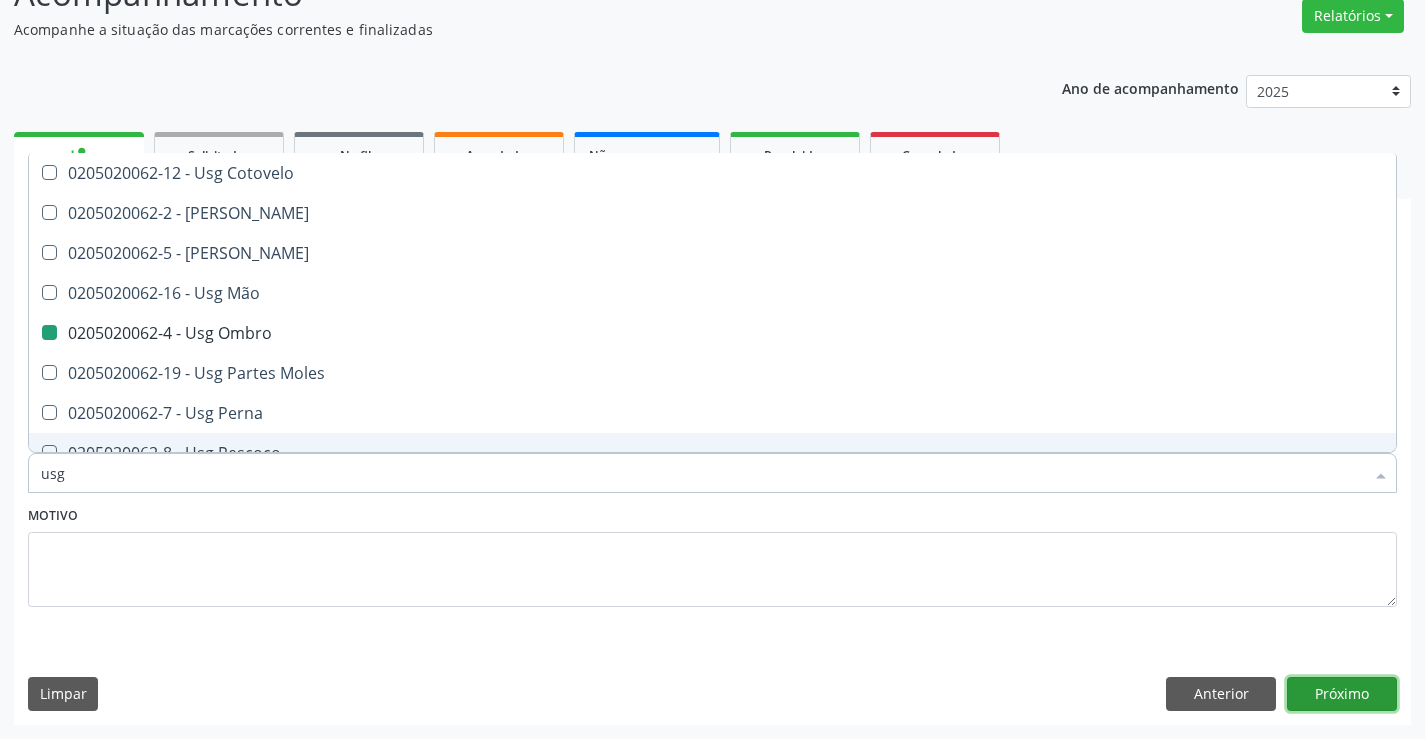 click on "Próximo" at bounding box center [1342, 694] 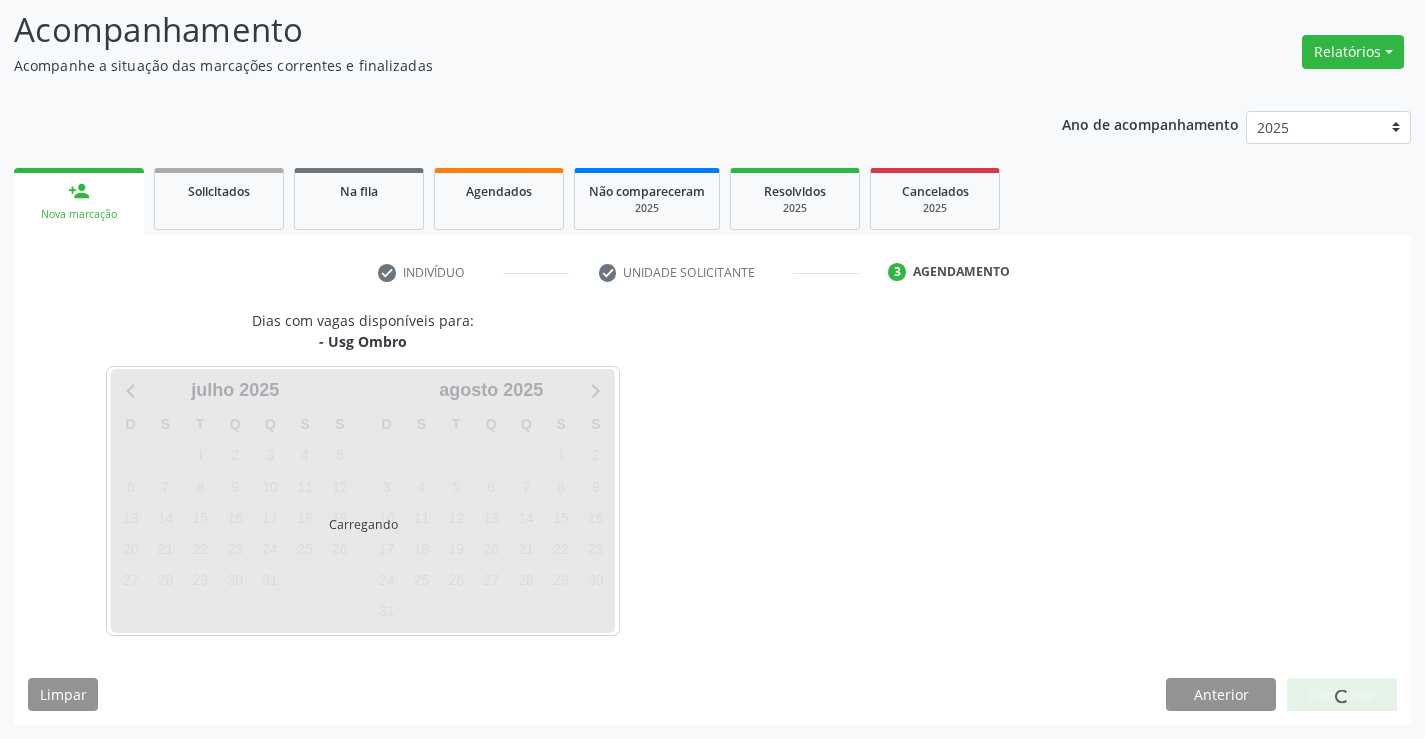scroll, scrollTop: 131, scrollLeft: 0, axis: vertical 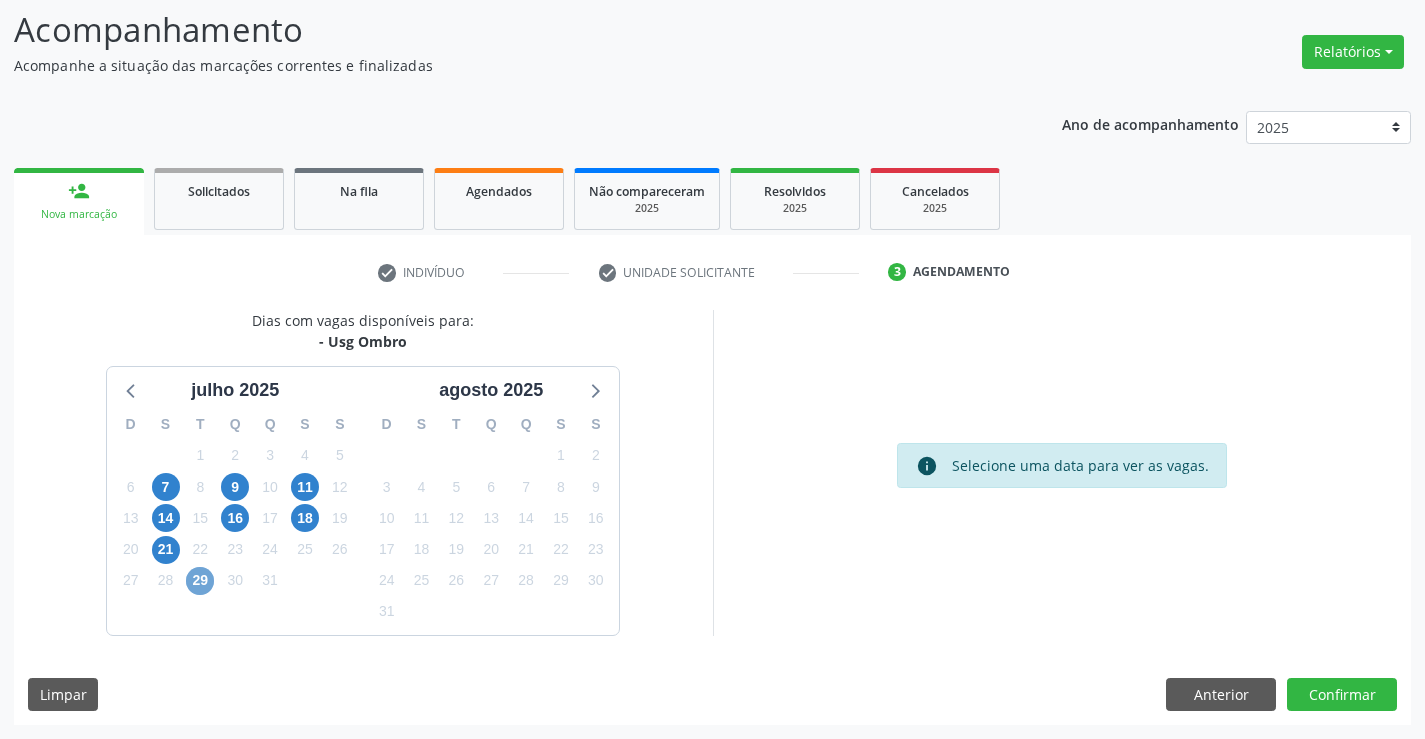 click on "29" at bounding box center [200, 581] 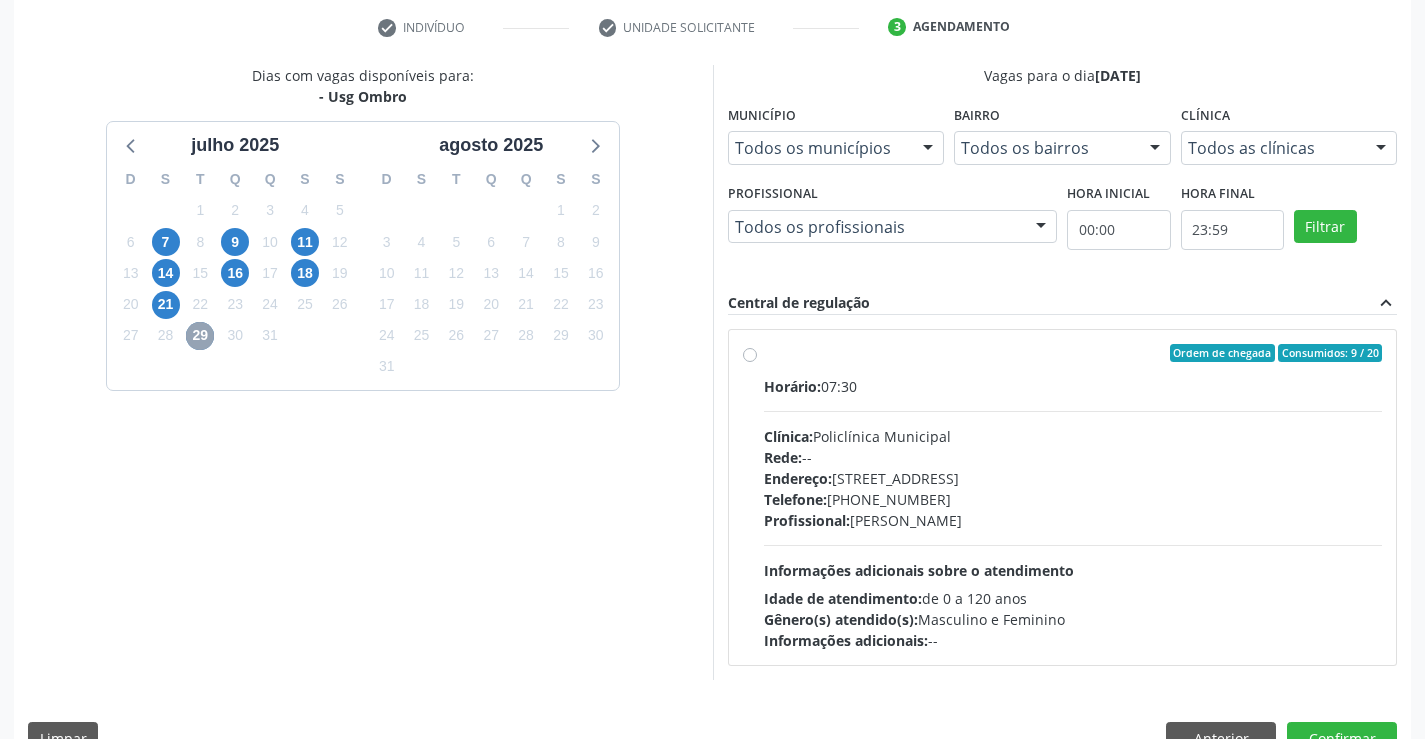 scroll, scrollTop: 420, scrollLeft: 0, axis: vertical 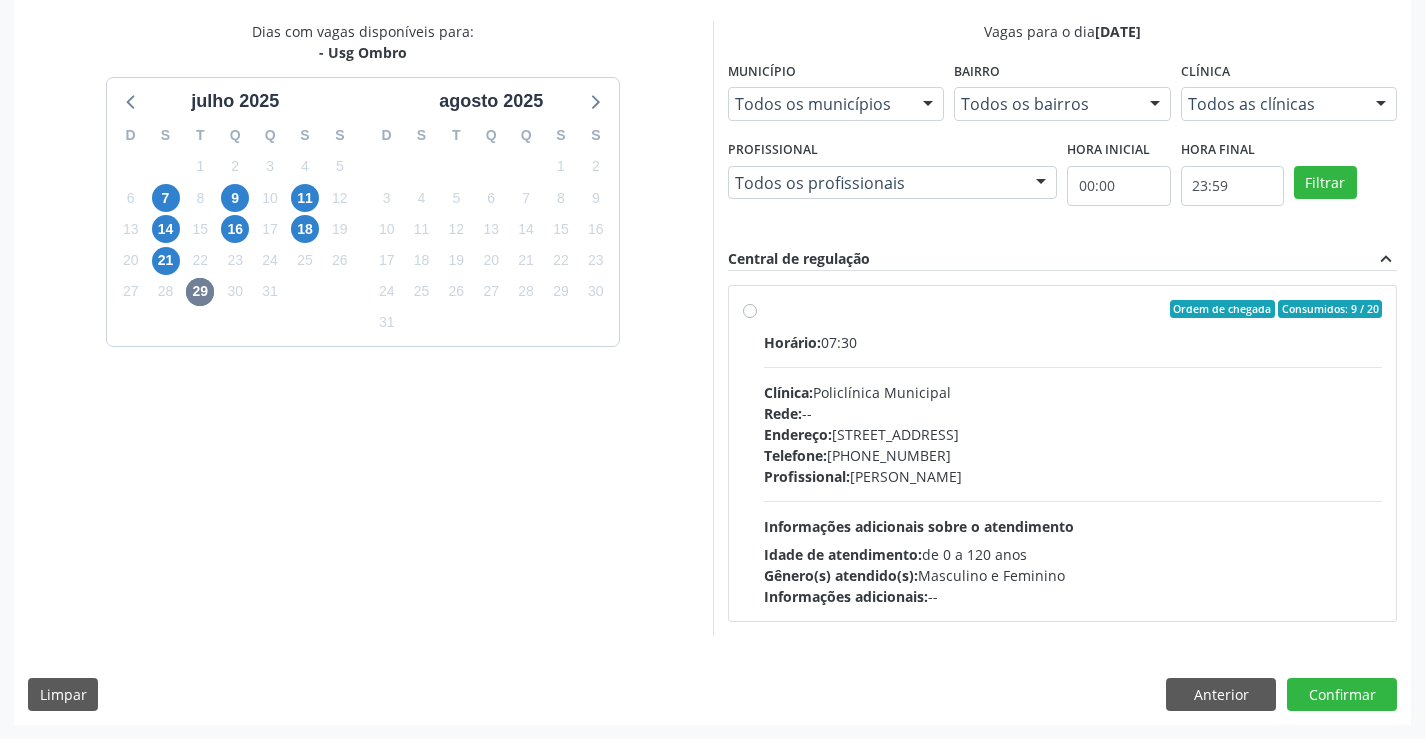 click on "Ordem de chegada
Consumidos: 9 / 20
Horário:   07:30
Clínica:  Policlínica Municipal
Rede:
--
Endereço:   [STREET_ADDRESS]
Telefone:   [PHONE_NUMBER]
Profissional:
[PERSON_NAME]
Informações adicionais sobre o atendimento
Idade de atendimento:
de 0 a 120 anos
Gênero(s) atendido(s):
Masculino e Feminino
Informações adicionais:
--" at bounding box center [1073, 453] 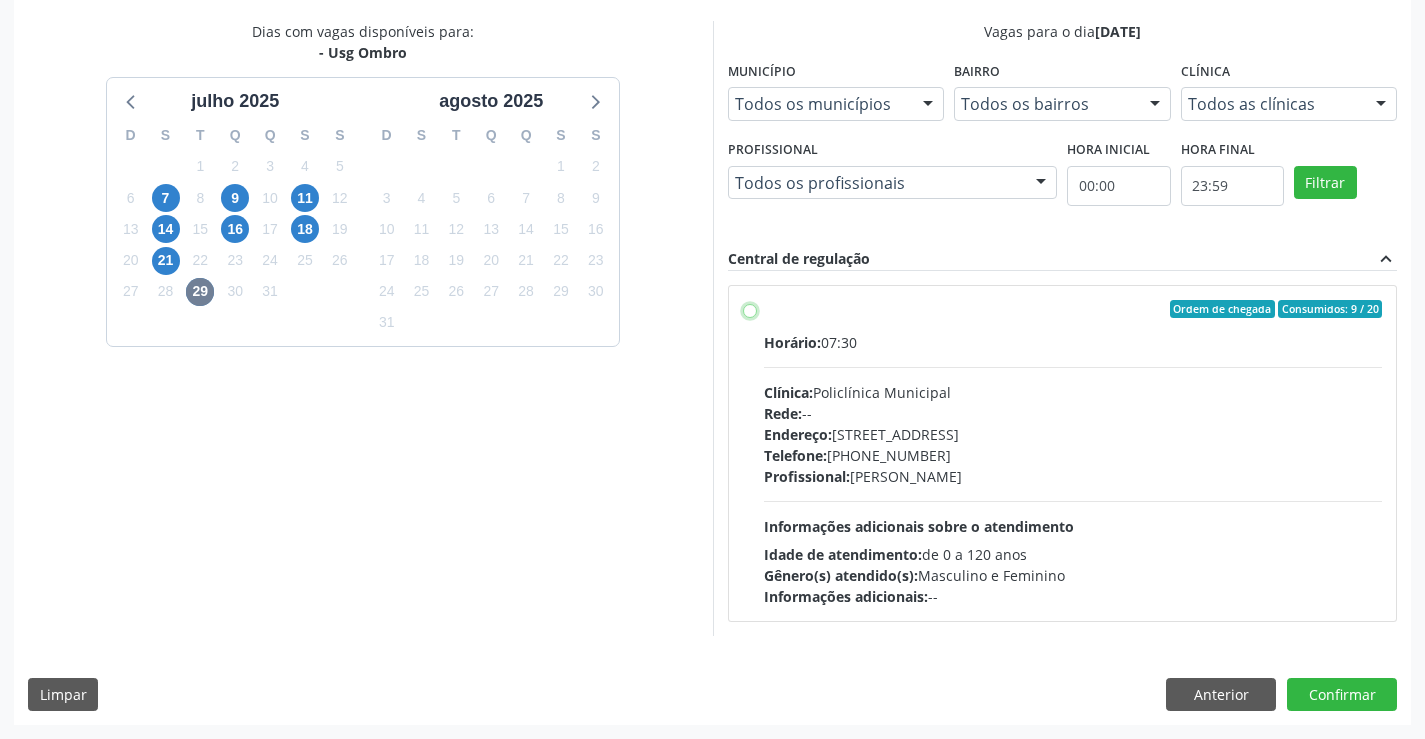 click on "Ordem de chegada
Consumidos: 9 / 20
Horário:   07:30
Clínica:  Policlínica Municipal
Rede:
--
Endereço:   [STREET_ADDRESS]
Telefone:   [PHONE_NUMBER]
Profissional:
[PERSON_NAME]
Informações adicionais sobre o atendimento
Idade de atendimento:
de 0 a 120 anos
Gênero(s) atendido(s):
Masculino e Feminino
Informações adicionais:
--" at bounding box center (750, 309) 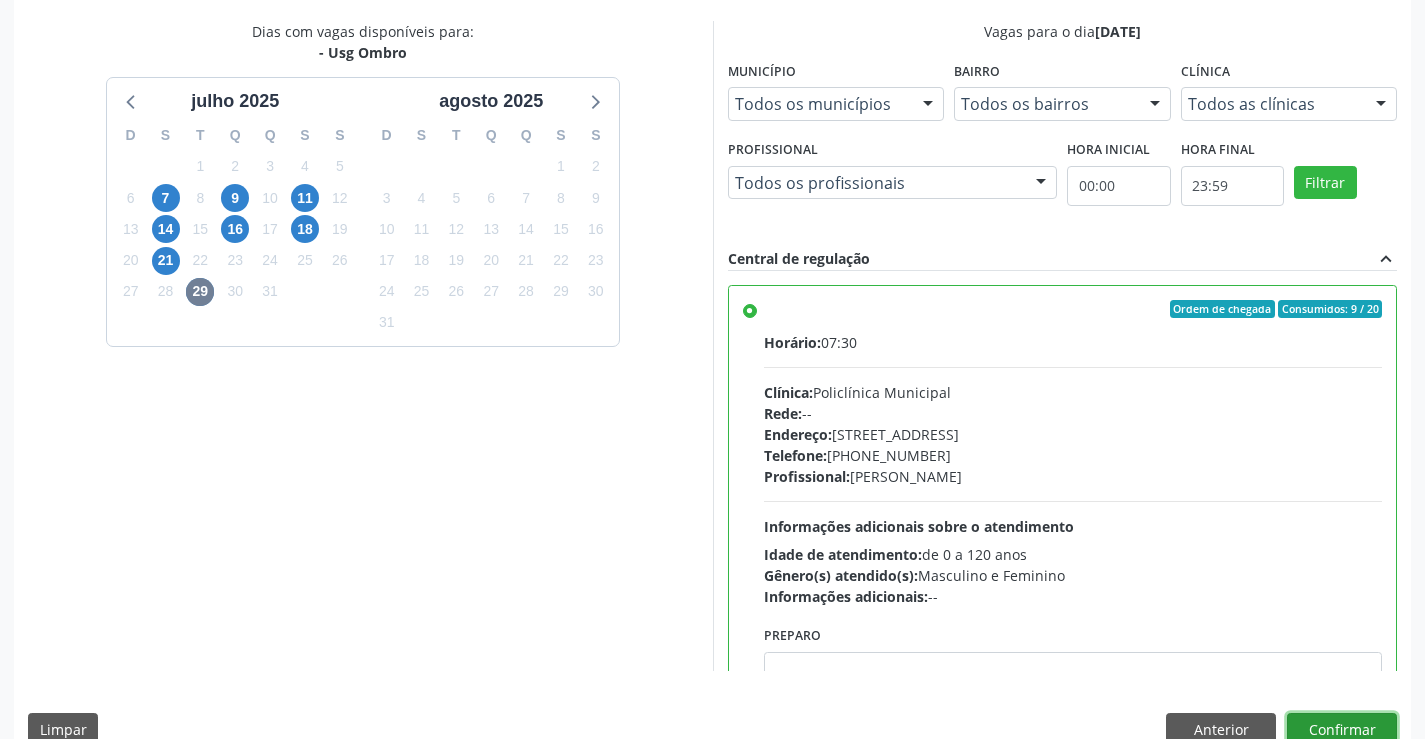 click on "Confirmar" at bounding box center (1342, 730) 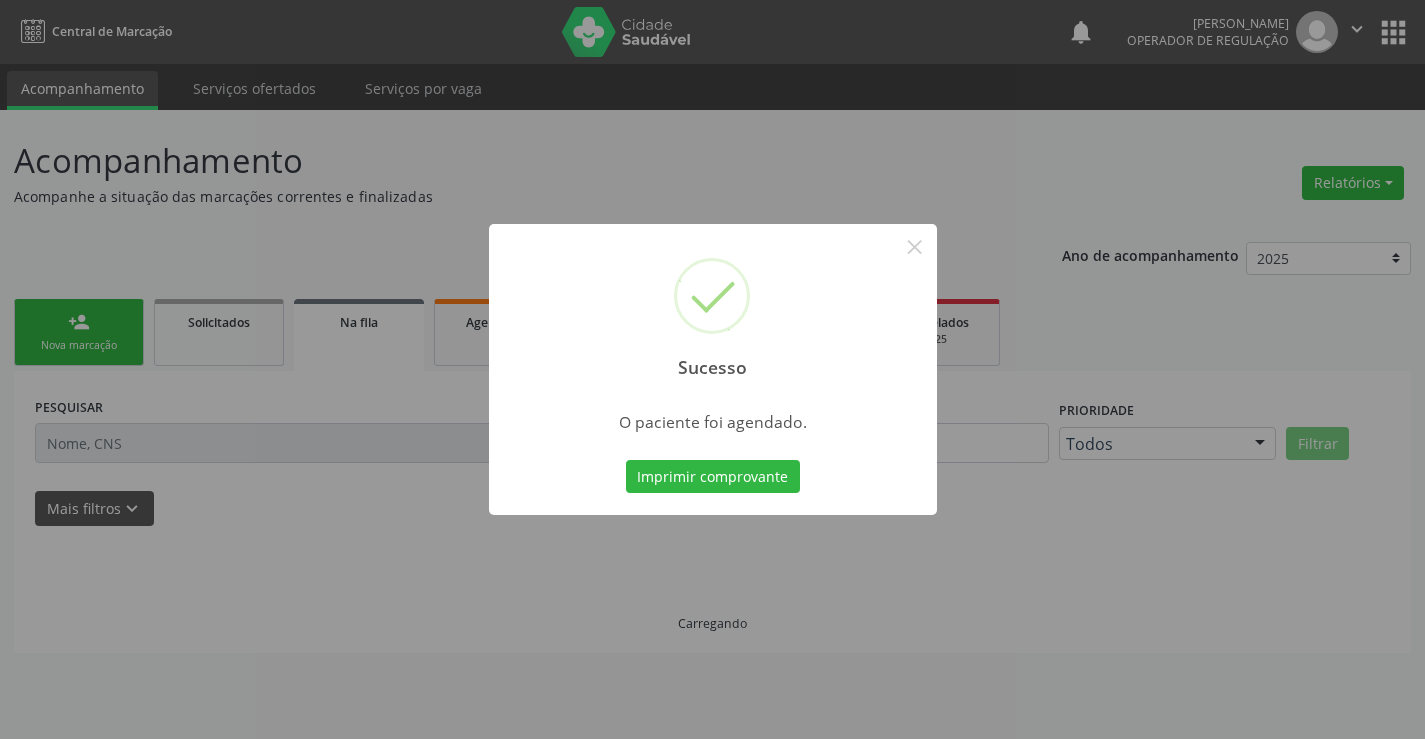 scroll, scrollTop: 0, scrollLeft: 0, axis: both 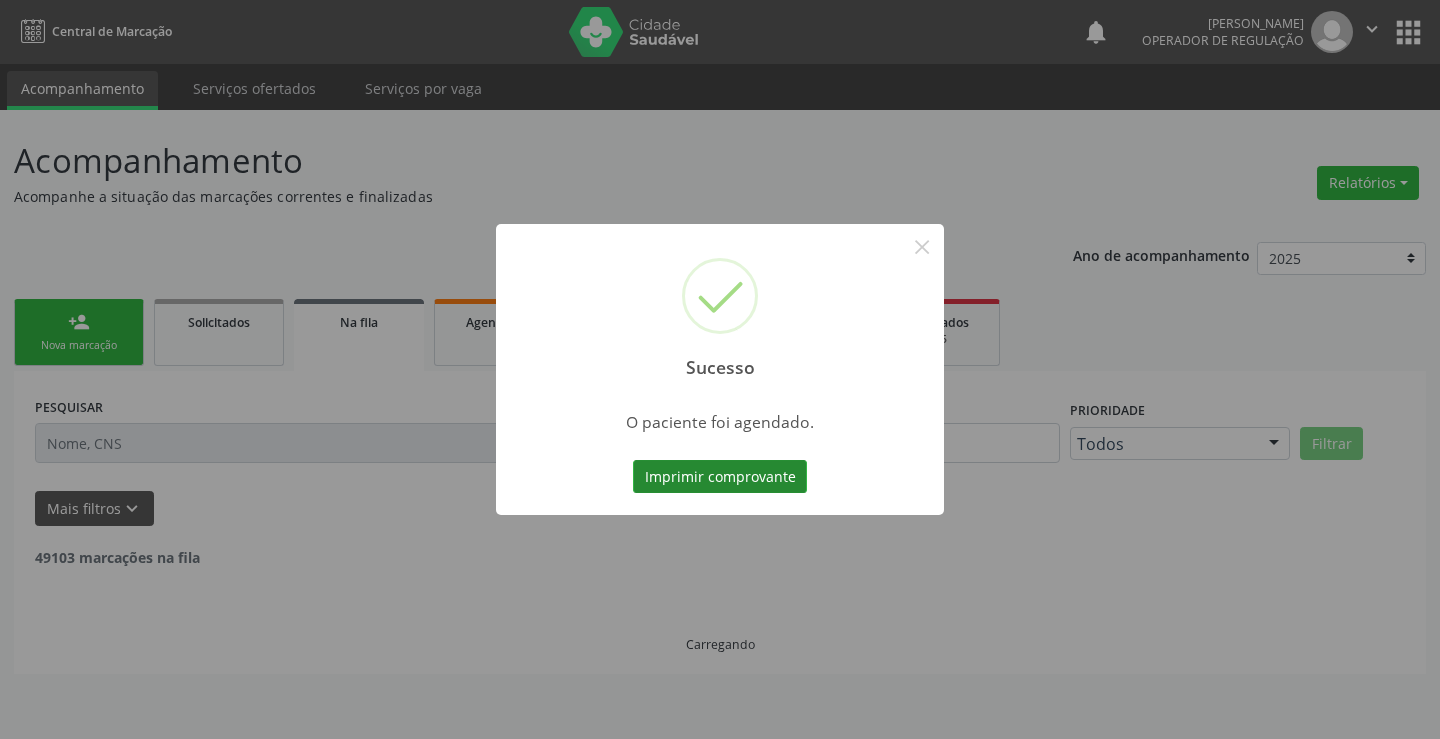 click on "Imprimir comprovante" at bounding box center [720, 477] 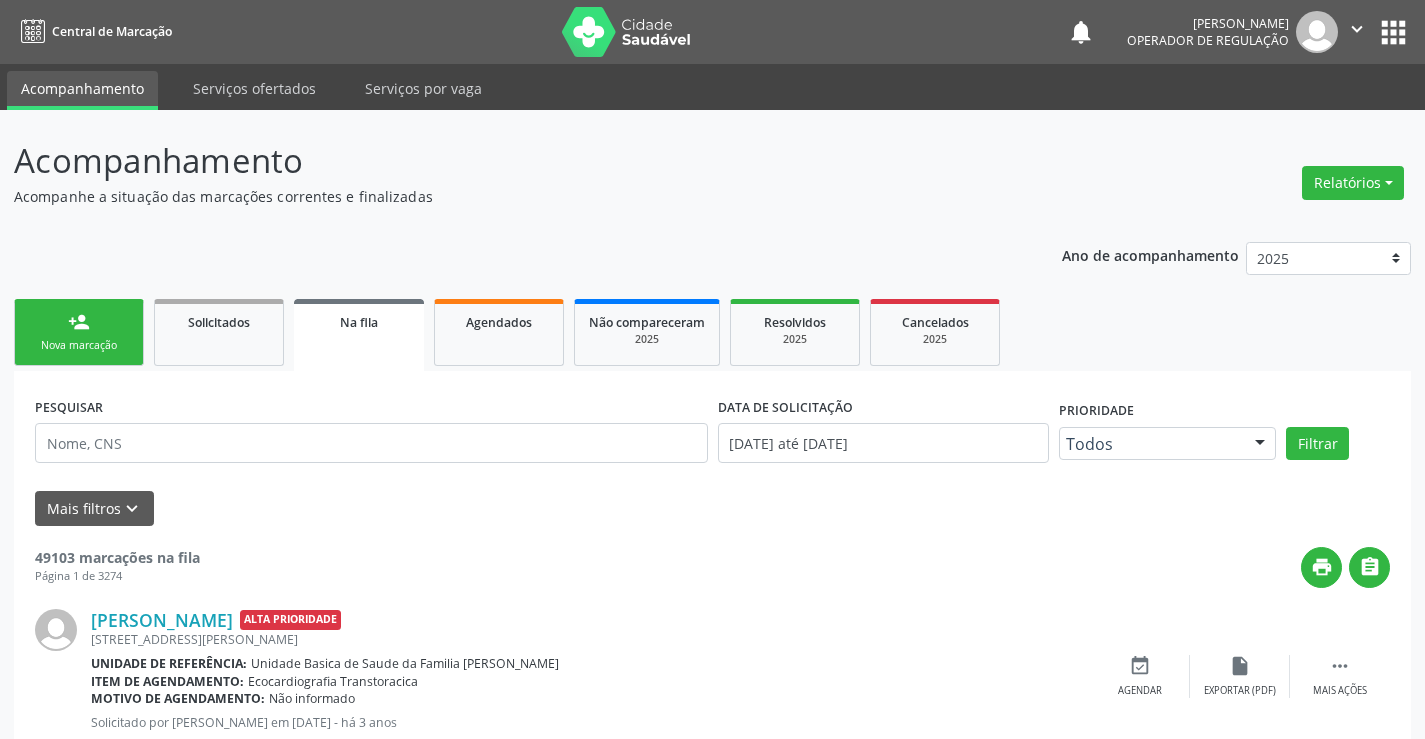 click on "Nova marcação" at bounding box center (79, 345) 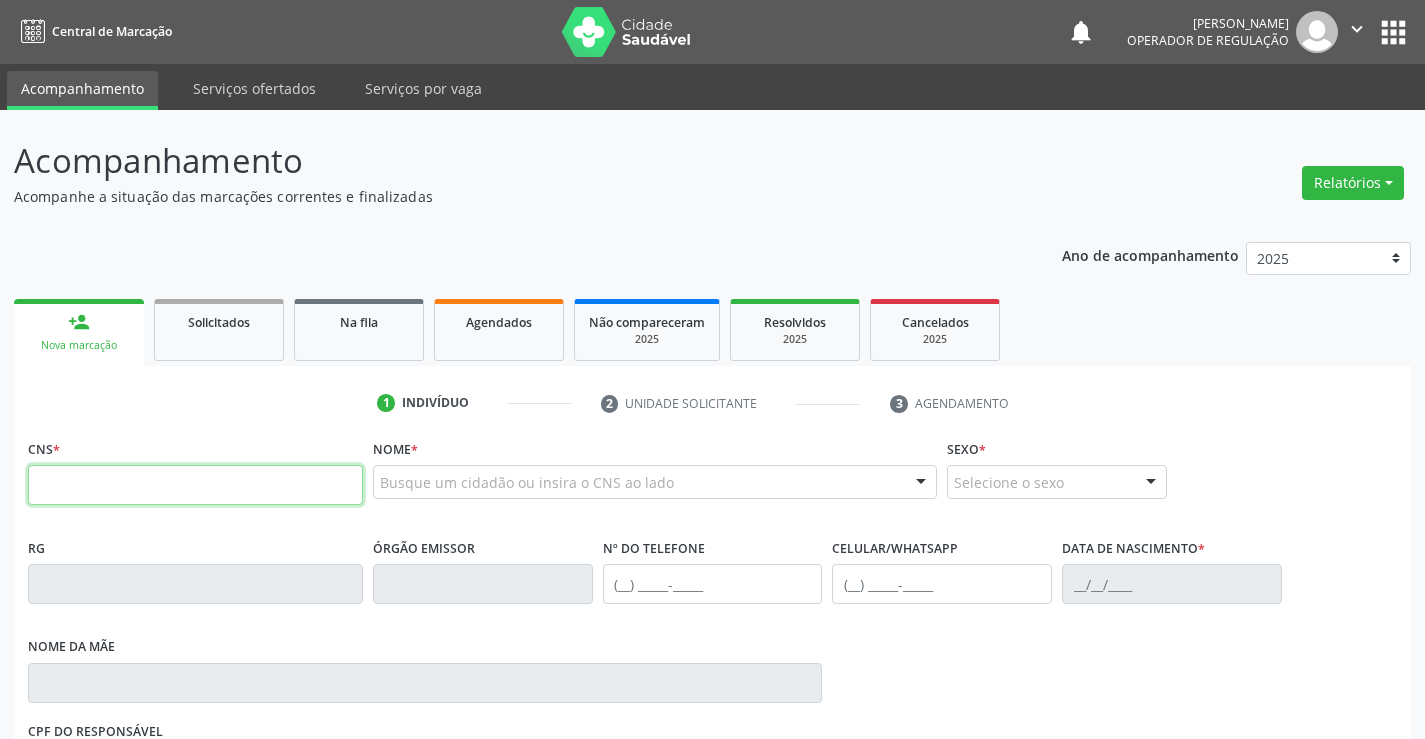 click at bounding box center (195, 485) 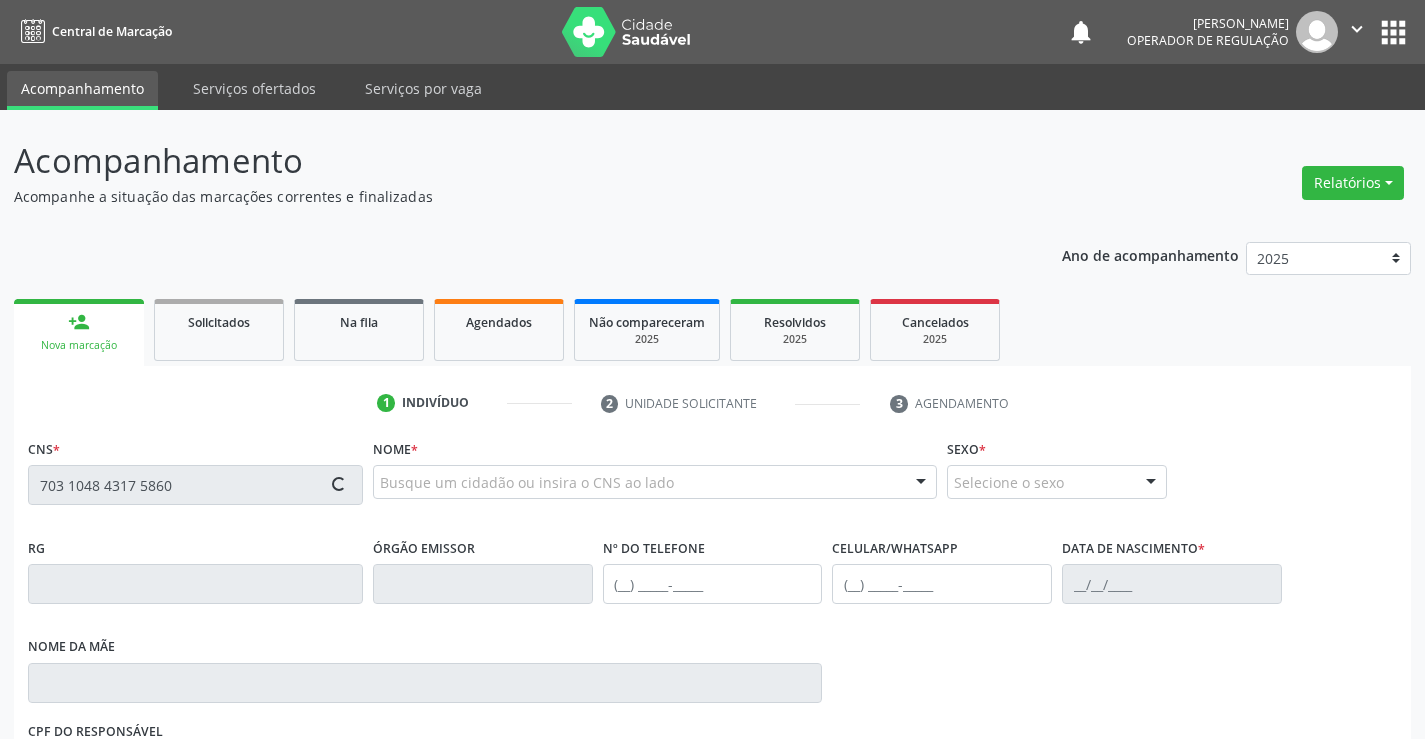type on "703 1048 4317 5860" 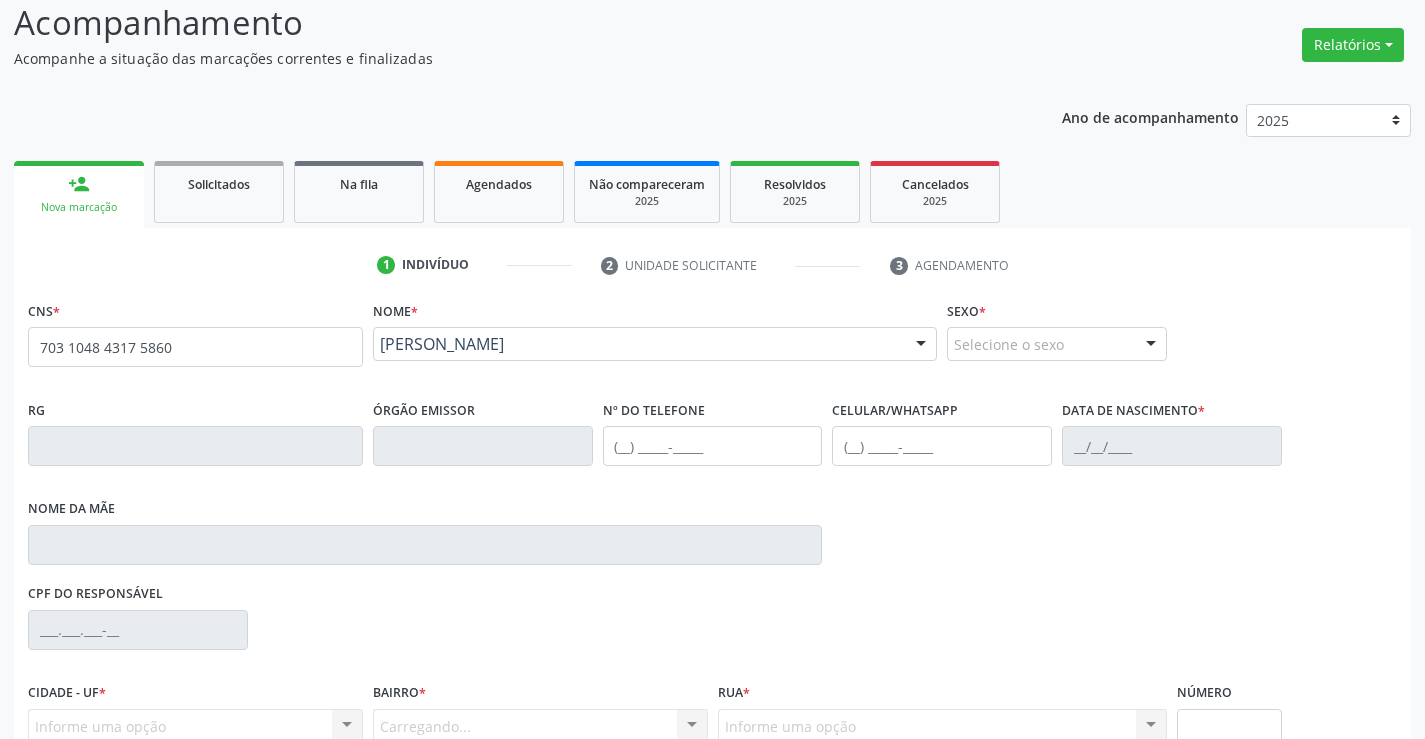 scroll, scrollTop: 331, scrollLeft: 0, axis: vertical 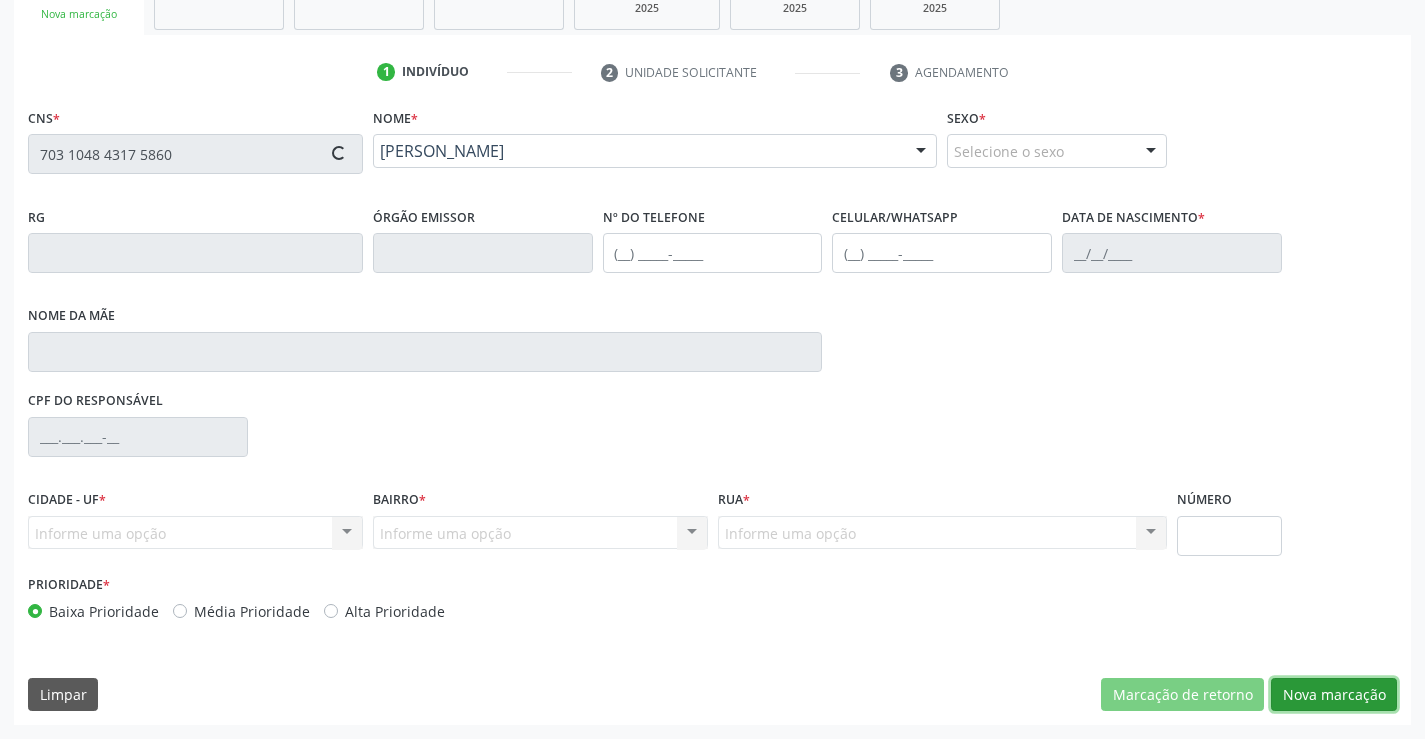 click on "Nova marcação" at bounding box center [1334, 695] 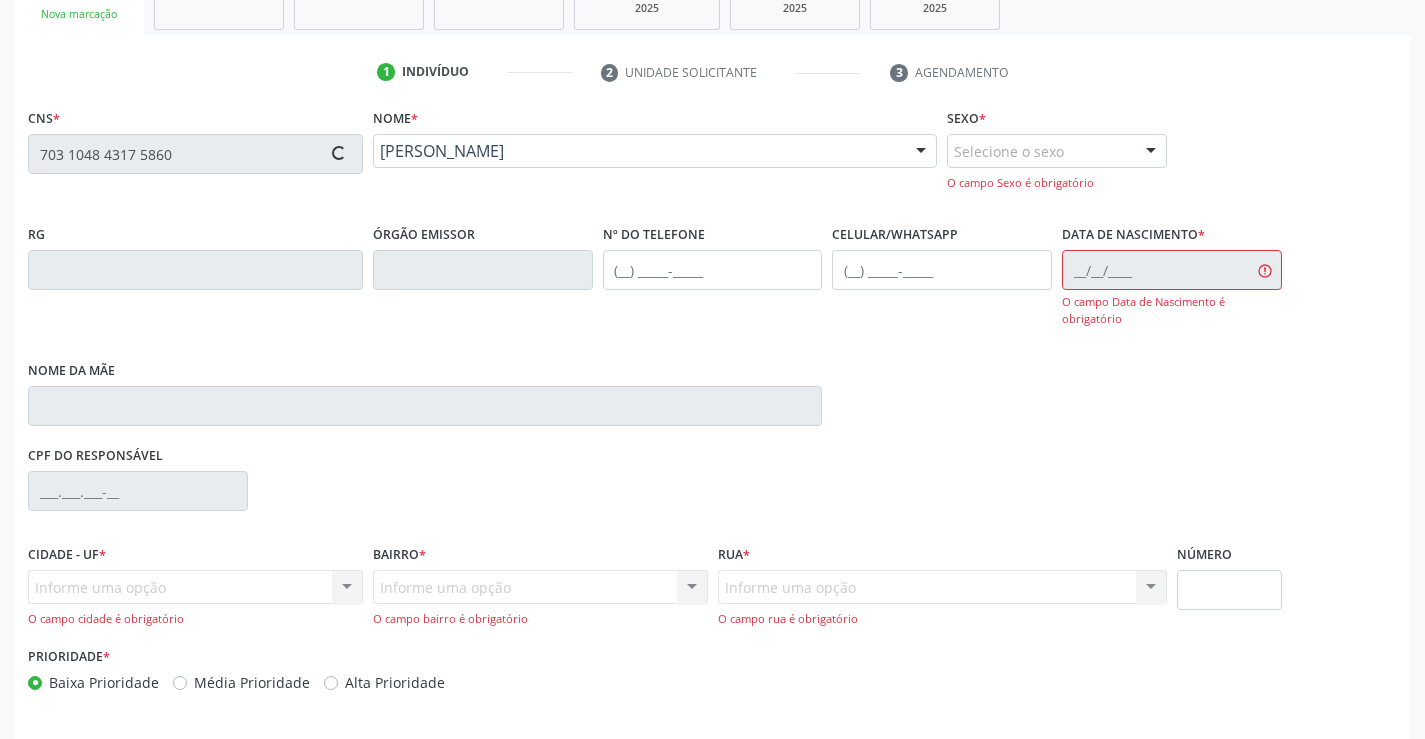type on "1176436295" 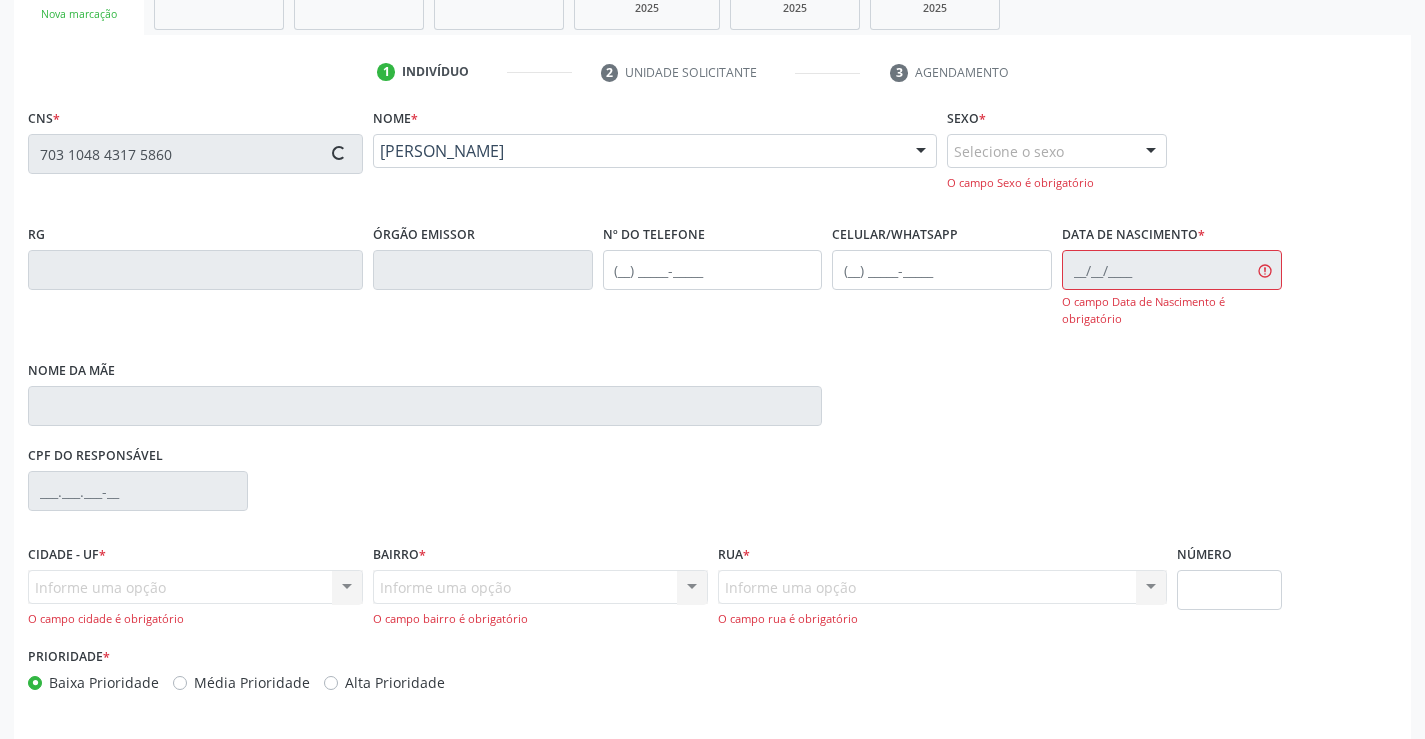 type on "[PHONE_NUMBER]" 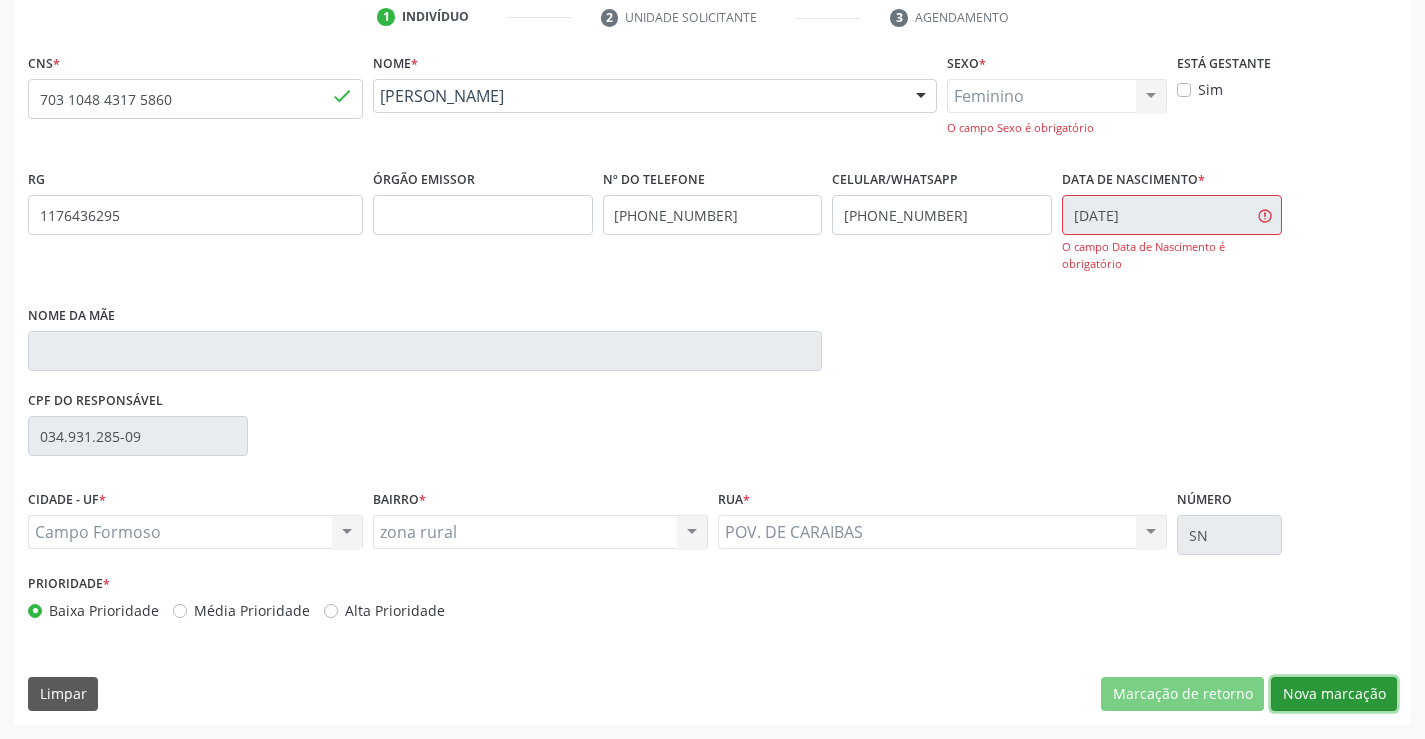 drag, startPoint x: 1315, startPoint y: 693, endPoint x: 1130, endPoint y: 667, distance: 186.8181 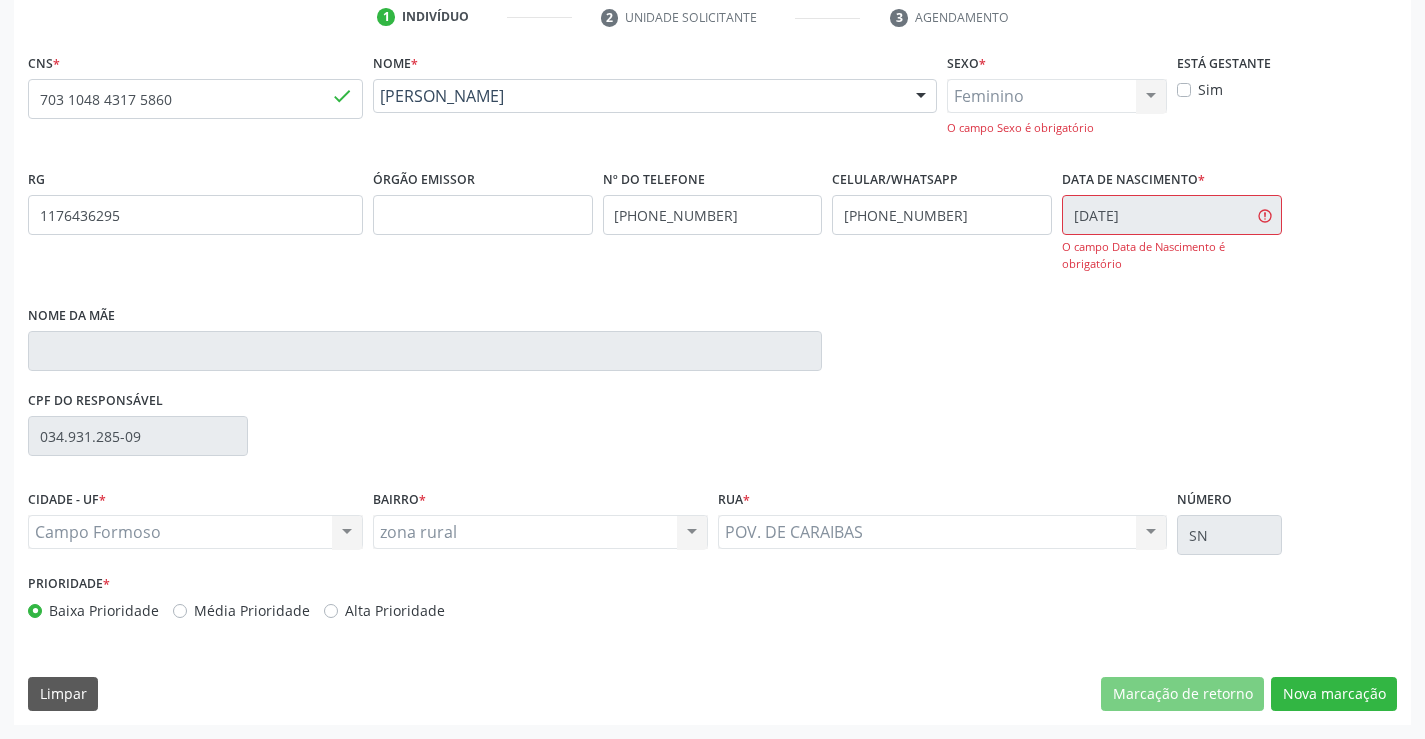 scroll, scrollTop: 167, scrollLeft: 0, axis: vertical 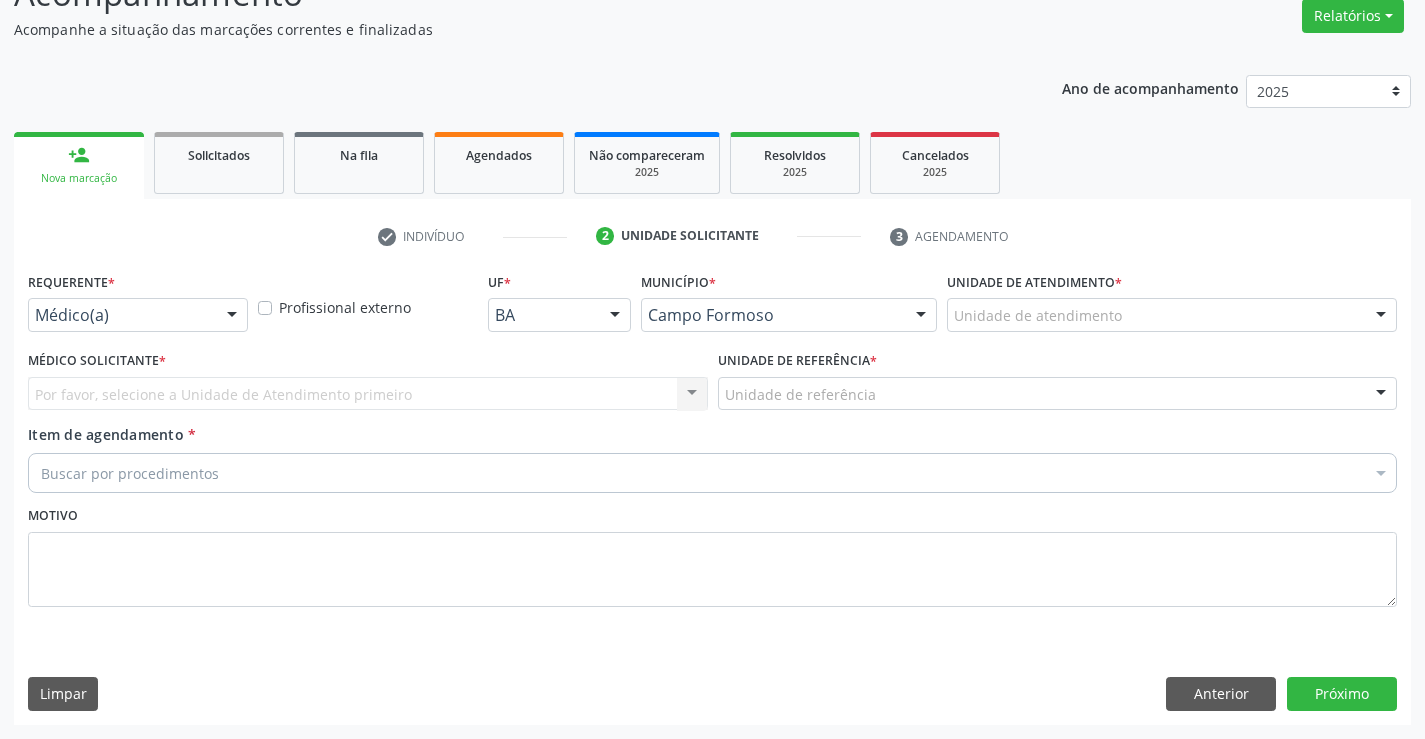 drag, startPoint x: 163, startPoint y: 303, endPoint x: 173, endPoint y: 384, distance: 81.61495 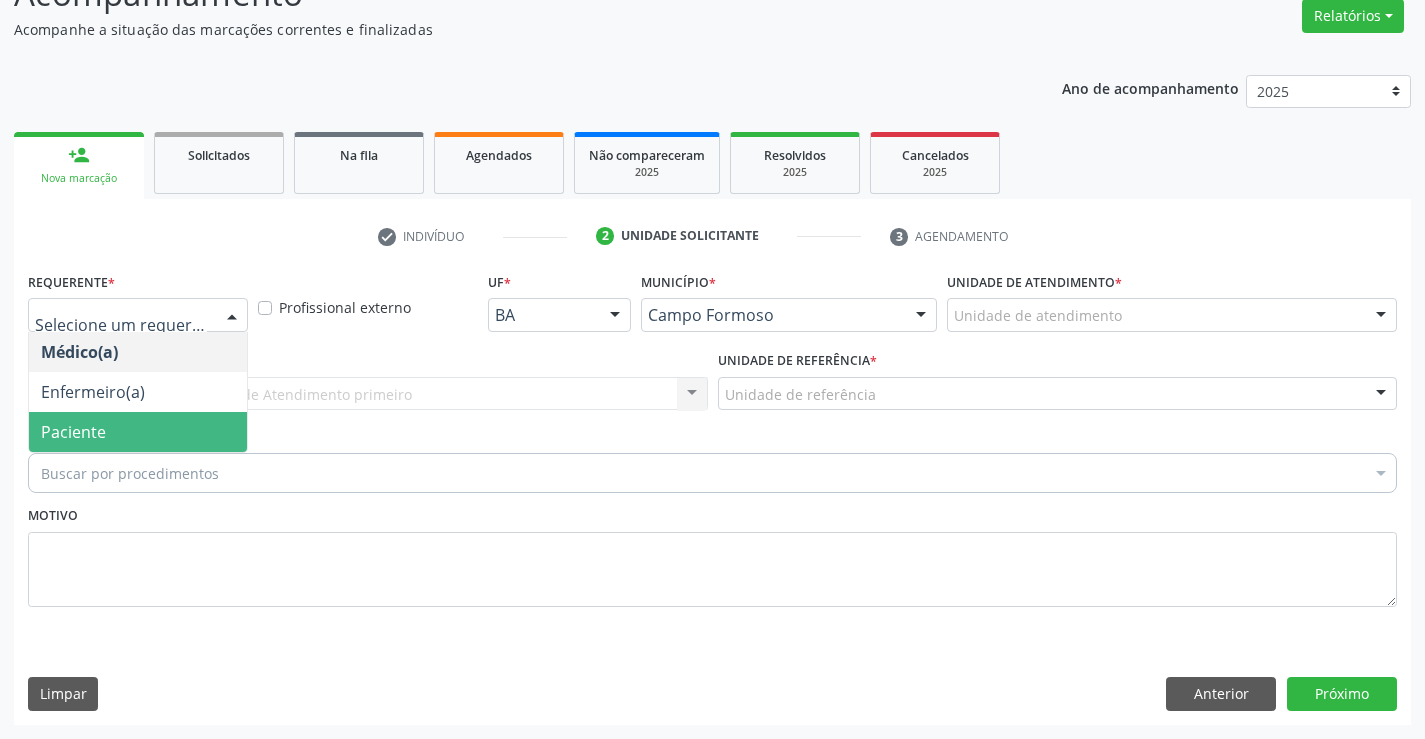 click on "Paciente" at bounding box center [138, 432] 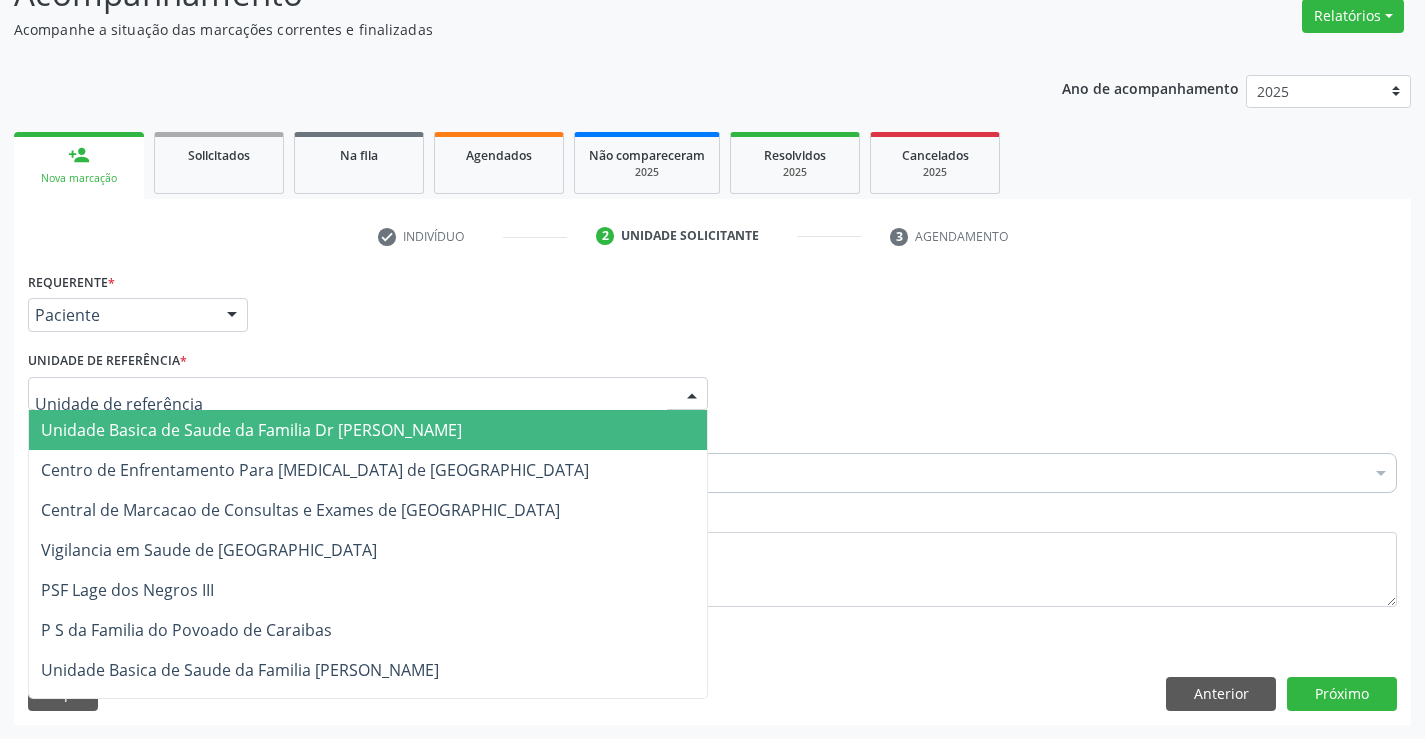 drag, startPoint x: 180, startPoint y: 400, endPoint x: 189, endPoint y: 464, distance: 64.629715 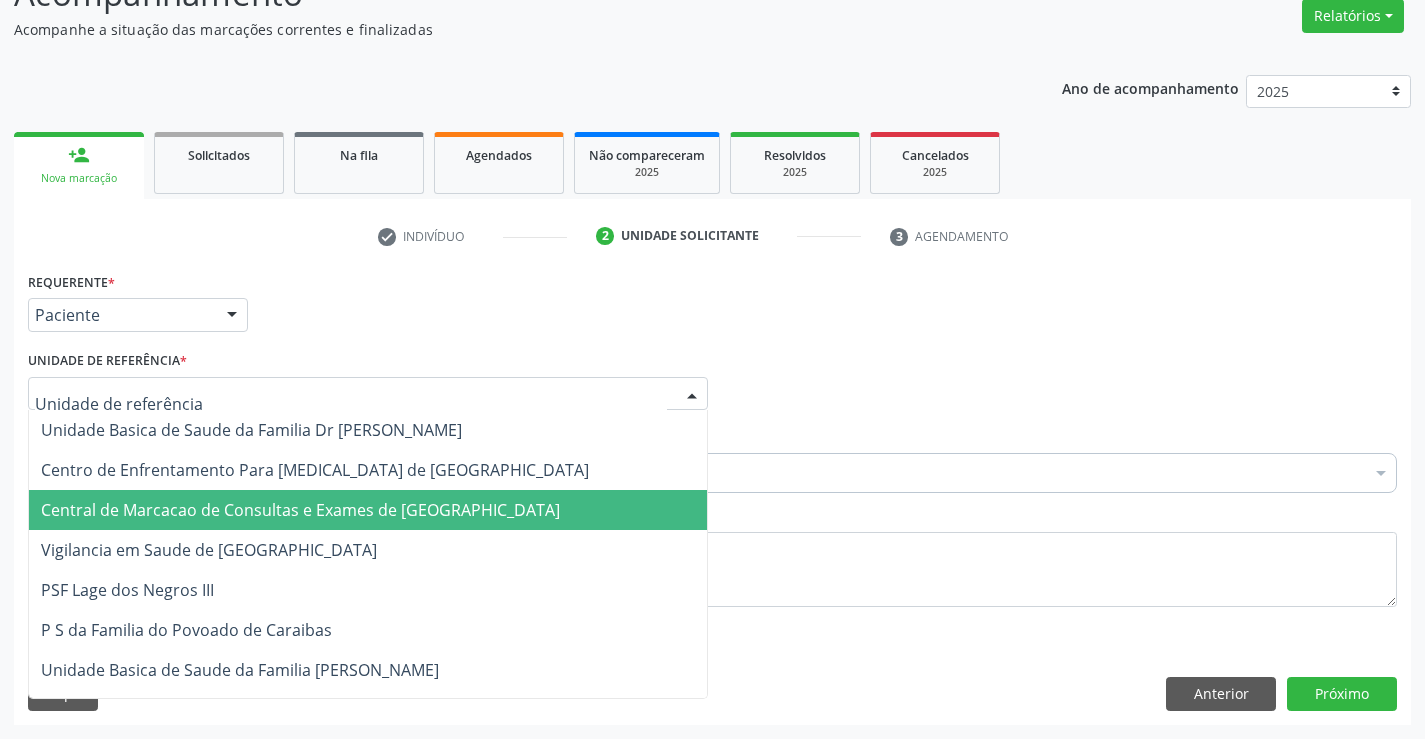 click on "Central de Marcacao de Consultas e Exames de [GEOGRAPHIC_DATA]" at bounding box center [368, 510] 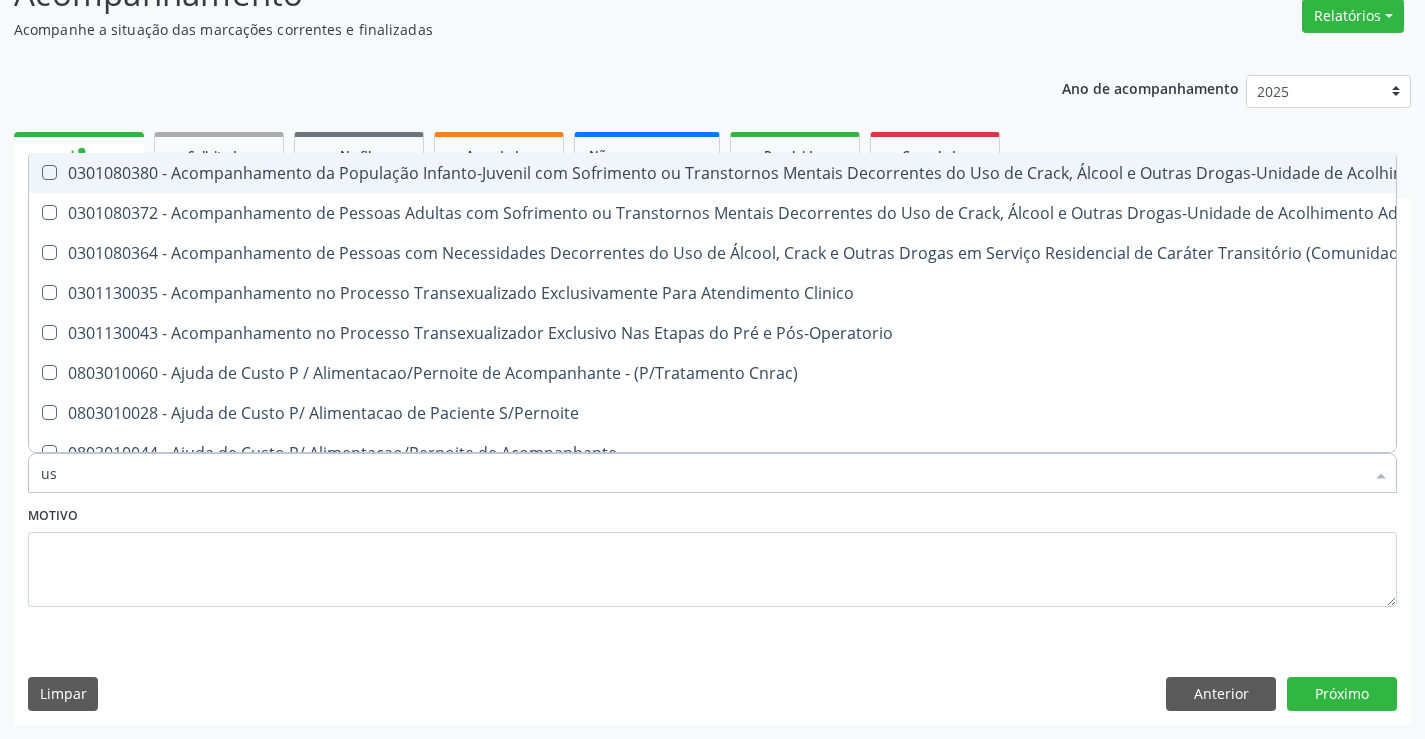 type on "usg" 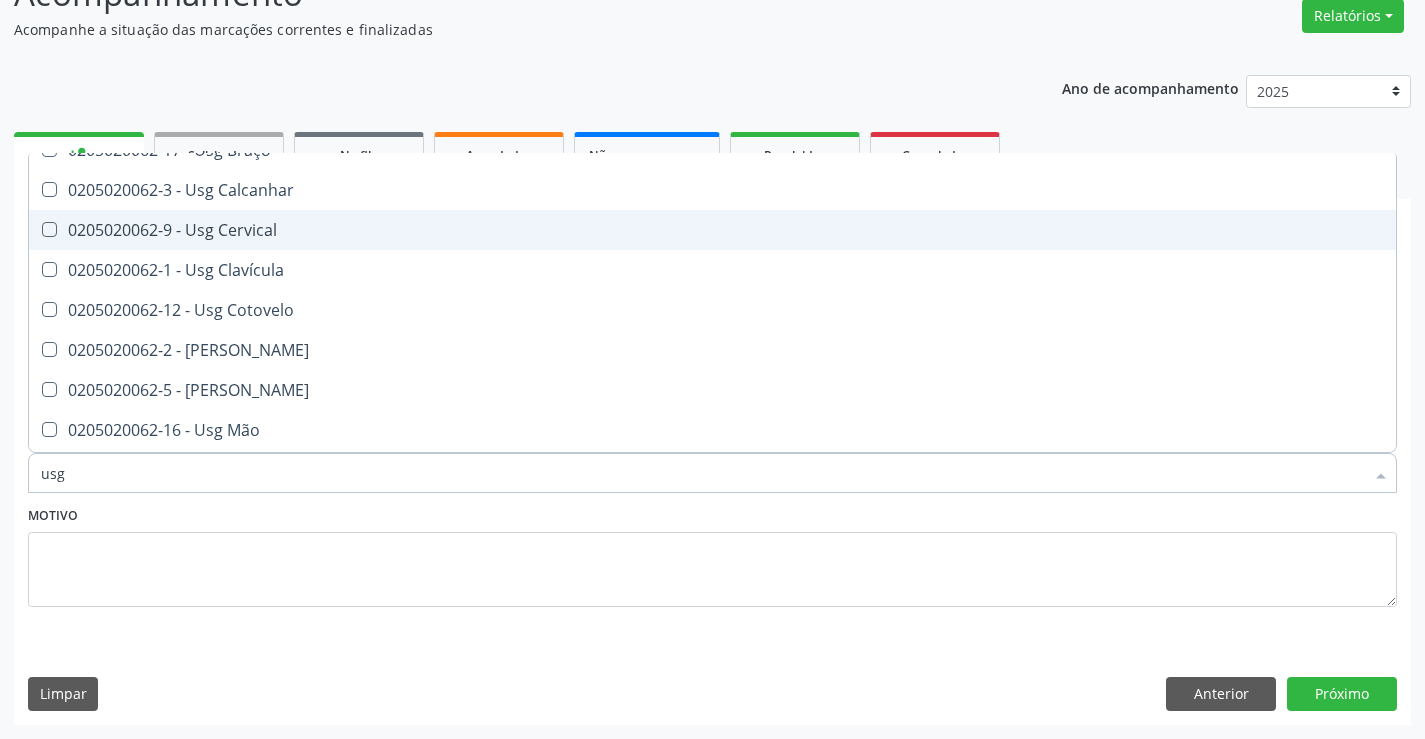 scroll, scrollTop: 200, scrollLeft: 0, axis: vertical 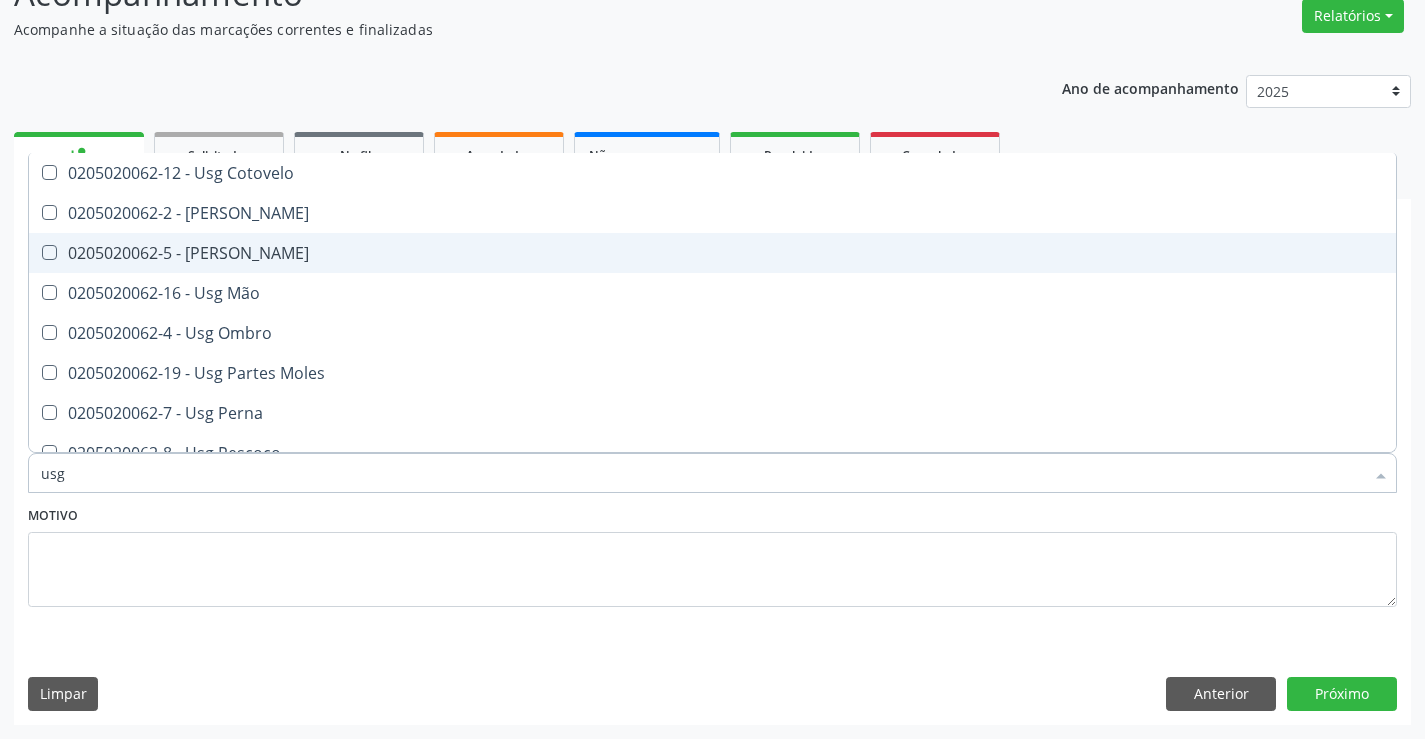 click on "0205020062-5 - [PERSON_NAME]" at bounding box center [712, 253] 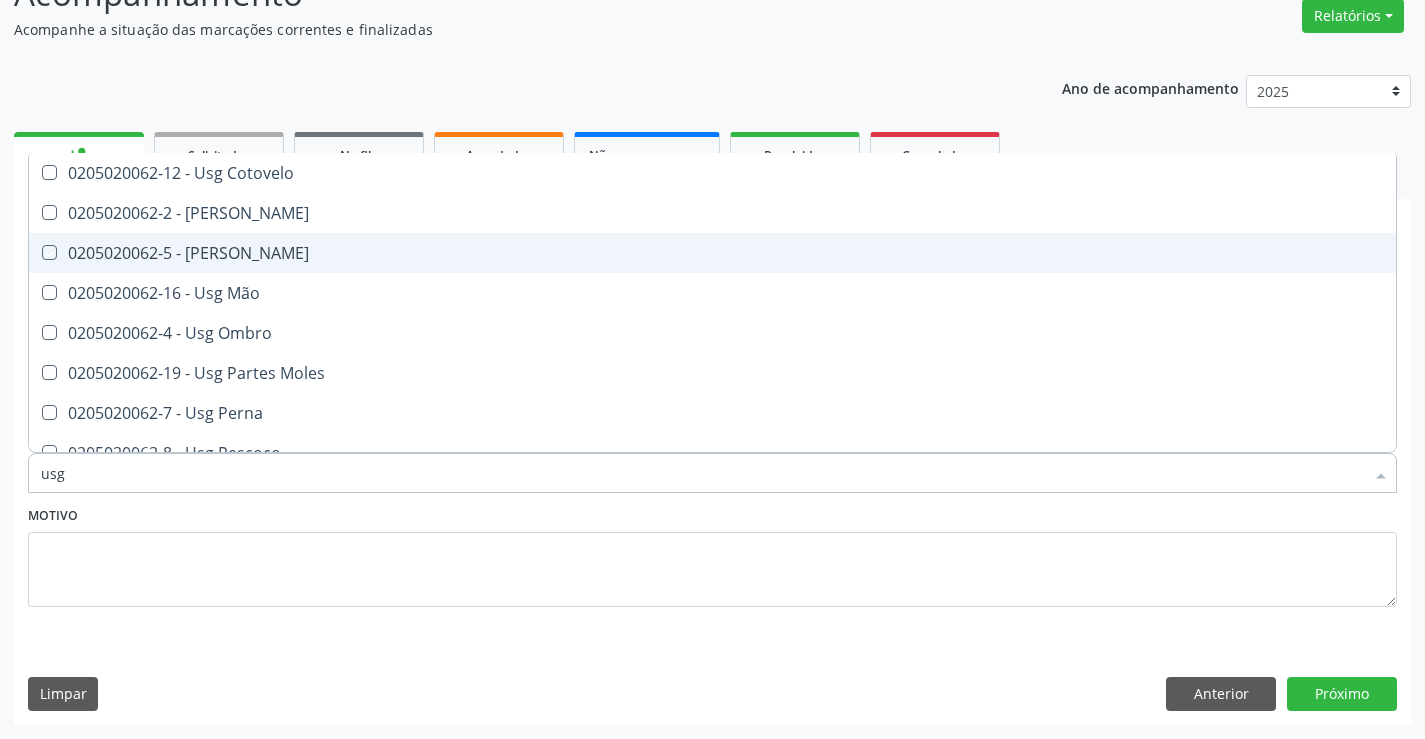 checkbox on "true" 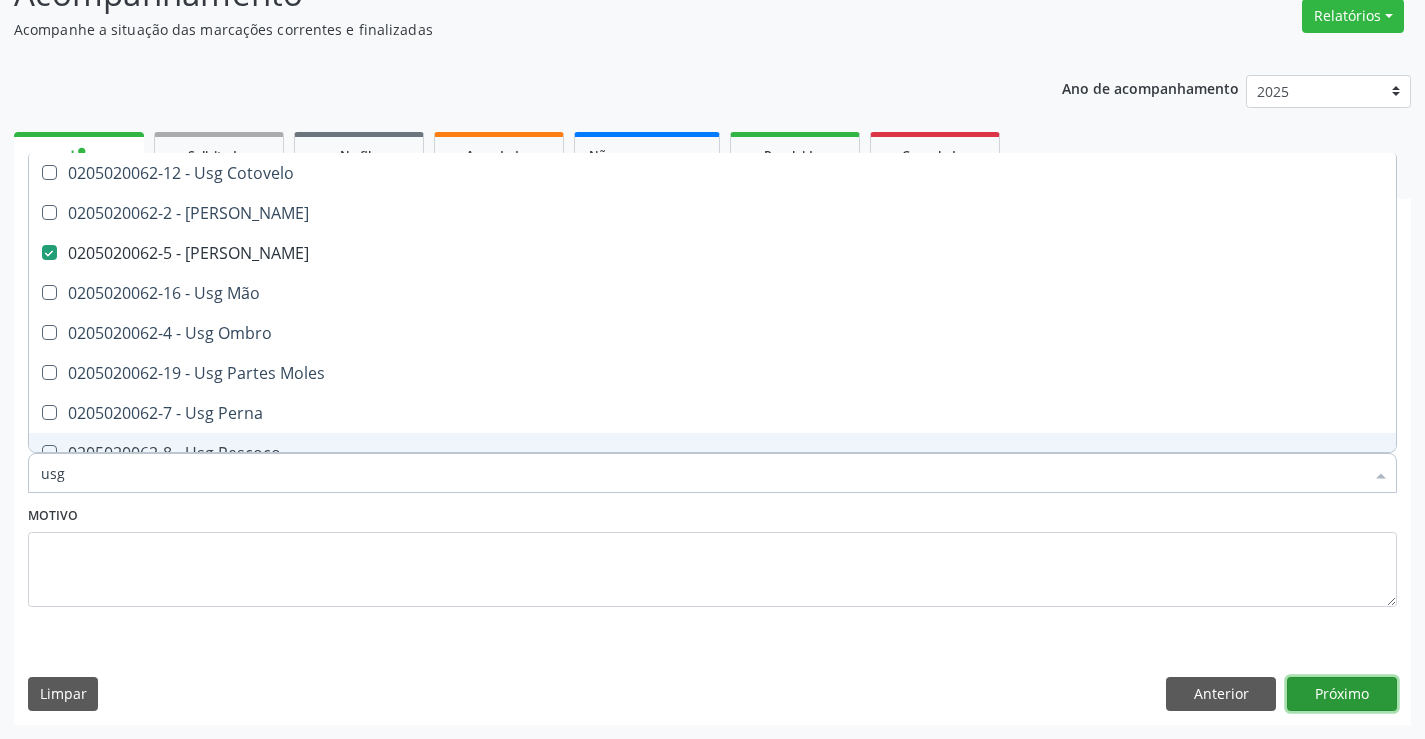 click on "Próximo" at bounding box center (1342, 694) 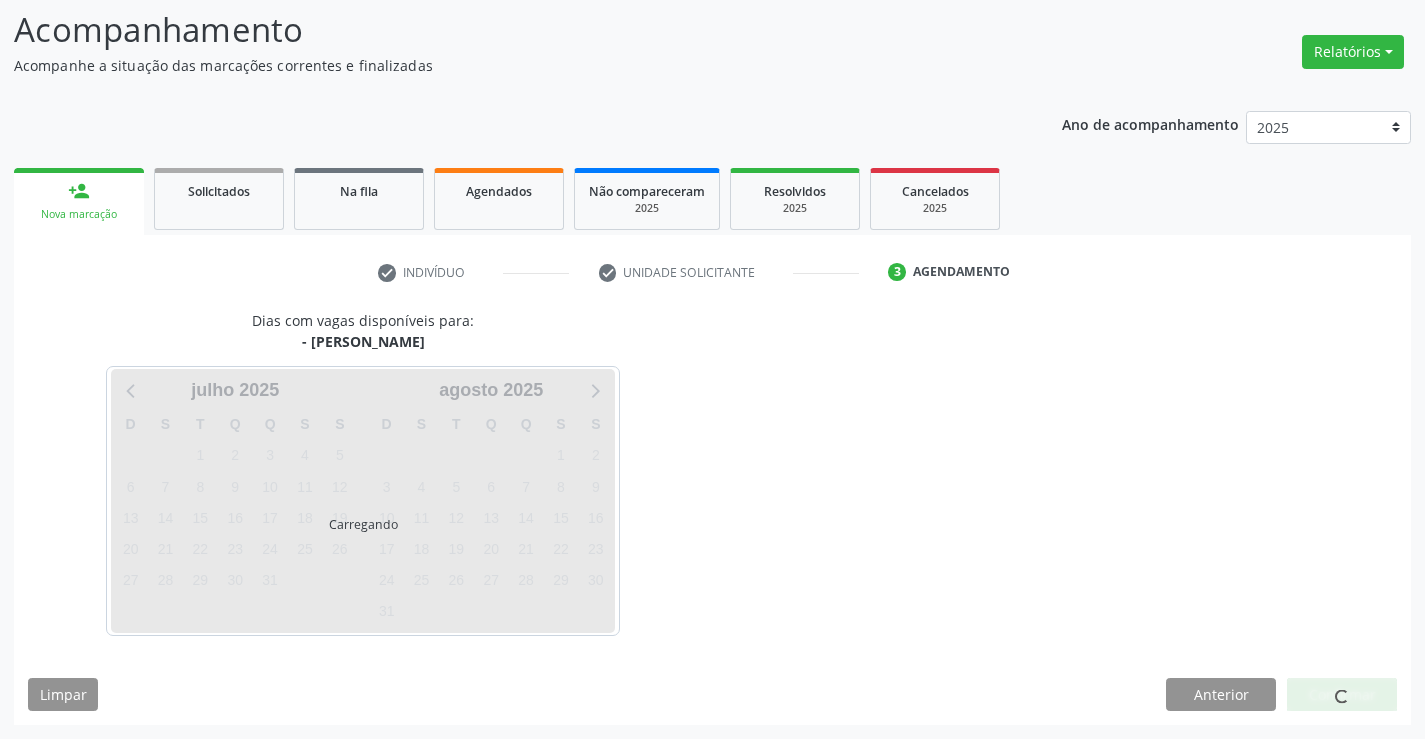scroll, scrollTop: 131, scrollLeft: 0, axis: vertical 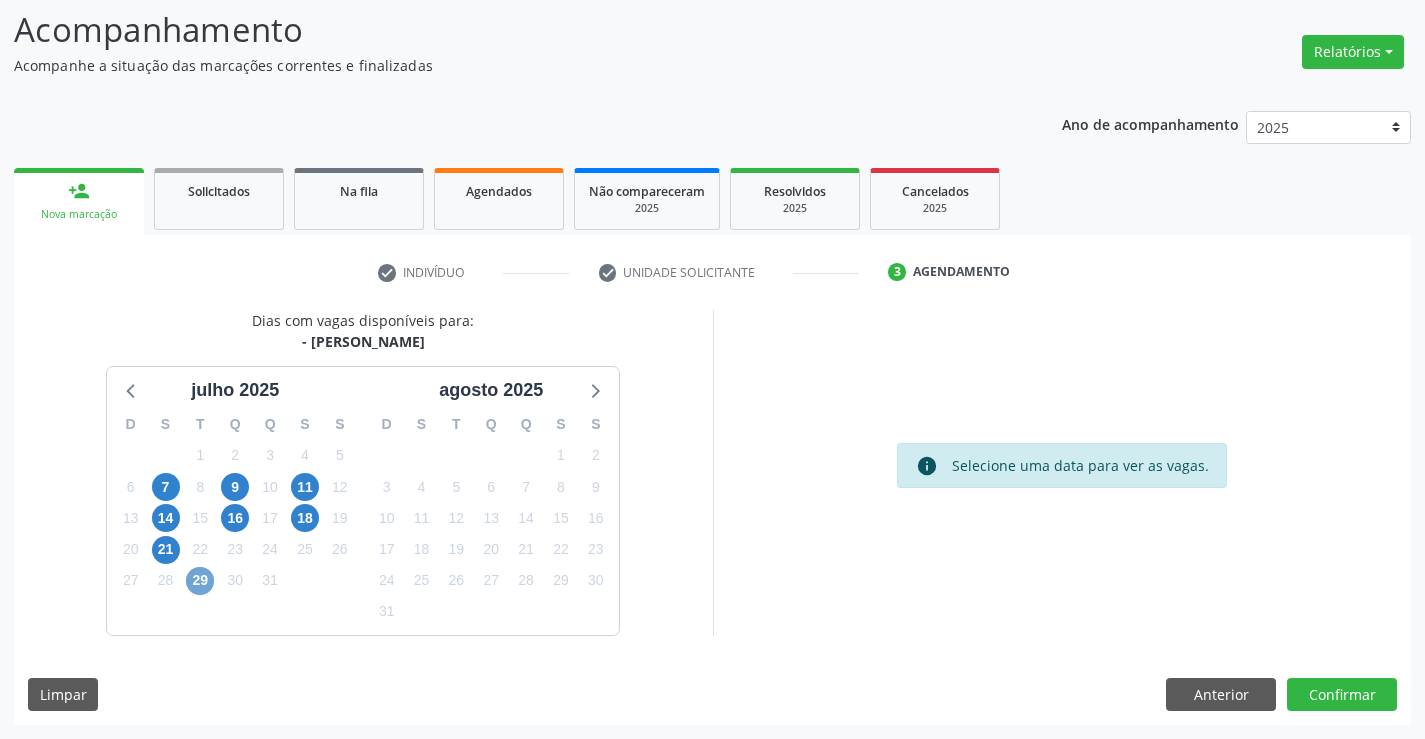 click on "29" at bounding box center (200, 581) 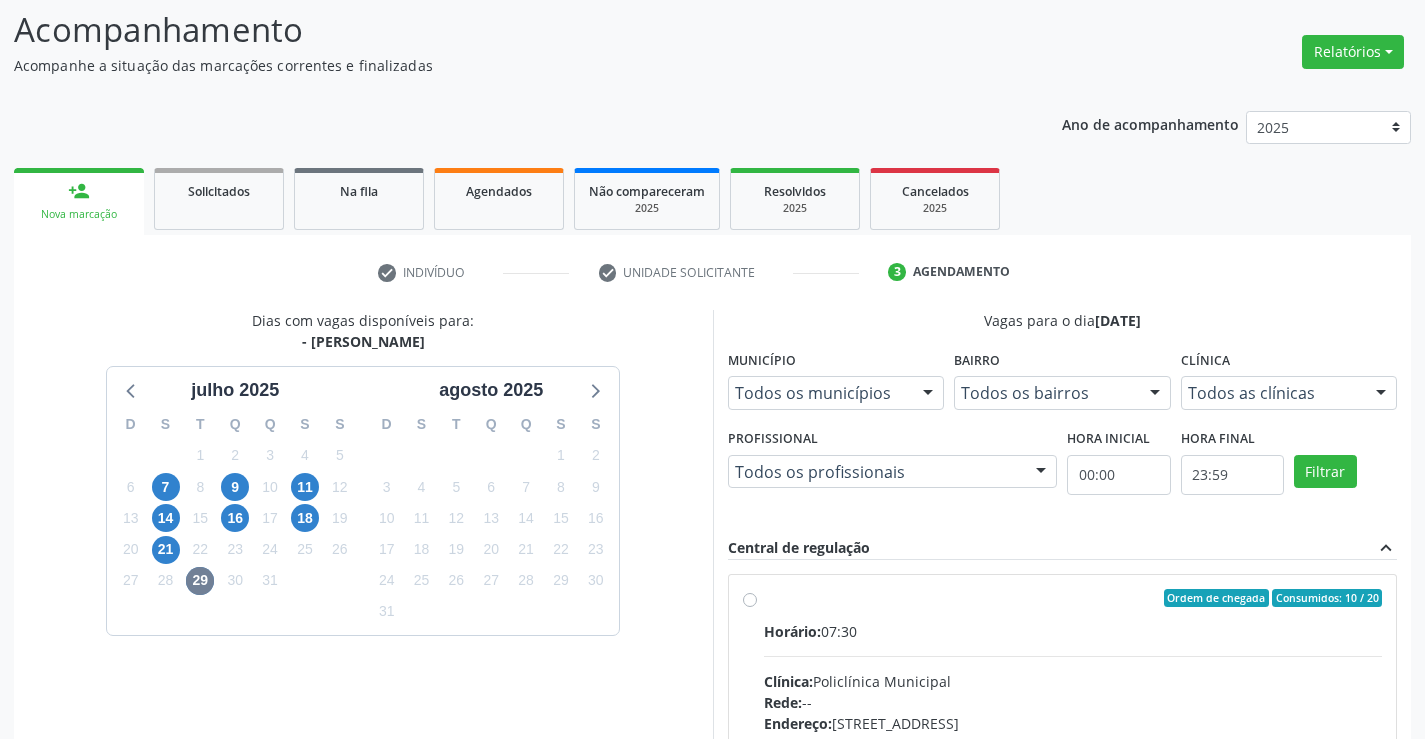 click on "Ordem de chegada
Consumidos: 10 / 20
Horário:   07:30
Clínica:  Policlínica Municipal
Rede:
--
[GEOGRAPHIC_DATA]:   [STREET_ADDRESS]
Telefone:   [PHONE_NUMBER]
Profissional:
[PERSON_NAME]
Informações adicionais sobre o atendimento
Idade de atendimento:
de 0 a 120 anos
Gênero(s) atendido(s):
Masculino e Feminino
Informações adicionais:
--" at bounding box center [1073, 742] 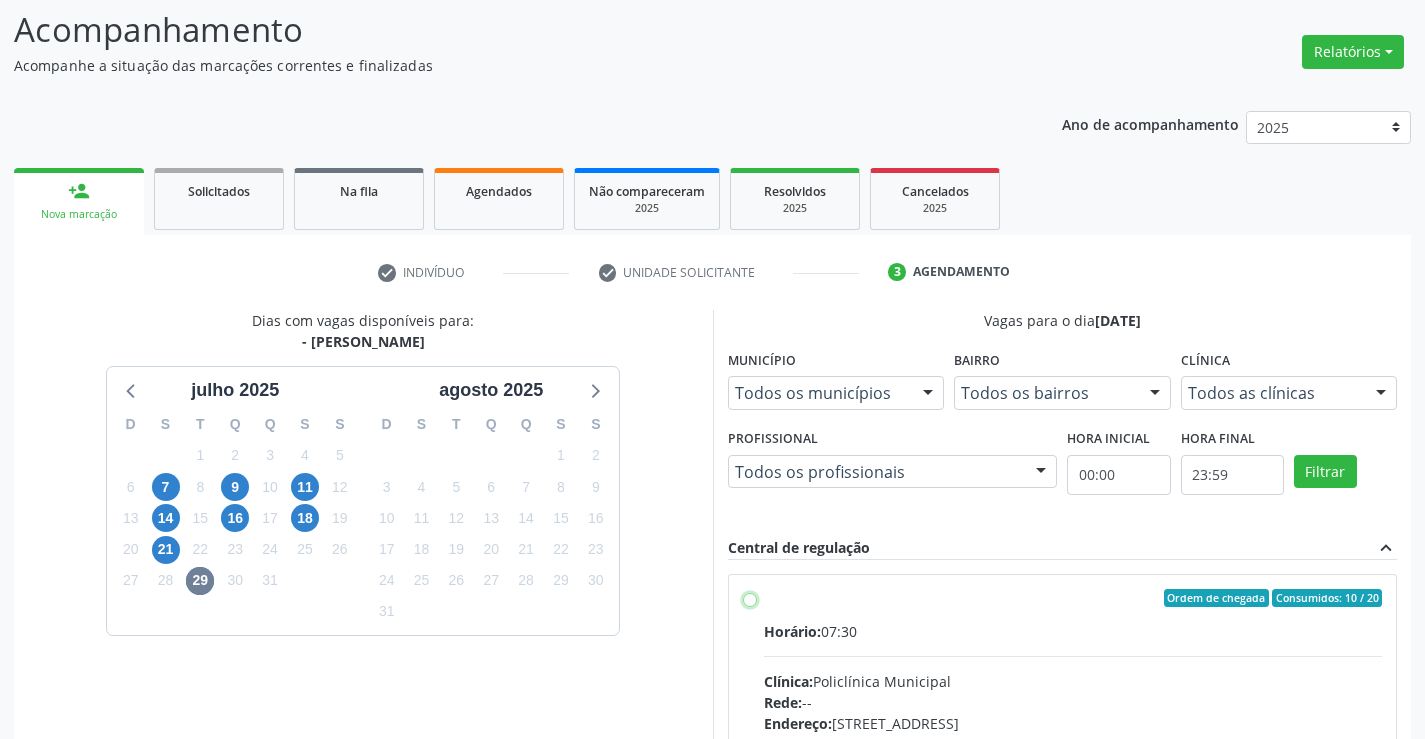 click on "Ordem de chegada
Consumidos: 10 / 20
Horário:   07:30
Clínica:  Policlínica Municipal
Rede:
--
[GEOGRAPHIC_DATA]:   [STREET_ADDRESS]
Telefone:   [PHONE_NUMBER]
Profissional:
[PERSON_NAME]
Informações adicionais sobre o atendimento
Idade de atendimento:
de 0 a 120 anos
Gênero(s) atendido(s):
Masculino e Feminino
Informações adicionais:
--" at bounding box center [750, 598] 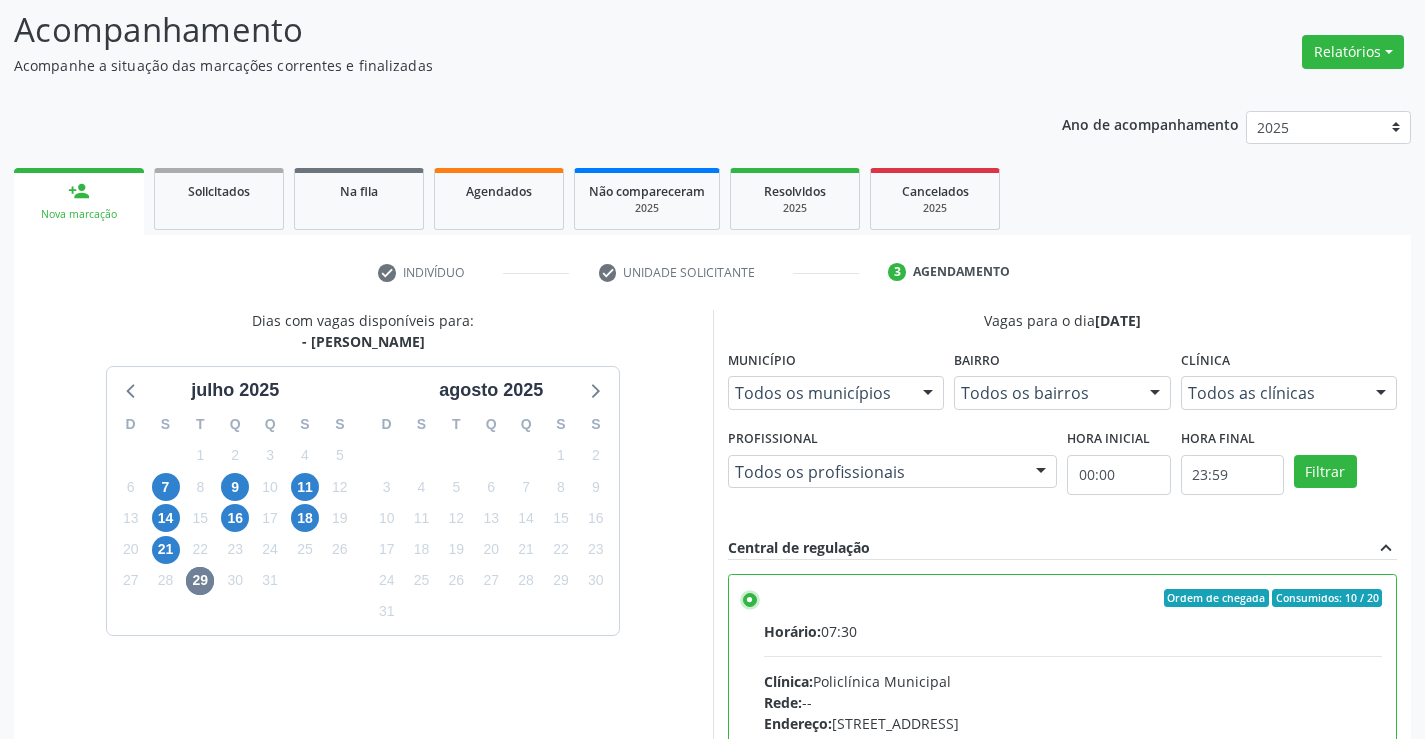 scroll, scrollTop: 456, scrollLeft: 0, axis: vertical 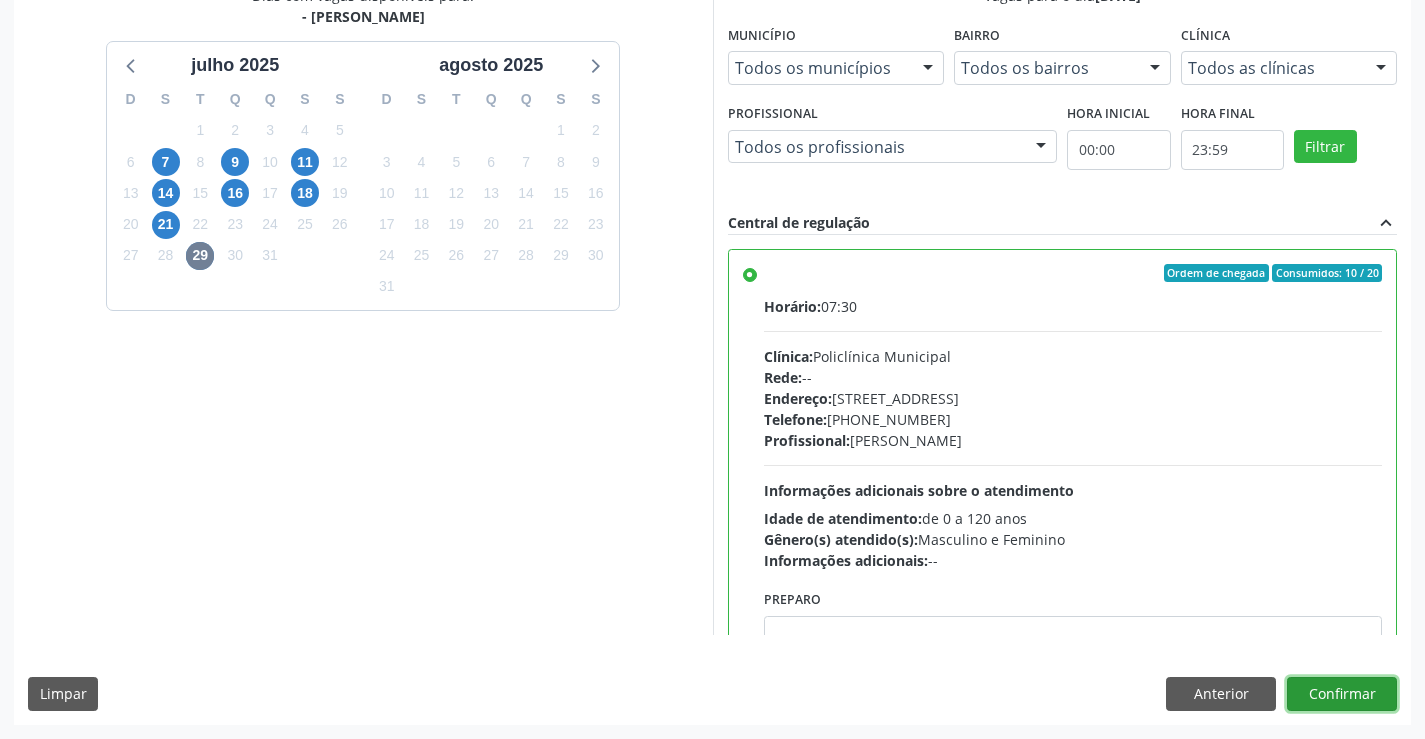 click on "Confirmar" at bounding box center [1342, 694] 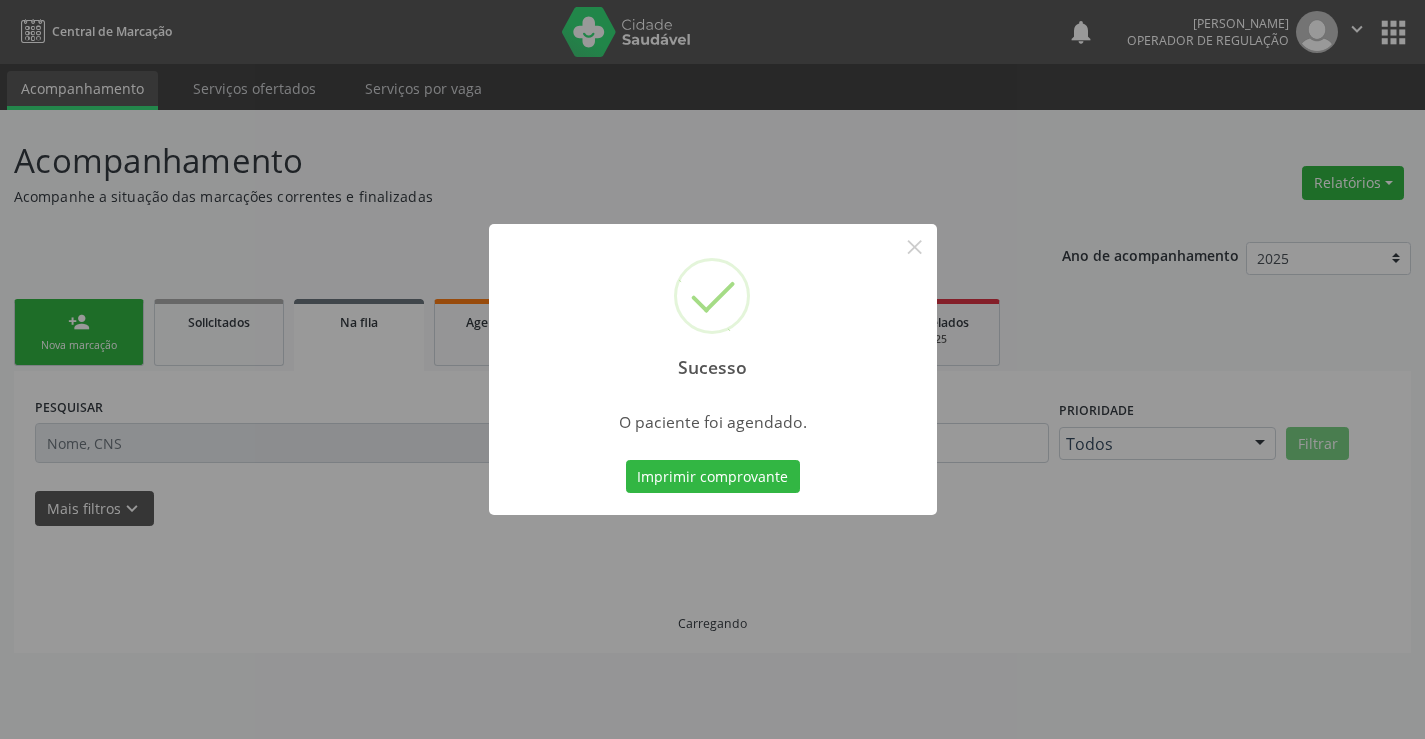 scroll, scrollTop: 0, scrollLeft: 0, axis: both 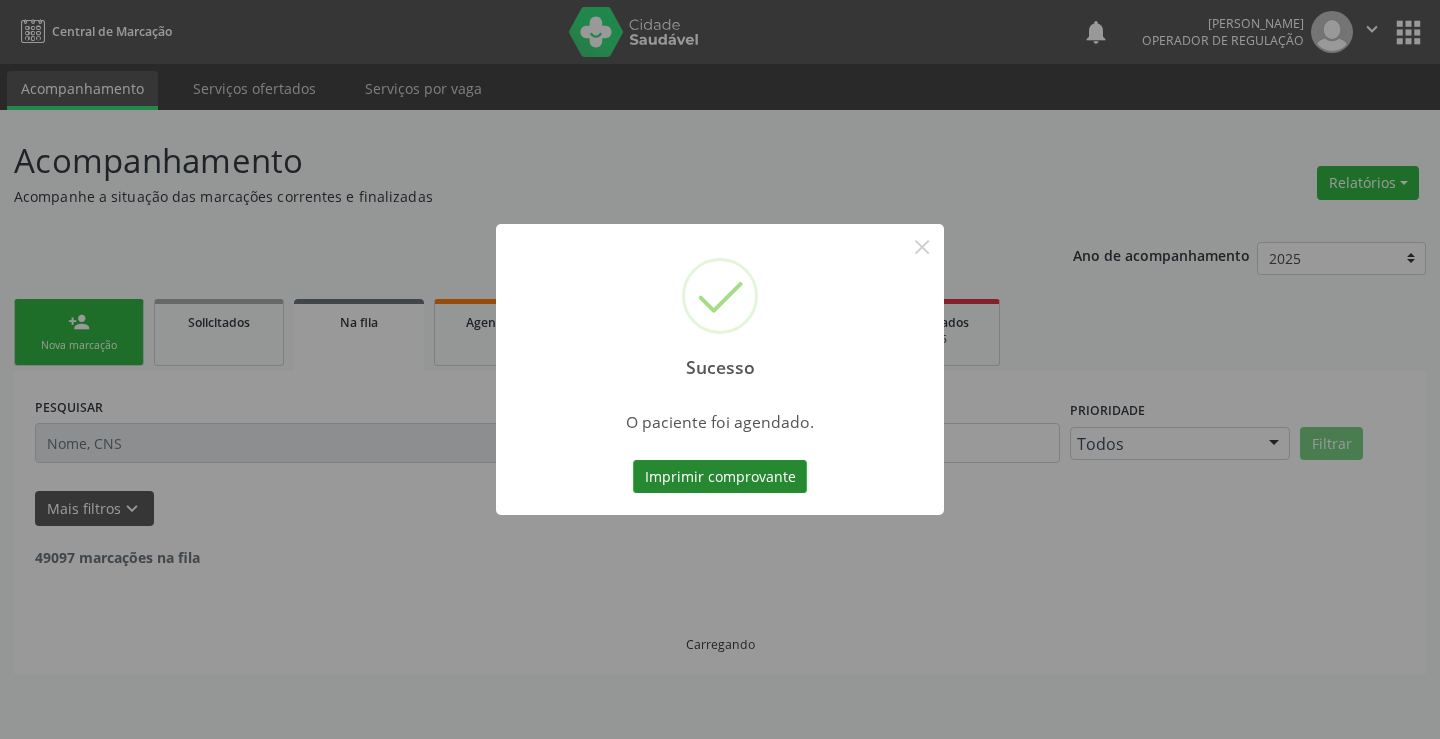 drag, startPoint x: 734, startPoint y: 499, endPoint x: 740, endPoint y: 487, distance: 13.416408 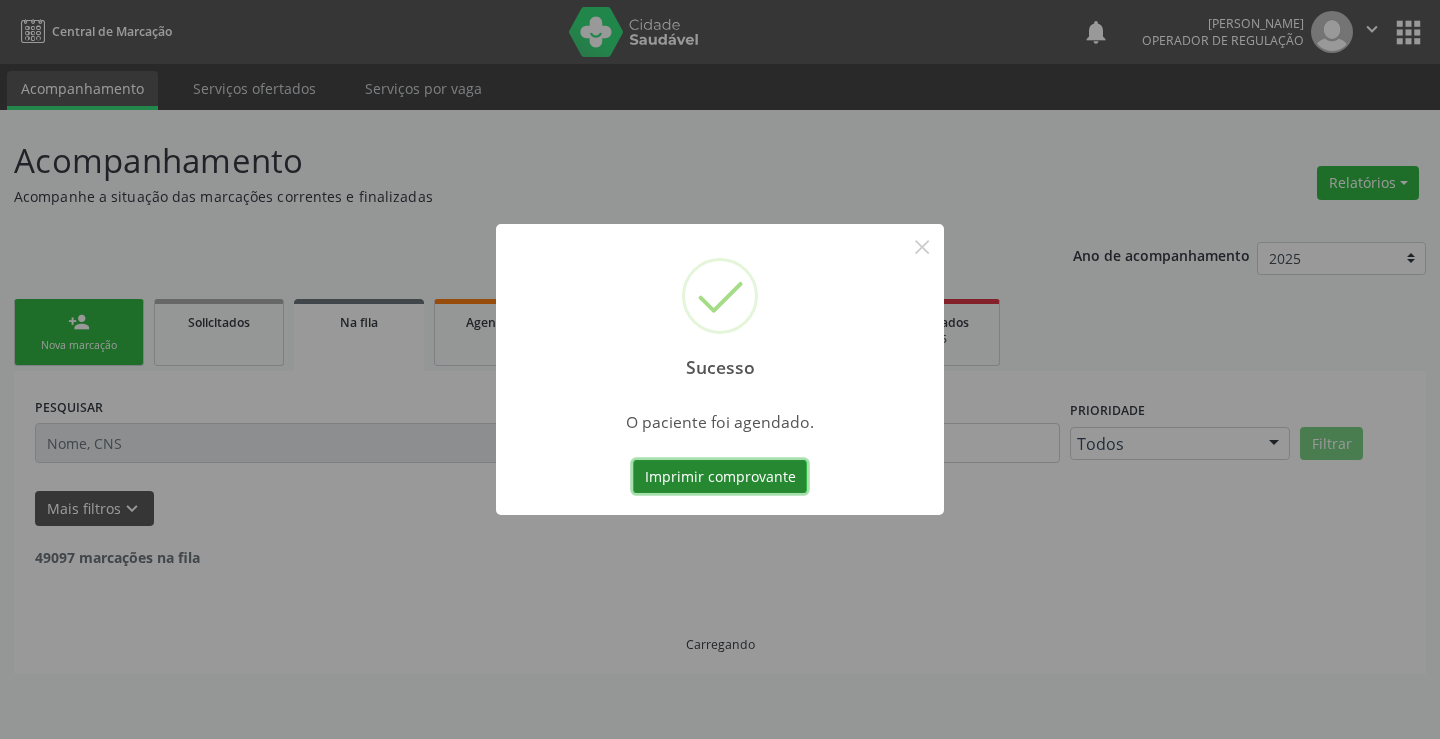 click on "Imprimir comprovante" at bounding box center (720, 477) 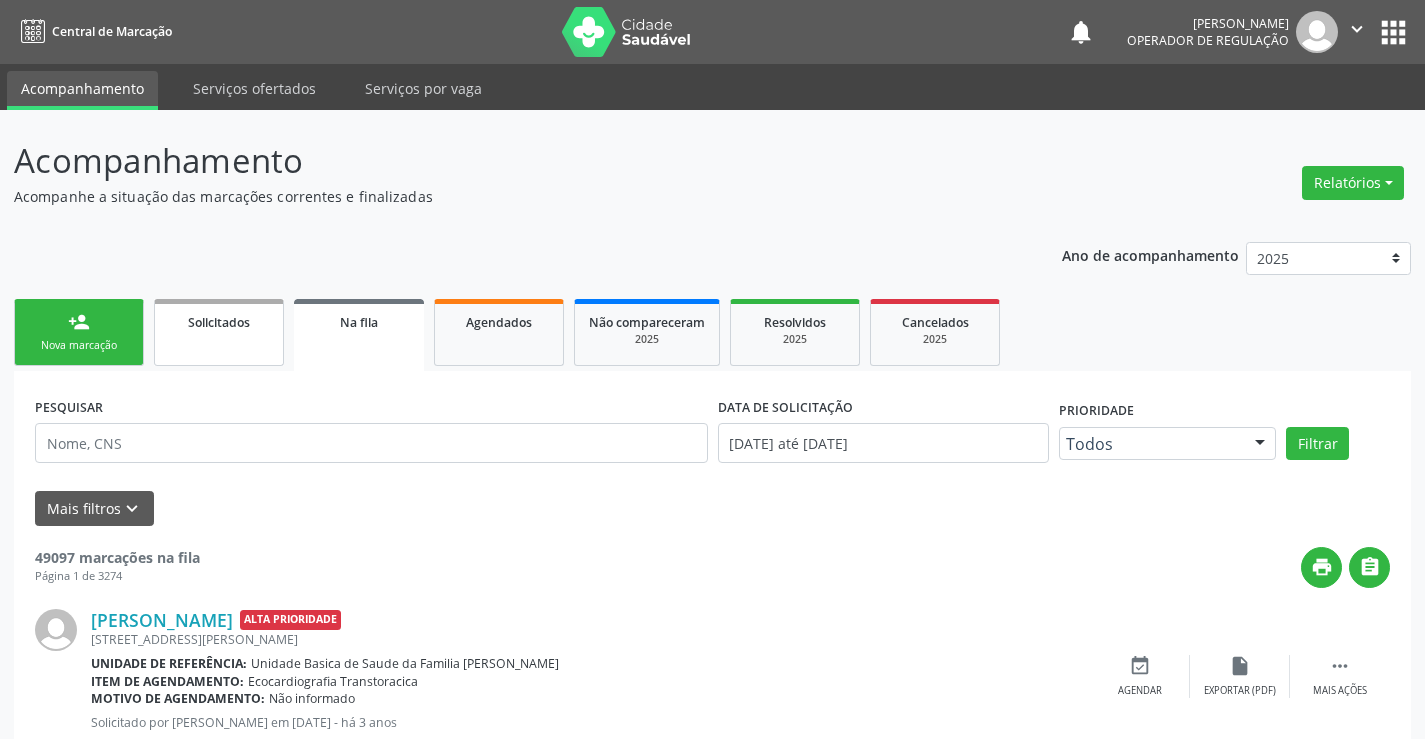 click on "person_add
Nova marcação" at bounding box center [79, 332] 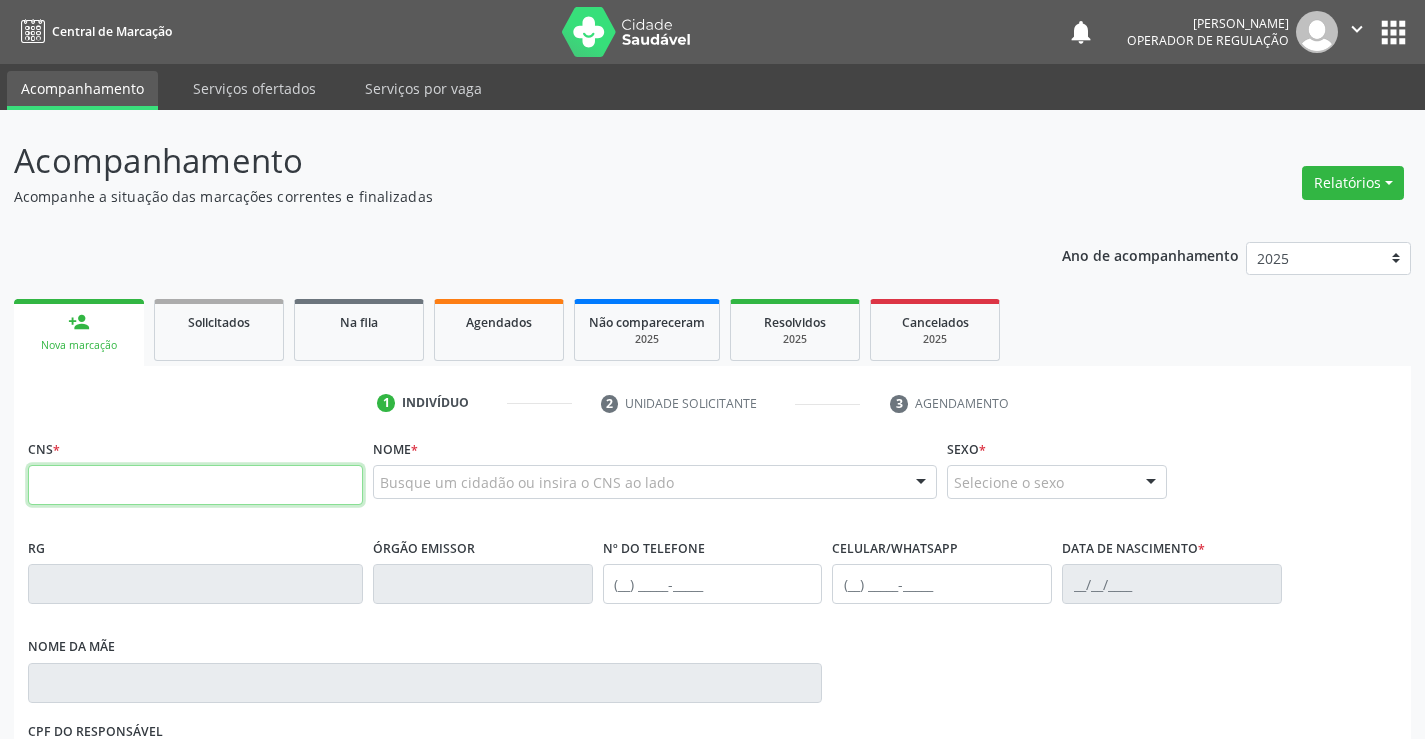 drag, startPoint x: 132, startPoint y: 494, endPoint x: 149, endPoint y: 424, distance: 72.03471 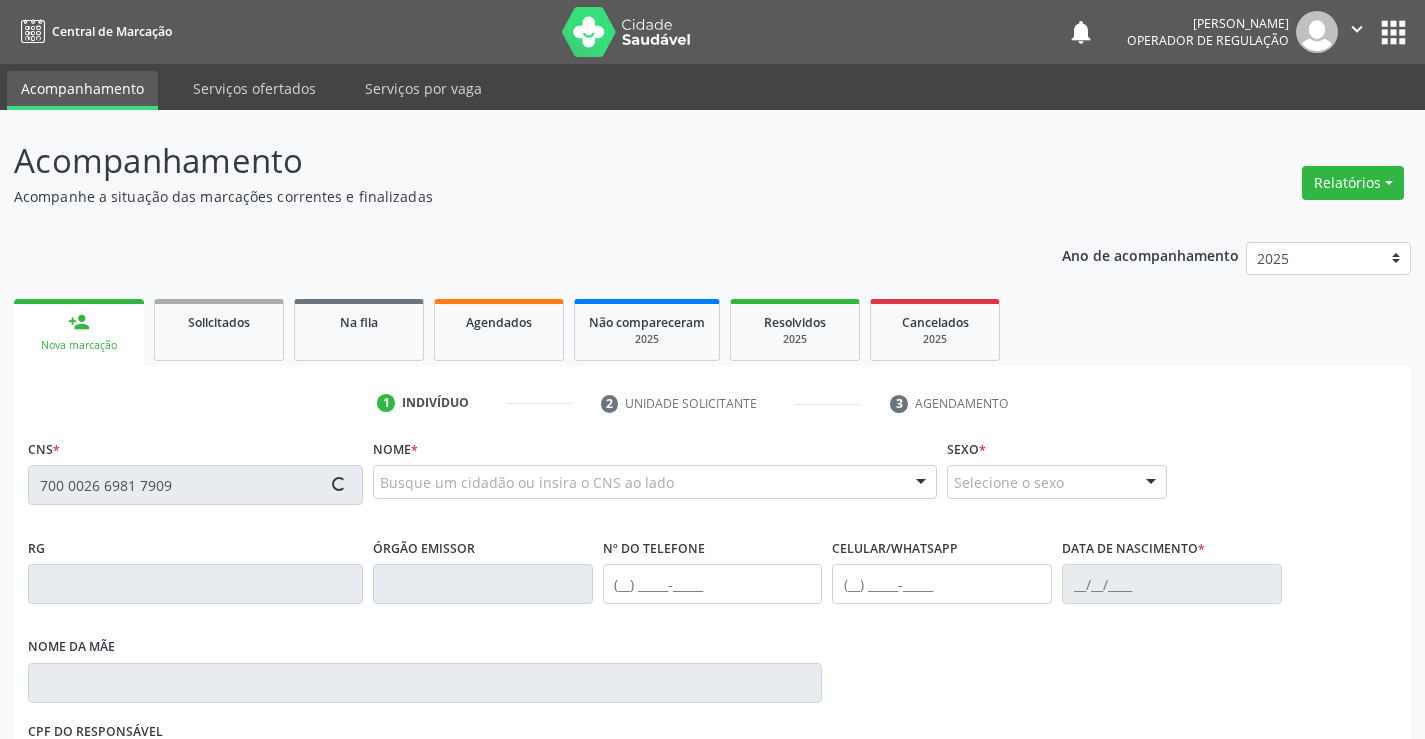 type on "700 0026 6981 7909" 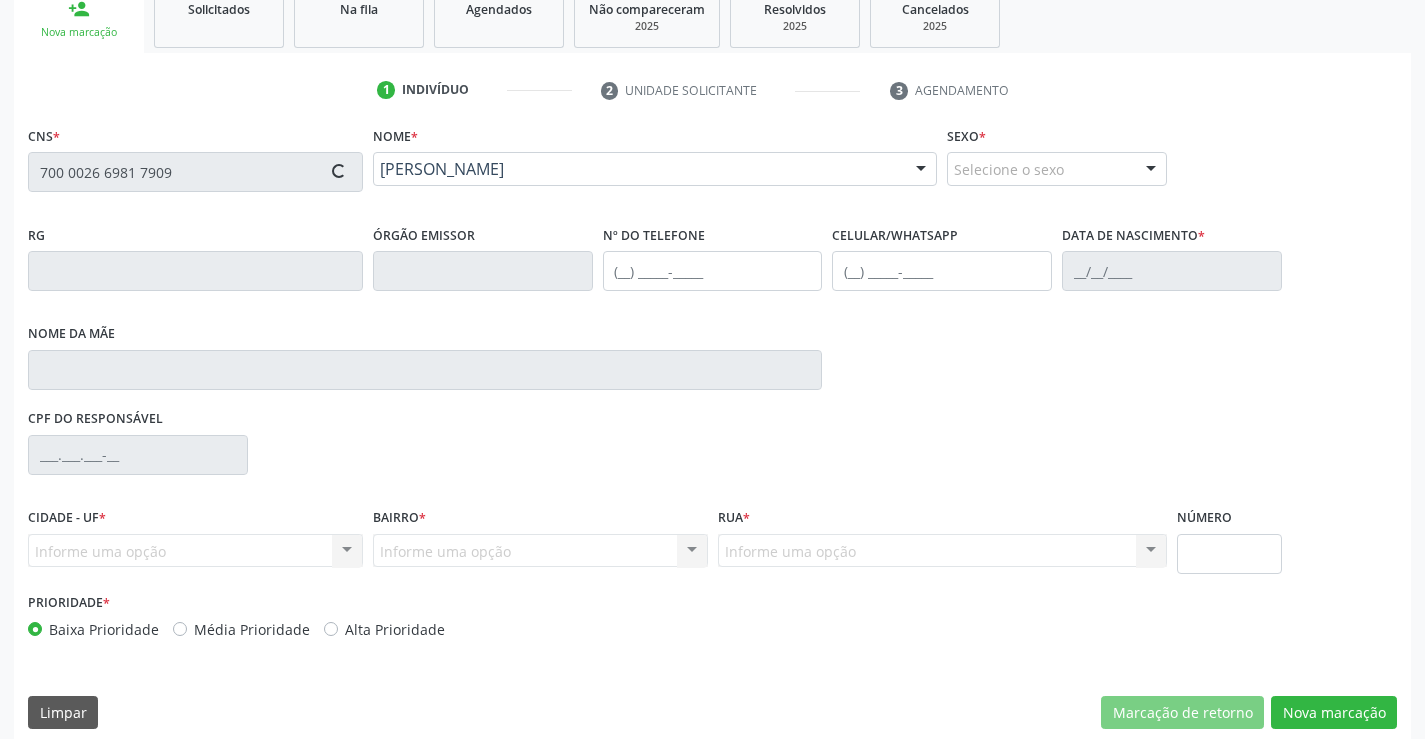 scroll, scrollTop: 331, scrollLeft: 0, axis: vertical 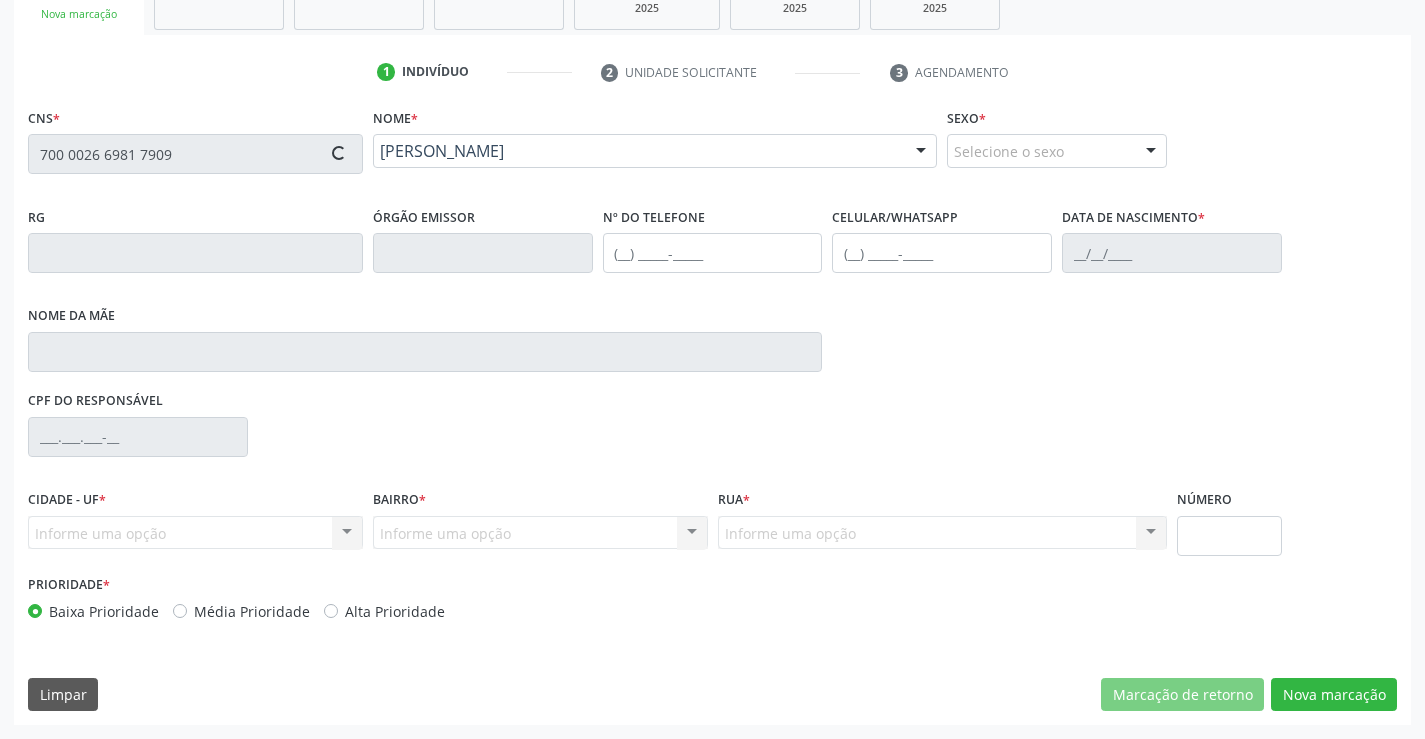 type on "0766834271" 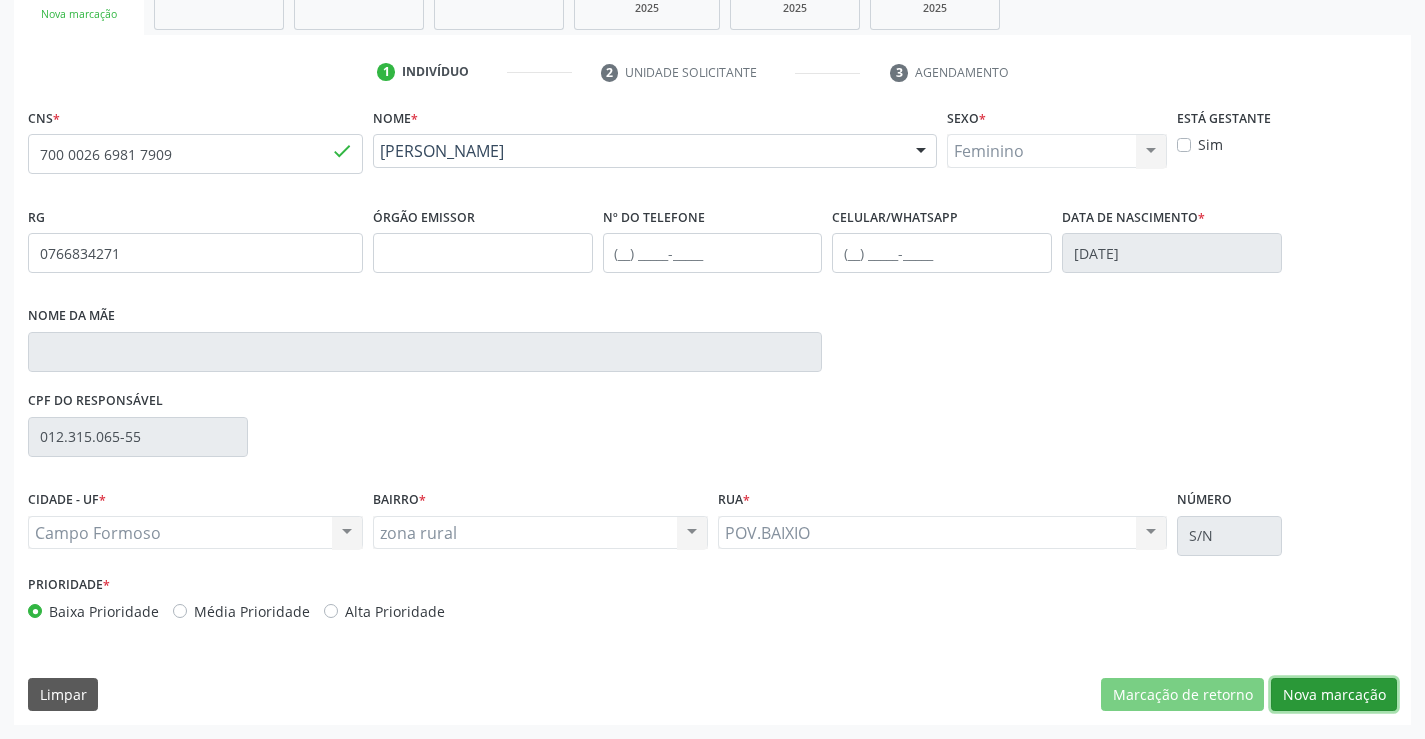 drag, startPoint x: 1334, startPoint y: 693, endPoint x: 1041, endPoint y: 631, distance: 299.48788 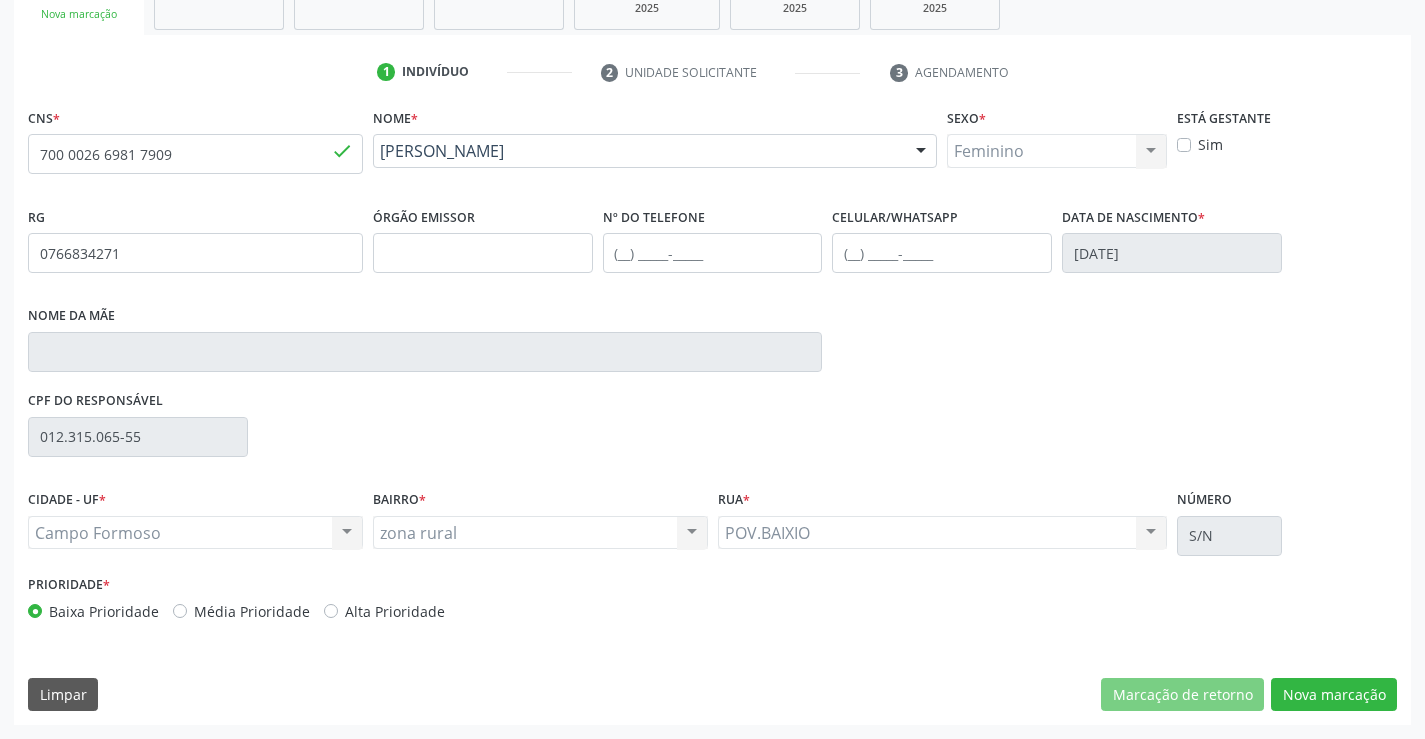 scroll, scrollTop: 167, scrollLeft: 0, axis: vertical 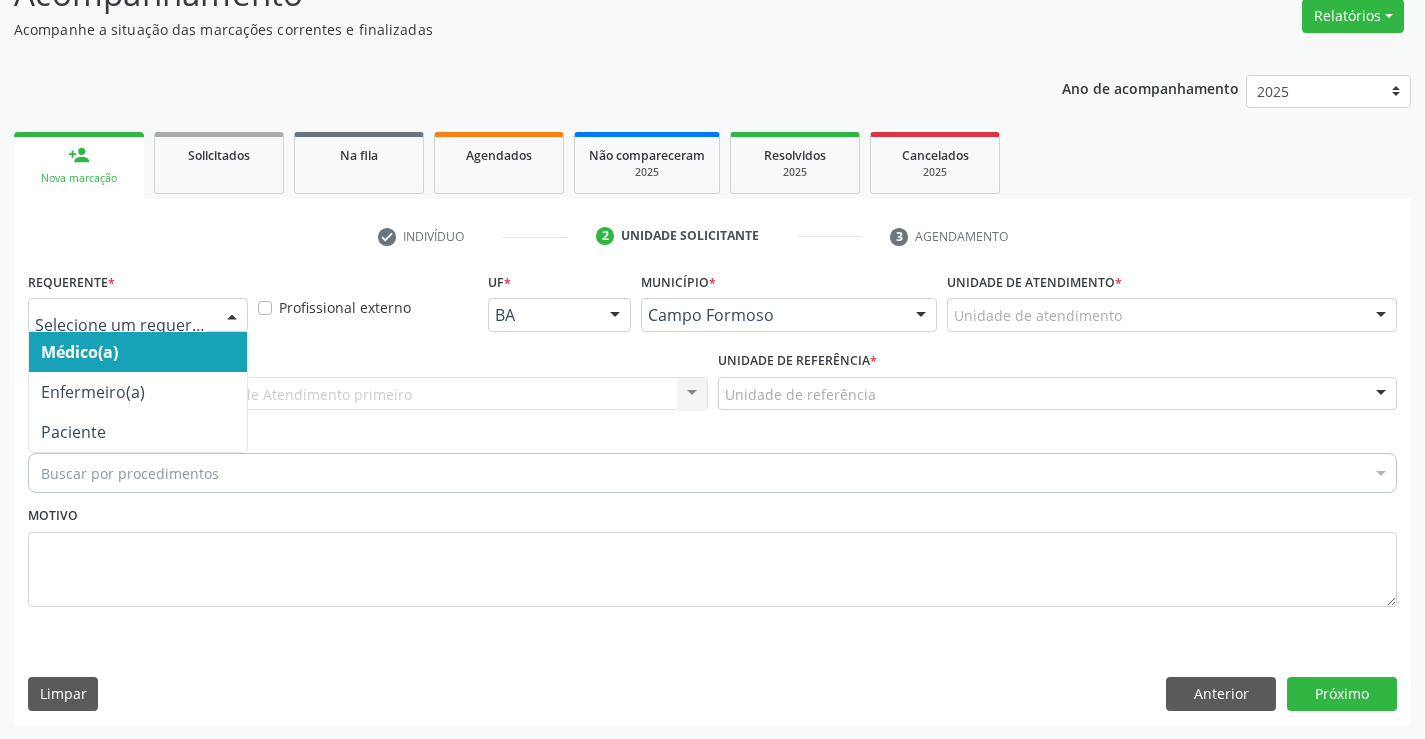 drag, startPoint x: 157, startPoint y: 310, endPoint x: 177, endPoint y: 389, distance: 81.49233 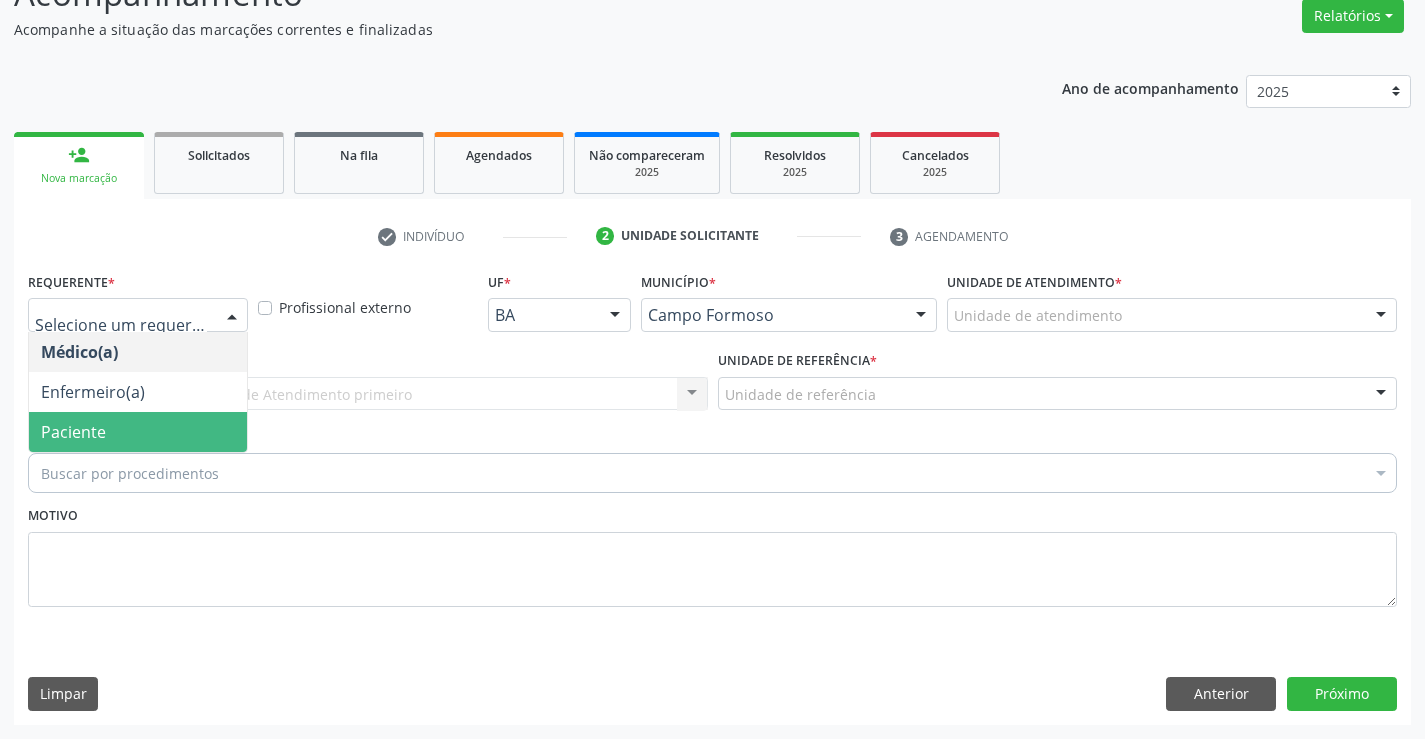 click on "Paciente" at bounding box center [138, 432] 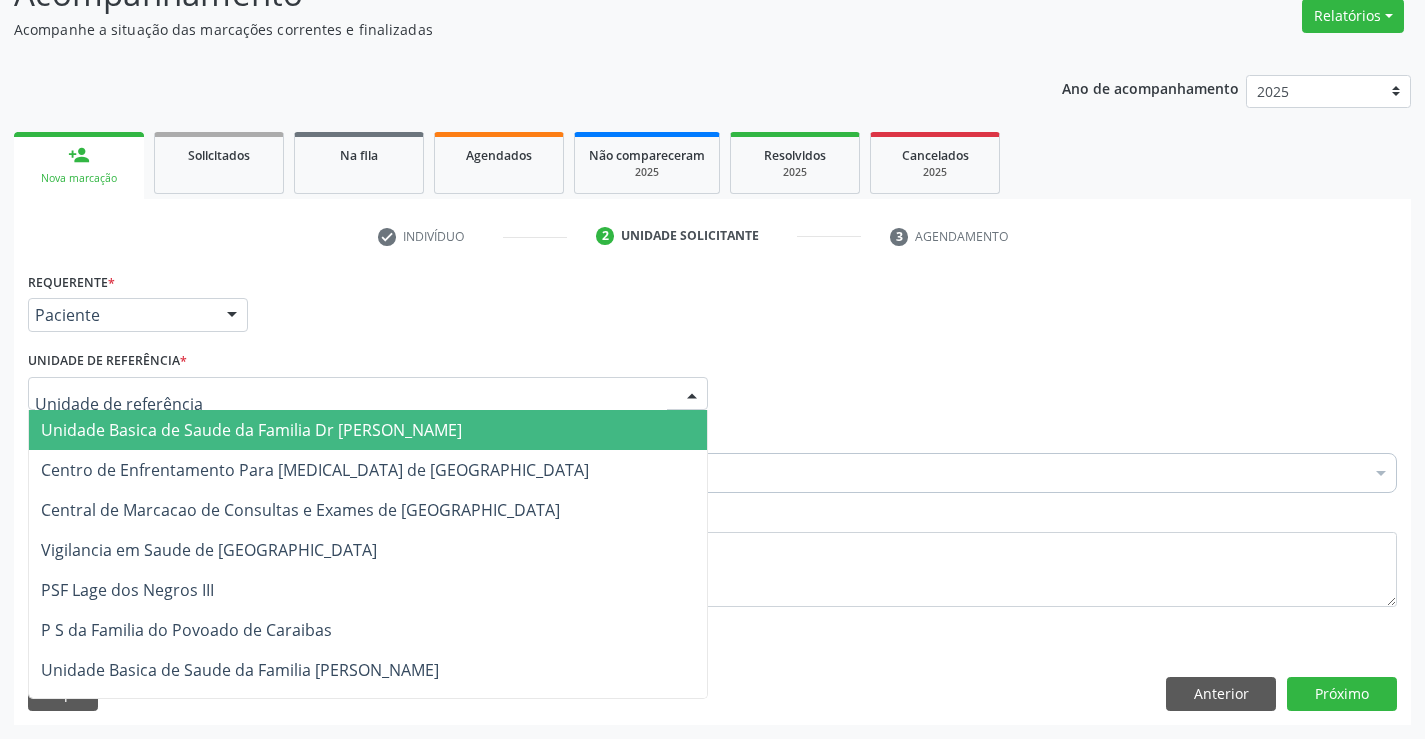 click at bounding box center [368, 394] 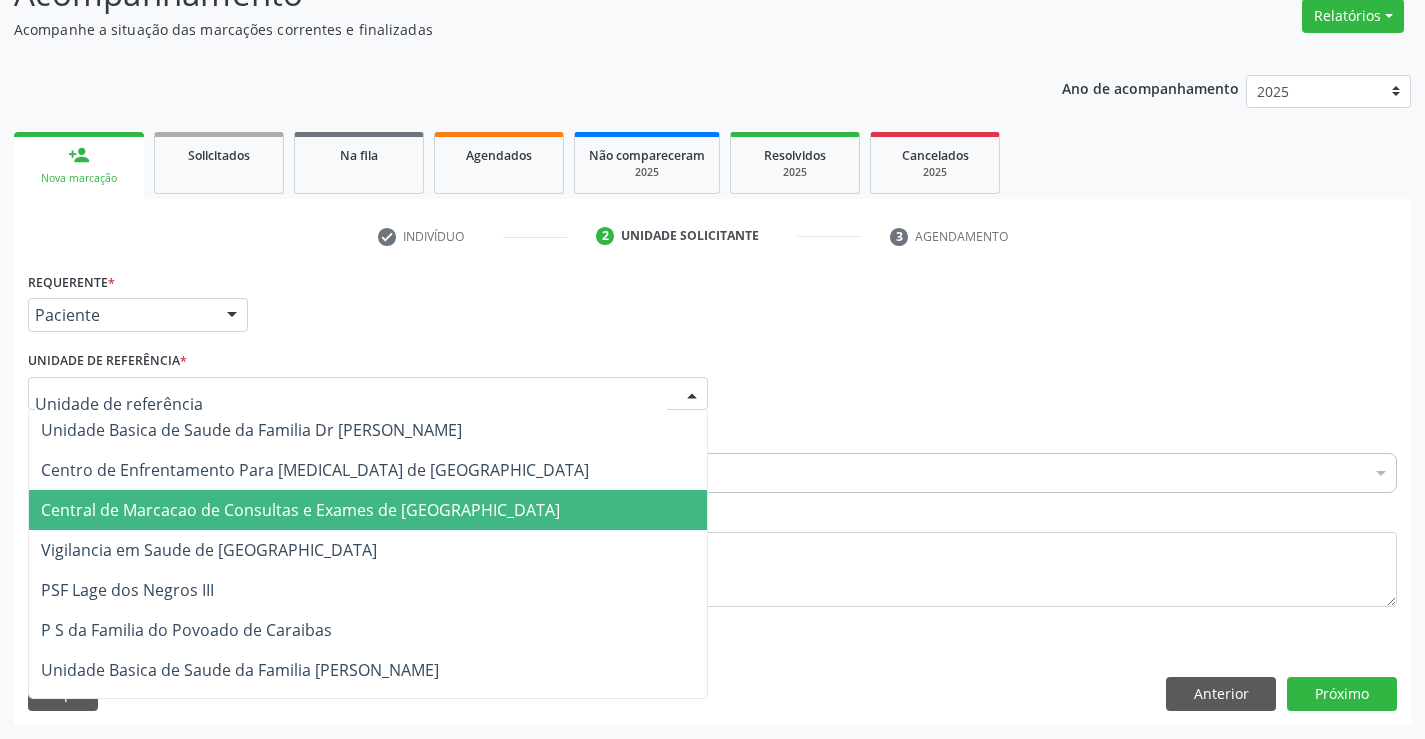 click on "Central de Marcacao de Consultas e Exames de [GEOGRAPHIC_DATA]" at bounding box center (368, 510) 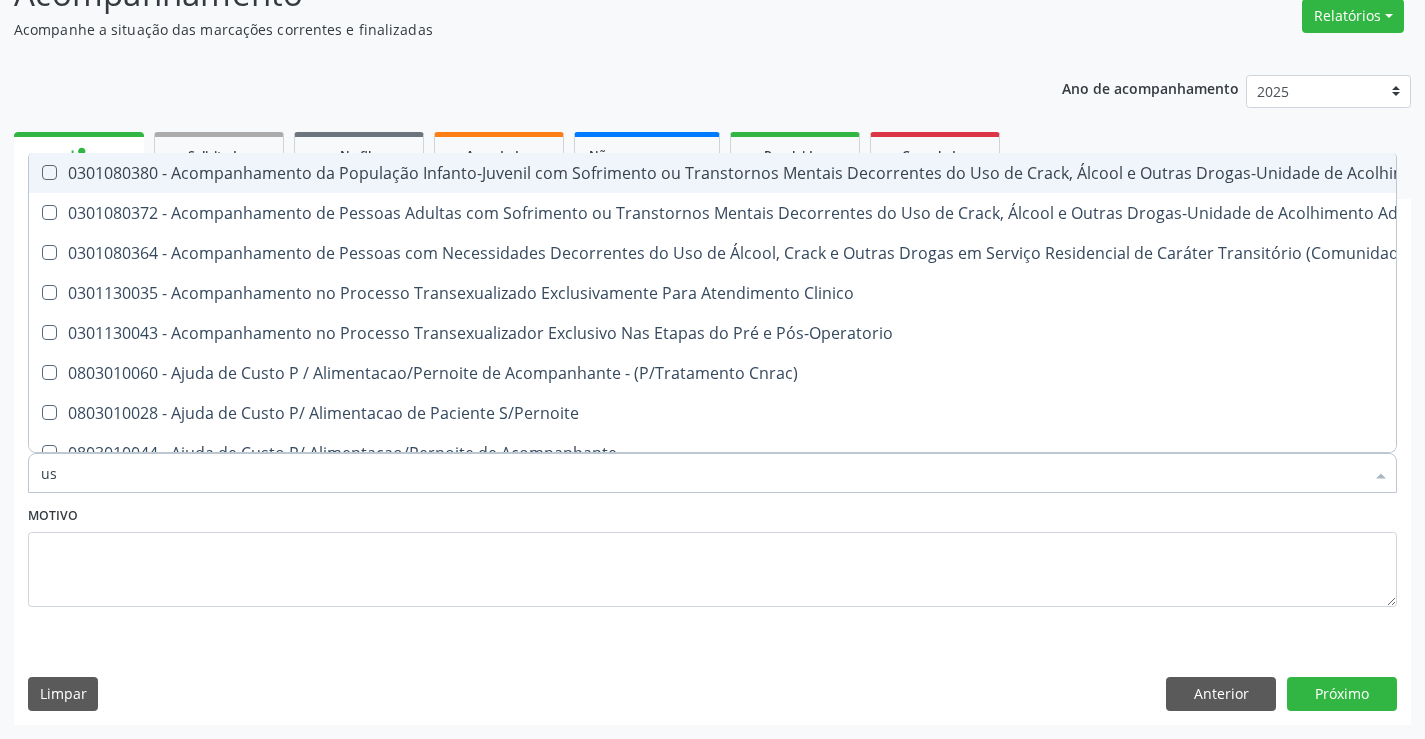 type on "usg" 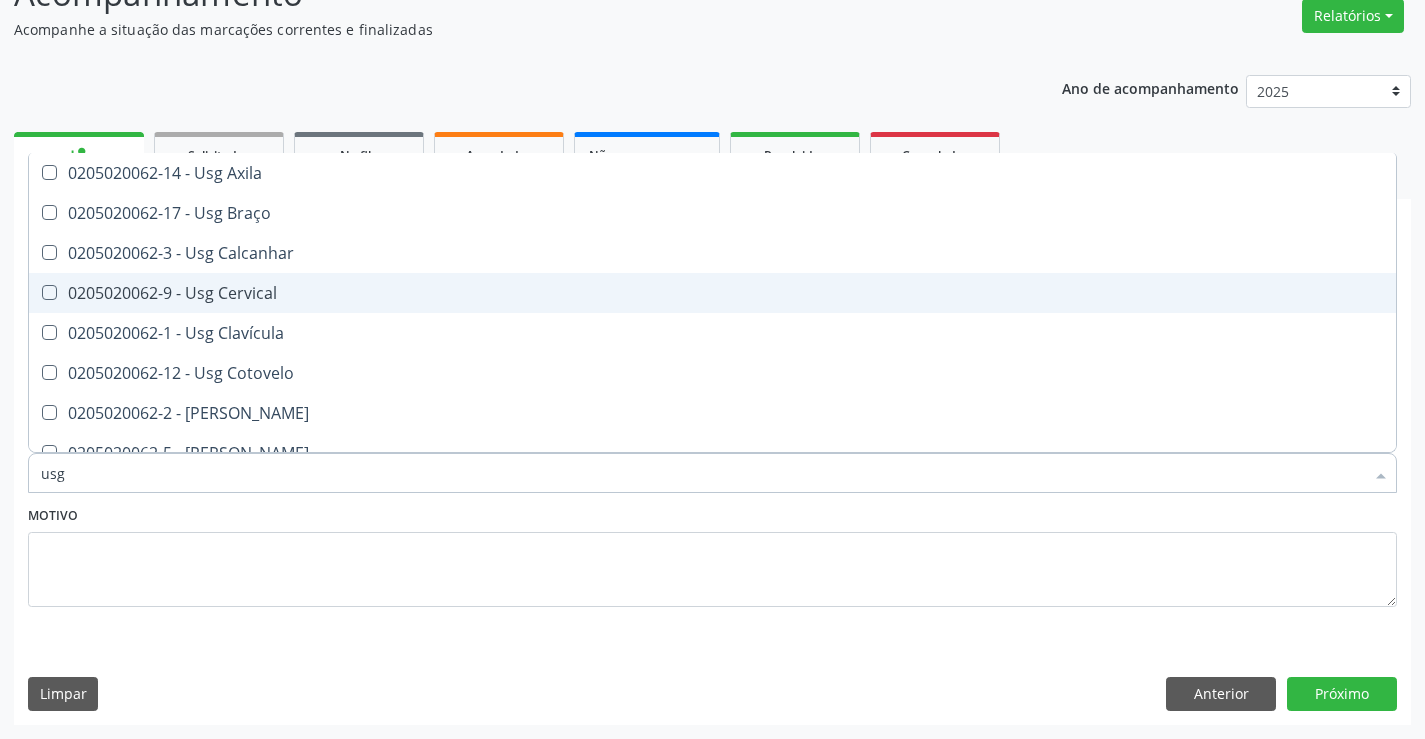 scroll, scrollTop: 100, scrollLeft: 0, axis: vertical 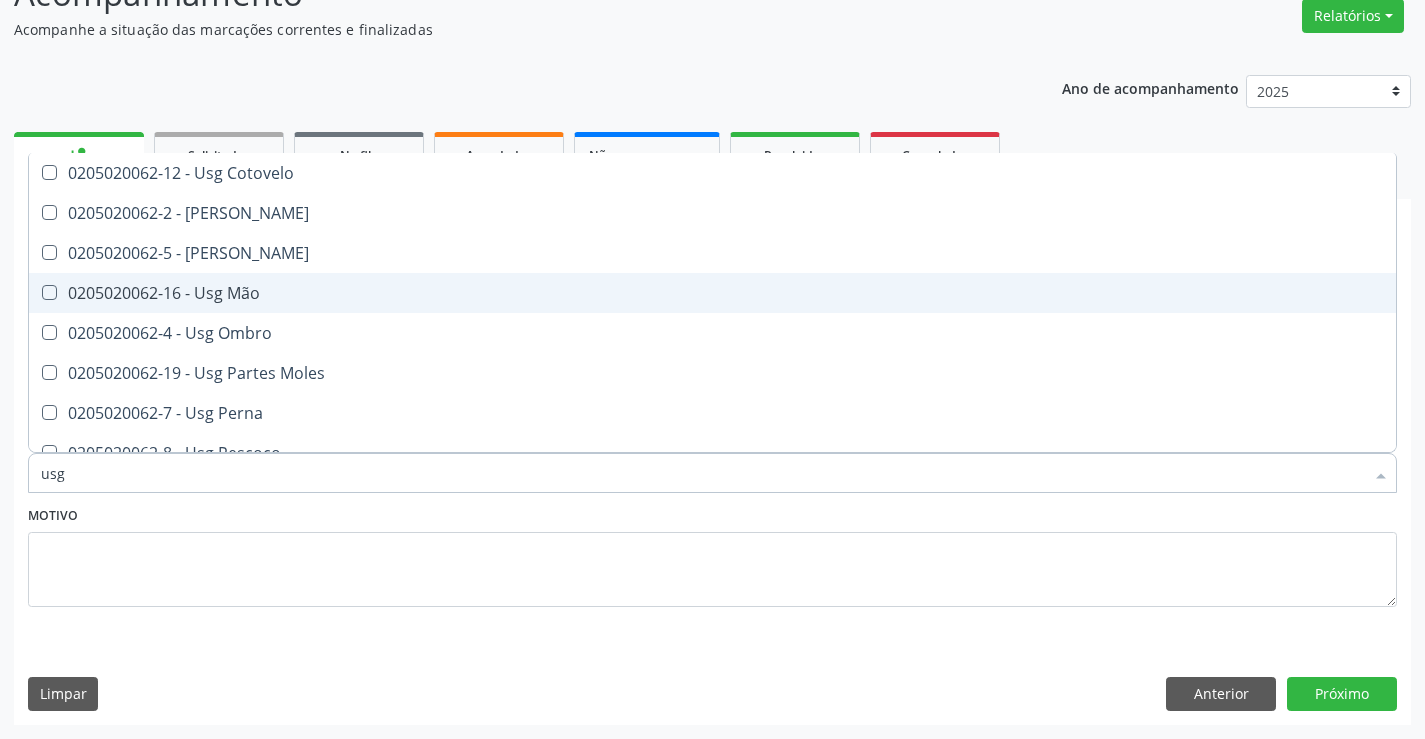 click on "0205020062-5 - [PERSON_NAME]" at bounding box center [712, 253] 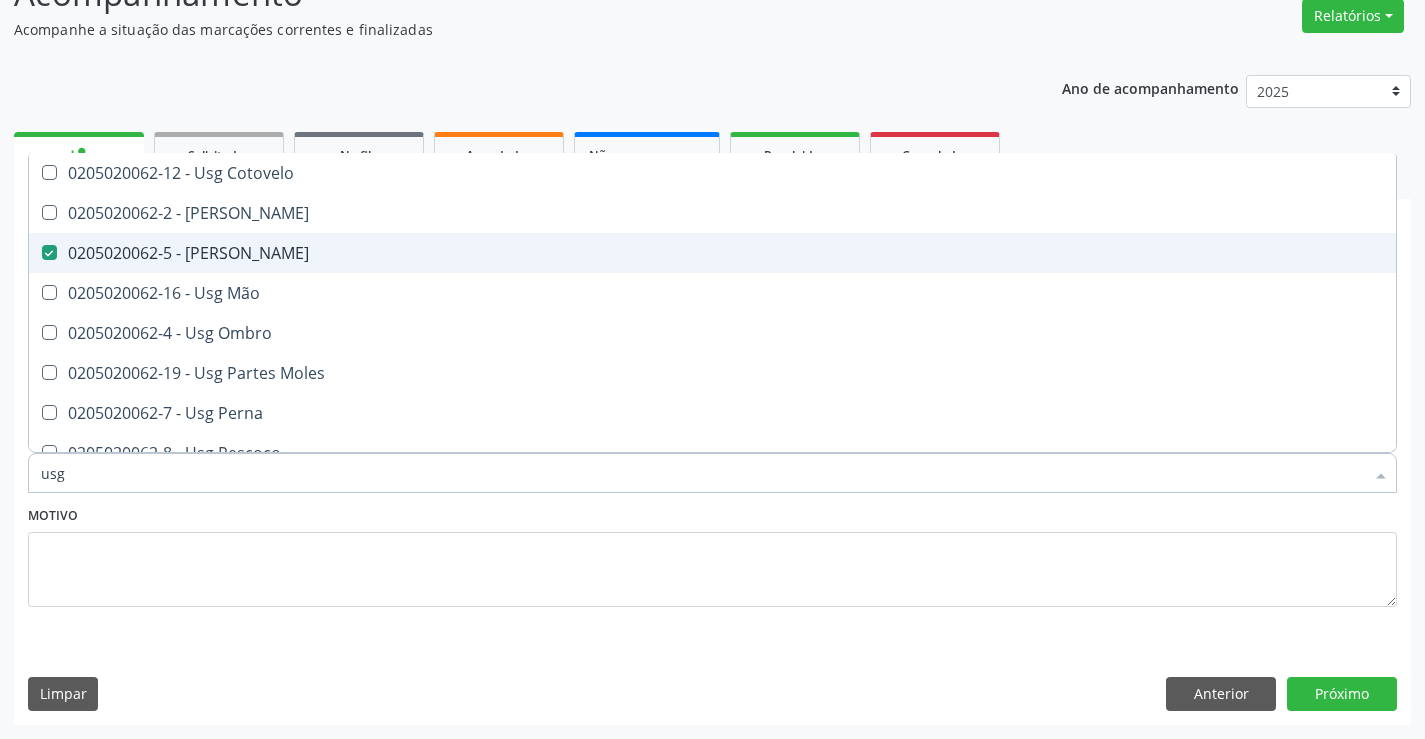 checkbox on "true" 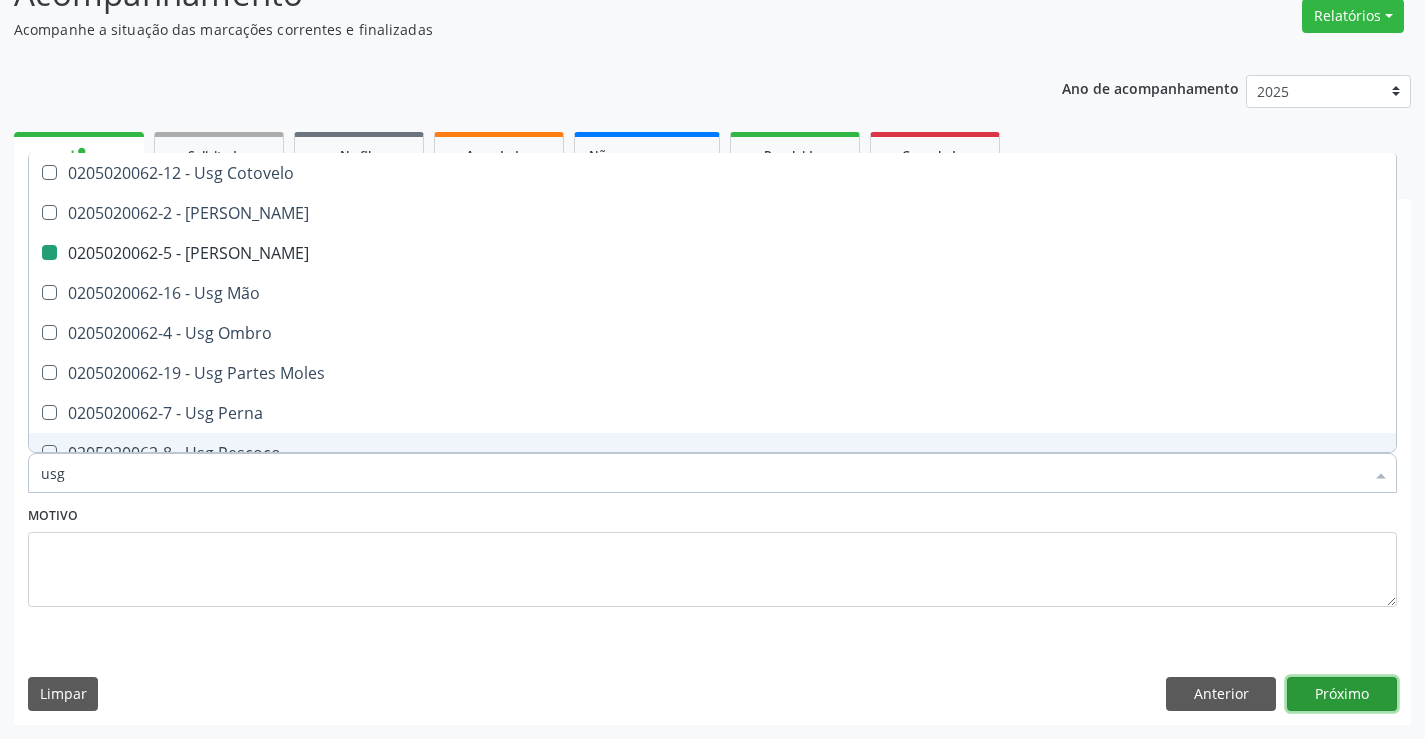 click on "Próximo" at bounding box center [1342, 694] 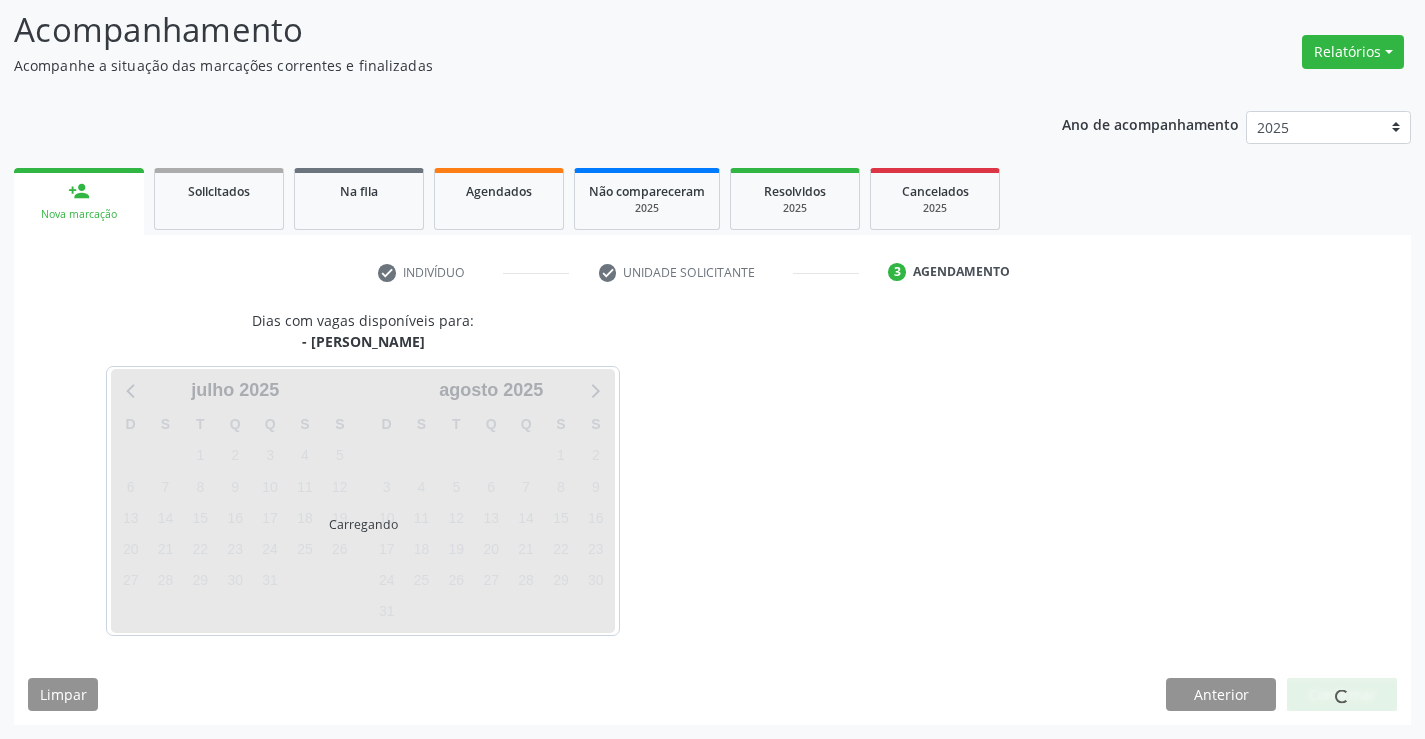 scroll, scrollTop: 131, scrollLeft: 0, axis: vertical 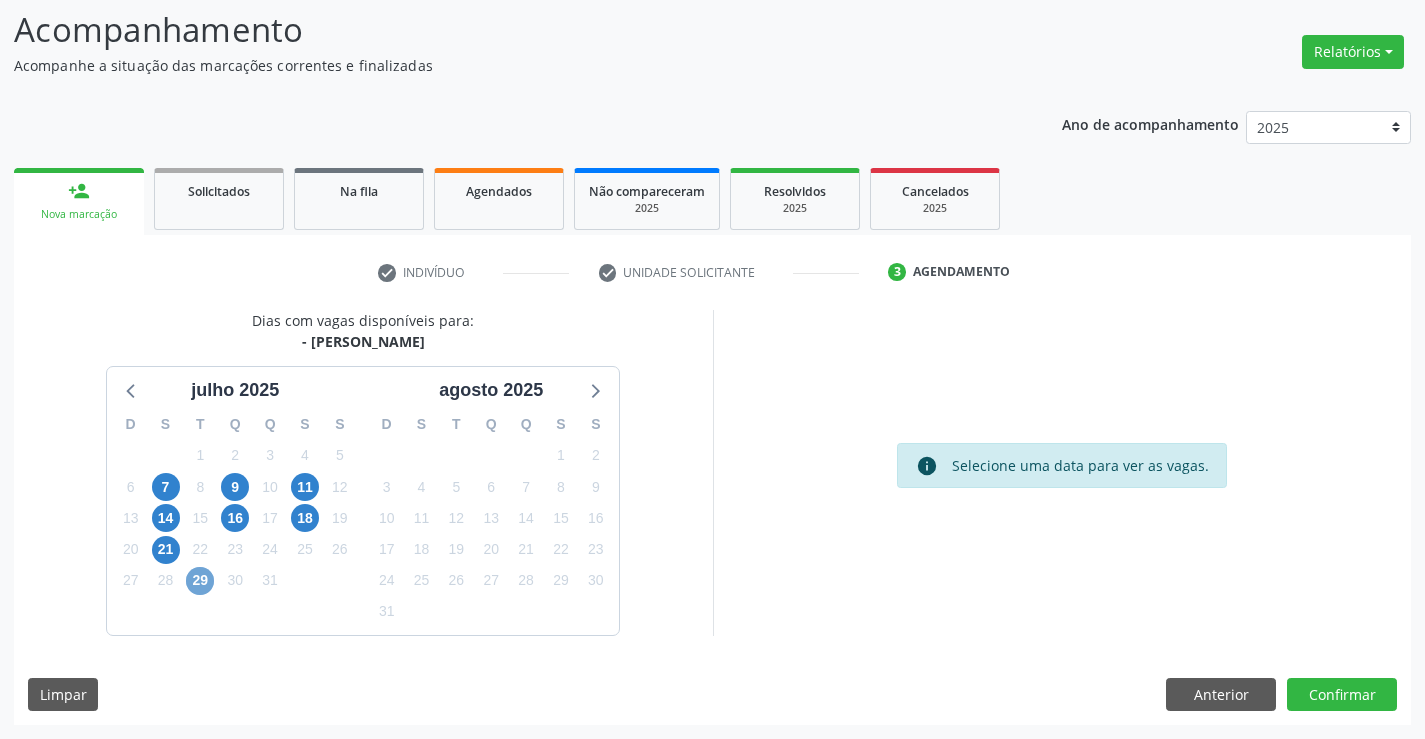 drag, startPoint x: 196, startPoint y: 579, endPoint x: 764, endPoint y: 664, distance: 574.3248 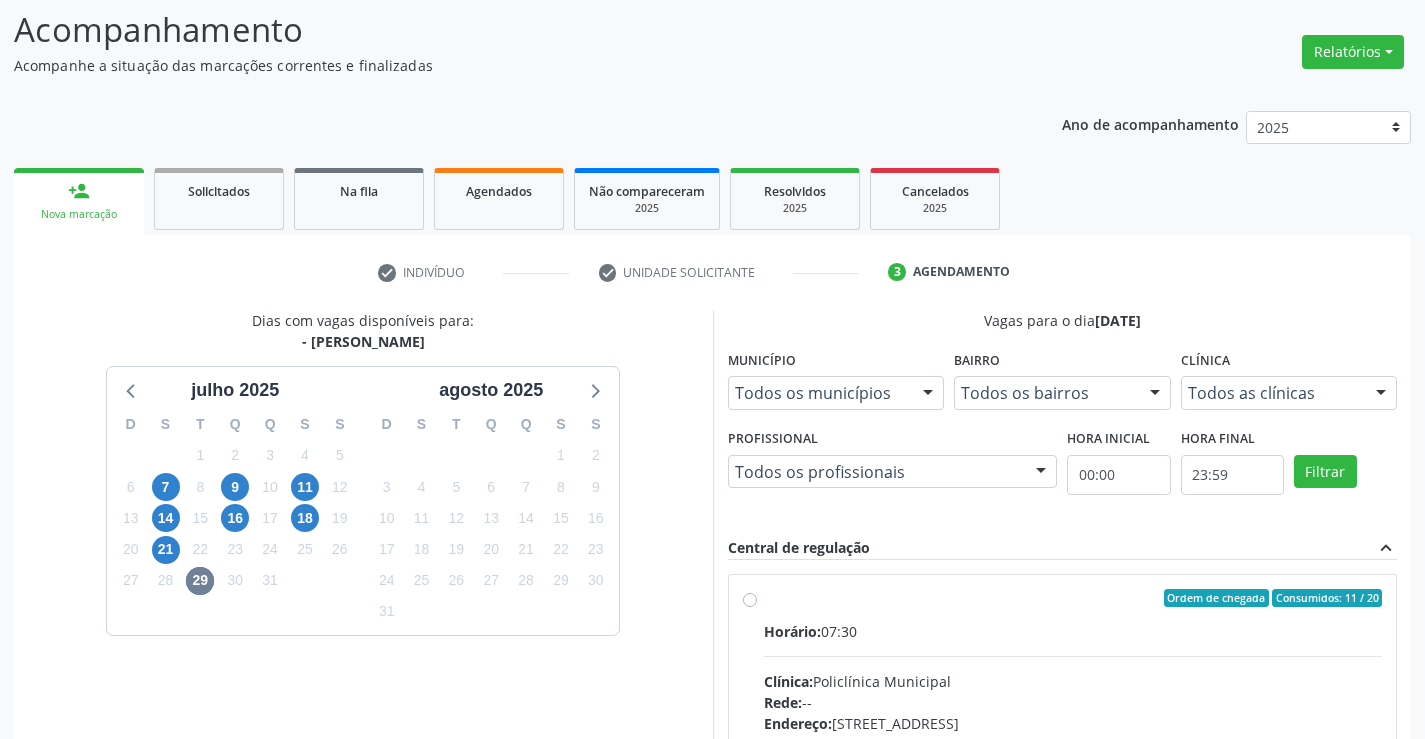 drag, startPoint x: 746, startPoint y: 603, endPoint x: 1140, endPoint y: 592, distance: 394.15353 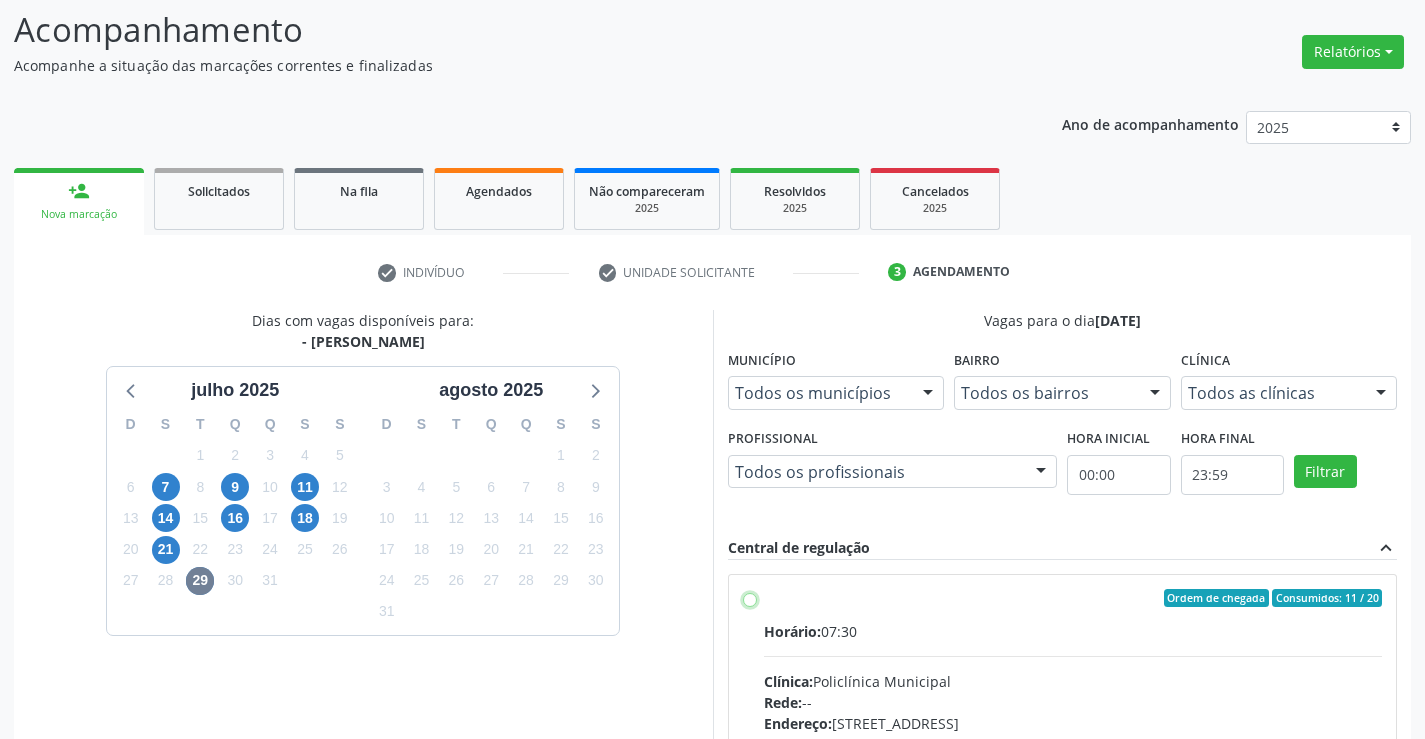 click on "Ordem de chegada
Consumidos: 11 / 20
Horário:   07:30
Clínica:  Policlínica Municipal
Rede:
--
Endereço:   Predio, nº 386, Centro, Campo Formoso - BA
Telefone:   (74) 6451312
Profissional:
Italo Goncalves da Silva
Informações adicionais sobre o atendimento
Idade de atendimento:
de 0 a 120 anos
Gênero(s) atendido(s):
Masculino e Feminino
Informações adicionais:
--" at bounding box center (750, 598) 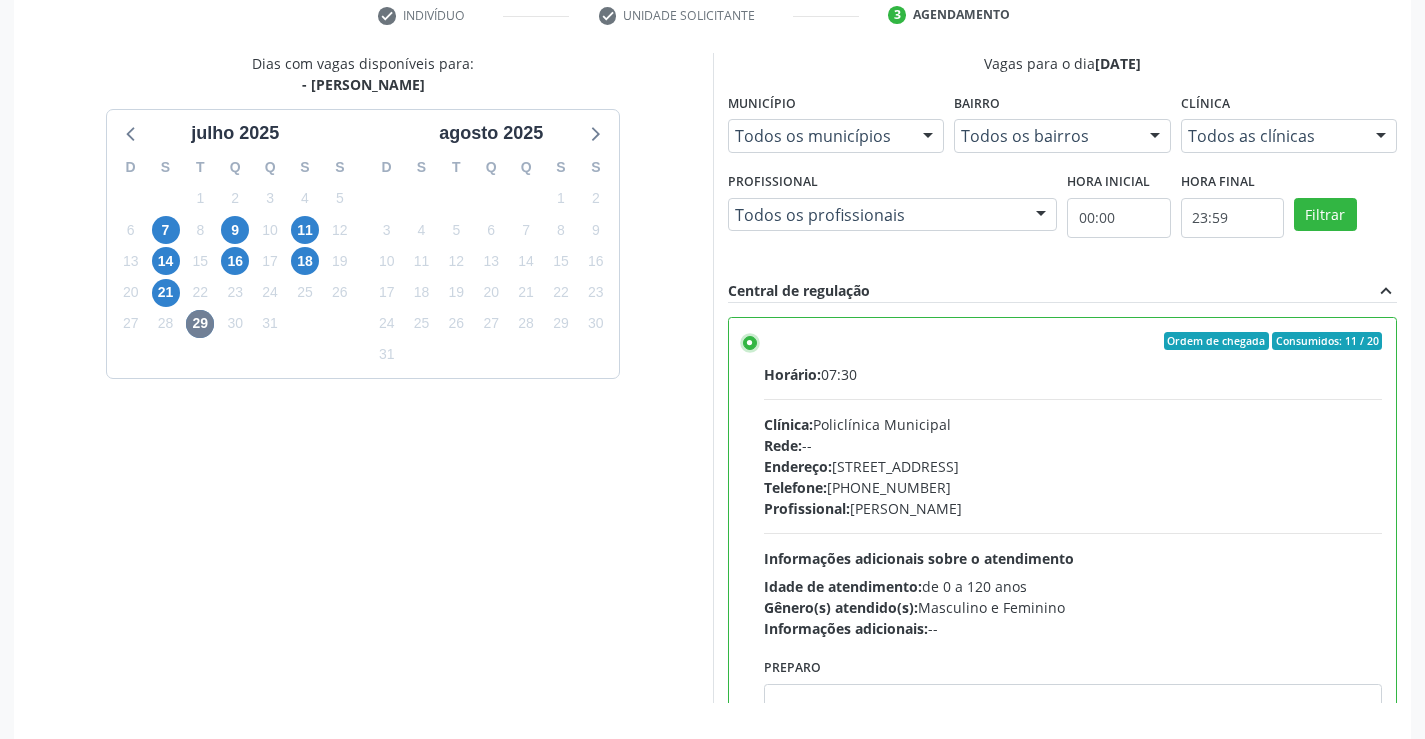 scroll, scrollTop: 456, scrollLeft: 0, axis: vertical 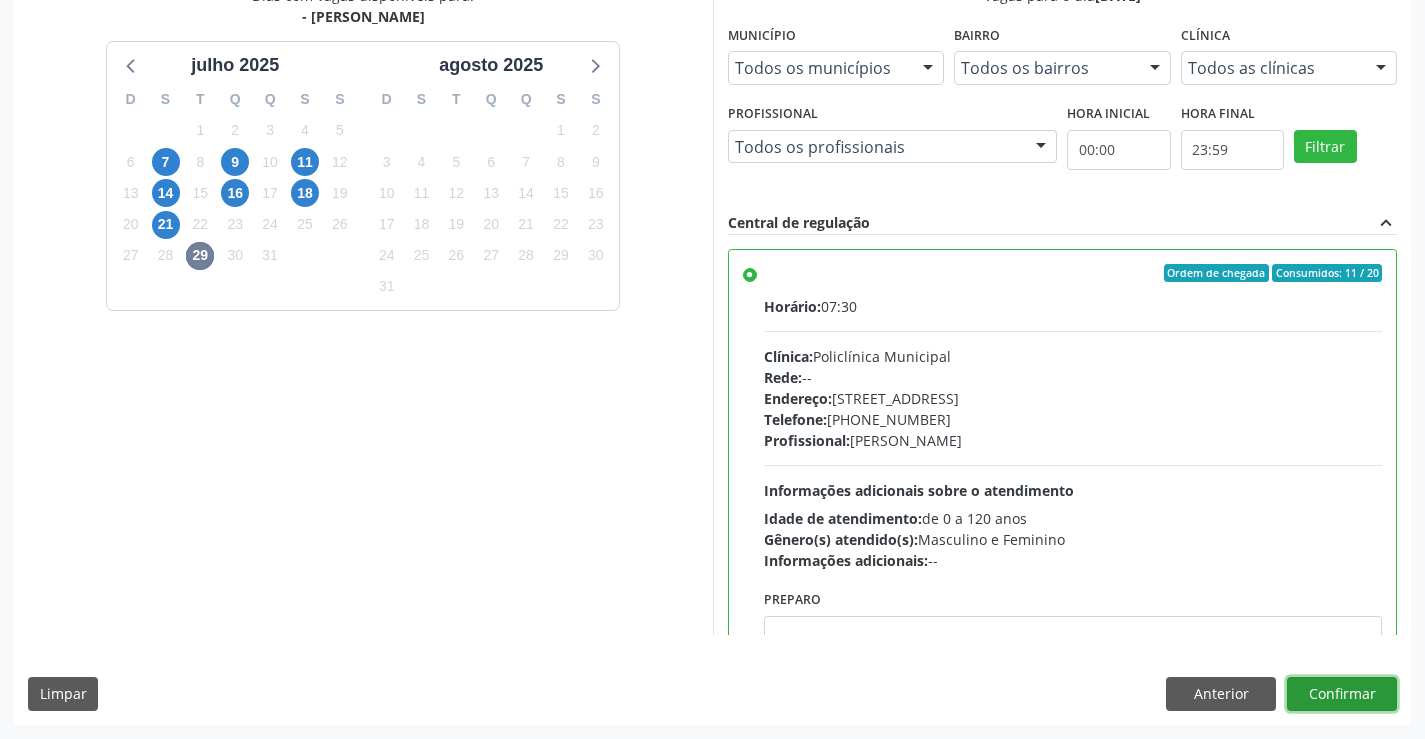 click on "Confirmar" at bounding box center [1342, 694] 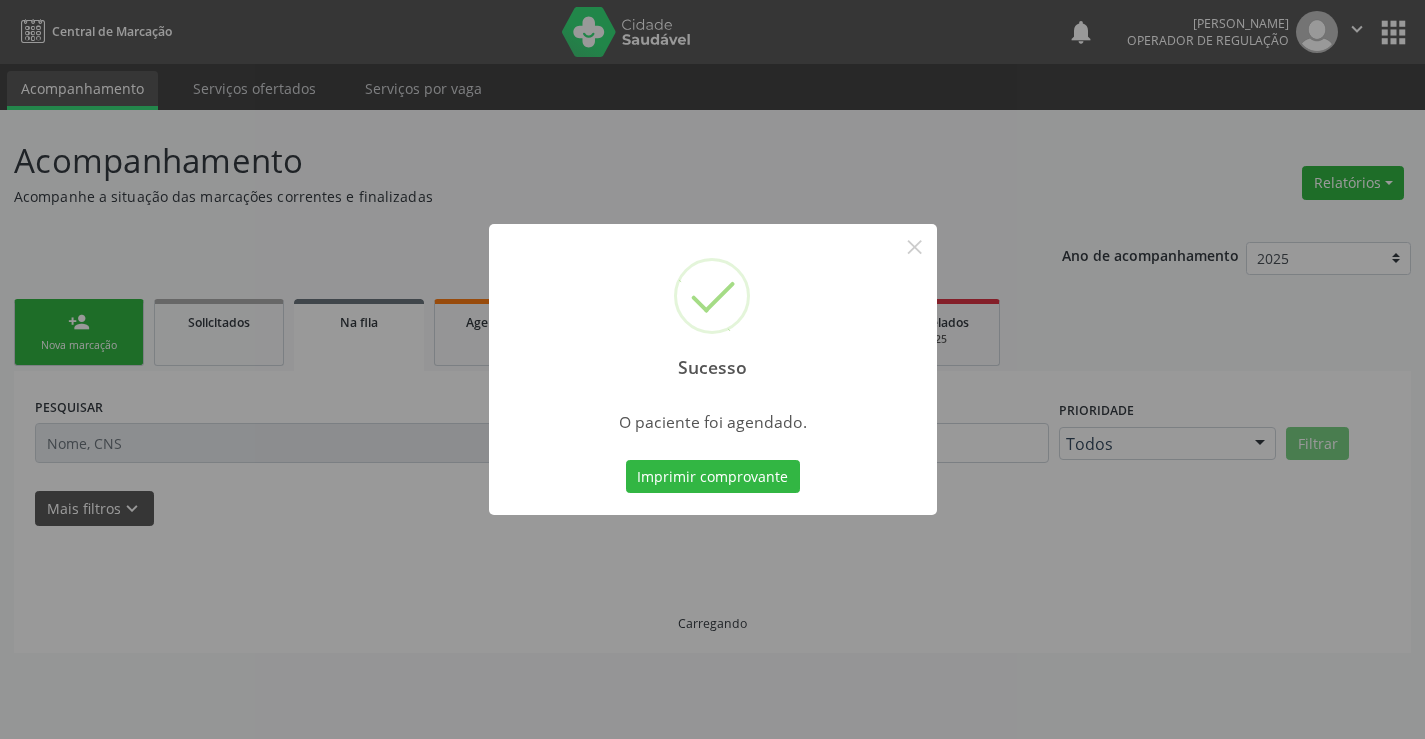 scroll, scrollTop: 0, scrollLeft: 0, axis: both 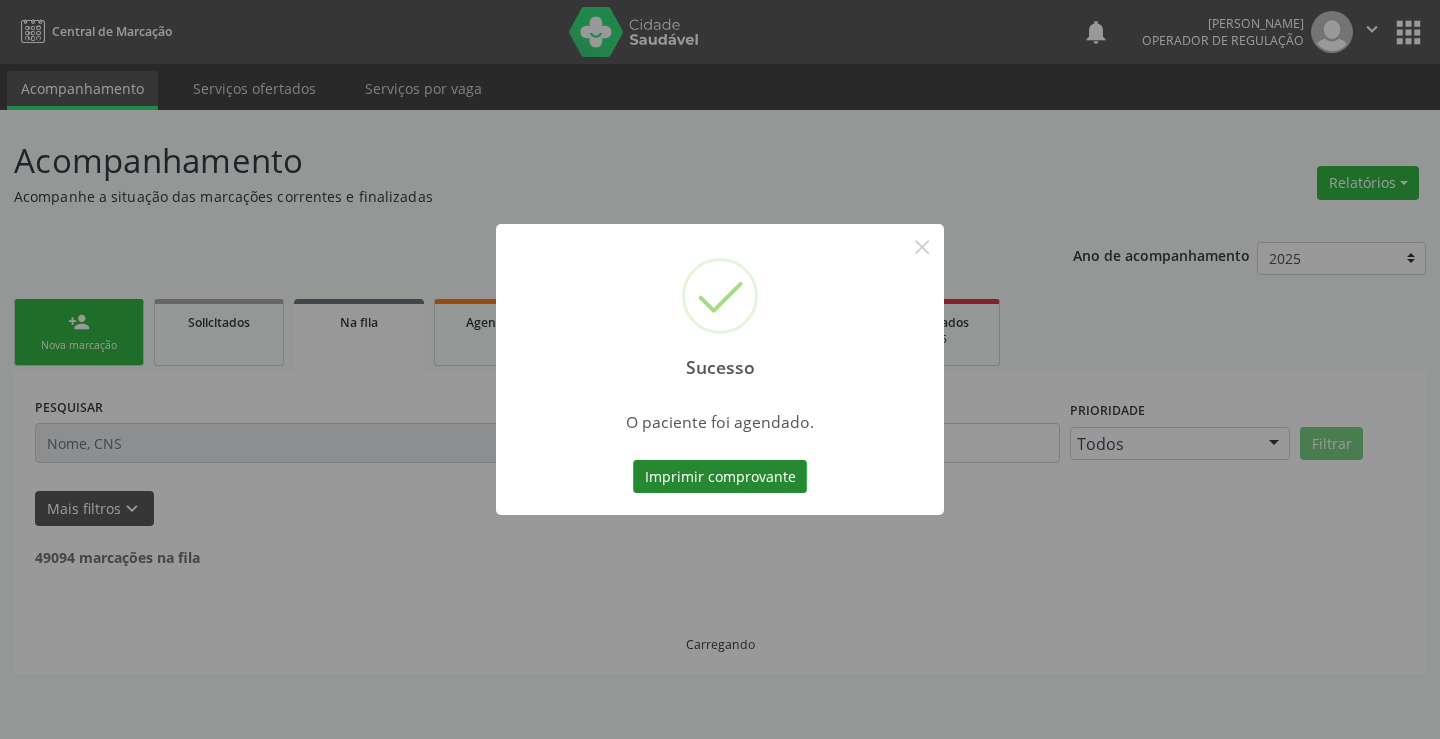click on "Imprimir comprovante" at bounding box center (720, 477) 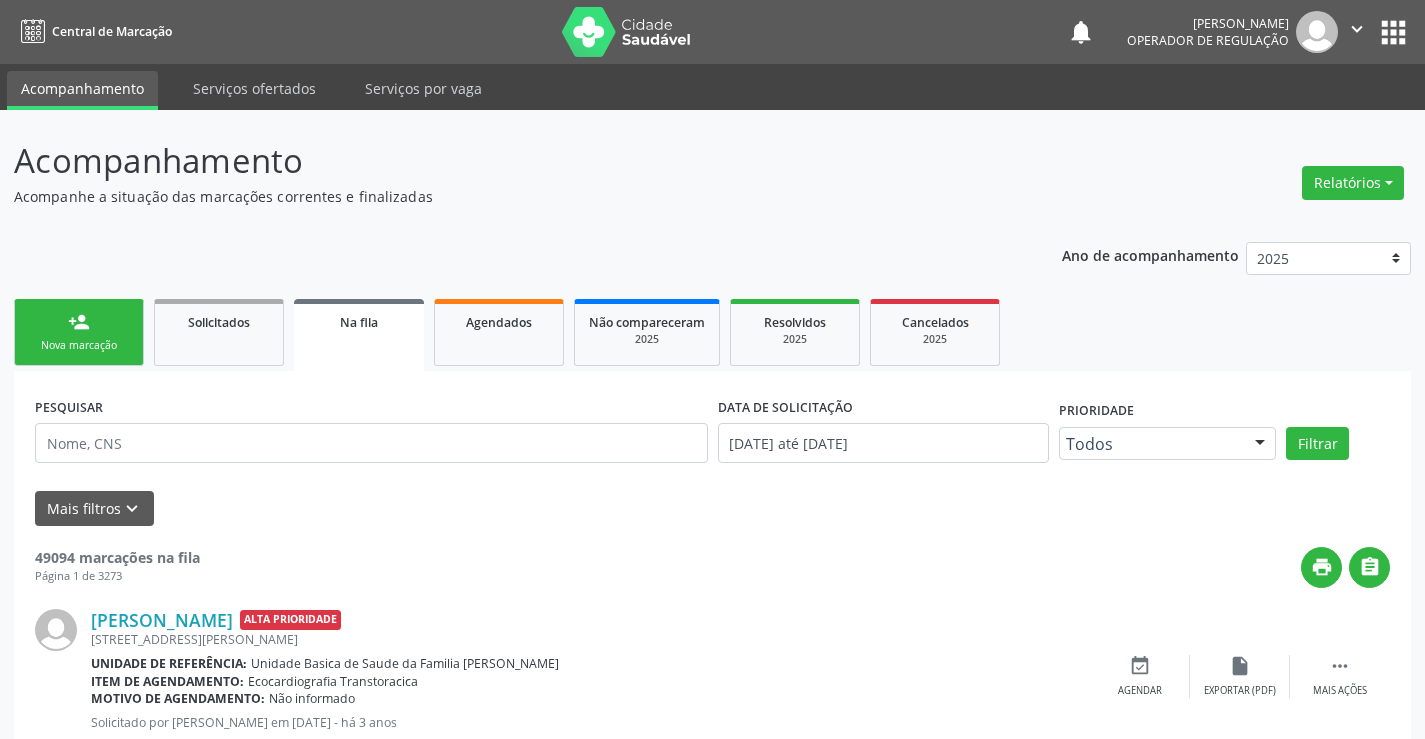 click on "Nova marcação" at bounding box center (79, 345) 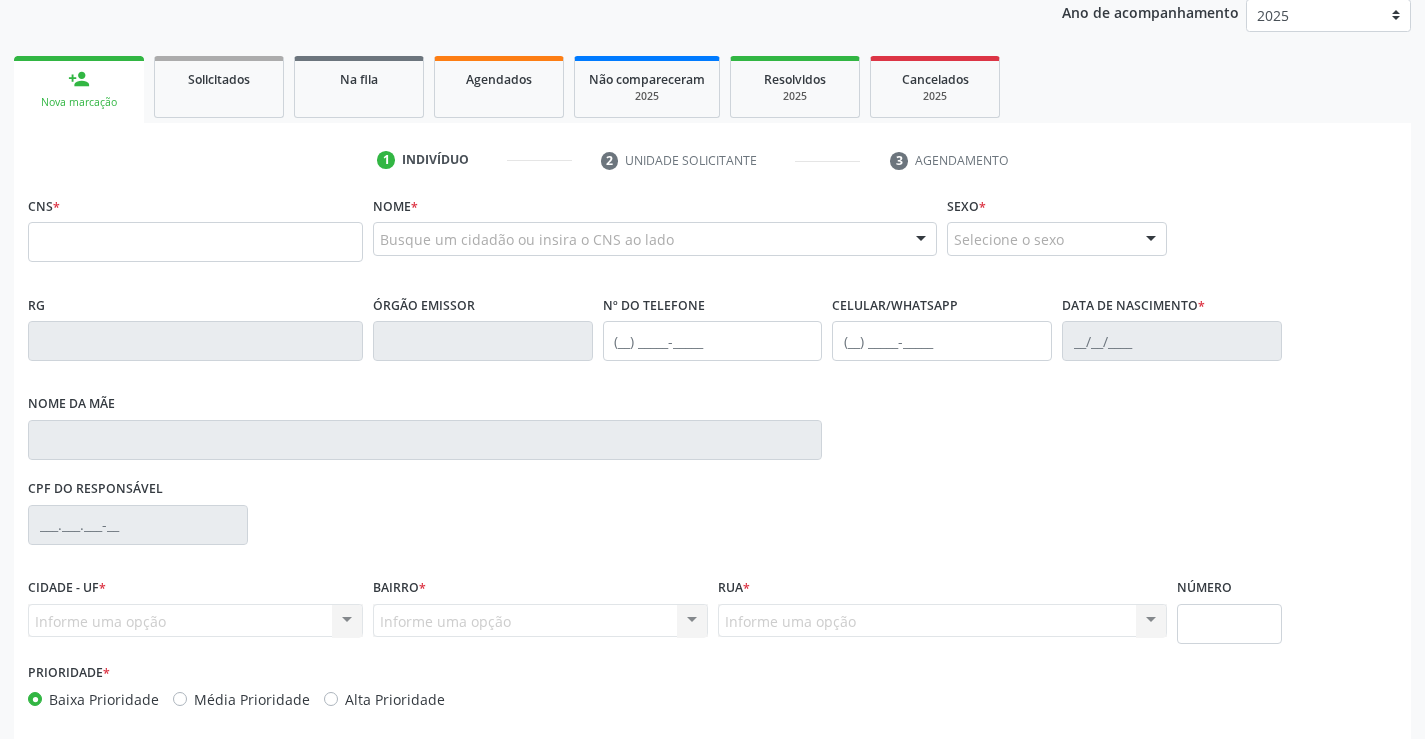scroll, scrollTop: 300, scrollLeft: 0, axis: vertical 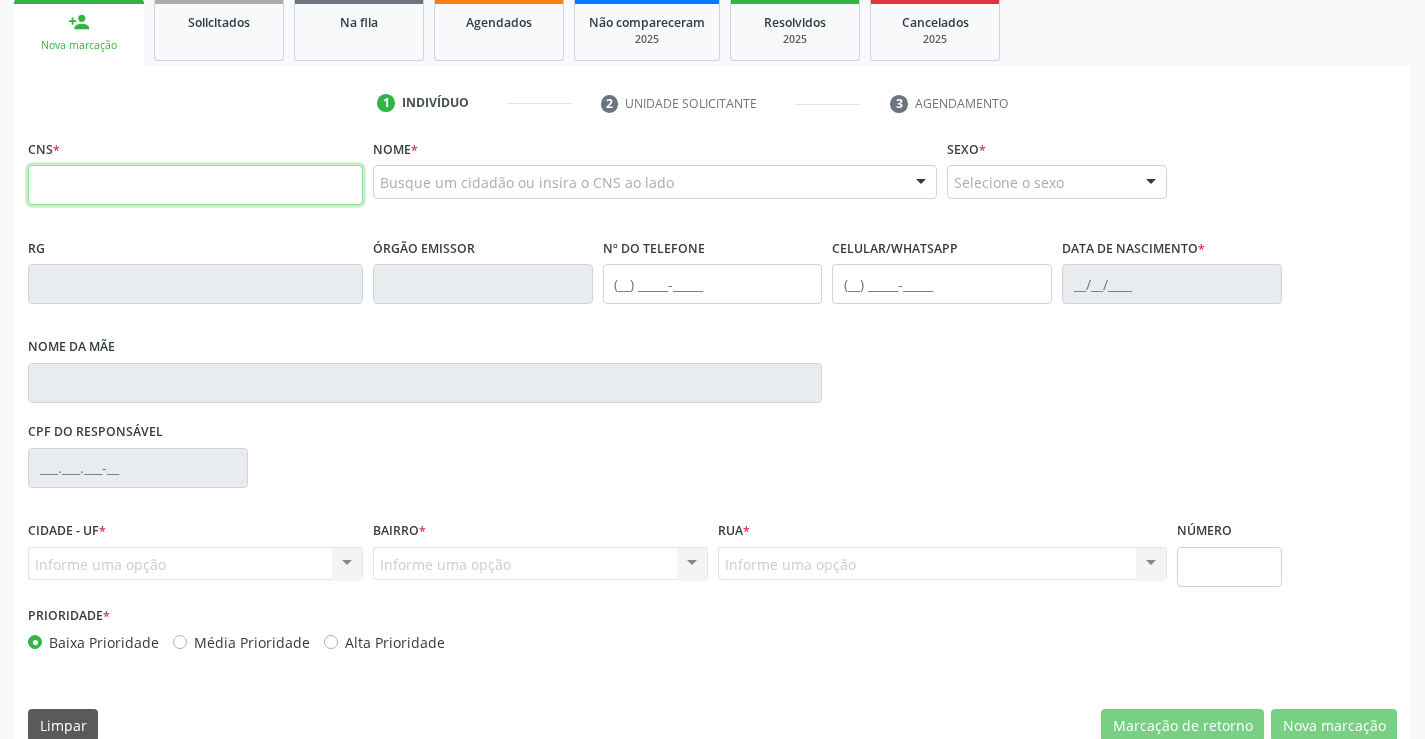 click at bounding box center (195, 185) 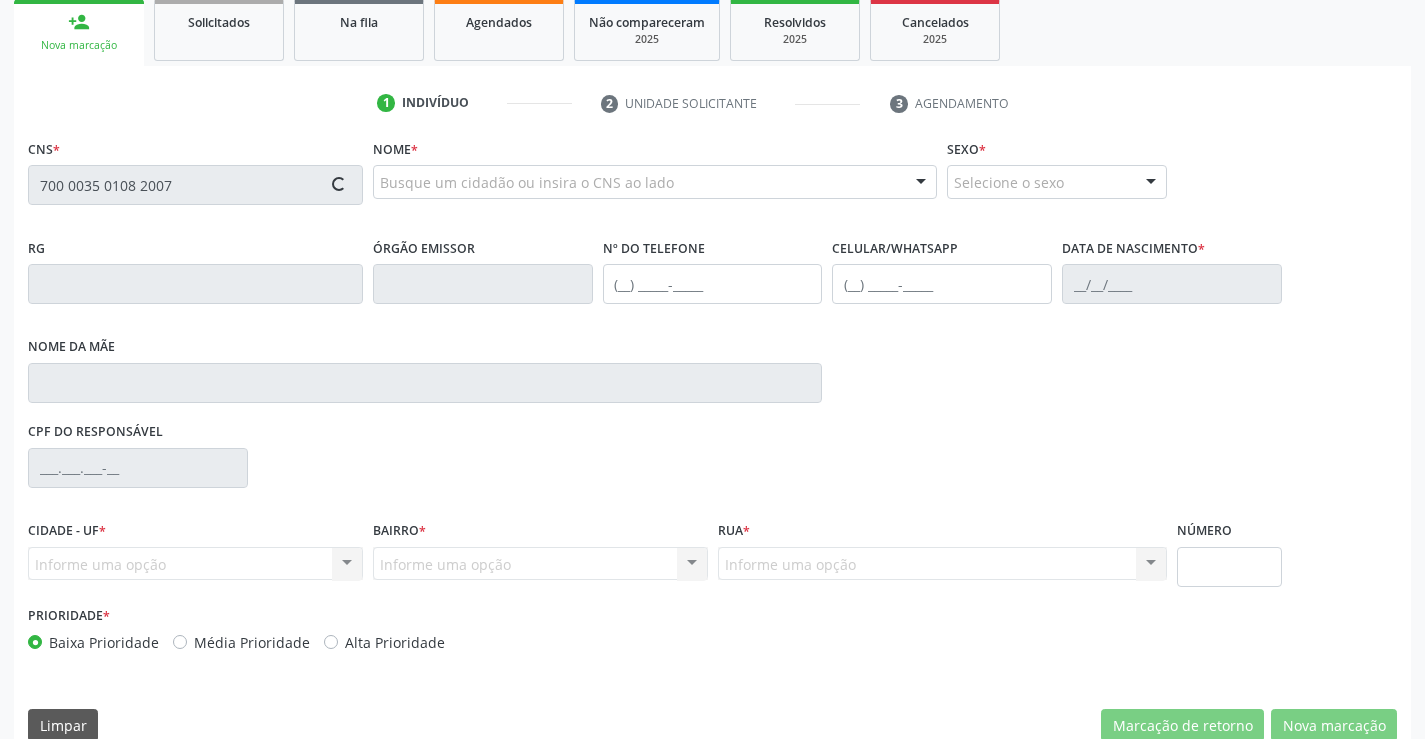 type on "700 0035 0108 2007" 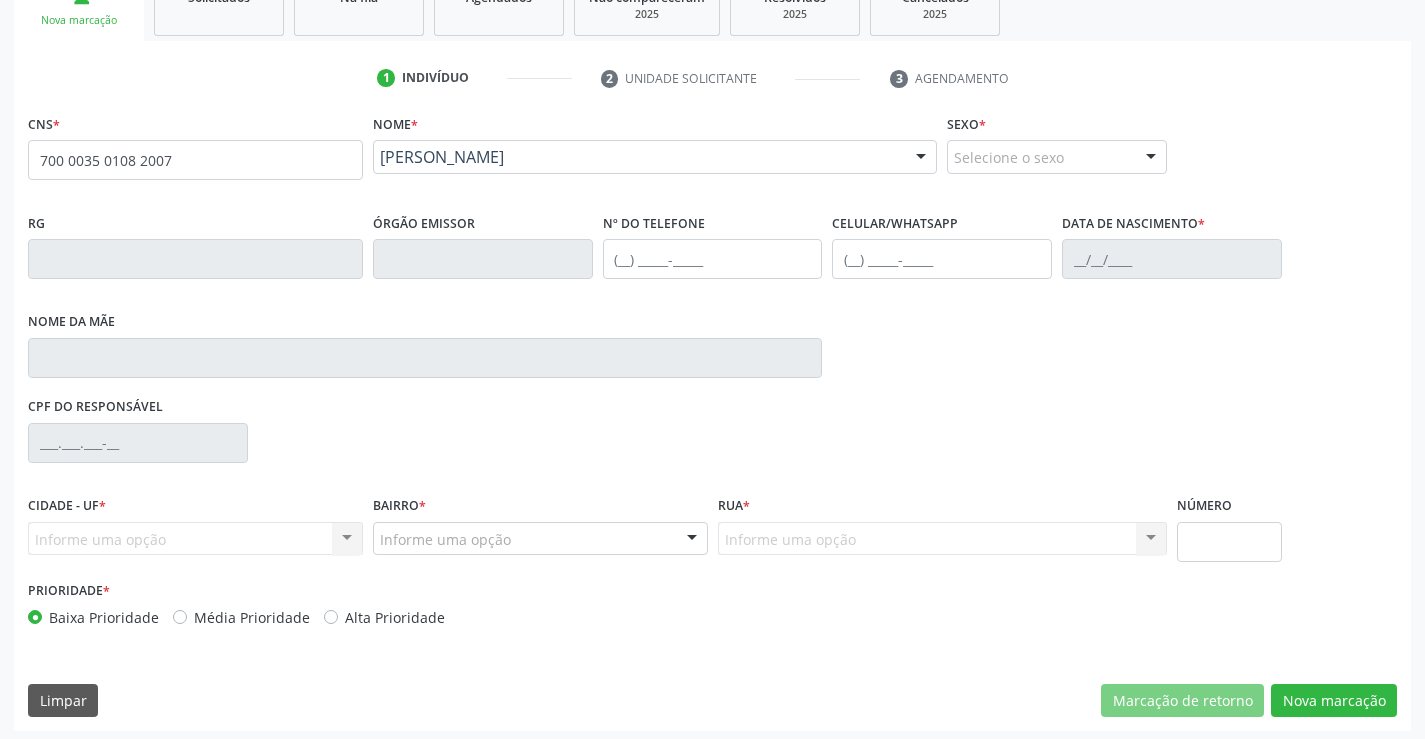 scroll, scrollTop: 331, scrollLeft: 0, axis: vertical 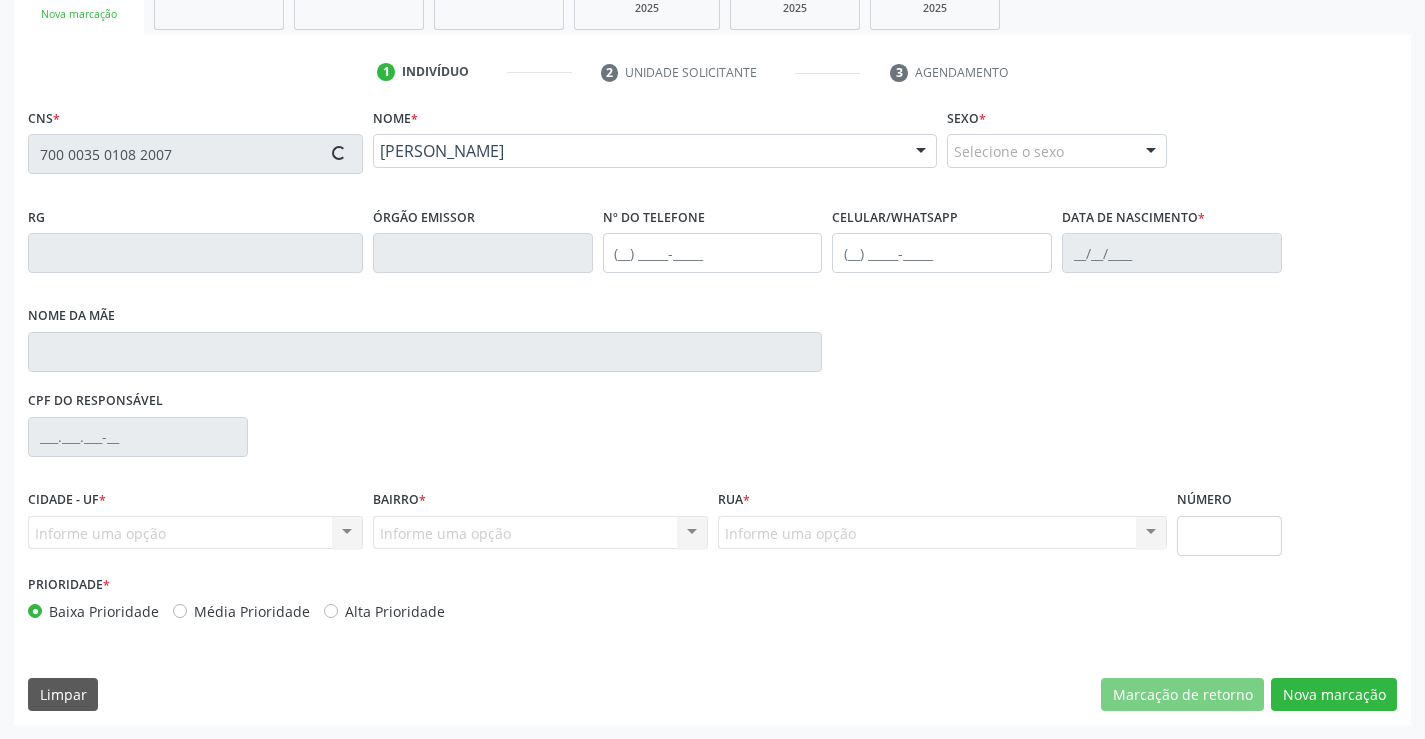 type on "0777513102" 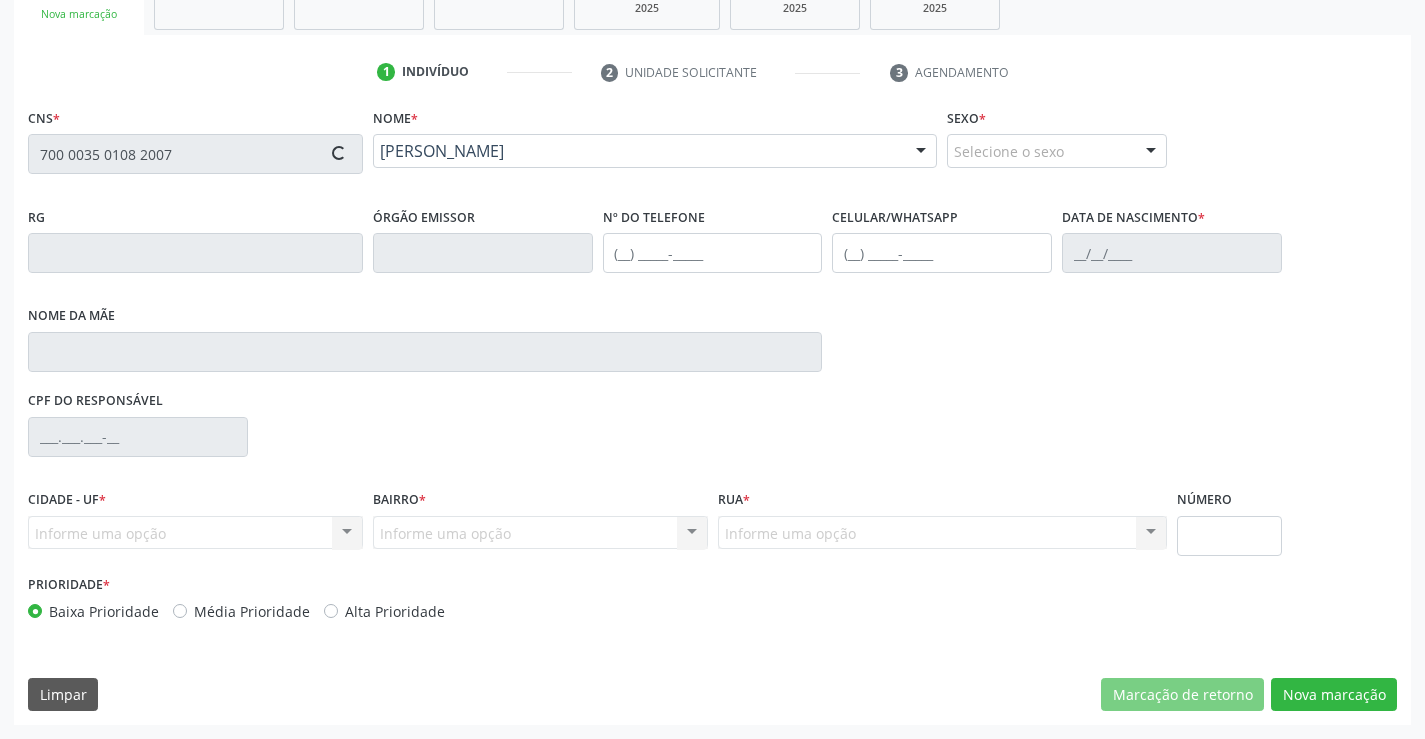type on "(74) 98874-5052" 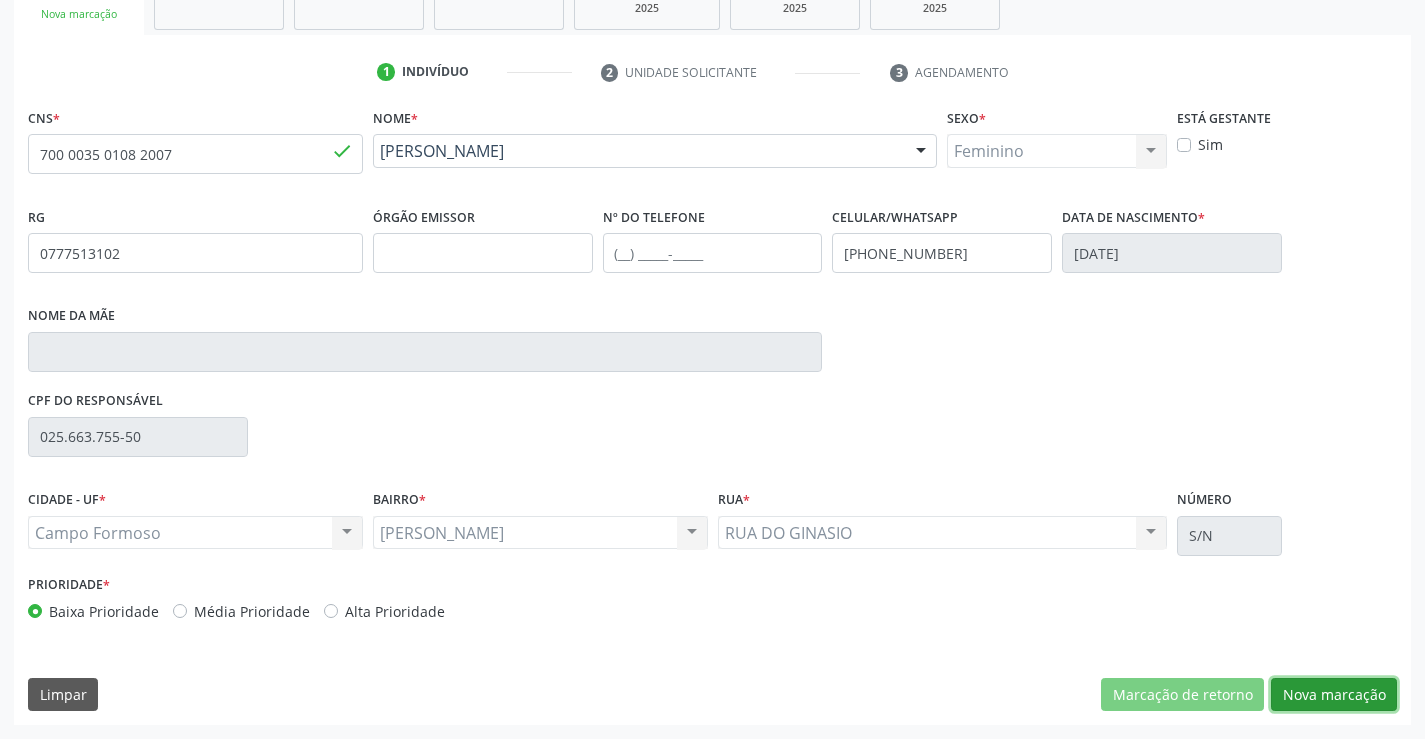 drag, startPoint x: 1314, startPoint y: 699, endPoint x: 1070, endPoint y: 615, distance: 258.05426 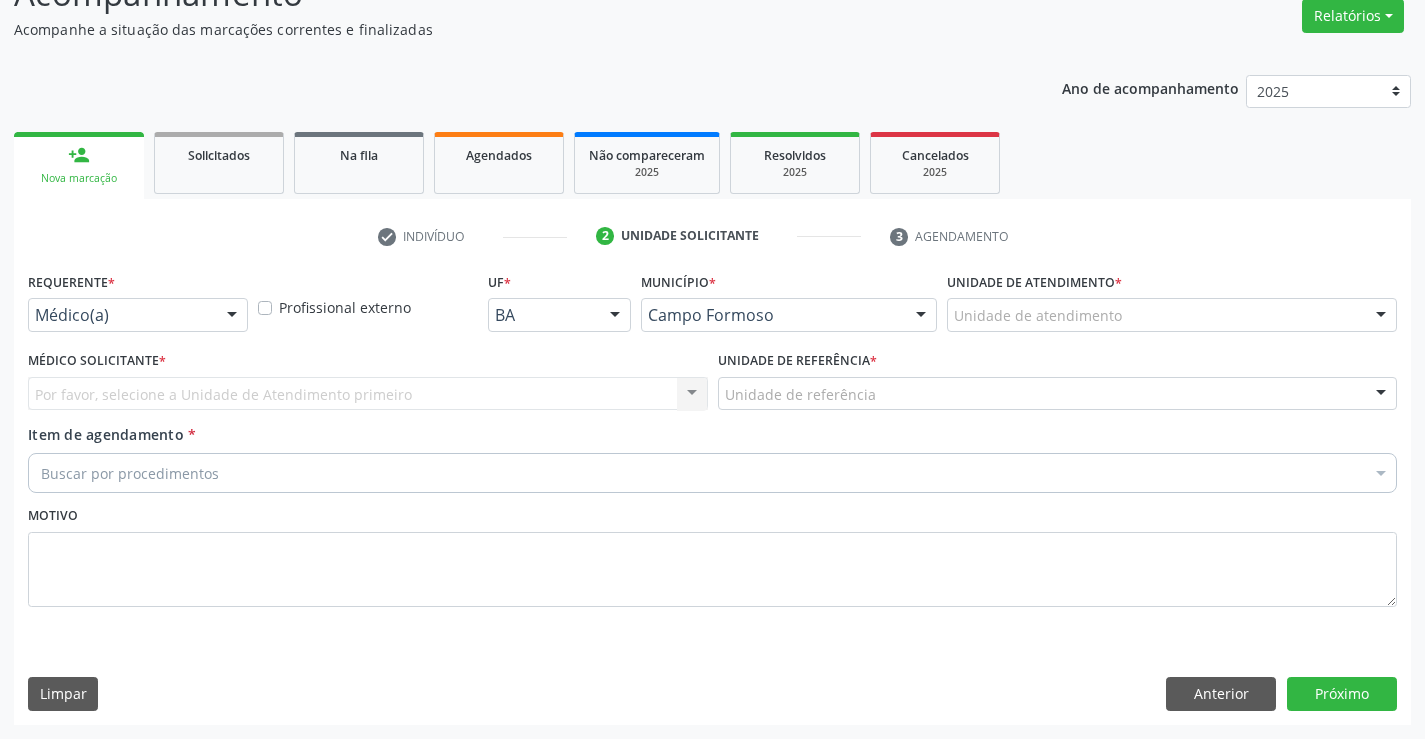 scroll, scrollTop: 167, scrollLeft: 0, axis: vertical 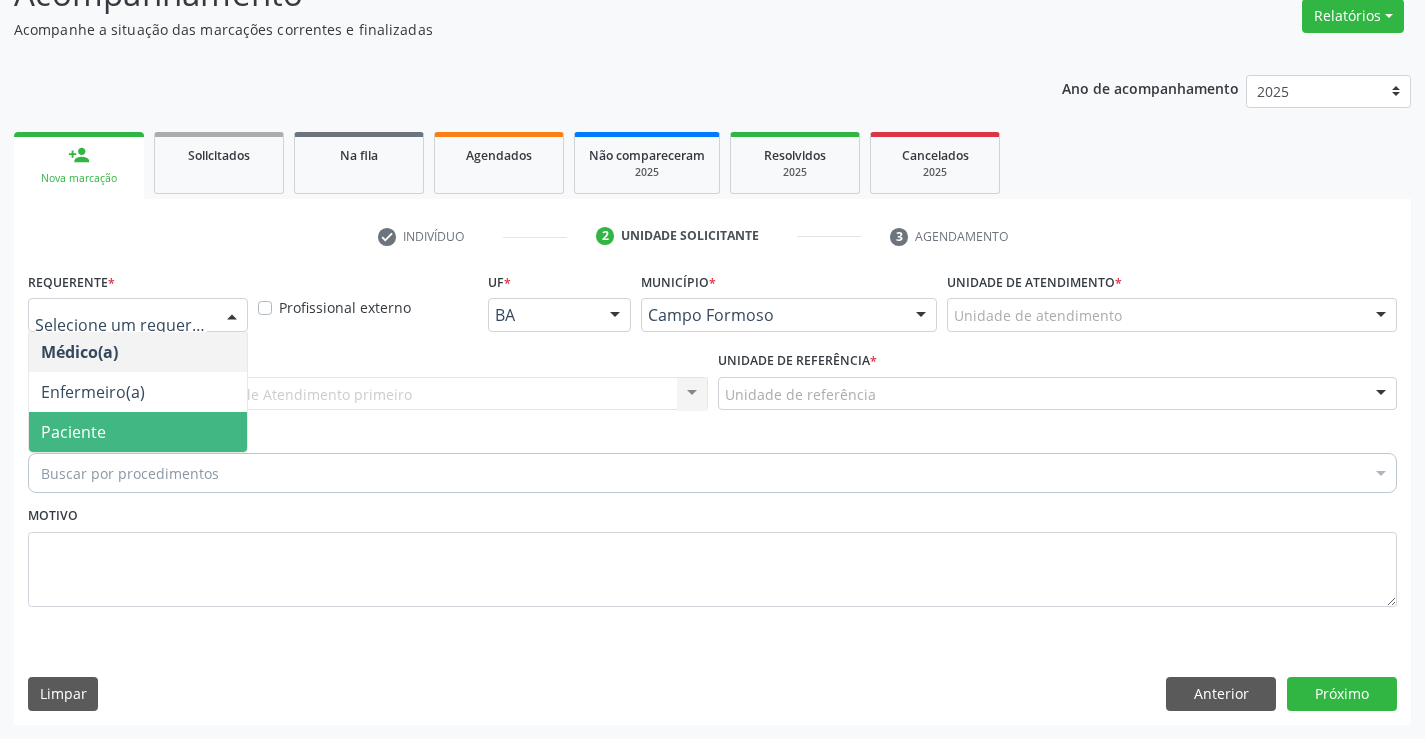click on "Paciente" at bounding box center [138, 432] 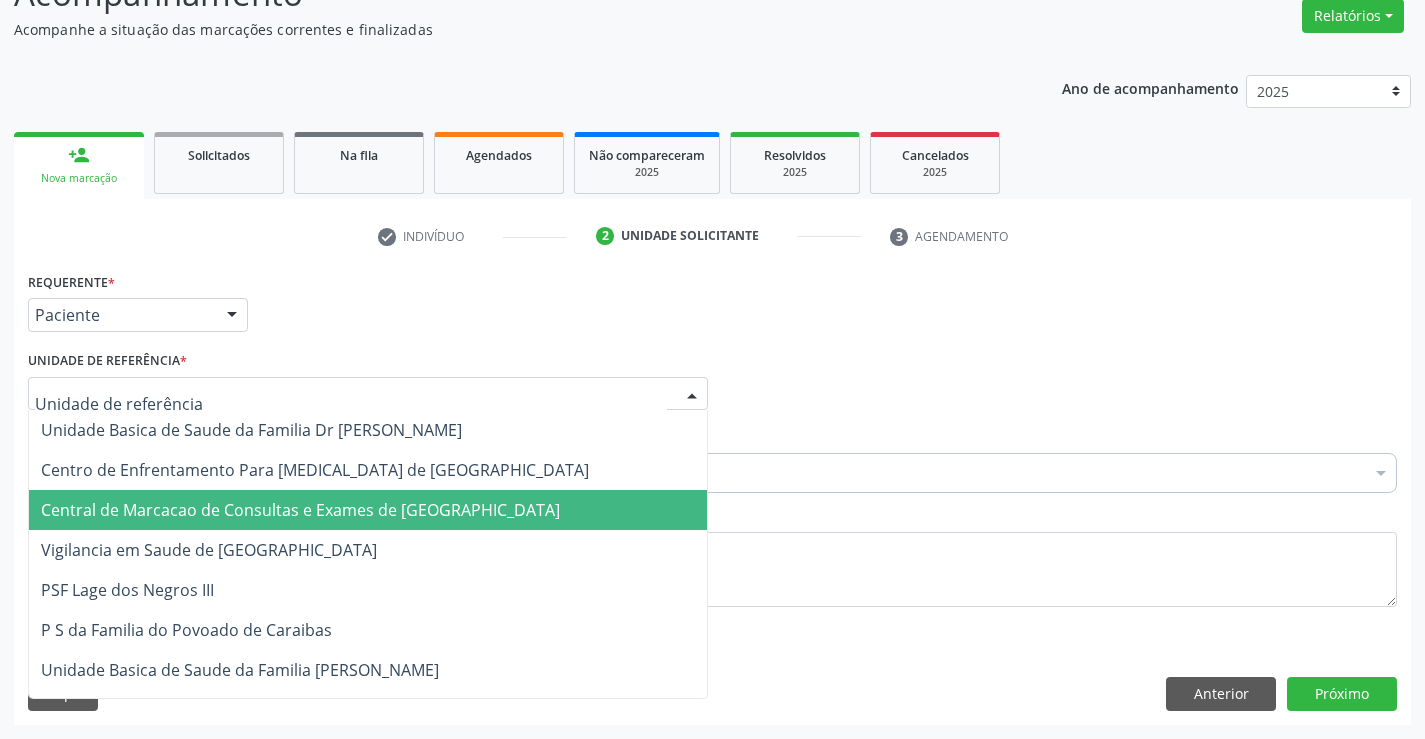 click on "Central de Marcacao de Consultas e Exames de [GEOGRAPHIC_DATA]" at bounding box center [300, 510] 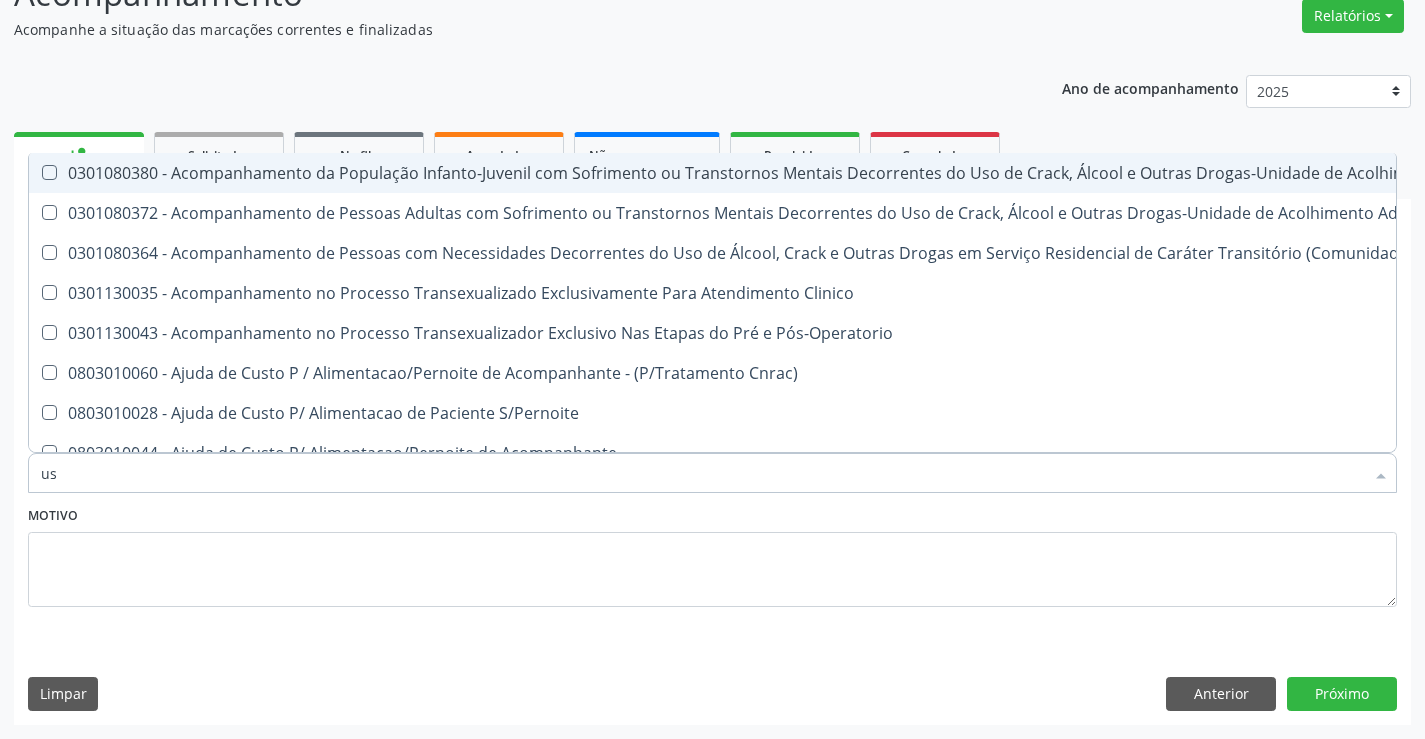 type on "usg" 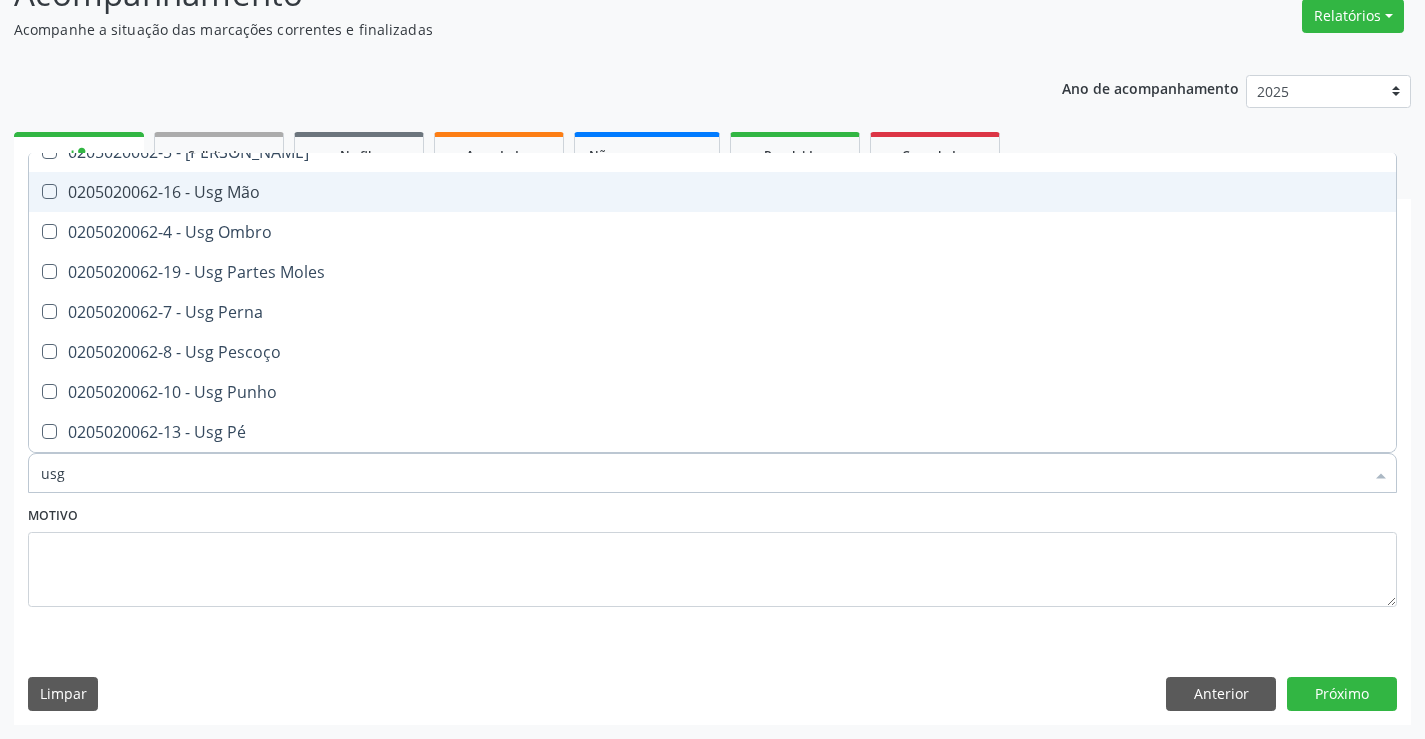 scroll, scrollTop: 461, scrollLeft: 0, axis: vertical 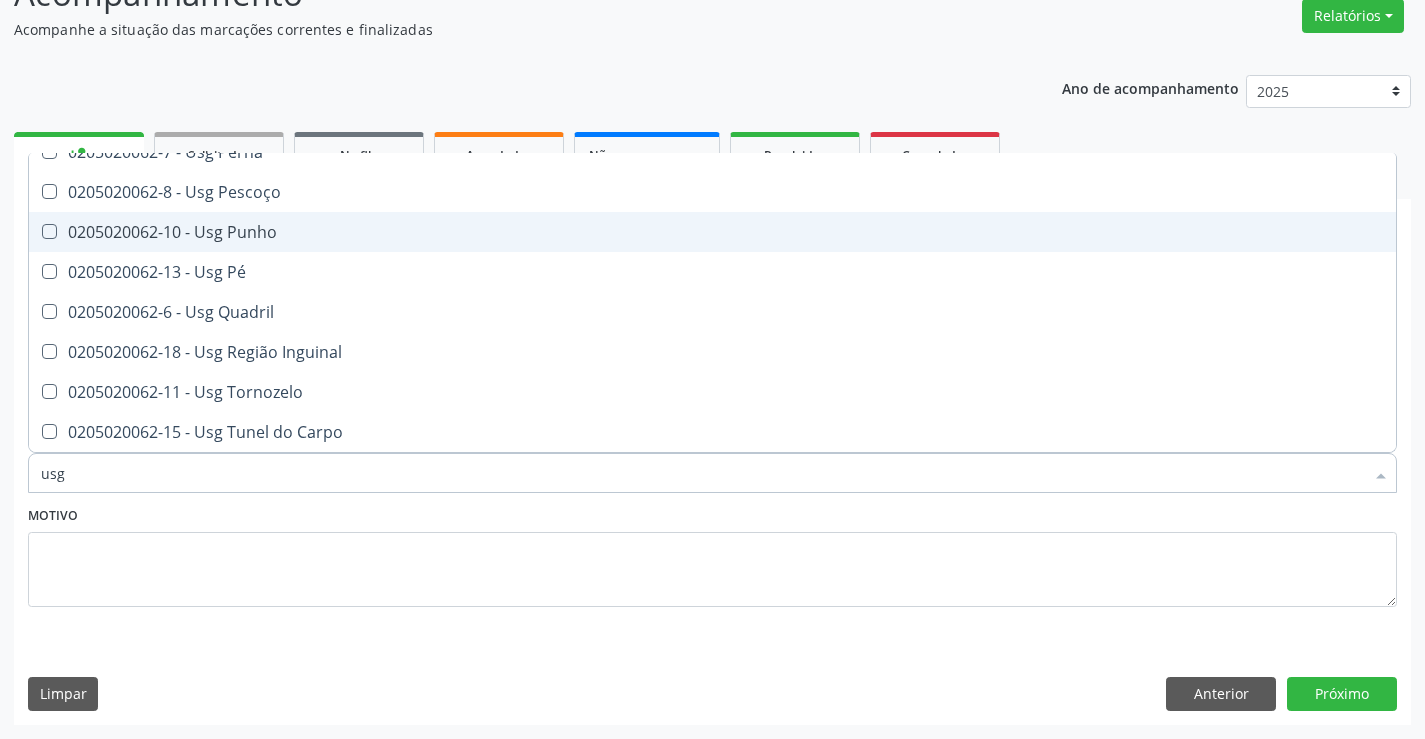 click on "0205020062-10 - Usg Punho" at bounding box center (712, 232) 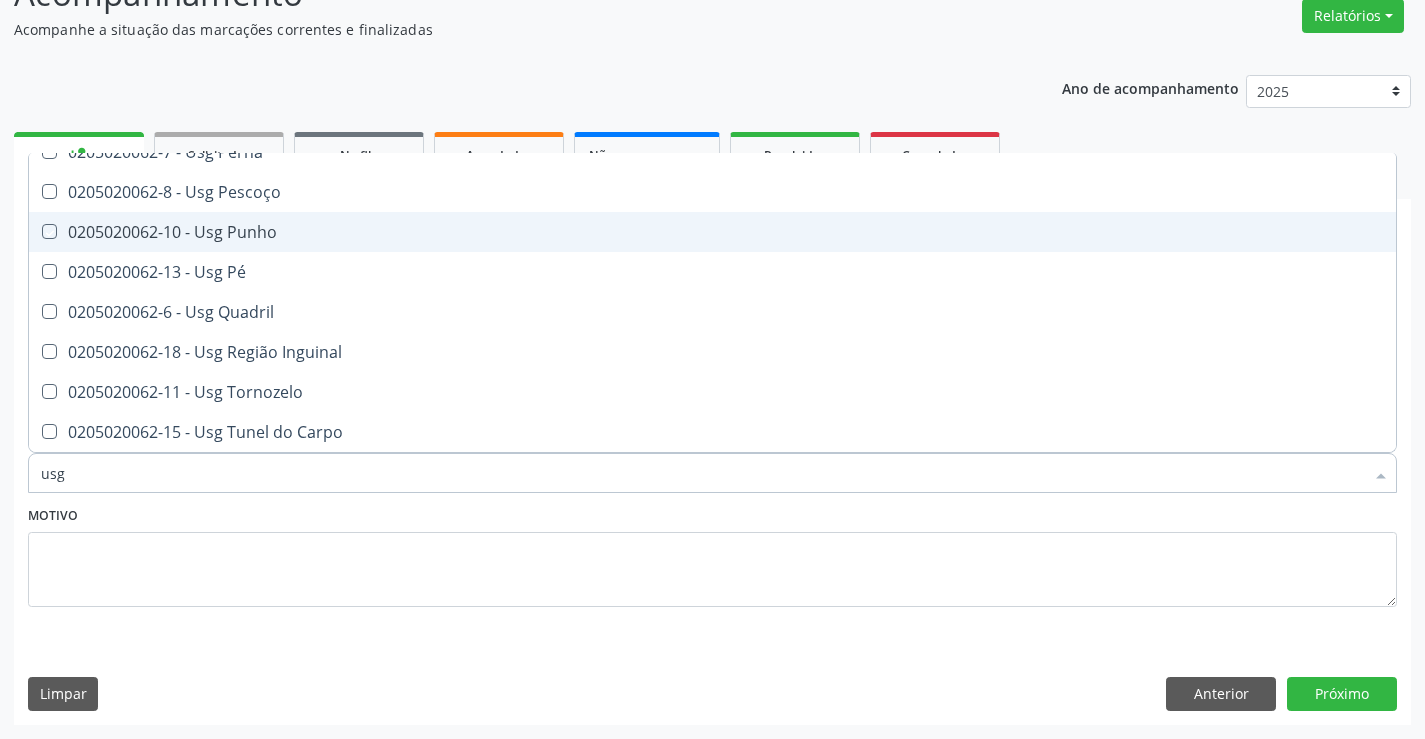 checkbox on "true" 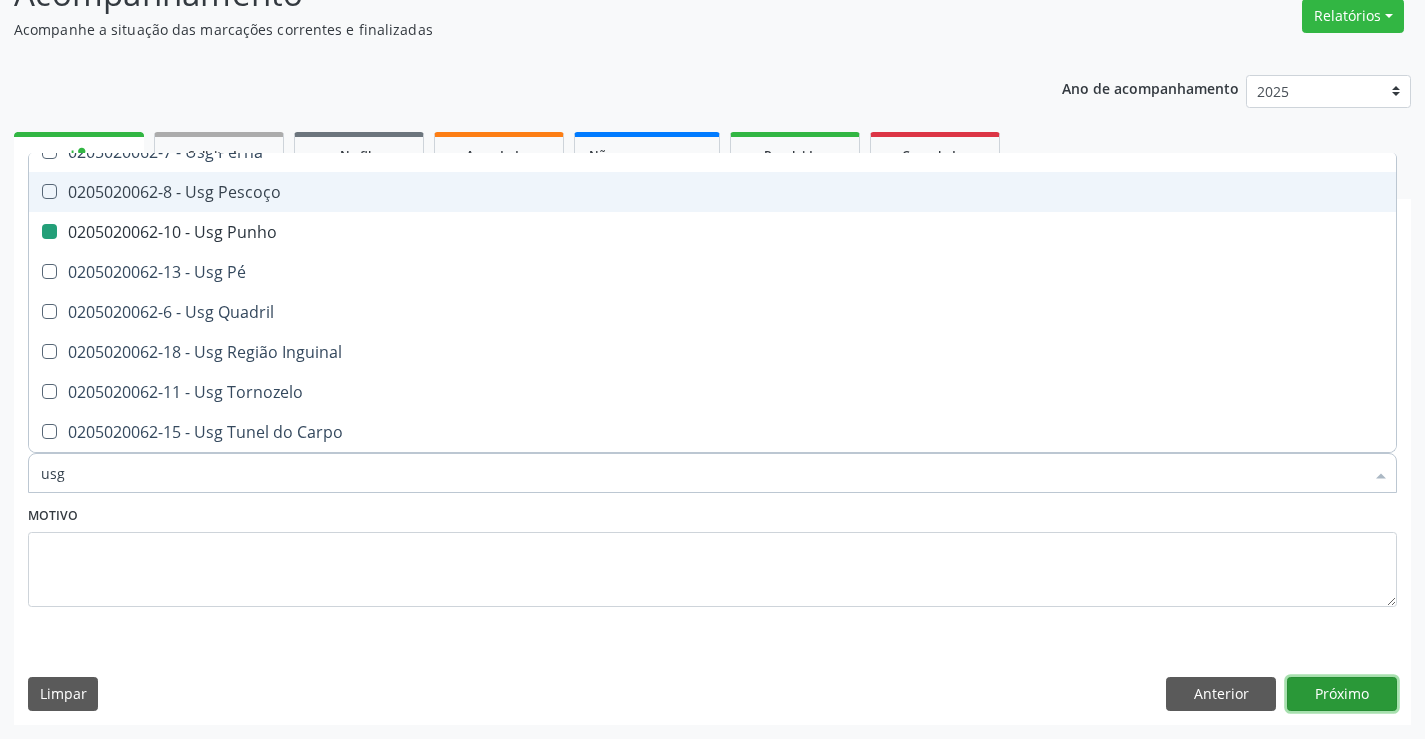 click on "Próximo" at bounding box center [1342, 694] 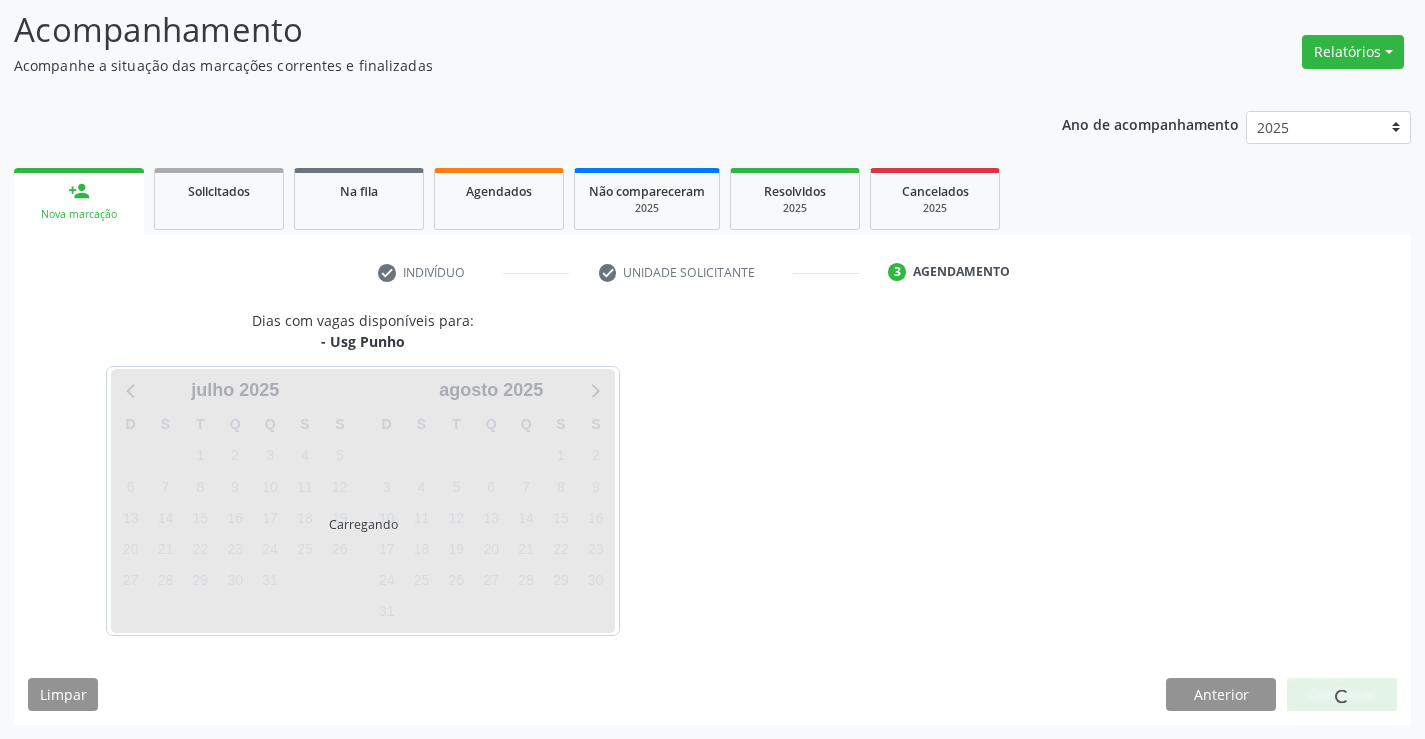 scroll, scrollTop: 131, scrollLeft: 0, axis: vertical 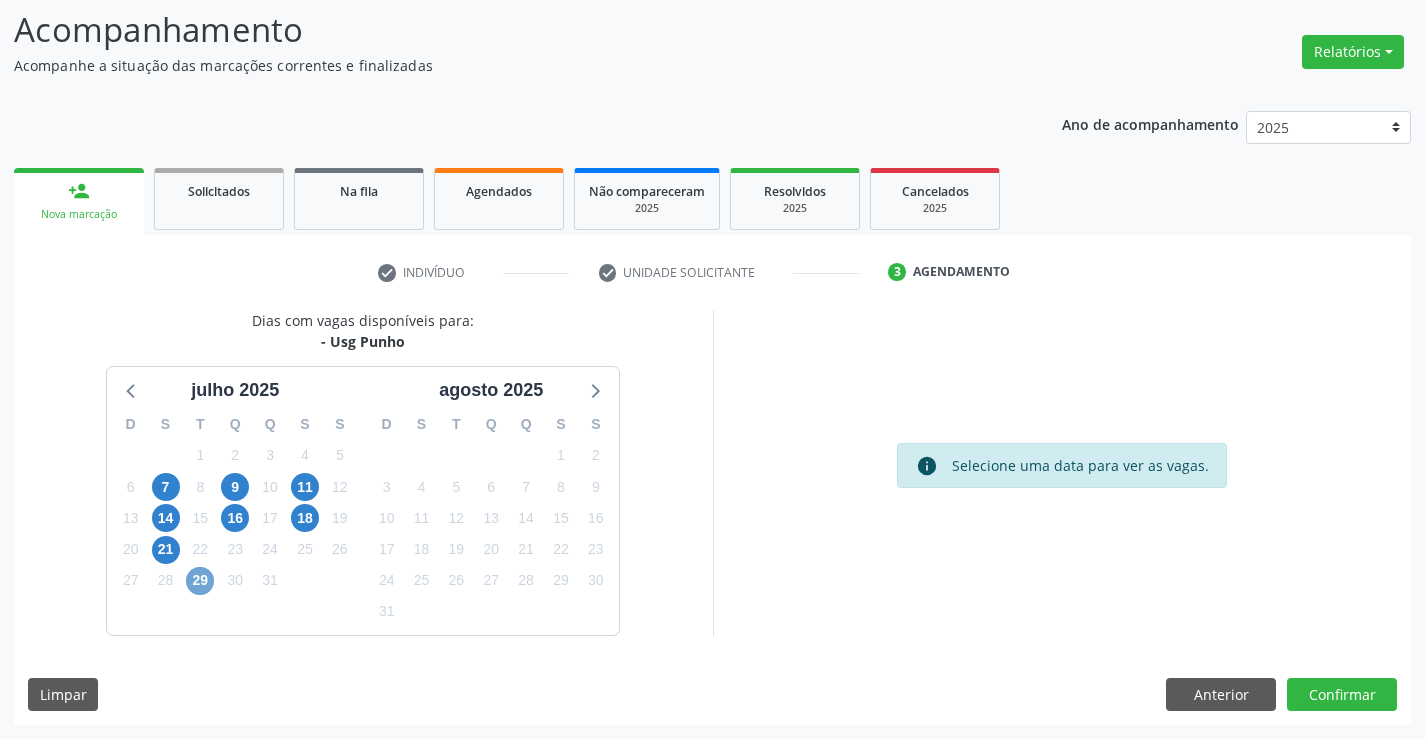 click on "29" at bounding box center (200, 581) 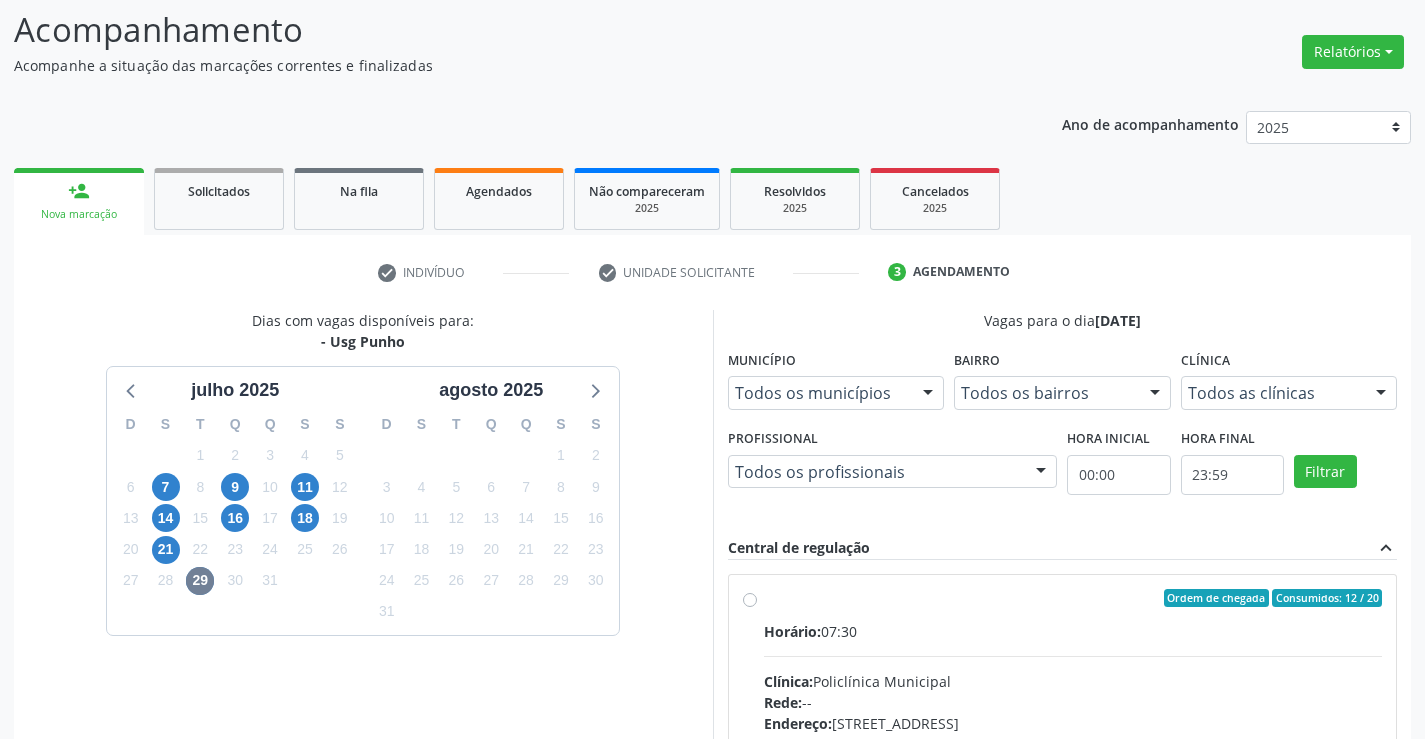click on "Ordem de chegada
Consumidos: 12 / 20
Horário:   07:30
Clínica:  Policlínica Municipal
Rede:
--
Endereço:   Predio, nº 386, Centro, Campo Formoso - BA
Telefone:   (74) 6451312
Profissional:
Italo Goncalves da Silva
Informações adicionais sobre o atendimento
Idade de atendimento:
de 0 a 120 anos
Gênero(s) atendido(s):
Masculino e Feminino
Informações adicionais:
--" at bounding box center (1073, 742) 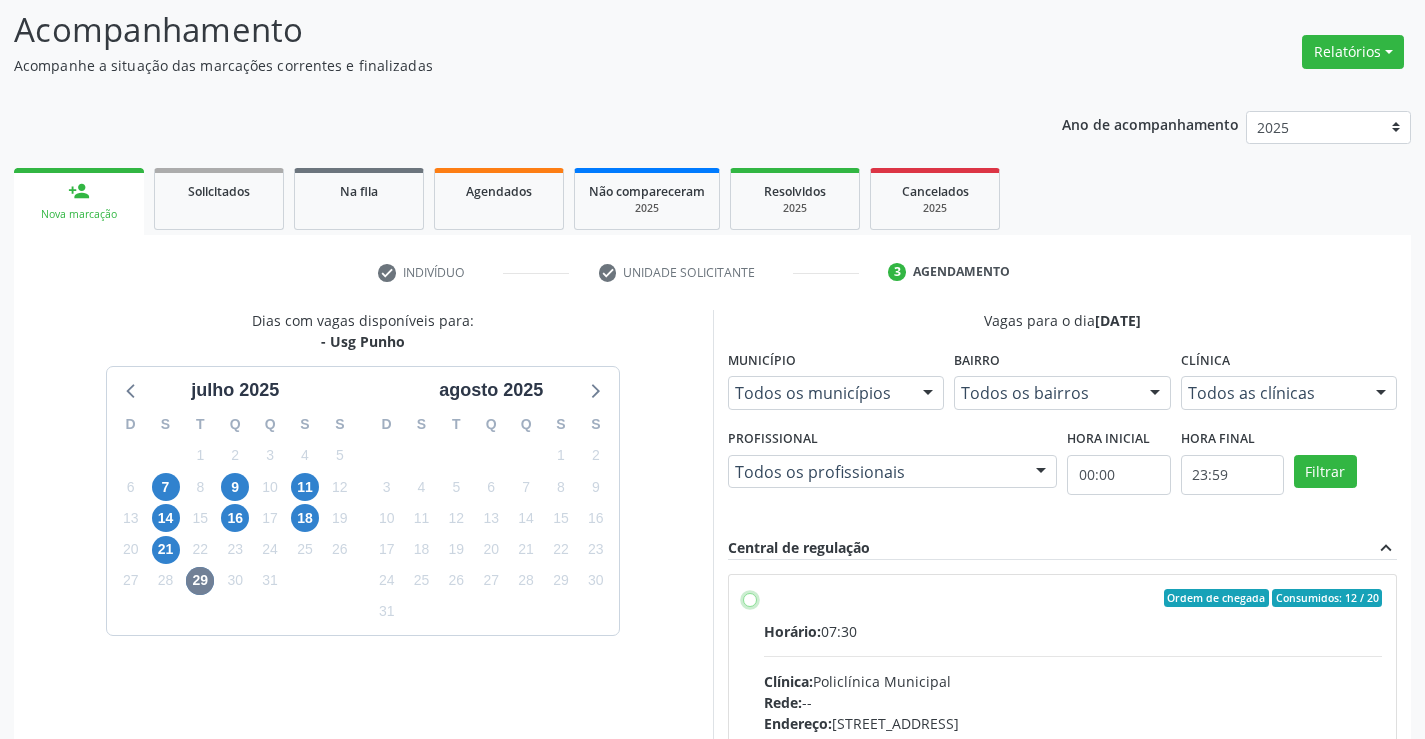 click on "Ordem de chegada
Consumidos: 12 / 20
Horário:   07:30
Clínica:  Policlínica Municipal
Rede:
--
Endereço:   Predio, nº 386, Centro, Campo Formoso - BA
Telefone:   (74) 6451312
Profissional:
Italo Goncalves da Silva
Informações adicionais sobre o atendimento
Idade de atendimento:
de 0 a 120 anos
Gênero(s) atendido(s):
Masculino e Feminino
Informações adicionais:
--" at bounding box center (750, 598) 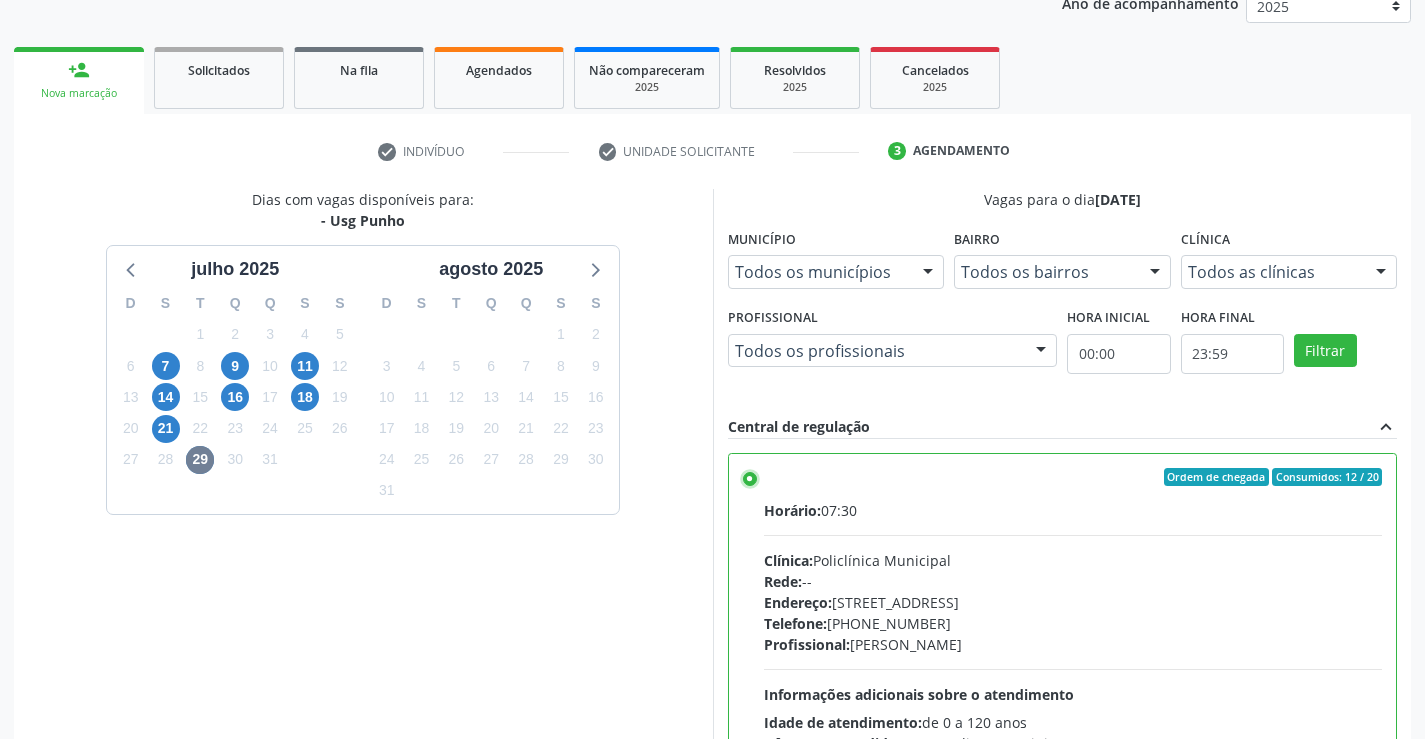 scroll, scrollTop: 456, scrollLeft: 0, axis: vertical 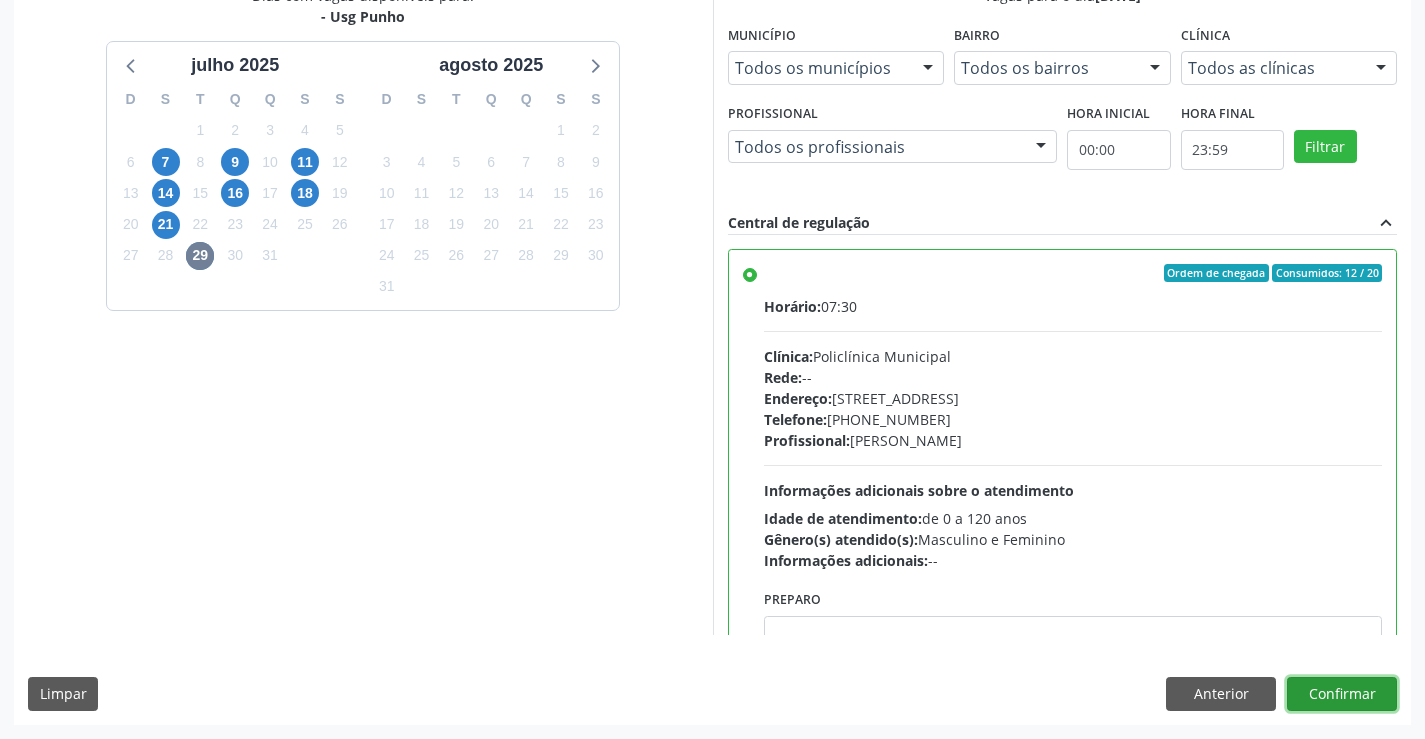 click on "Confirmar" at bounding box center [1342, 694] 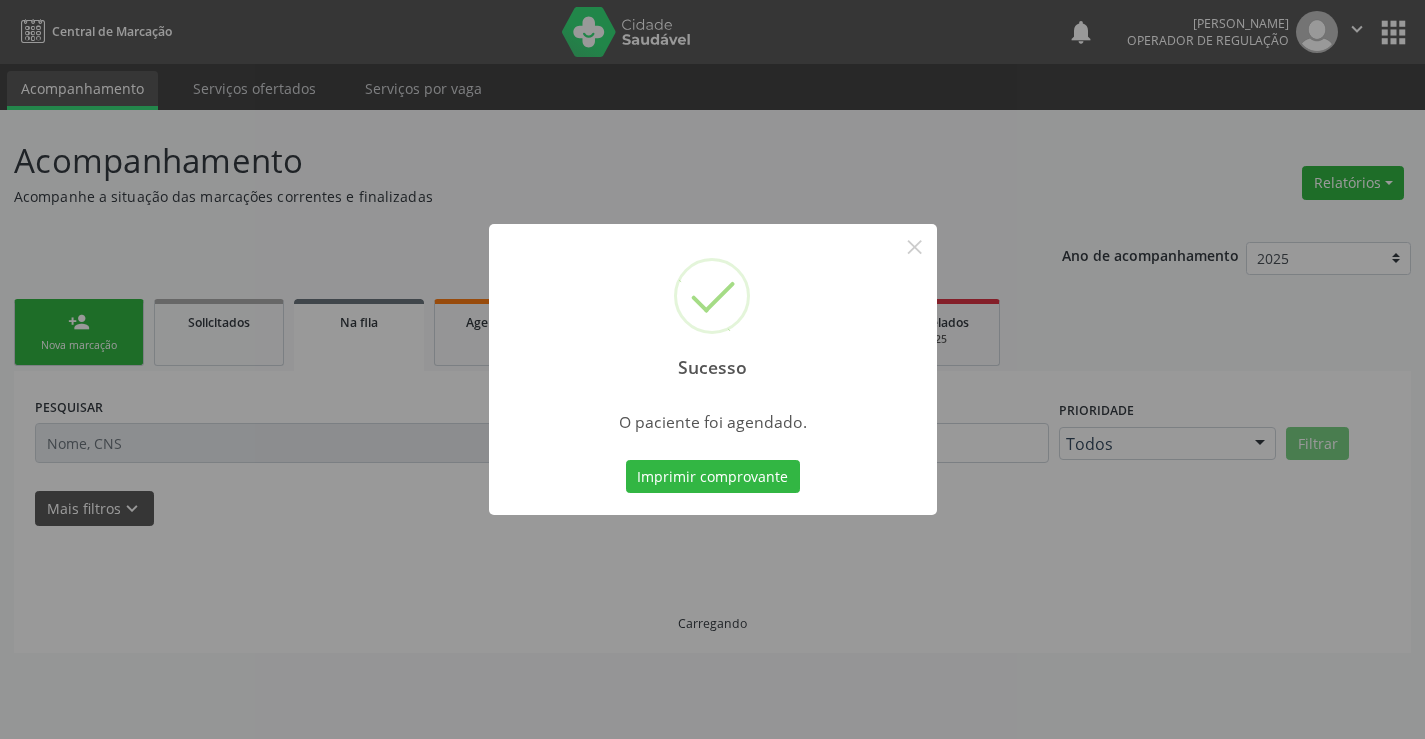 scroll, scrollTop: 0, scrollLeft: 0, axis: both 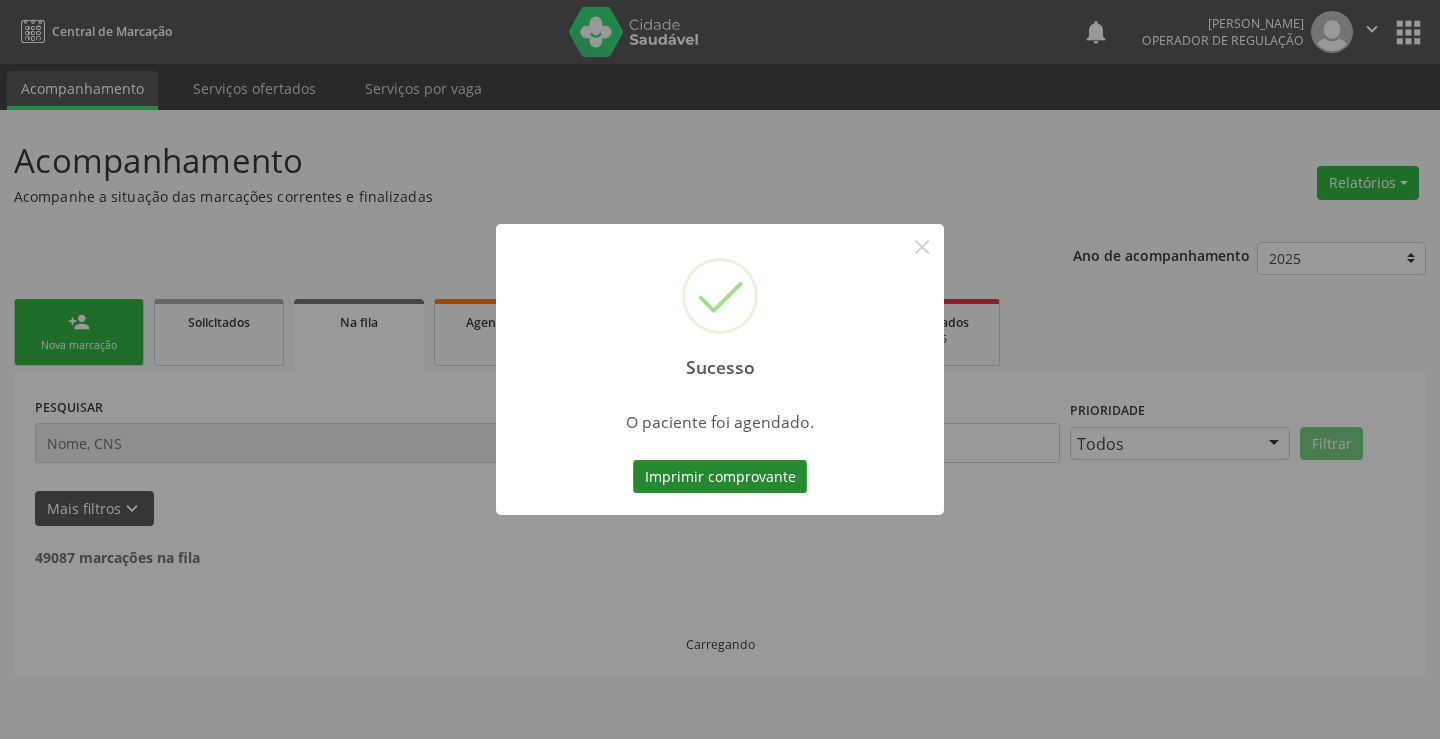 click on "Imprimir comprovante" at bounding box center [720, 477] 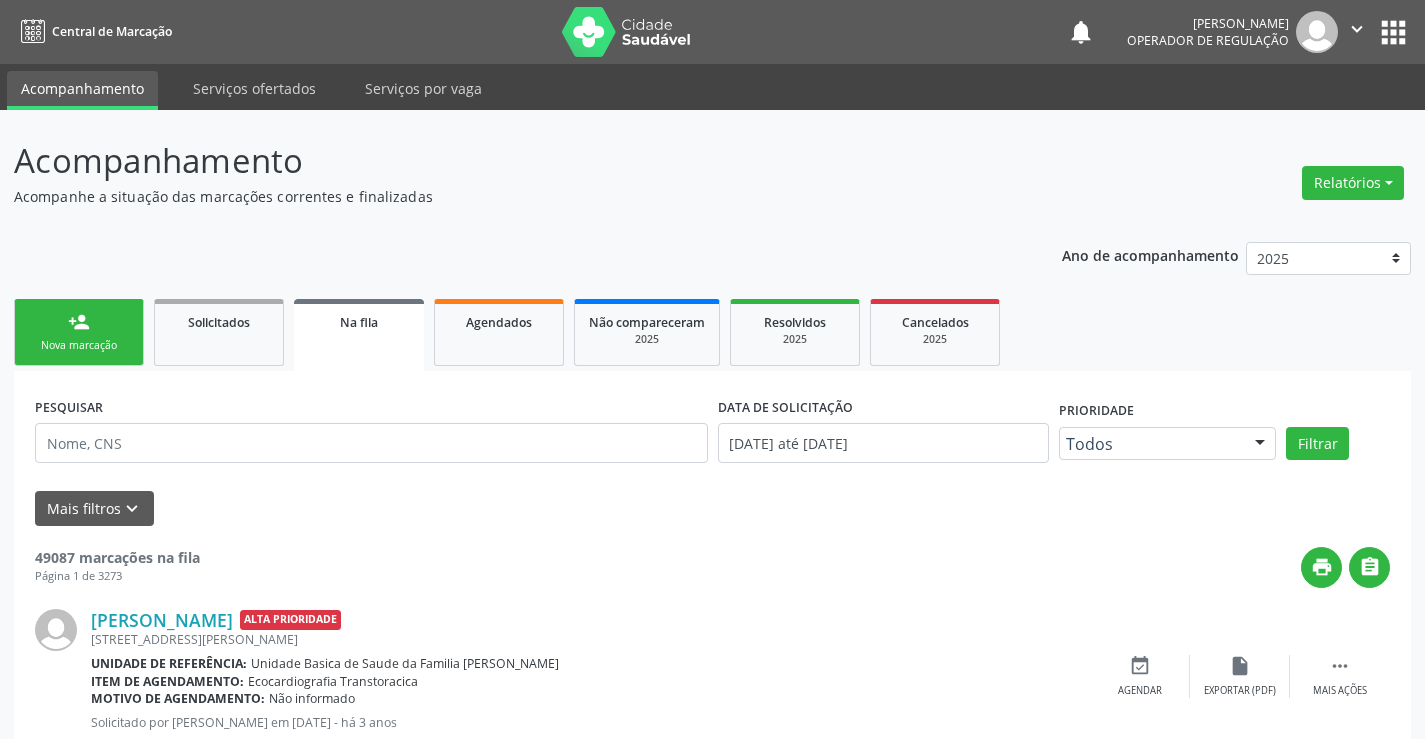 click on "person_add
Nova marcação" at bounding box center [79, 332] 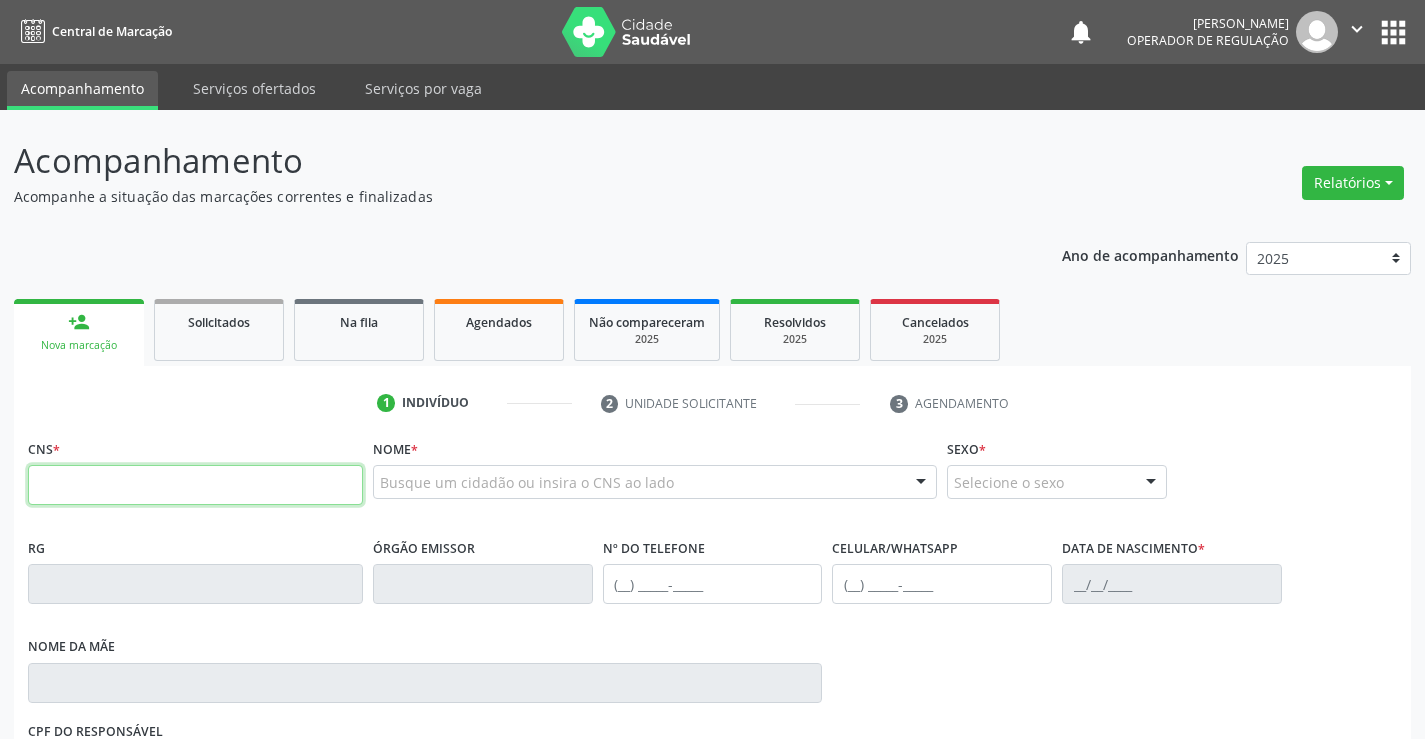 drag, startPoint x: 197, startPoint y: 482, endPoint x: 209, endPoint y: 484, distance: 12.165525 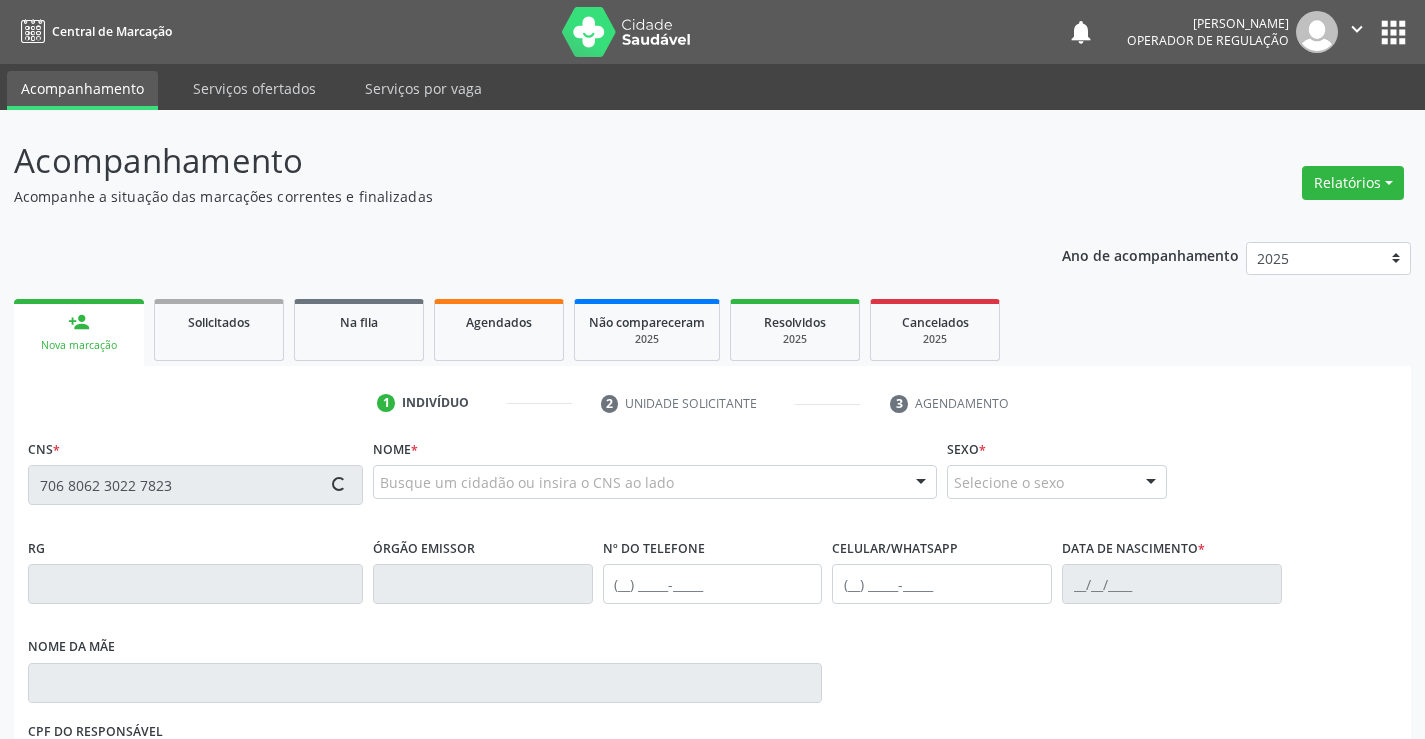 type on "706 8062 3022 7823" 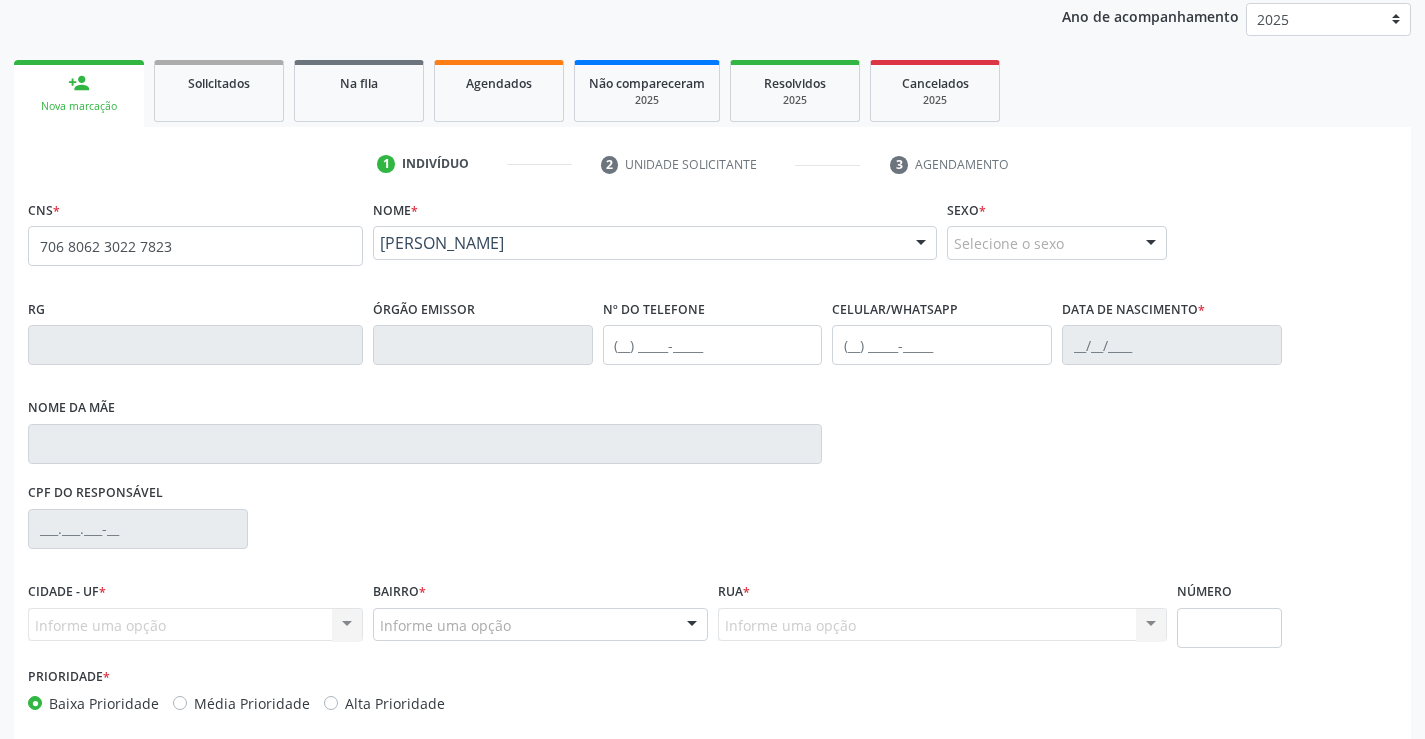 scroll, scrollTop: 331, scrollLeft: 0, axis: vertical 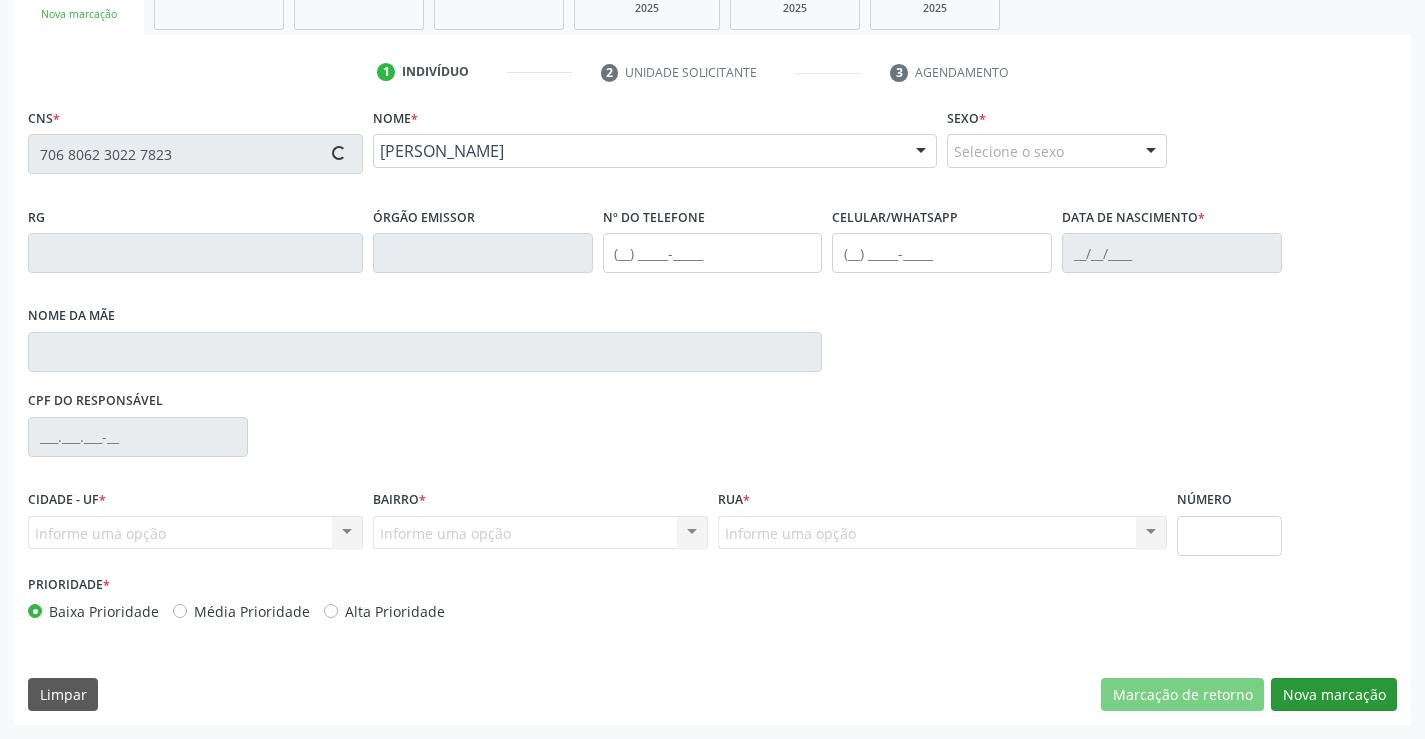 type on "1295218844" 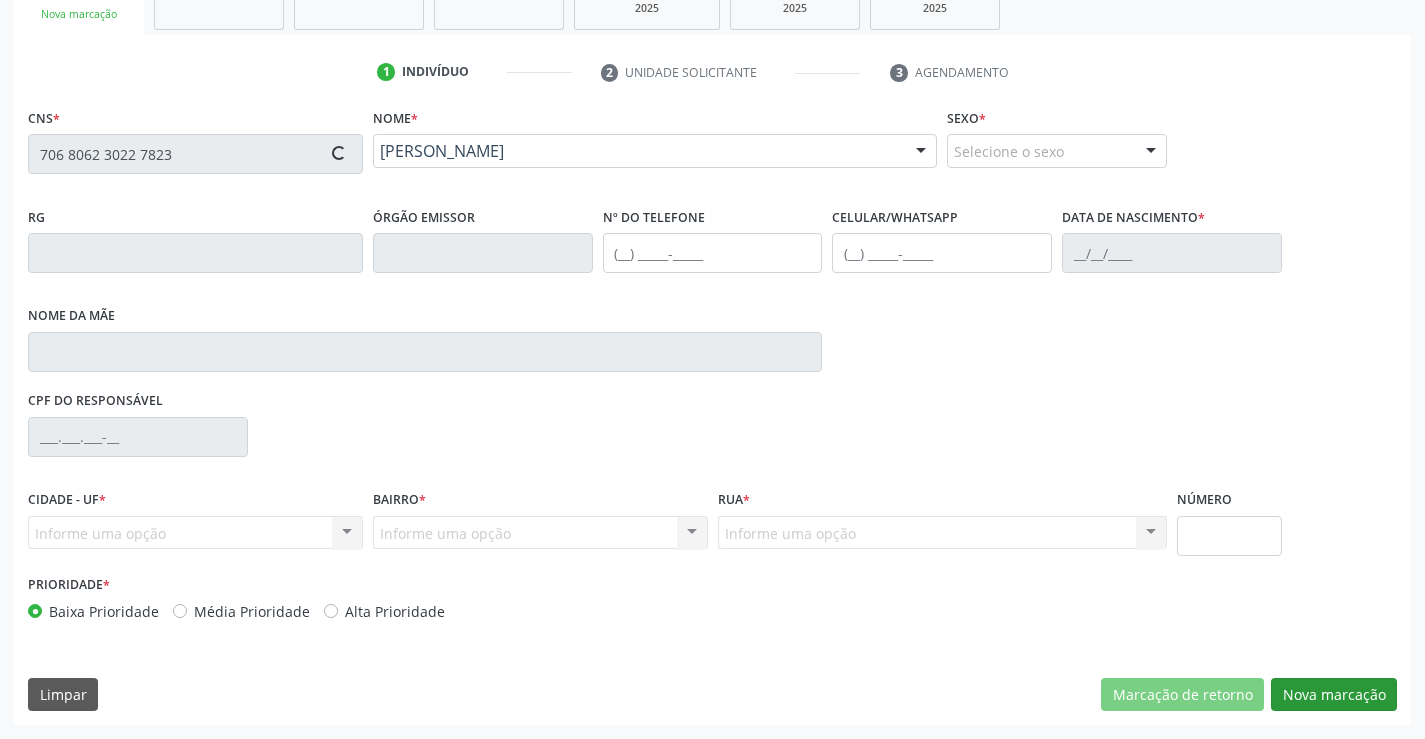 type on "(74) 98121-4706" 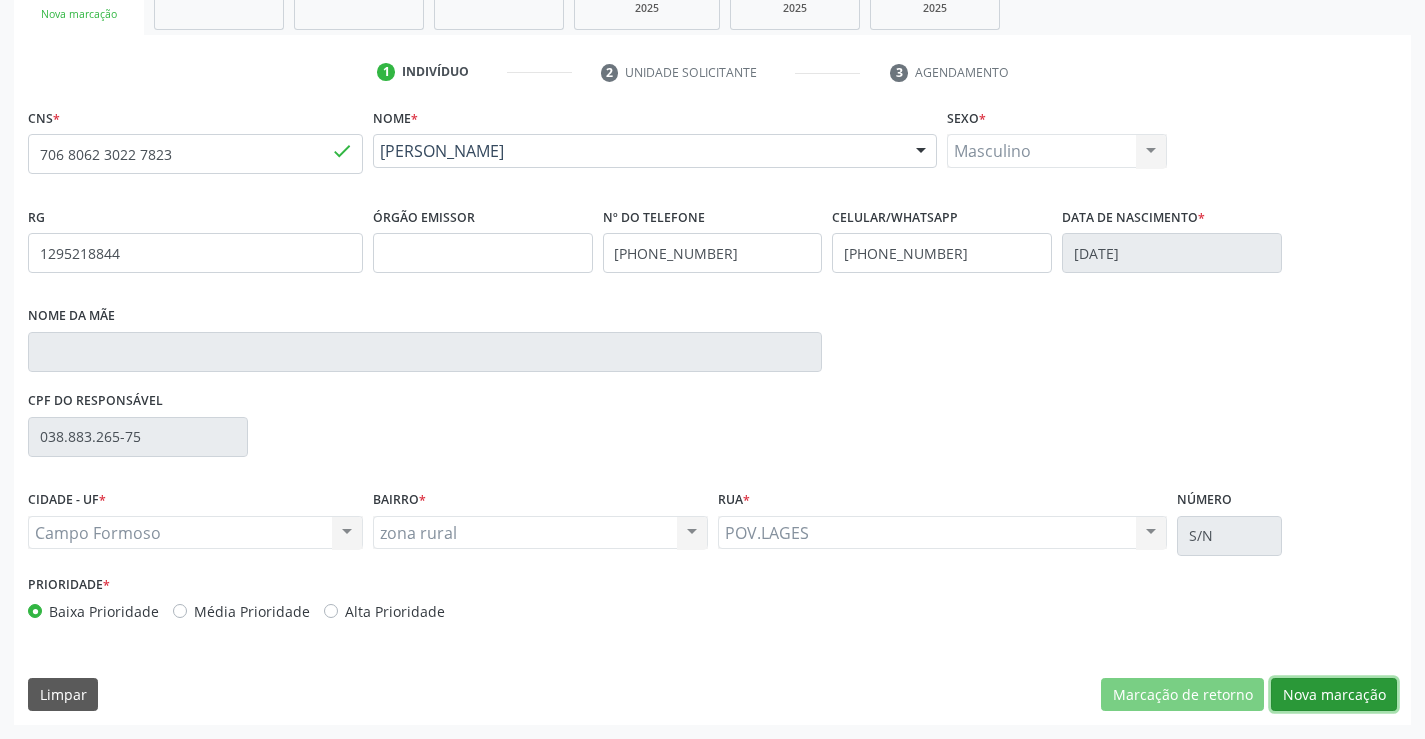 click on "Nova marcação" at bounding box center (1334, 695) 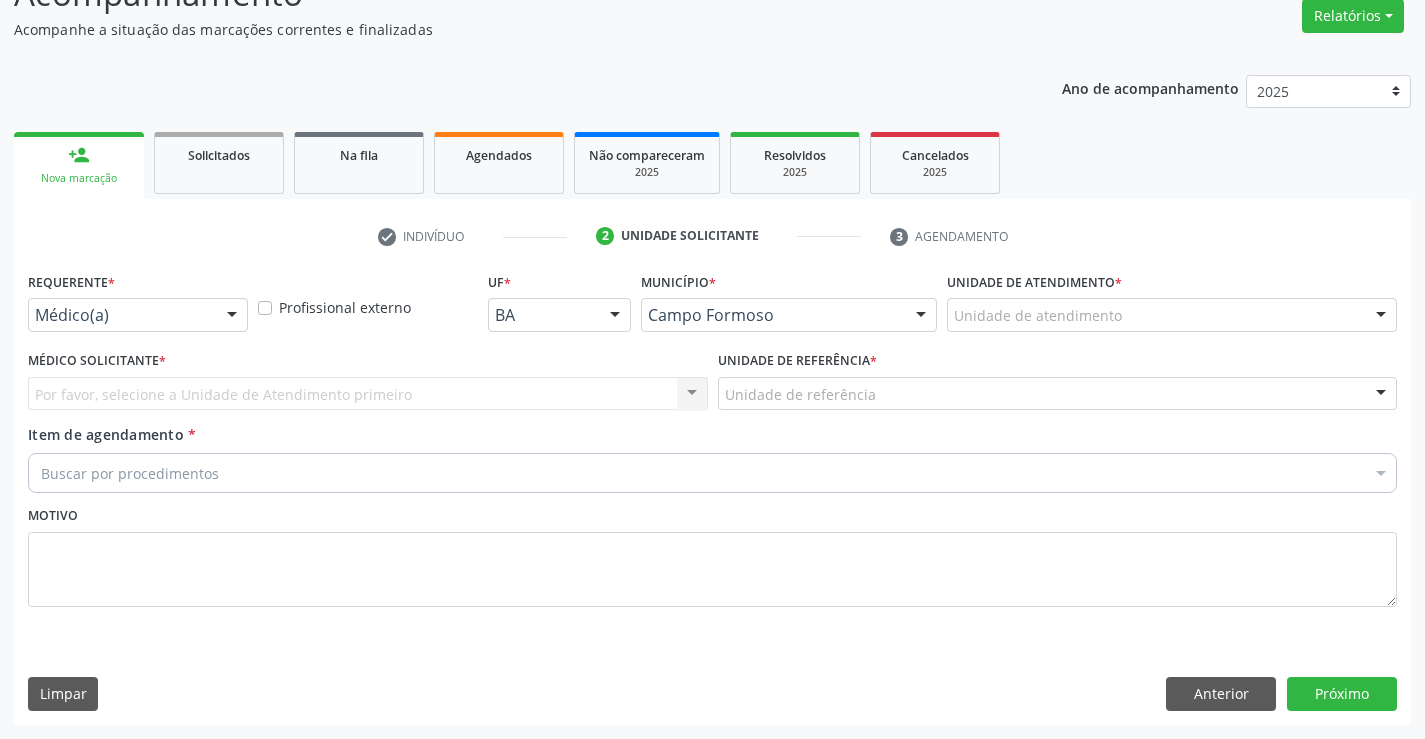 scroll, scrollTop: 167, scrollLeft: 0, axis: vertical 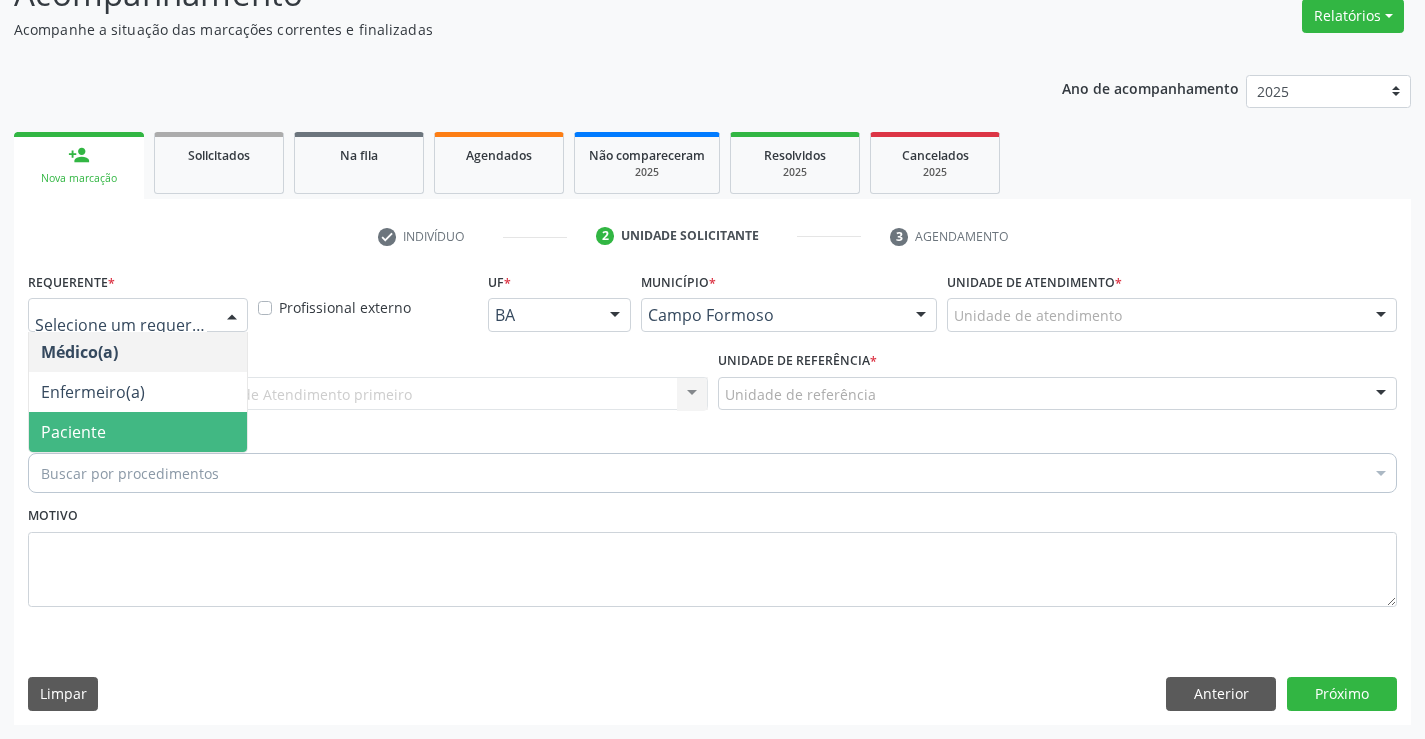 click on "Paciente" at bounding box center (138, 432) 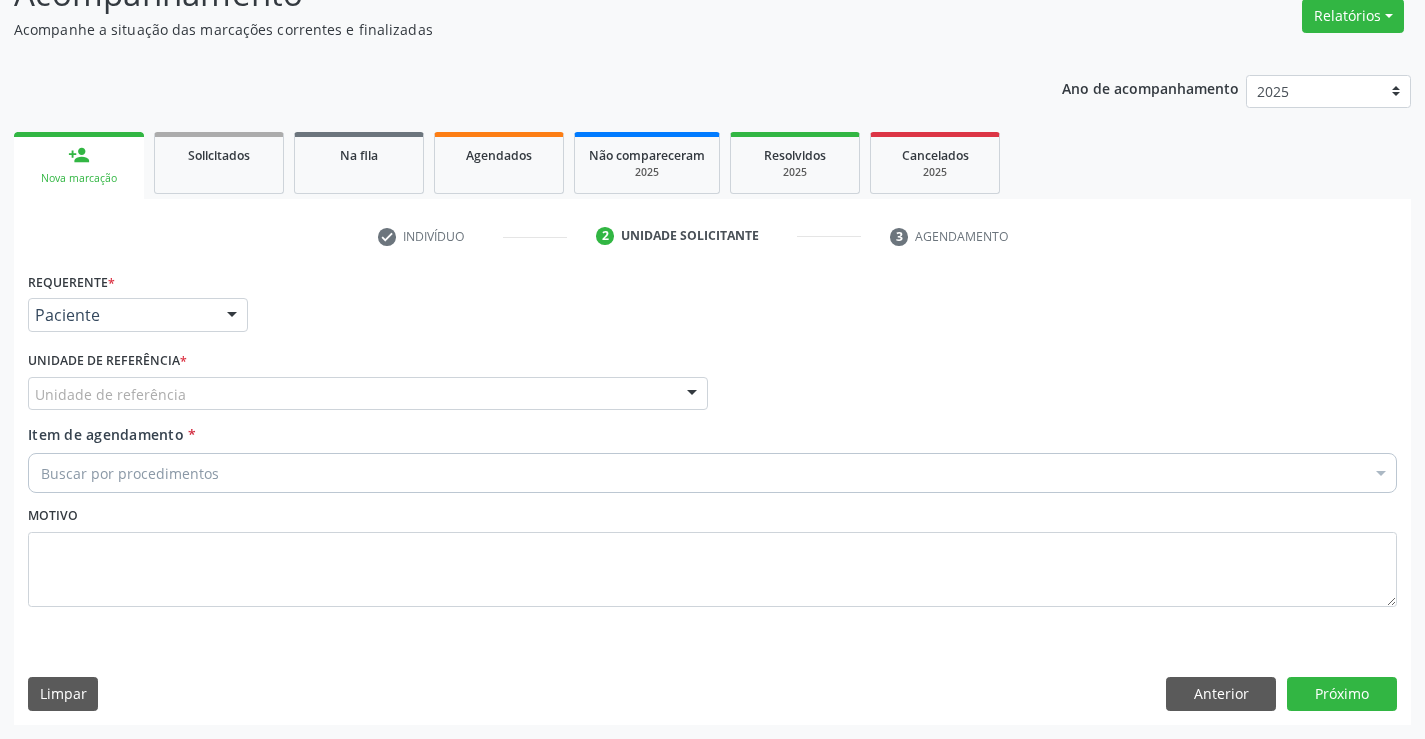 click on "Unidade de referência" at bounding box center [368, 394] 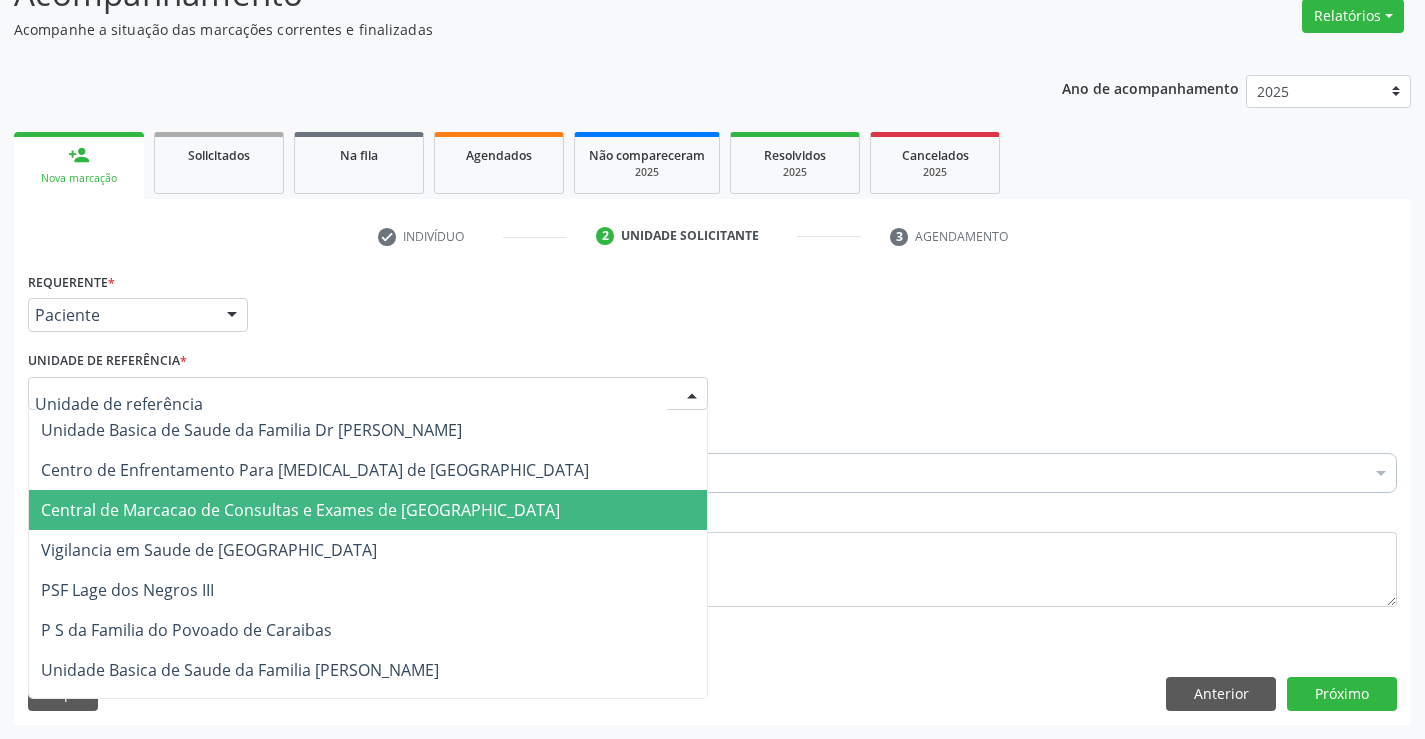 click on "Central de Marcacao de Consultas e Exames de [GEOGRAPHIC_DATA]" at bounding box center [300, 510] 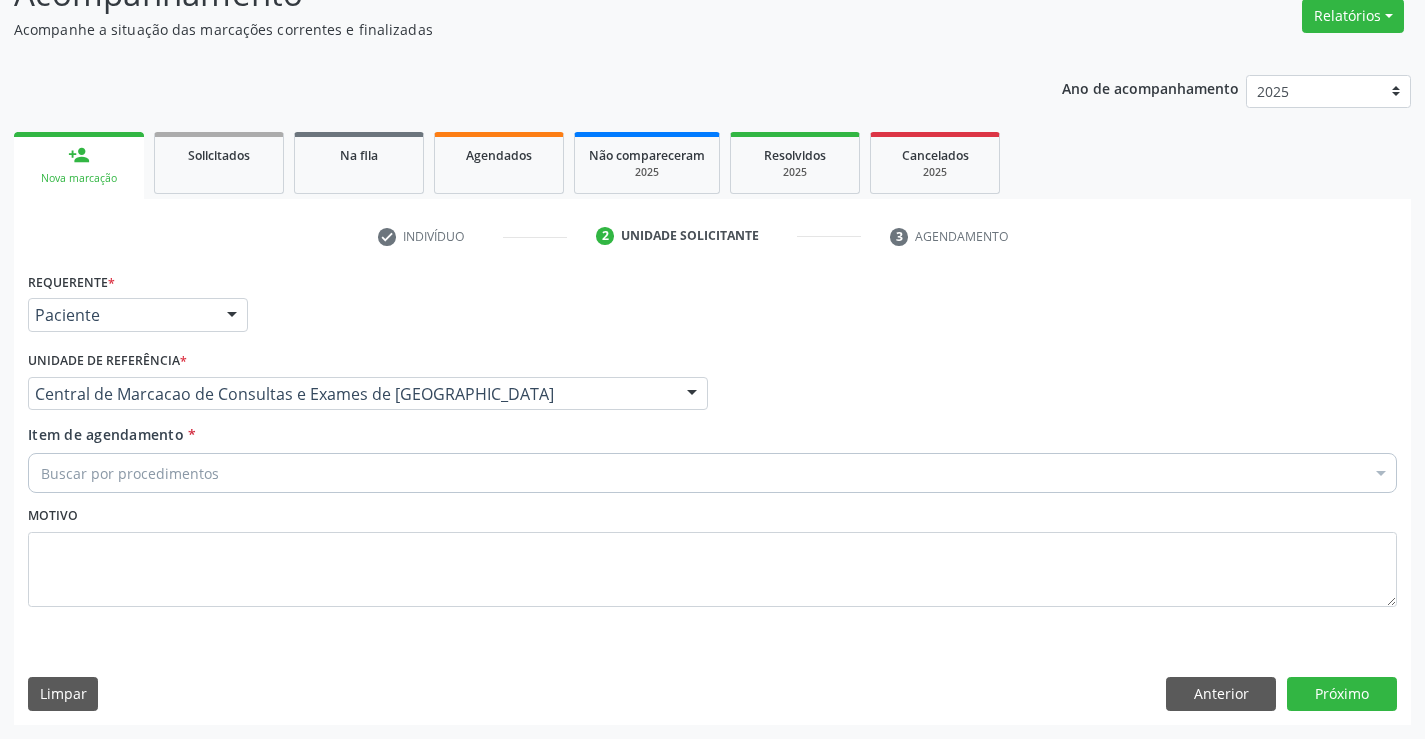 click on "Buscar por procedimentos" at bounding box center [712, 473] 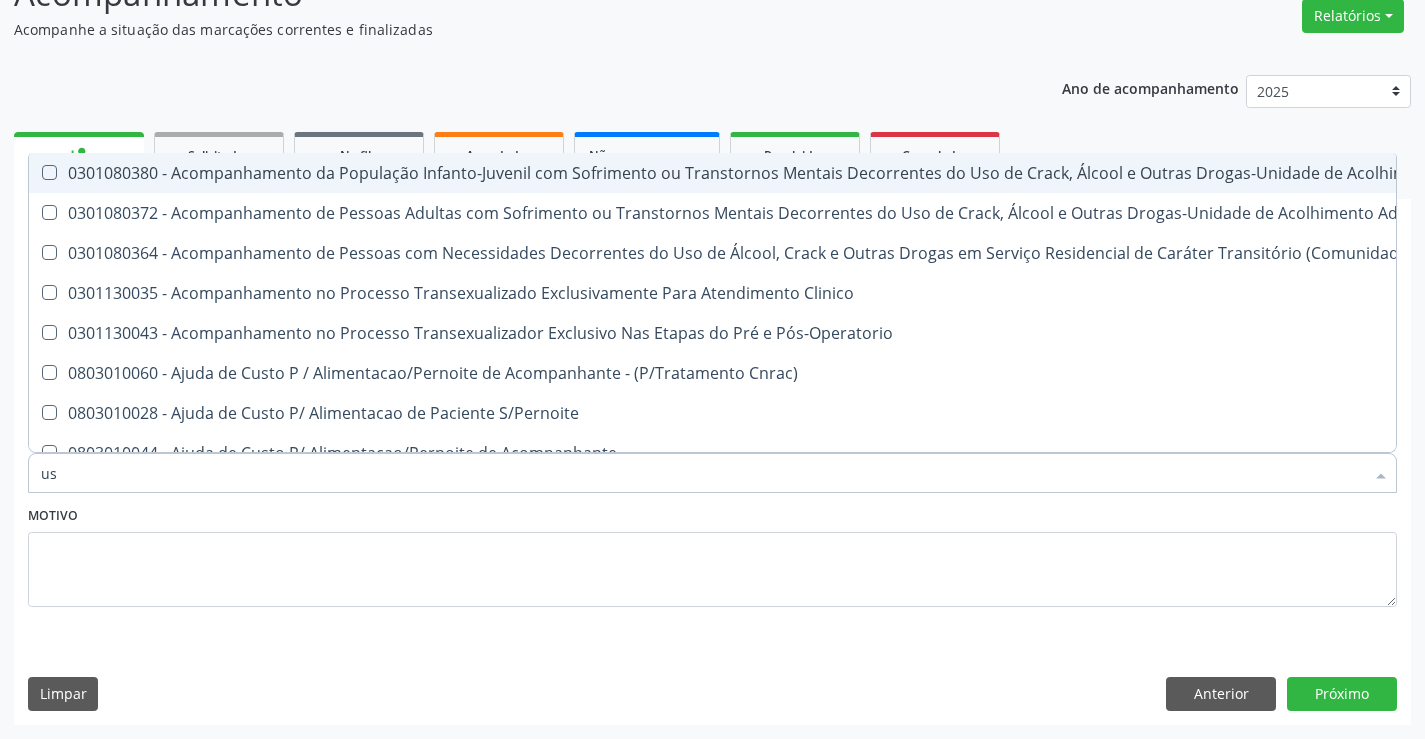 type on "usg" 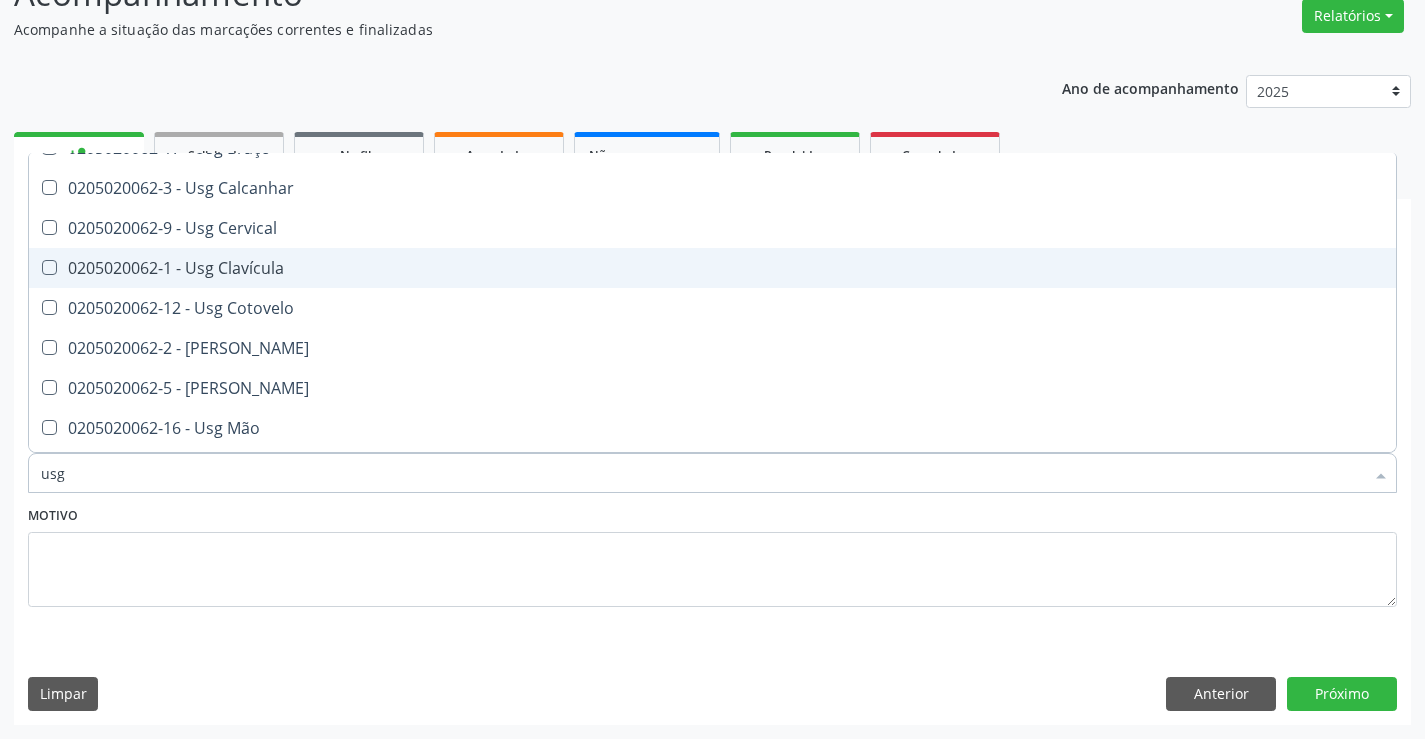 scroll, scrollTop: 100, scrollLeft: 0, axis: vertical 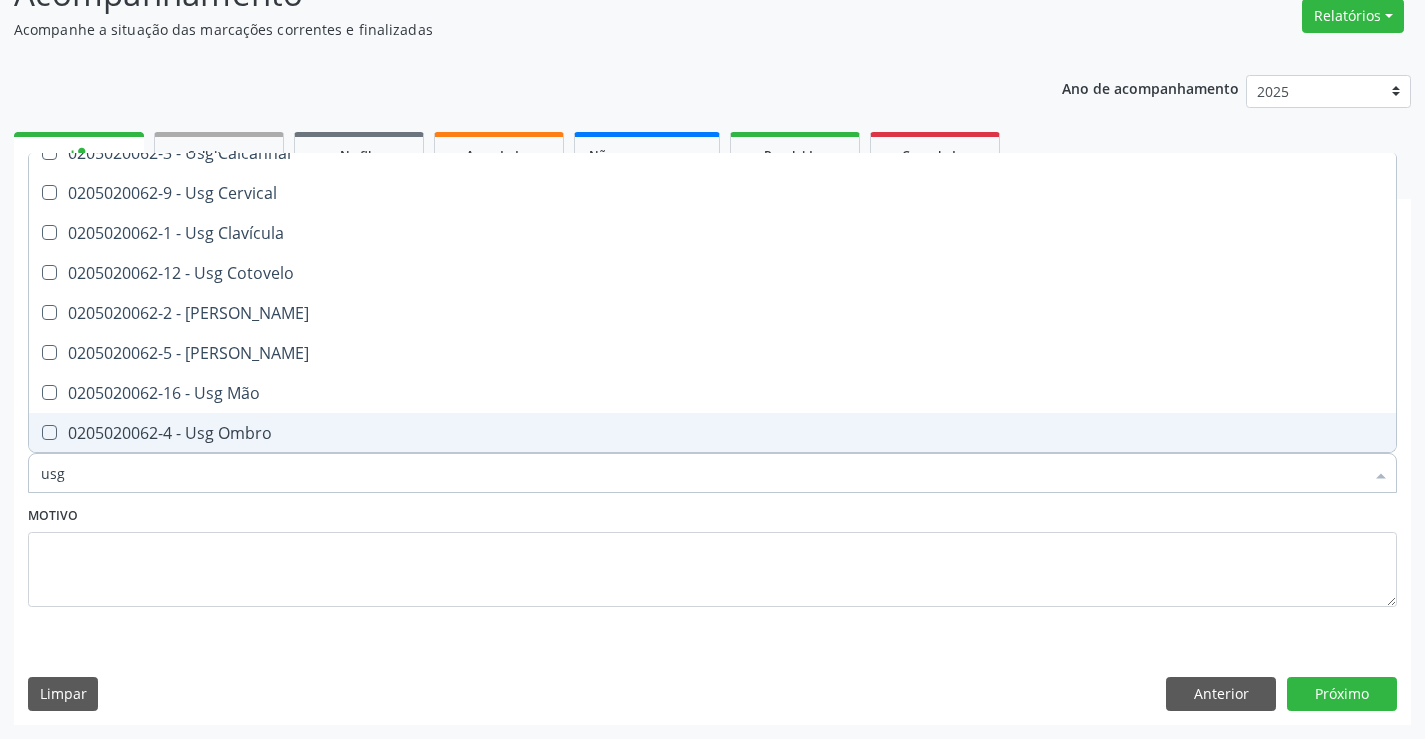 click on "0205020062-4 - Usg Ombro" at bounding box center [712, 433] 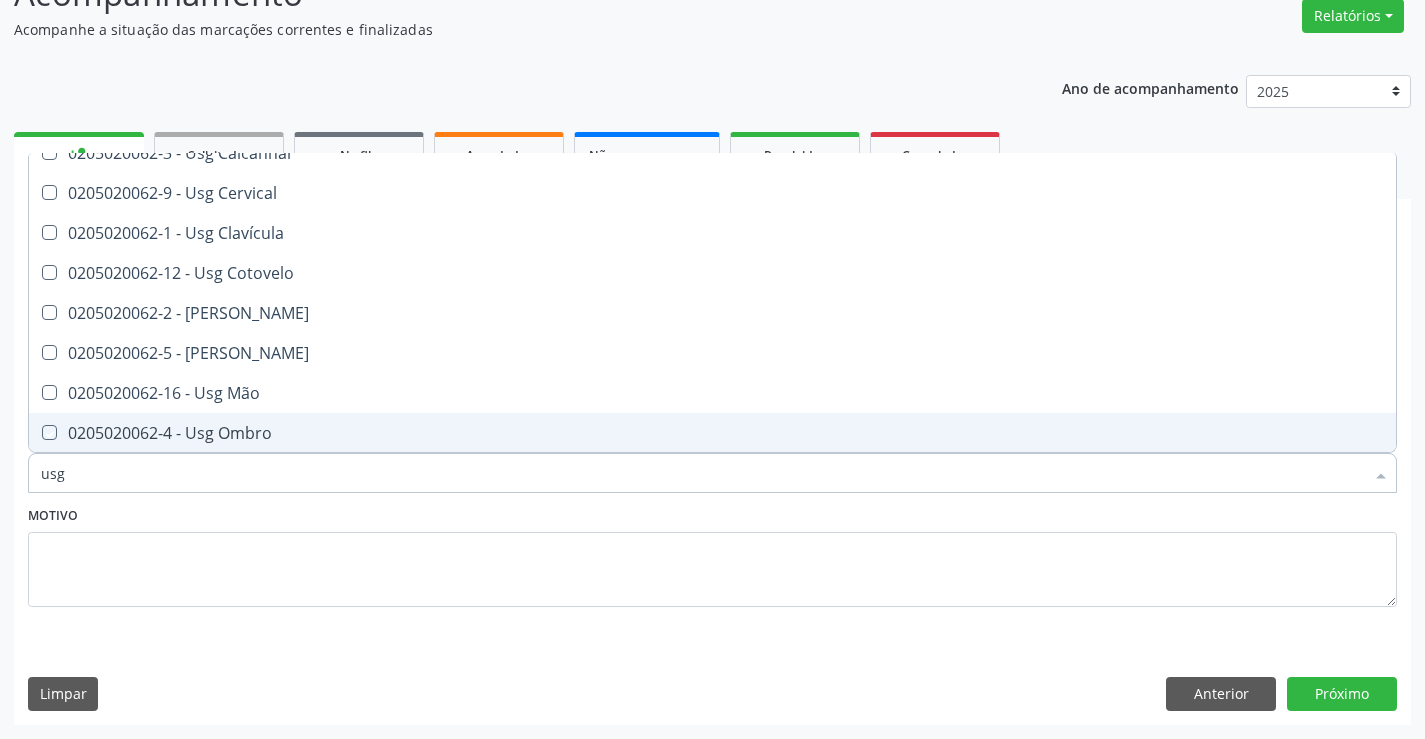 checkbox on "true" 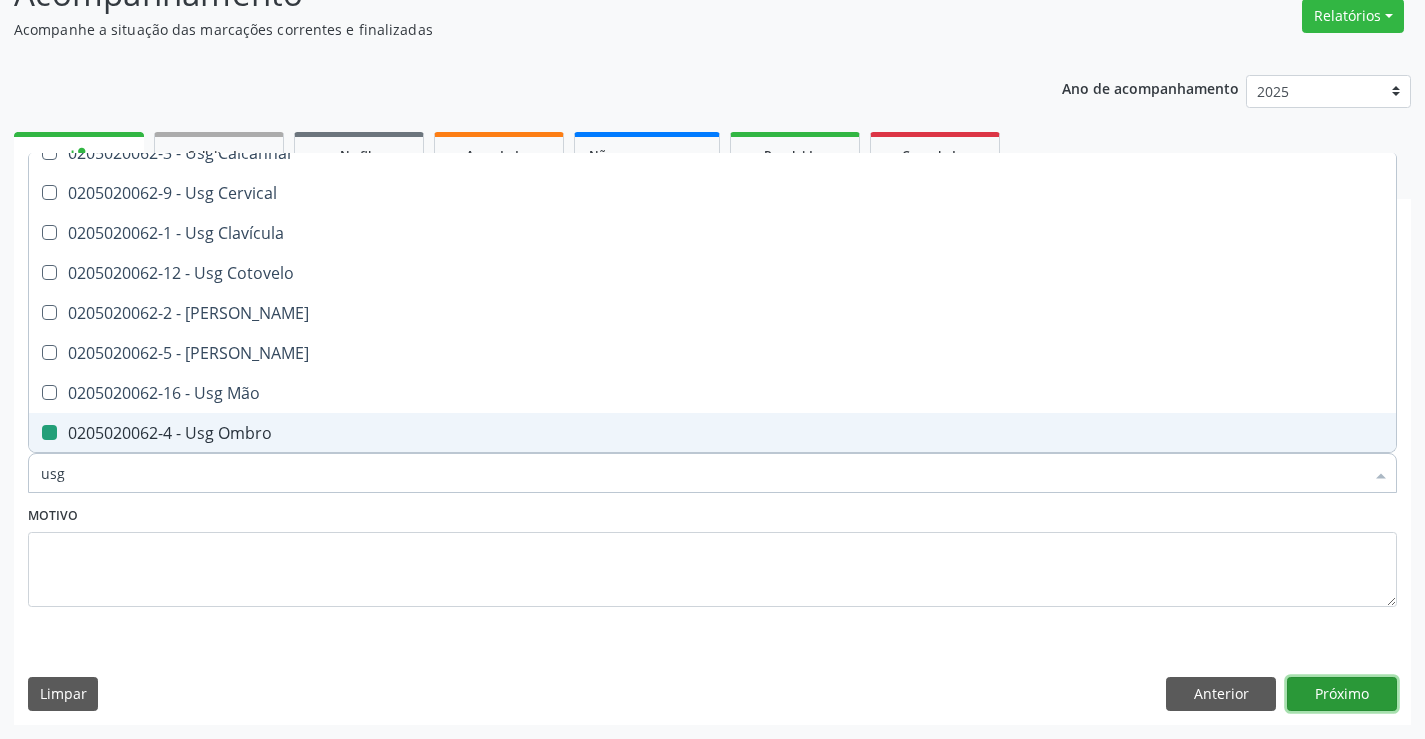 drag, startPoint x: 1314, startPoint y: 686, endPoint x: 1269, endPoint y: 725, distance: 59.548298 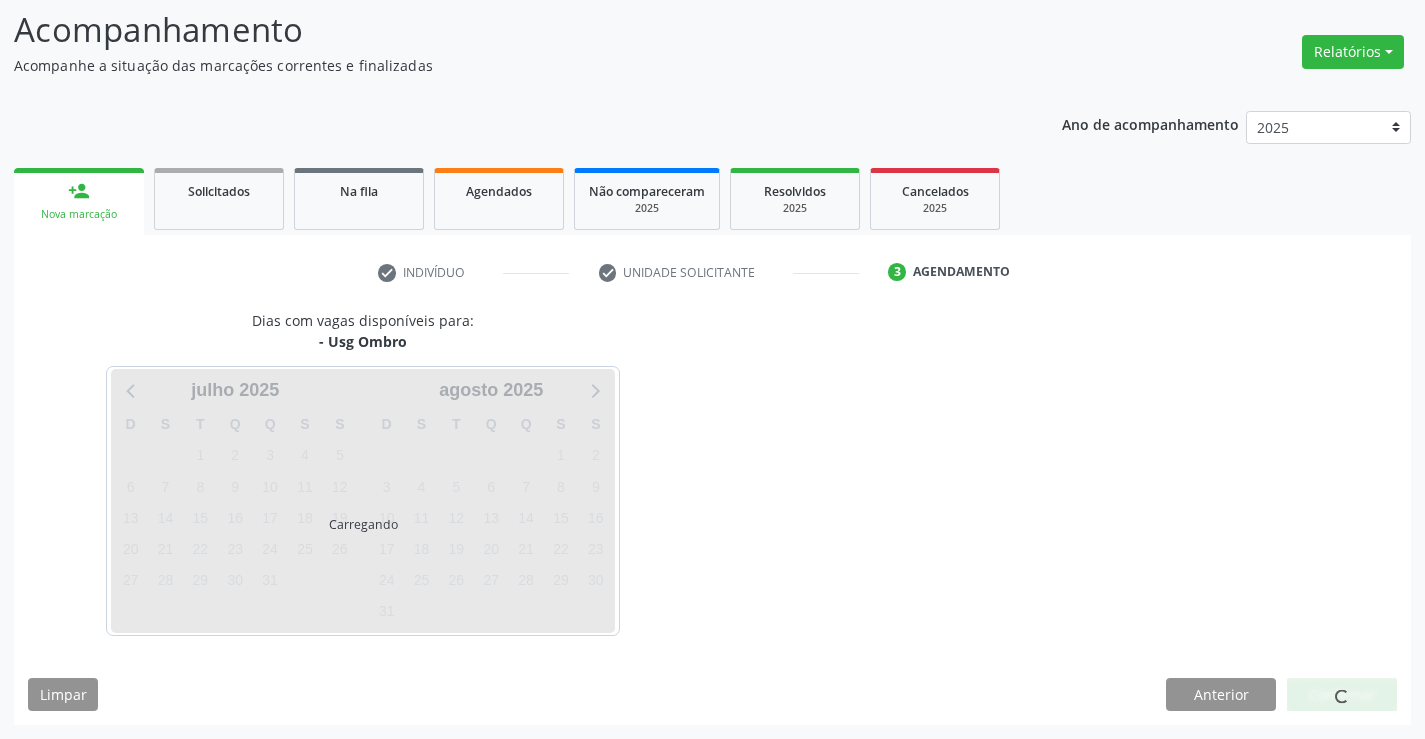 scroll, scrollTop: 131, scrollLeft: 0, axis: vertical 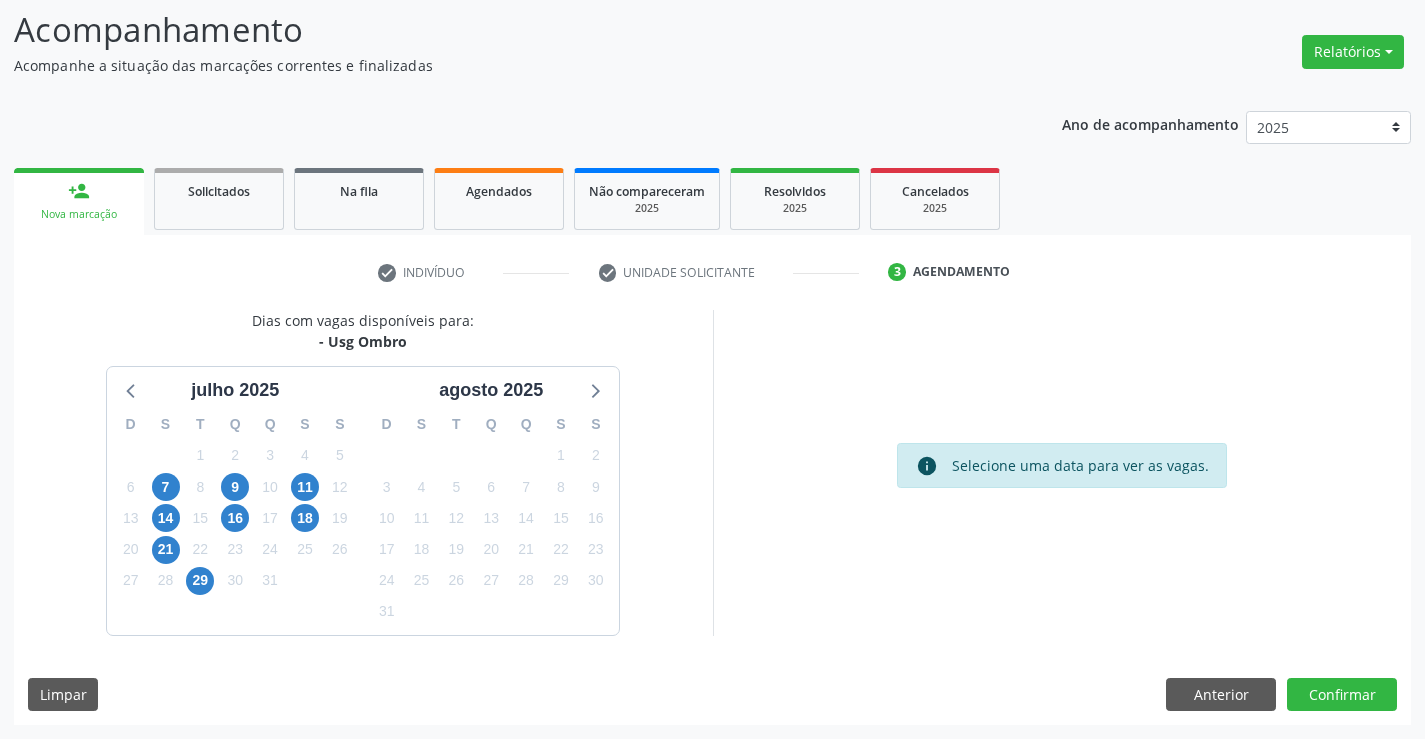 click on "29" at bounding box center (200, 580) 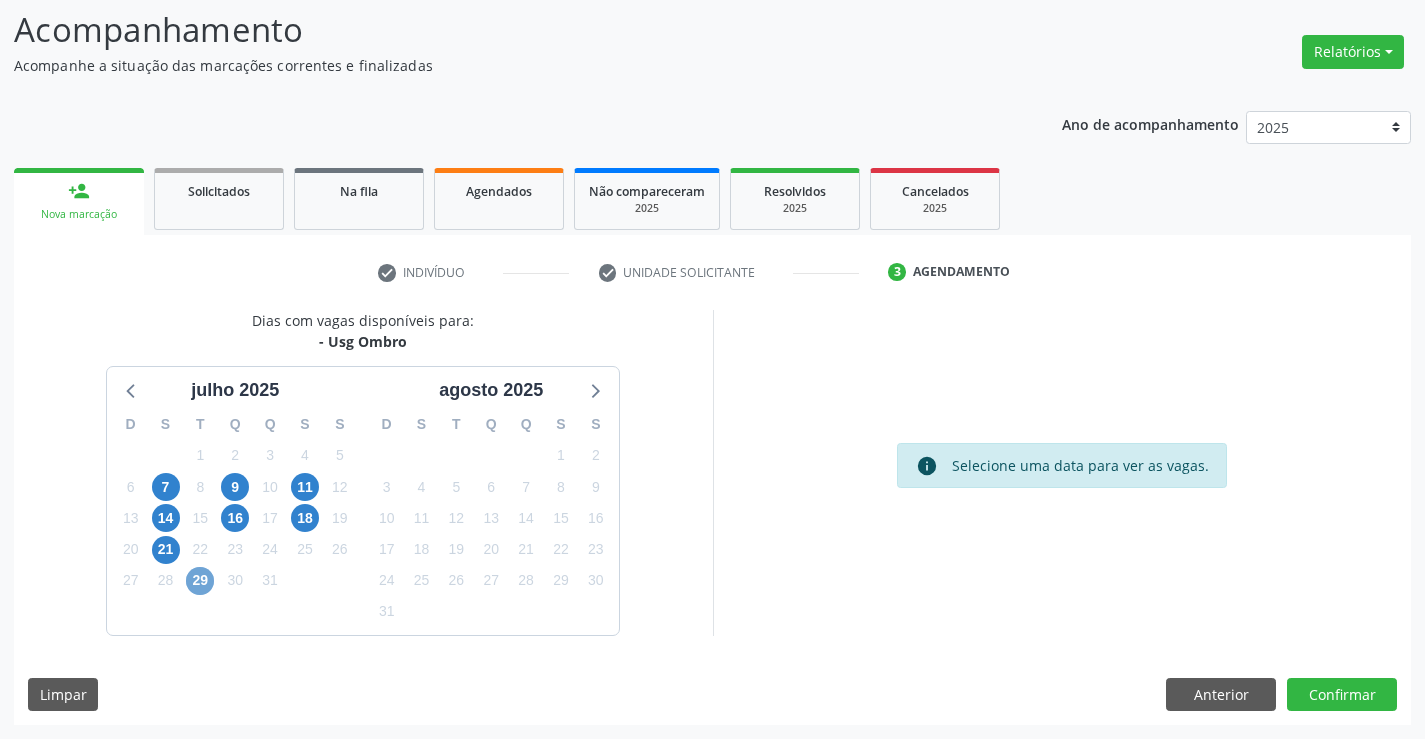 click on "29" at bounding box center [200, 581] 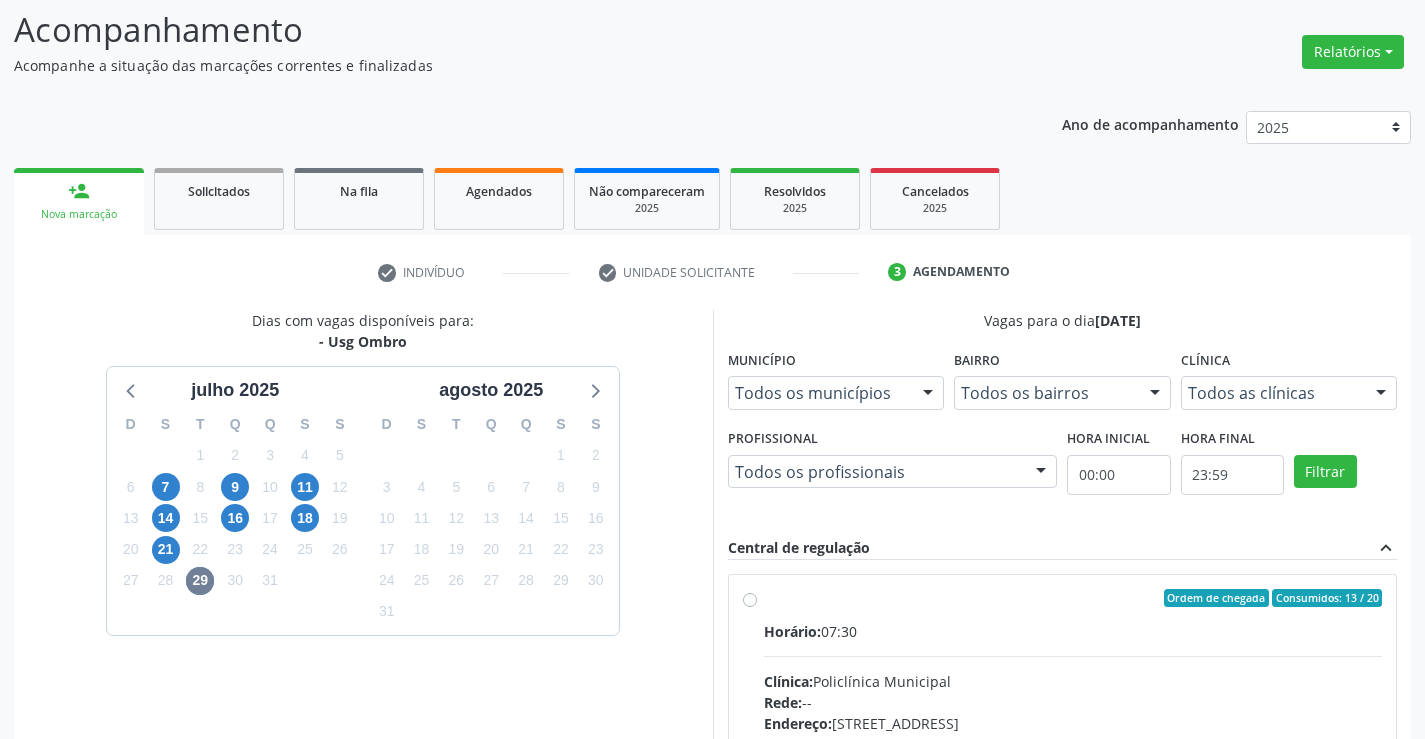 click on "Ordem de chegada
Consumidos: 13 / 20
Horário:   07:30
Clínica:  Policlínica Municipal
Rede:
--
Endereço:   Predio, nº 386, Centro, Campo Formoso - BA
Telefone:   (74) 6451312
Profissional:
Italo Goncalves da Silva
Informações adicionais sobre o atendimento
Idade de atendimento:
de 0 a 120 anos
Gênero(s) atendido(s):
Masculino e Feminino
Informações adicionais:
--" at bounding box center [1073, 742] 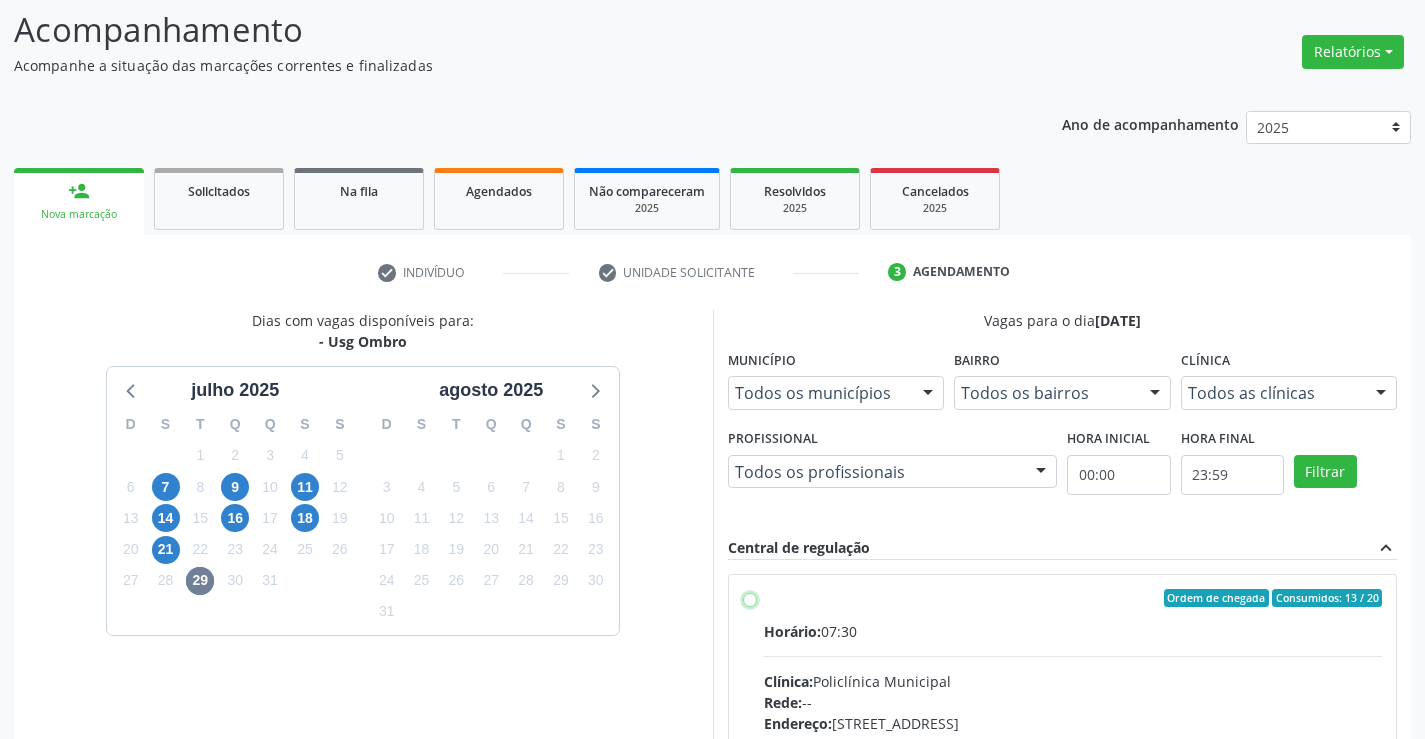 click on "Ordem de chegada
Consumidos: 13 / 20
Horário:   07:30
Clínica:  Policlínica Municipal
Rede:
--
Endereço:   Predio, nº 386, Centro, Campo Formoso - BA
Telefone:   (74) 6451312
Profissional:
Italo Goncalves da Silva
Informações adicionais sobre o atendimento
Idade de atendimento:
de 0 a 120 anos
Gênero(s) atendido(s):
Masculino e Feminino
Informações adicionais:
--" at bounding box center (750, 598) 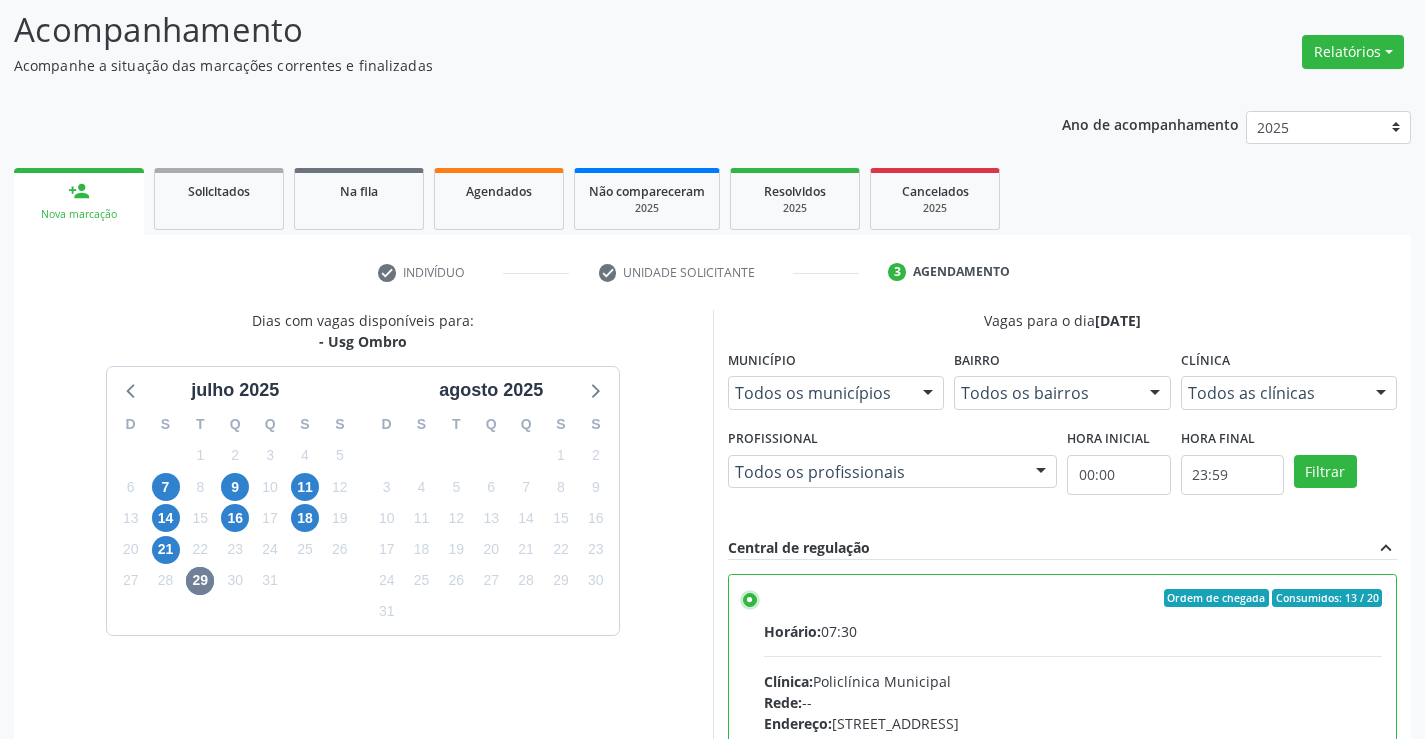 scroll, scrollTop: 456, scrollLeft: 0, axis: vertical 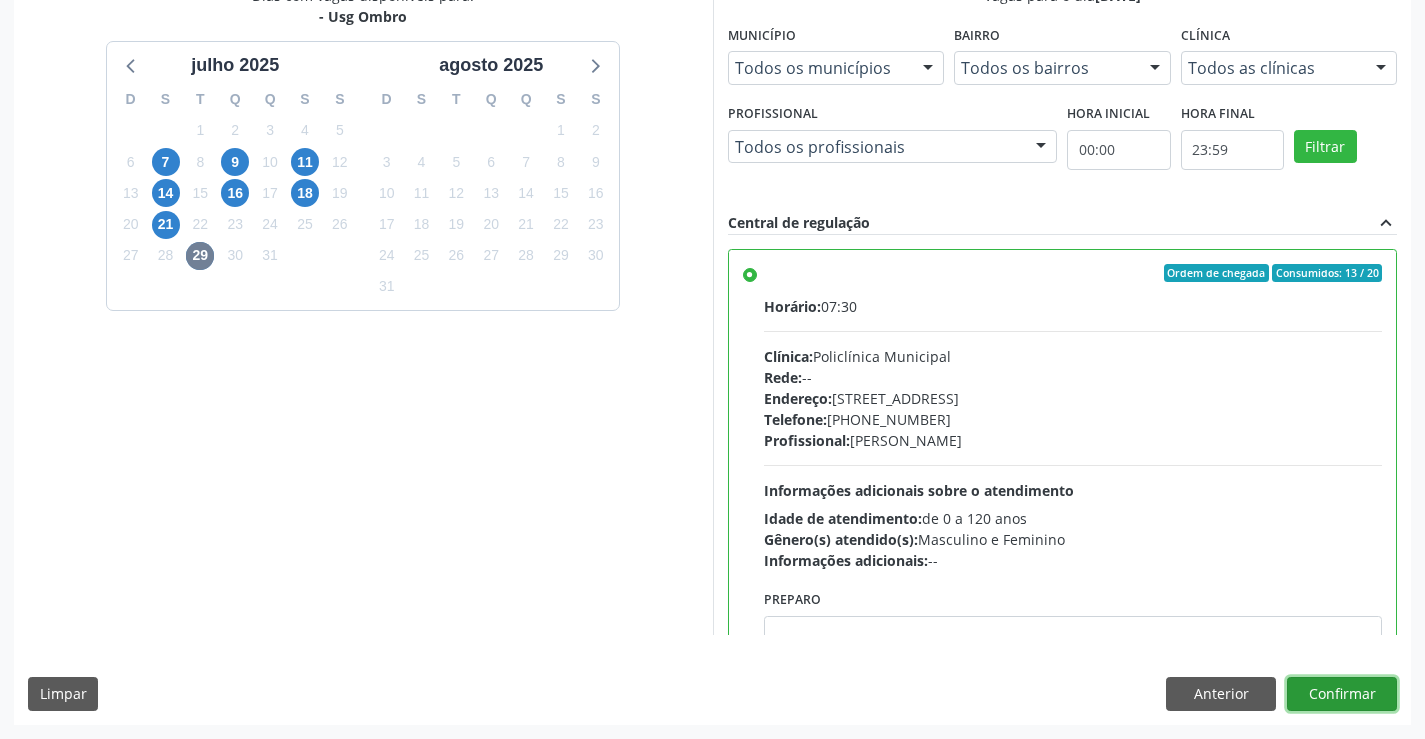 click on "Confirmar" at bounding box center (1342, 694) 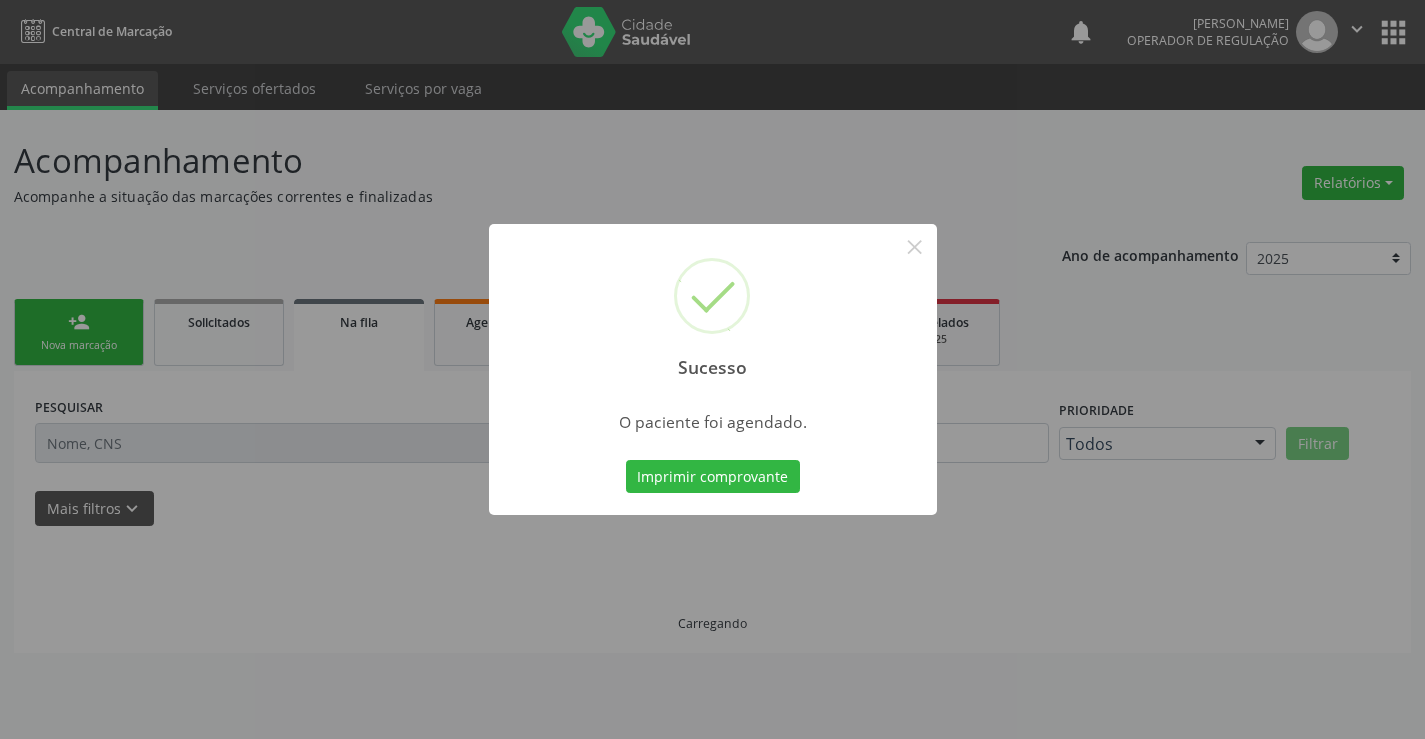 scroll, scrollTop: 0, scrollLeft: 0, axis: both 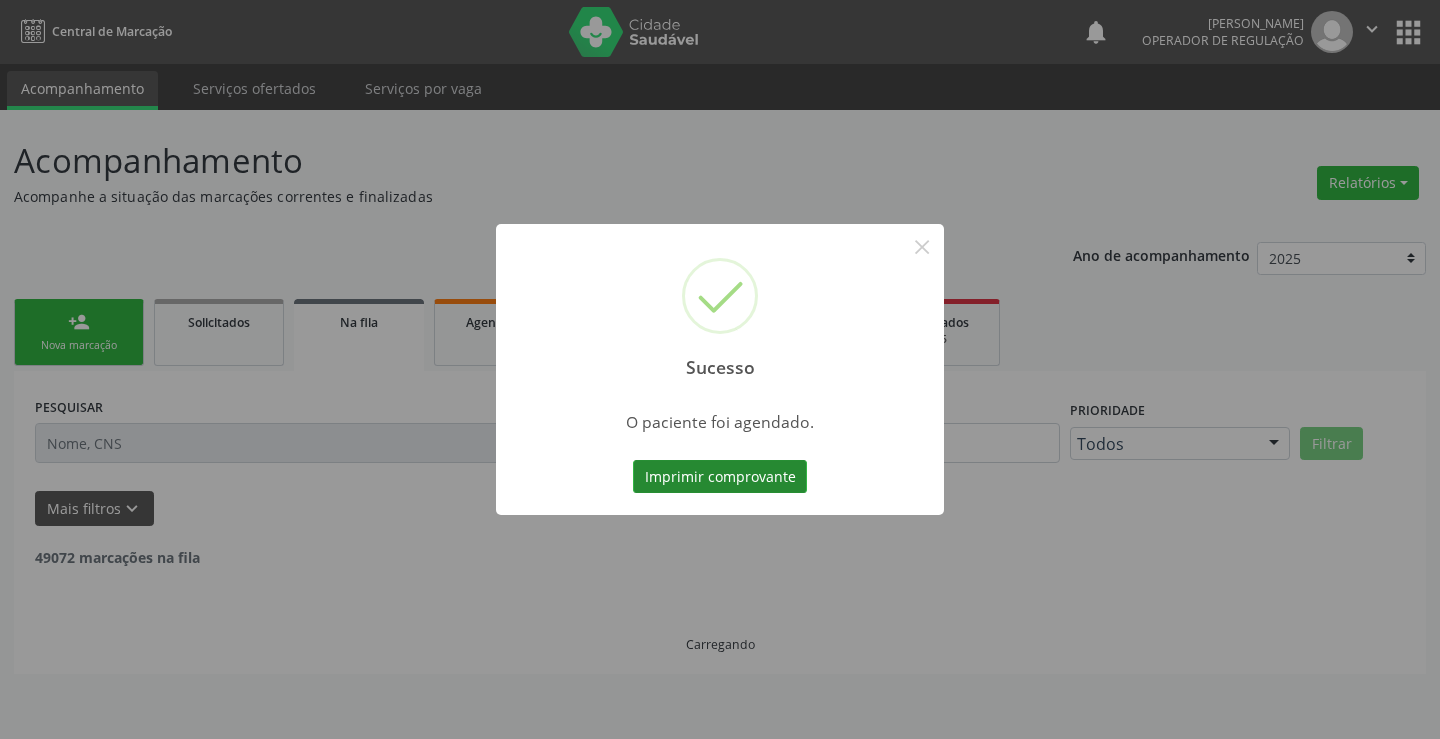 click on "Imprimir comprovante" at bounding box center [720, 477] 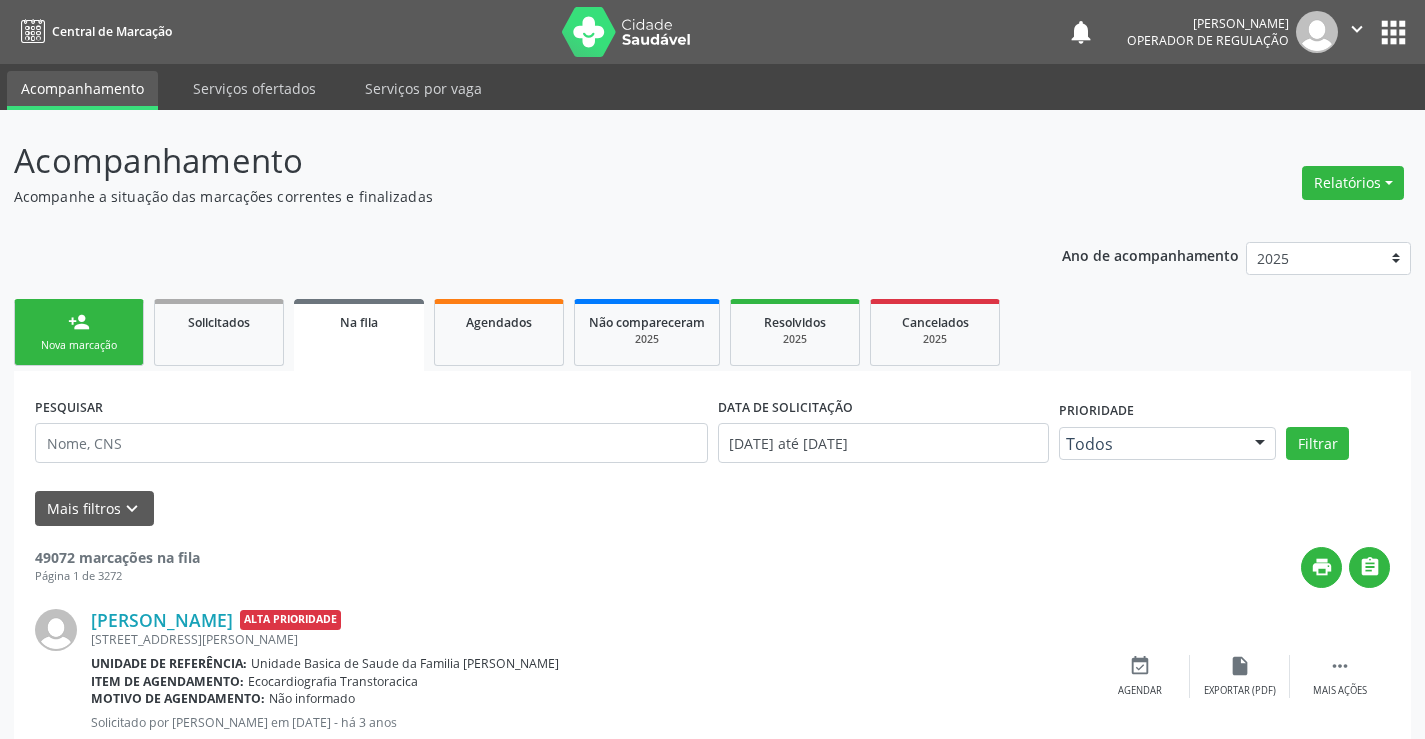 click on "person_add" at bounding box center (79, 322) 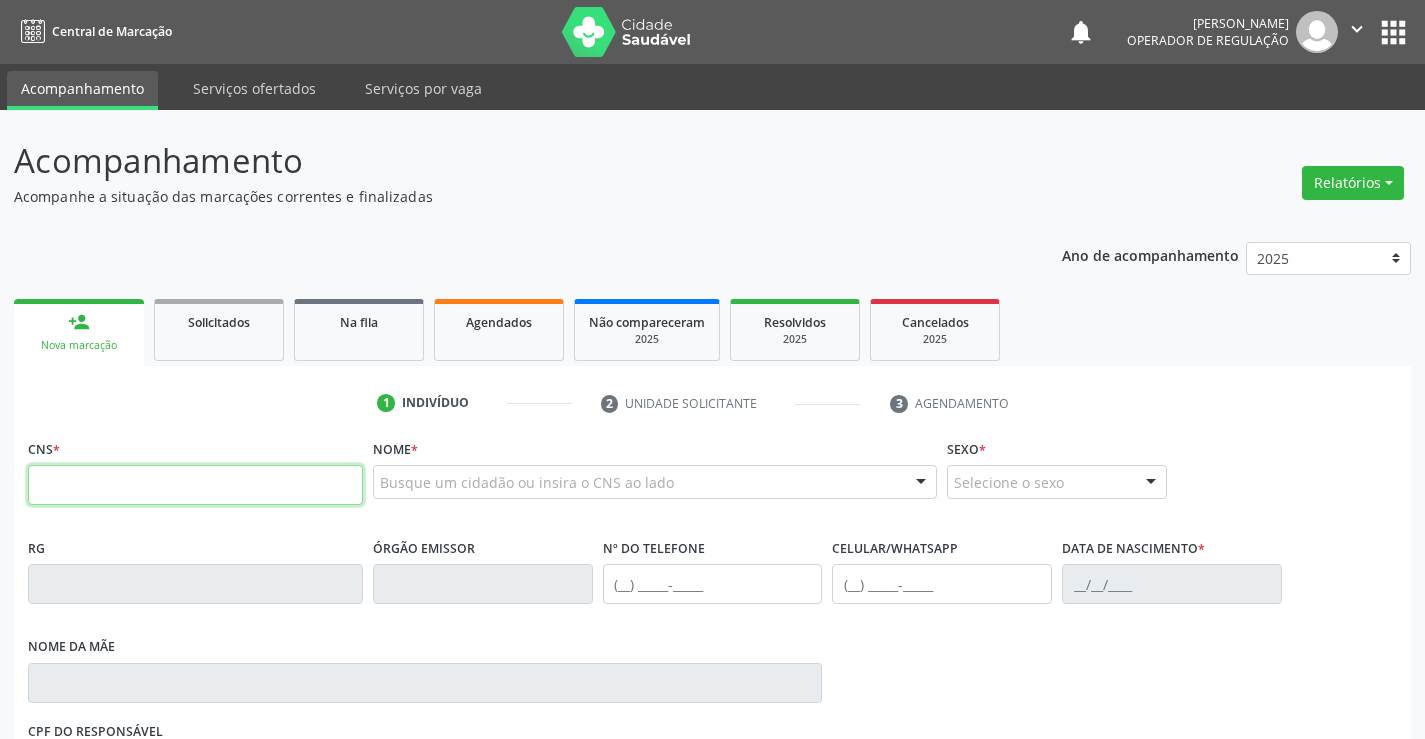 click at bounding box center (195, 485) 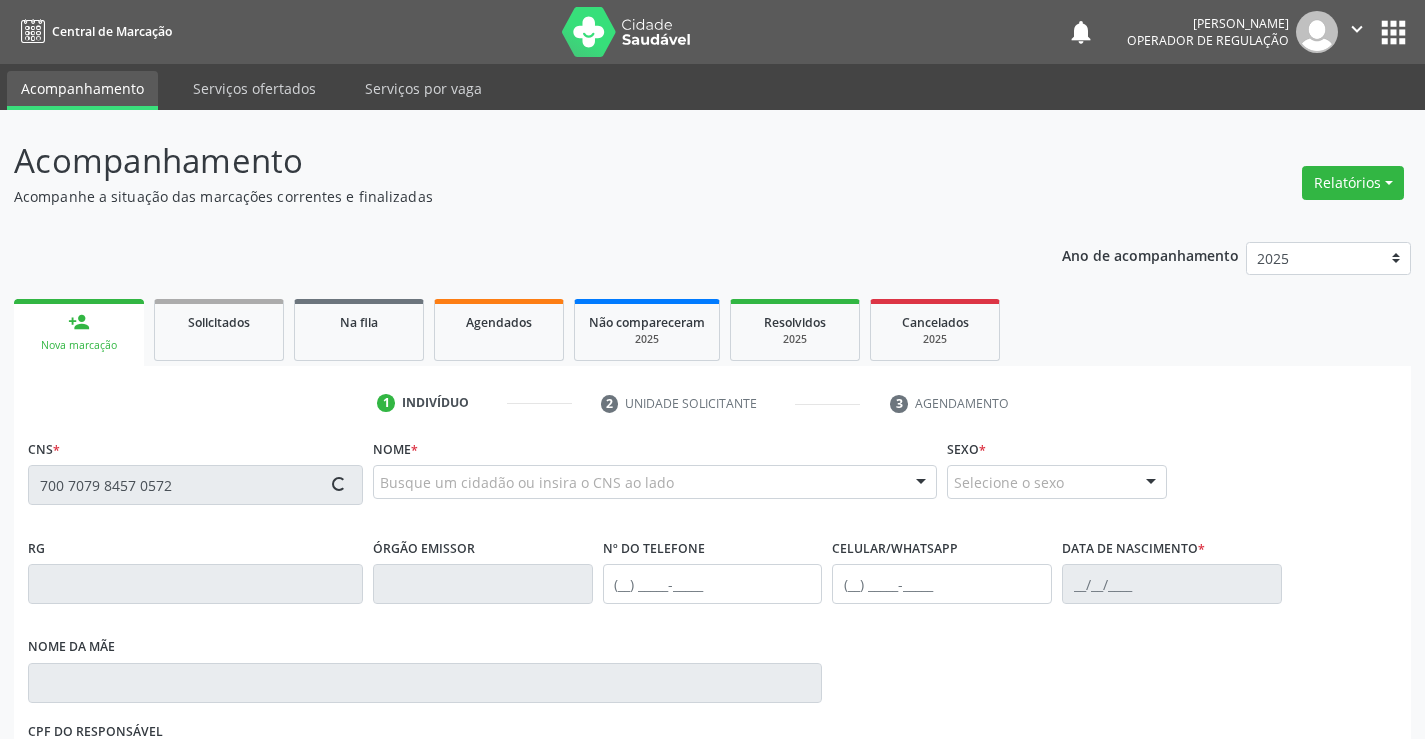 type on "700 7079 8457 0572" 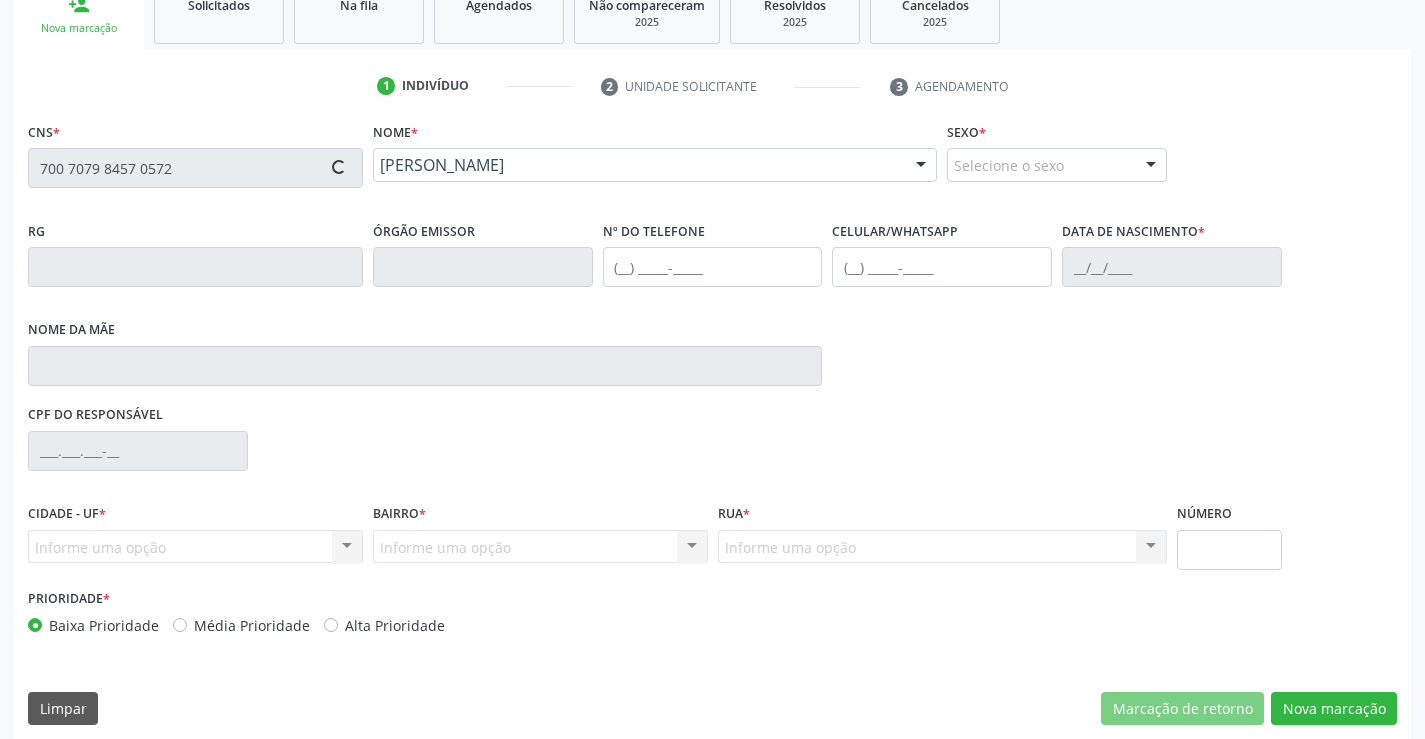 scroll, scrollTop: 331, scrollLeft: 0, axis: vertical 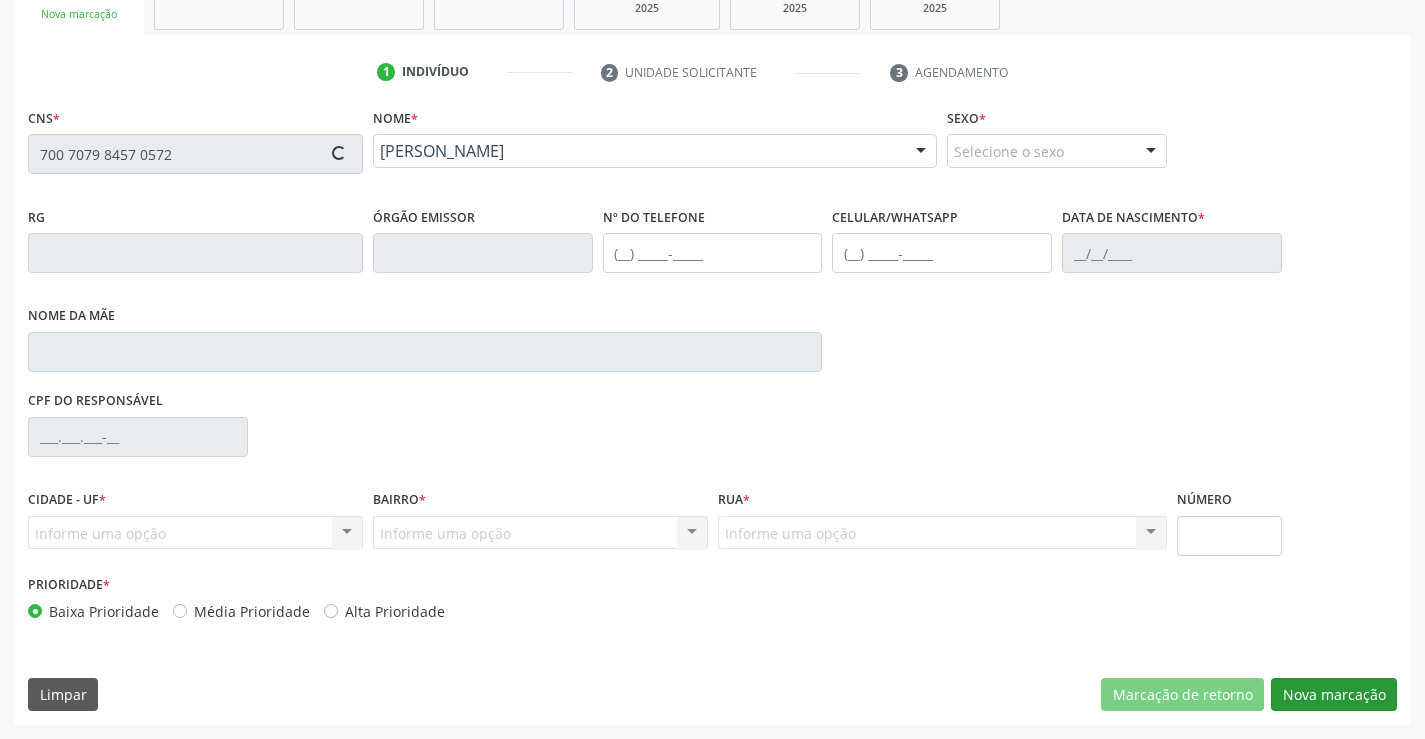 type on "(74) 98888-8555" 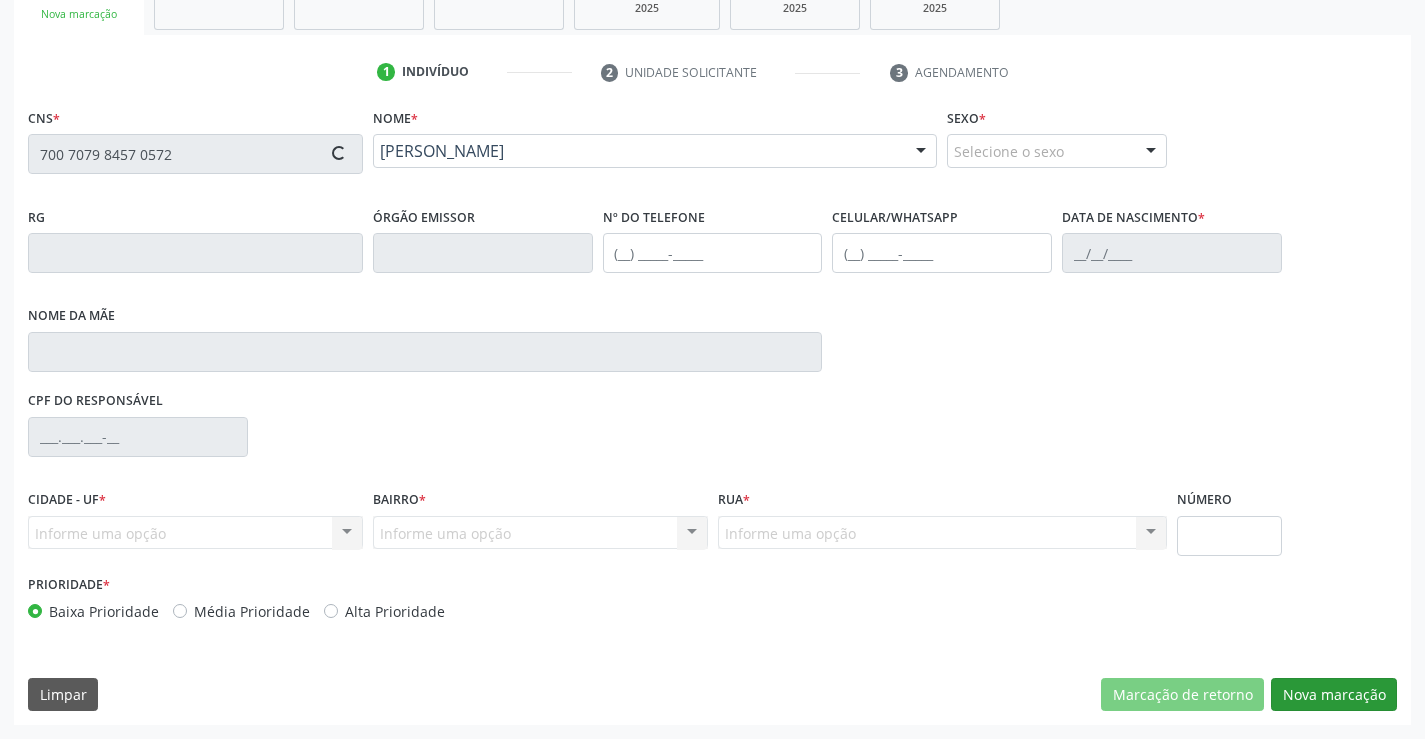 type on "30/08/1977" 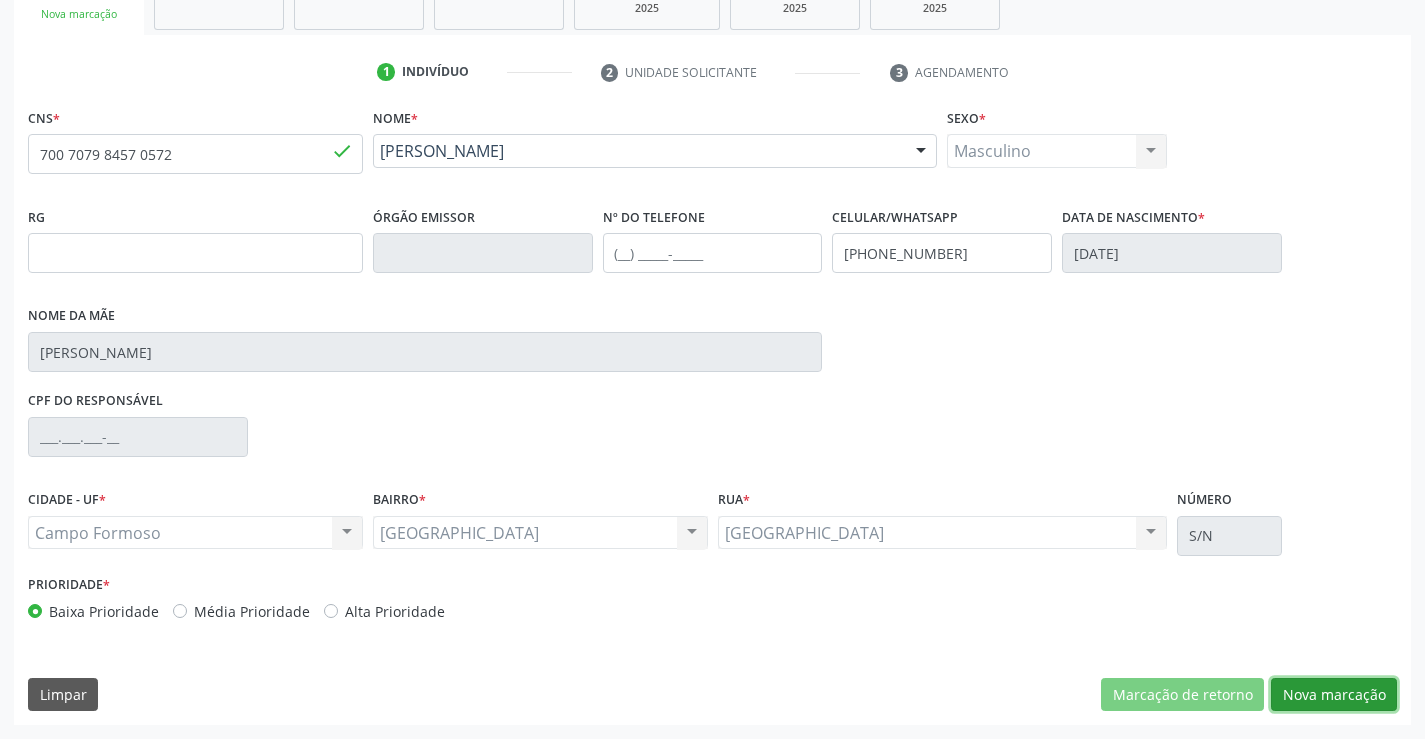 click on "Nova marcação" at bounding box center [1334, 695] 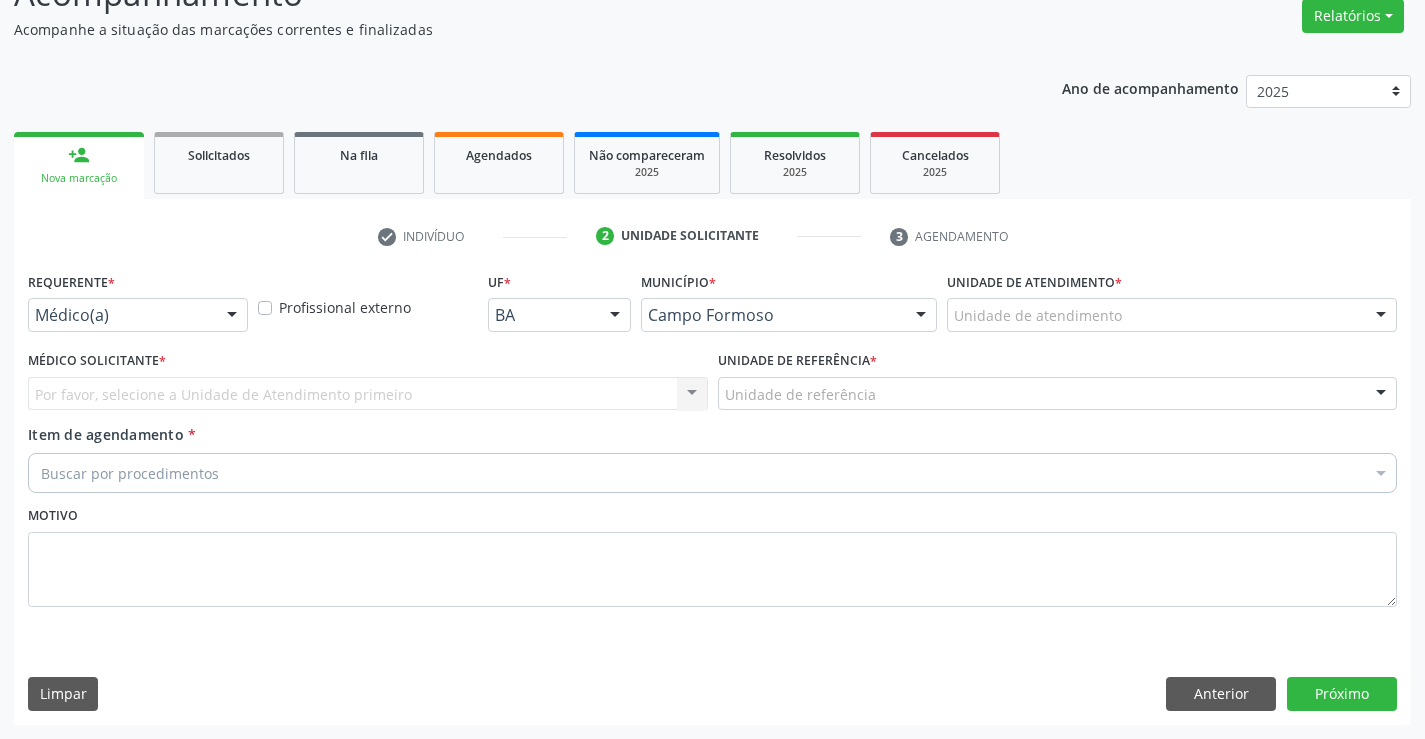 scroll, scrollTop: 167, scrollLeft: 0, axis: vertical 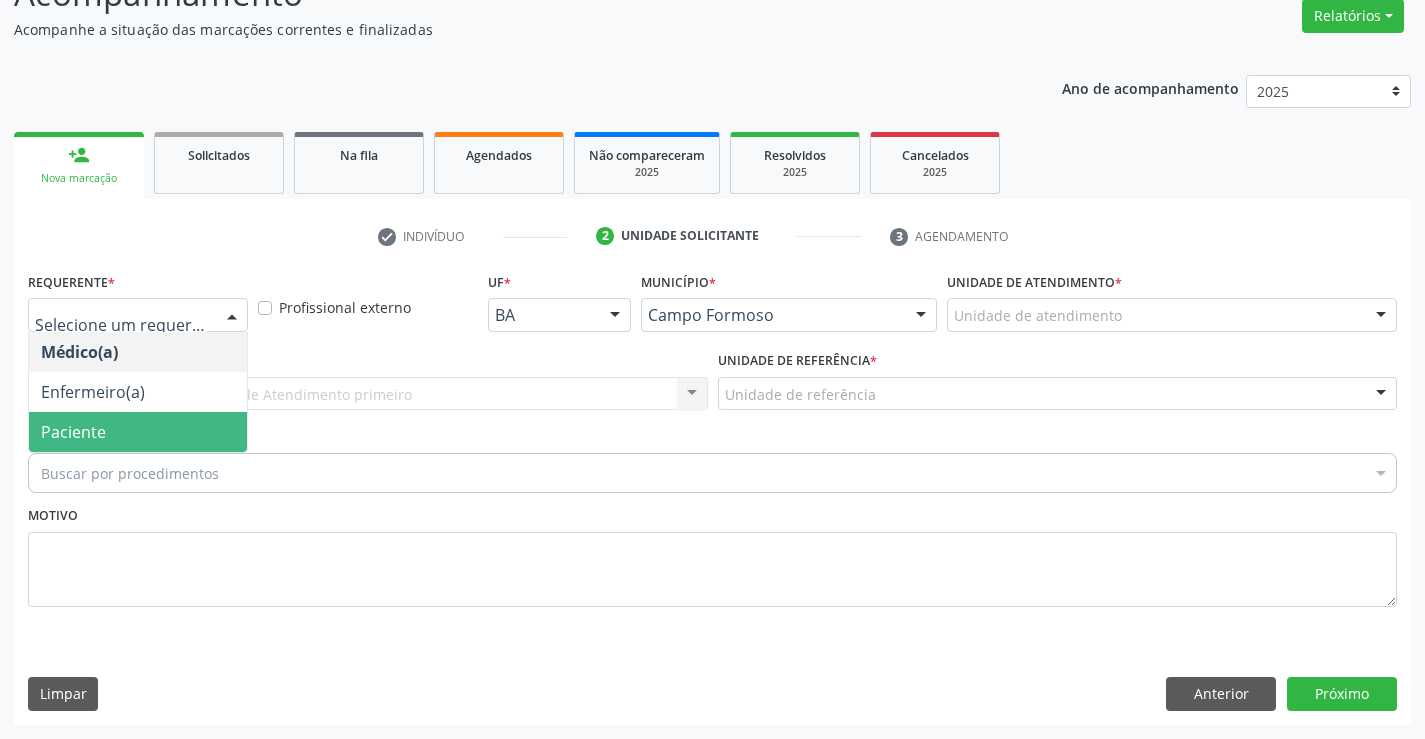 click on "Paciente" at bounding box center [138, 432] 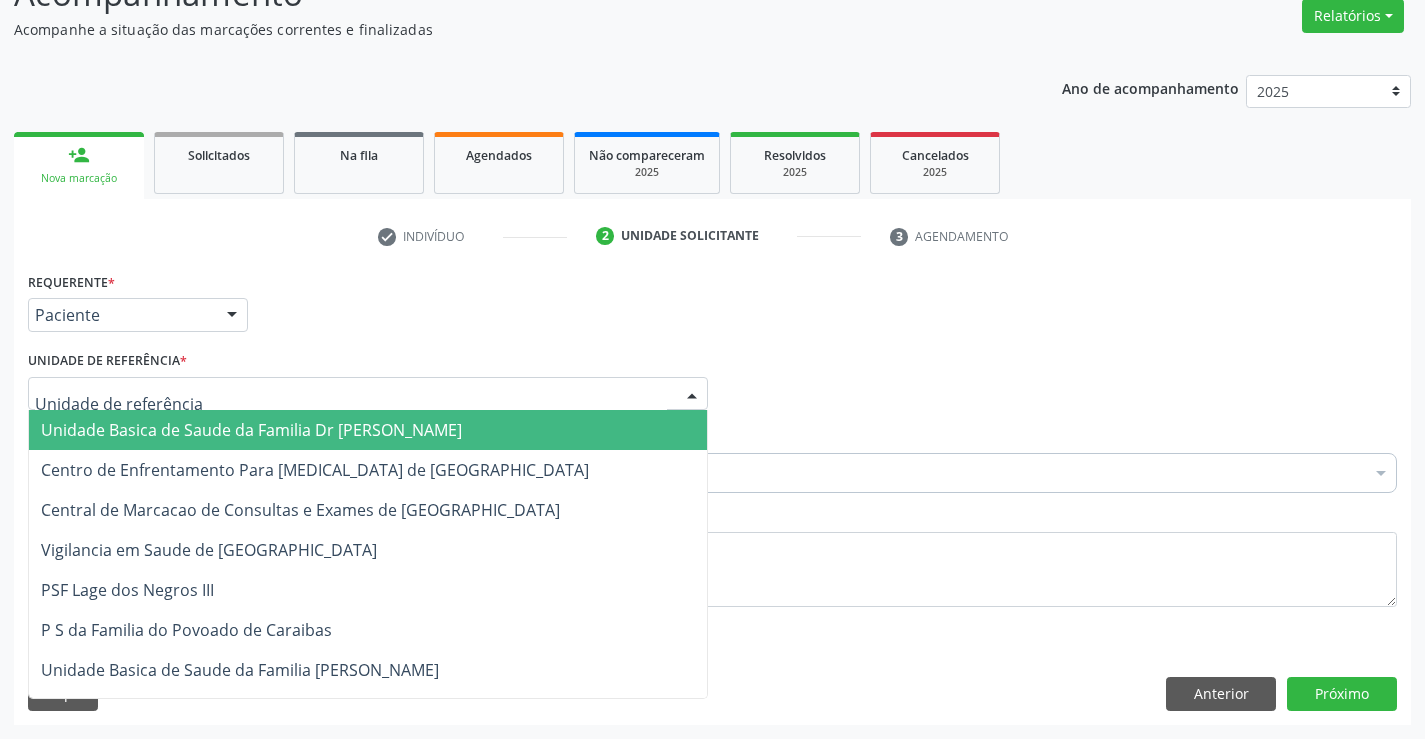 click at bounding box center [368, 394] 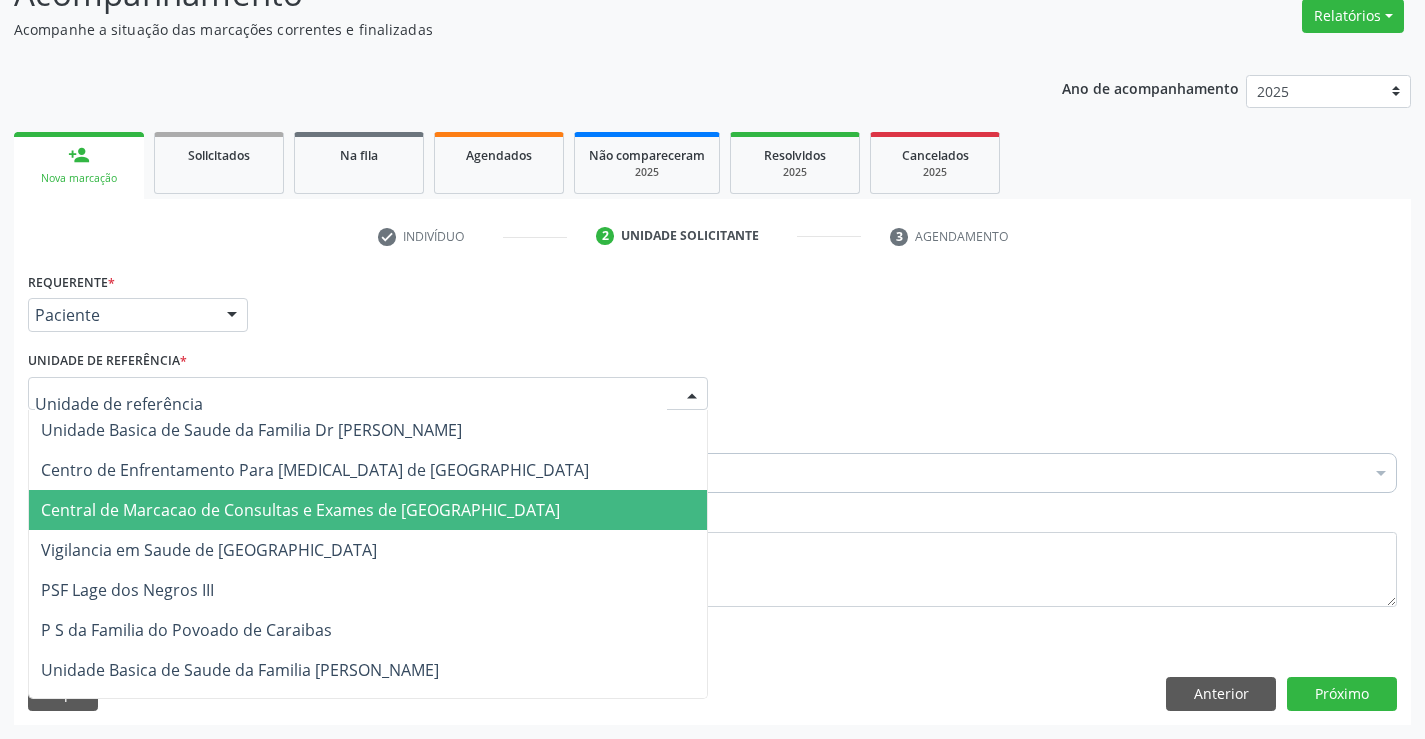 click on "Central de Marcacao de Consultas e Exames de [GEOGRAPHIC_DATA]" at bounding box center [300, 510] 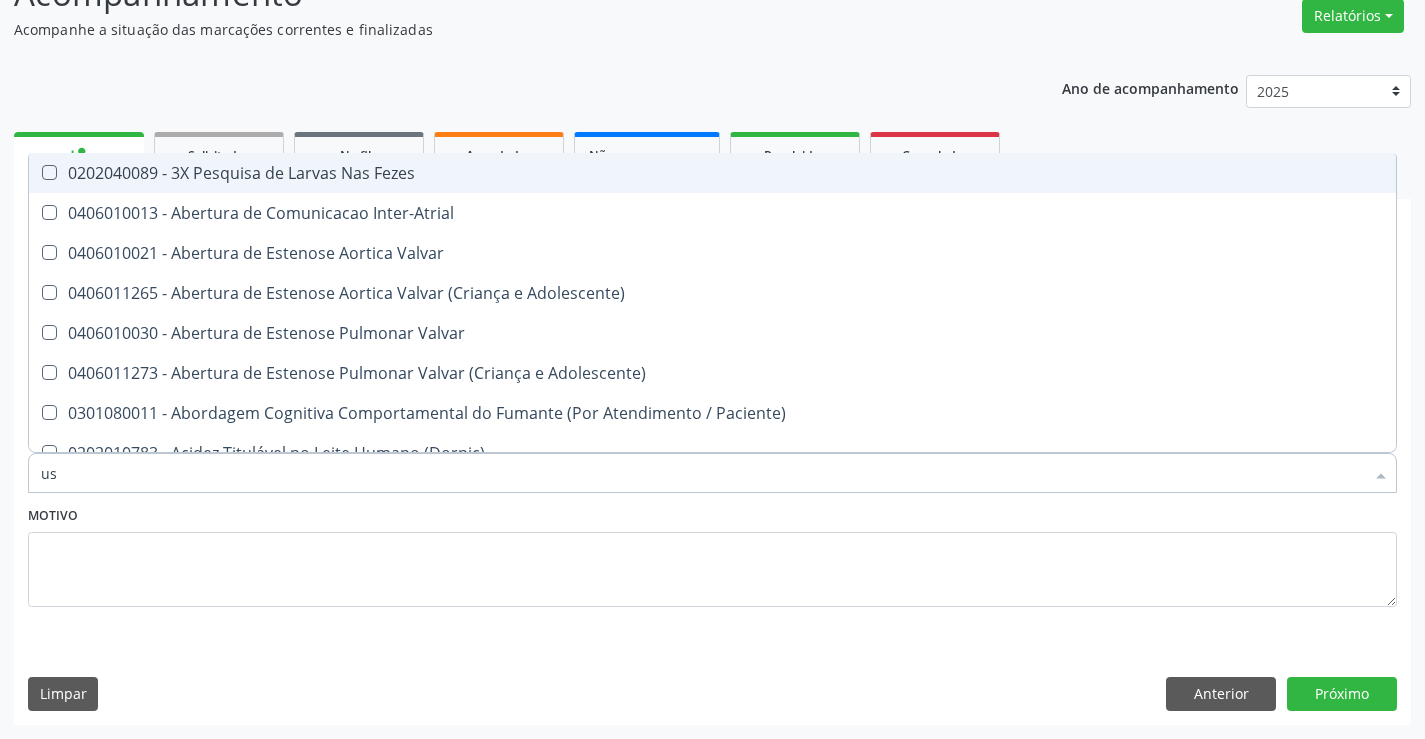 type on "usg" 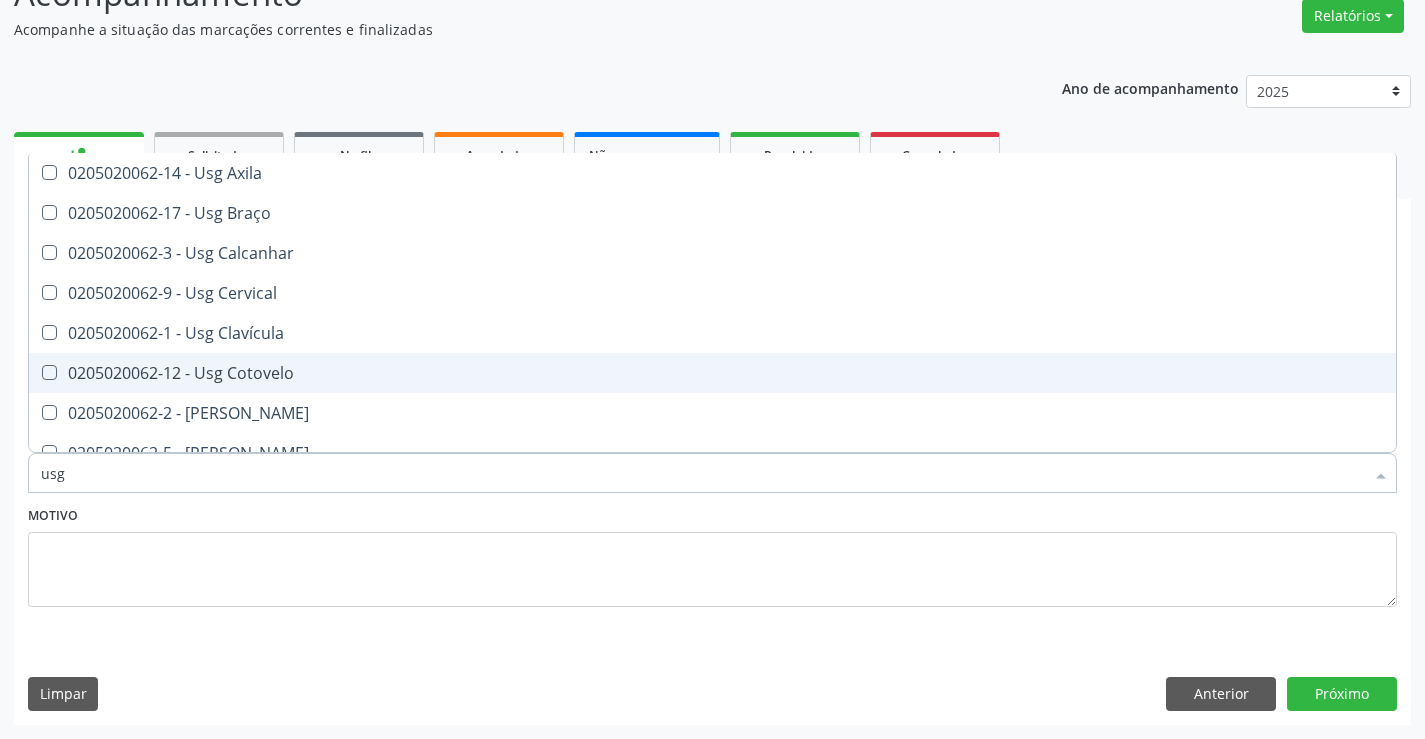 click on "0205020062-12 - Usg Cotovelo" at bounding box center [712, 373] 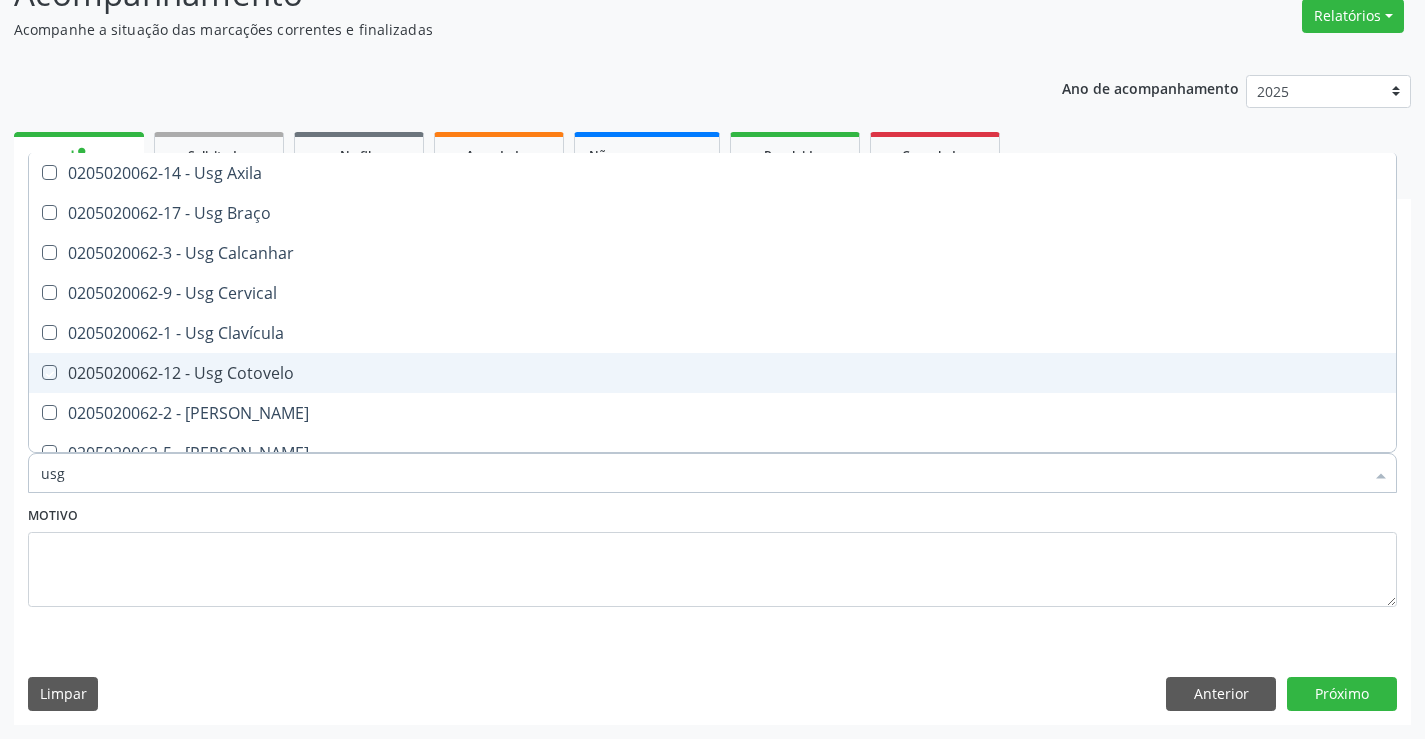 checkbox on "true" 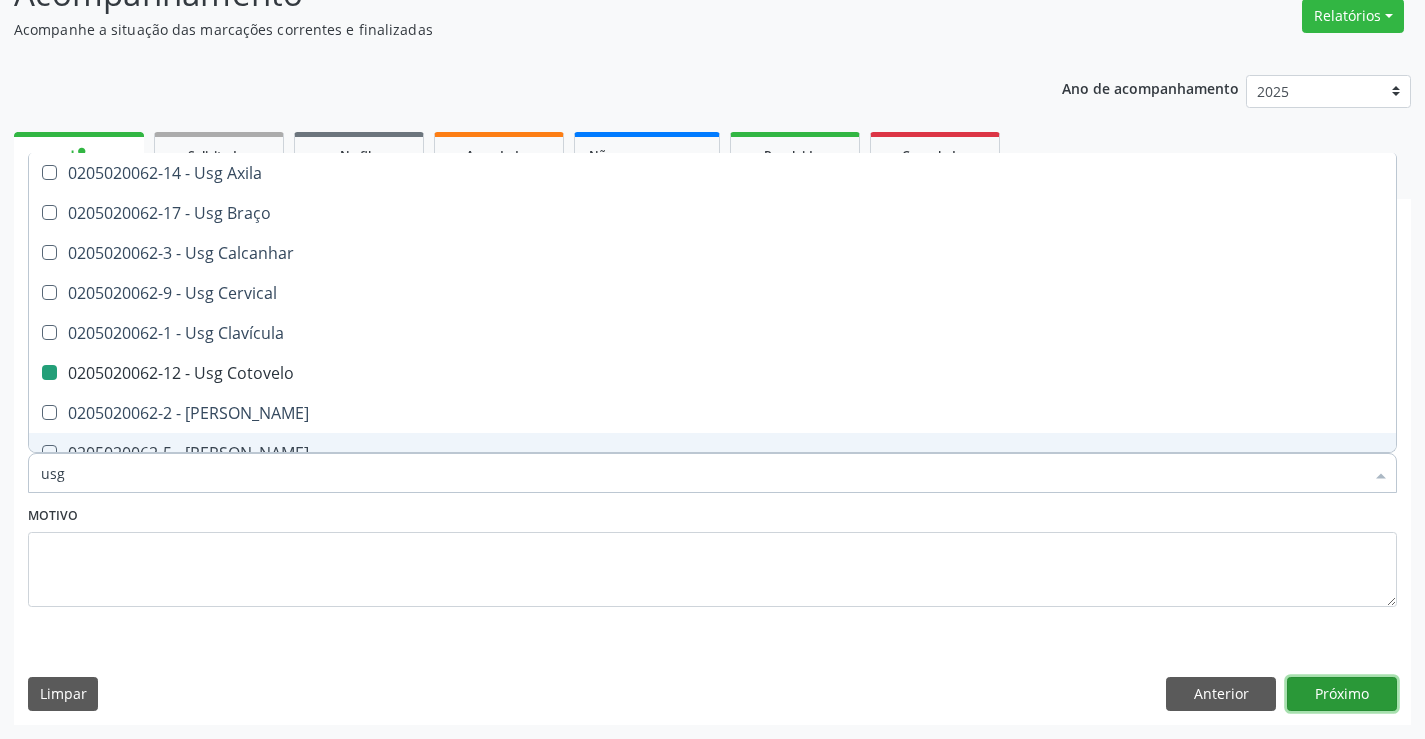 click on "Próximo" at bounding box center [1342, 694] 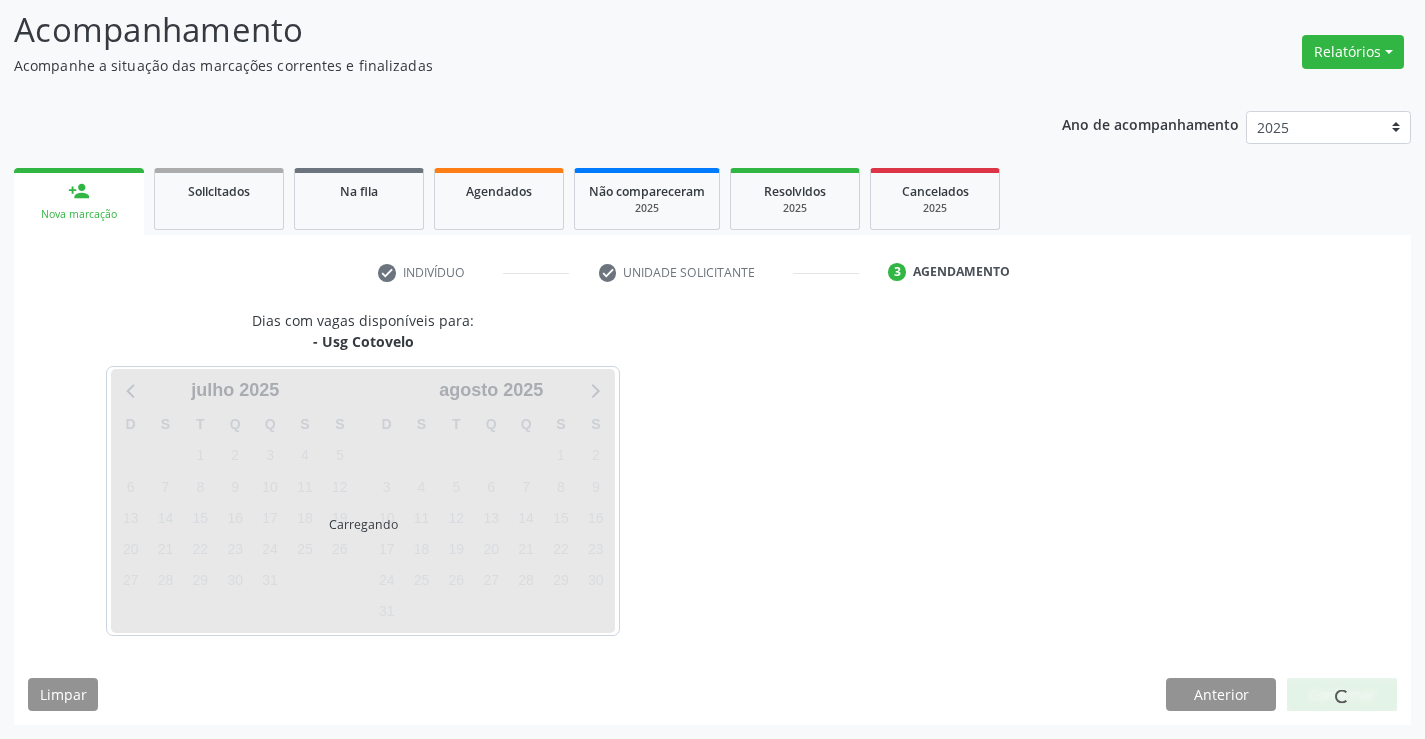 scroll, scrollTop: 131, scrollLeft: 0, axis: vertical 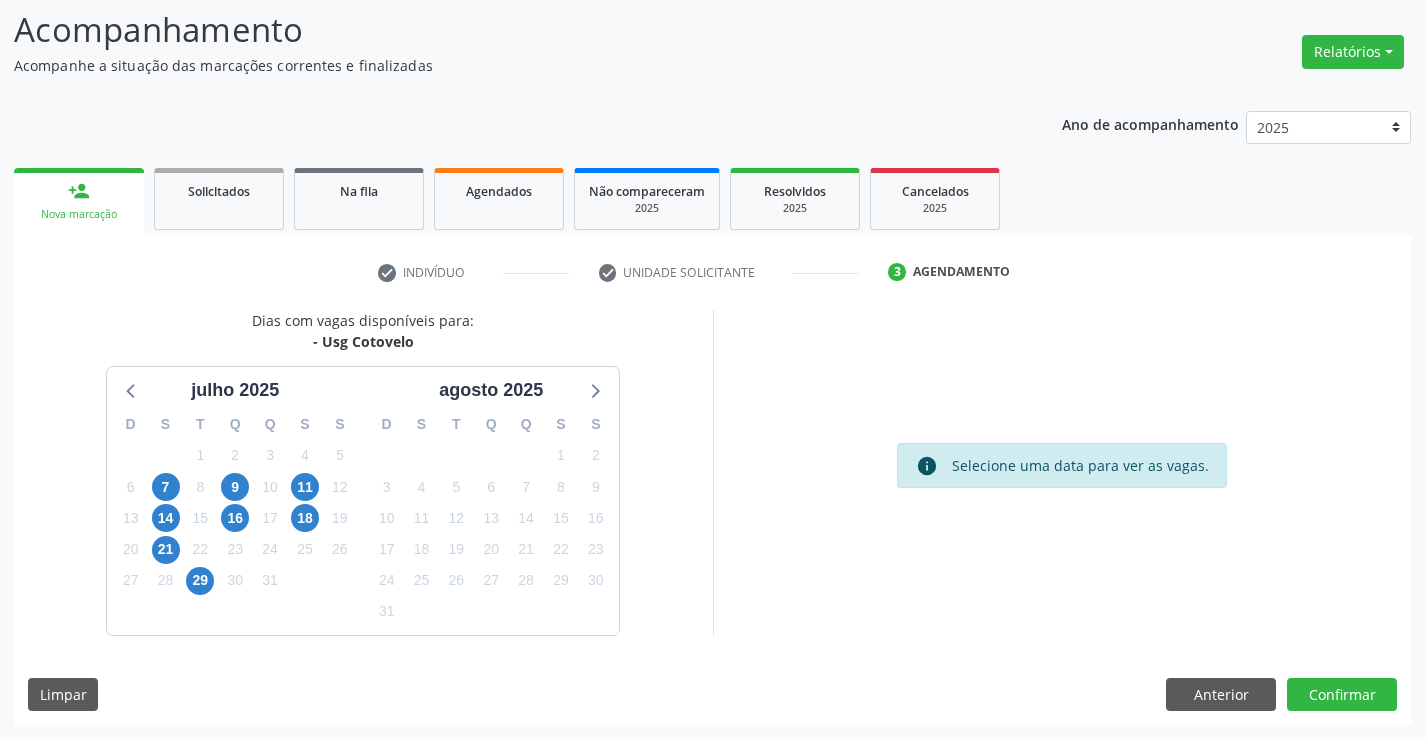click on "29" at bounding box center (200, 580) 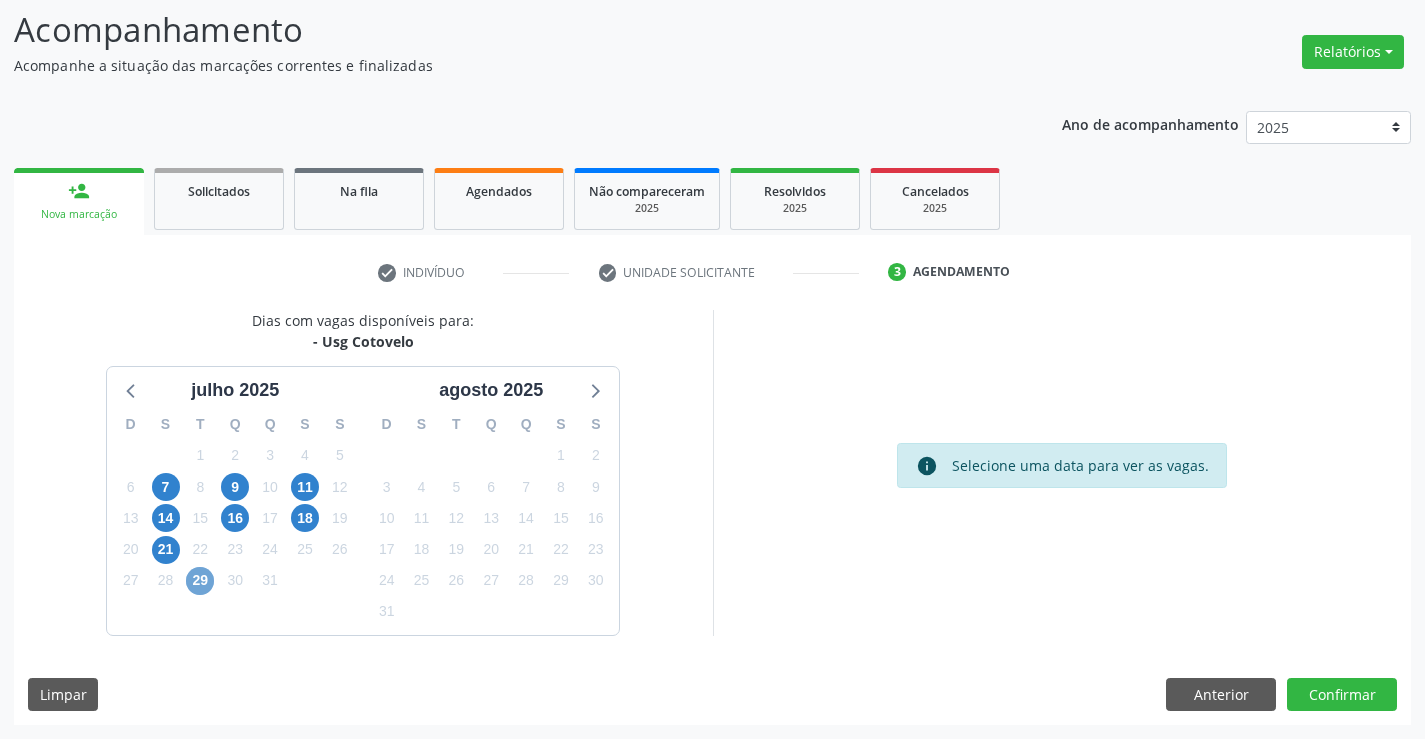 click on "29" at bounding box center (200, 581) 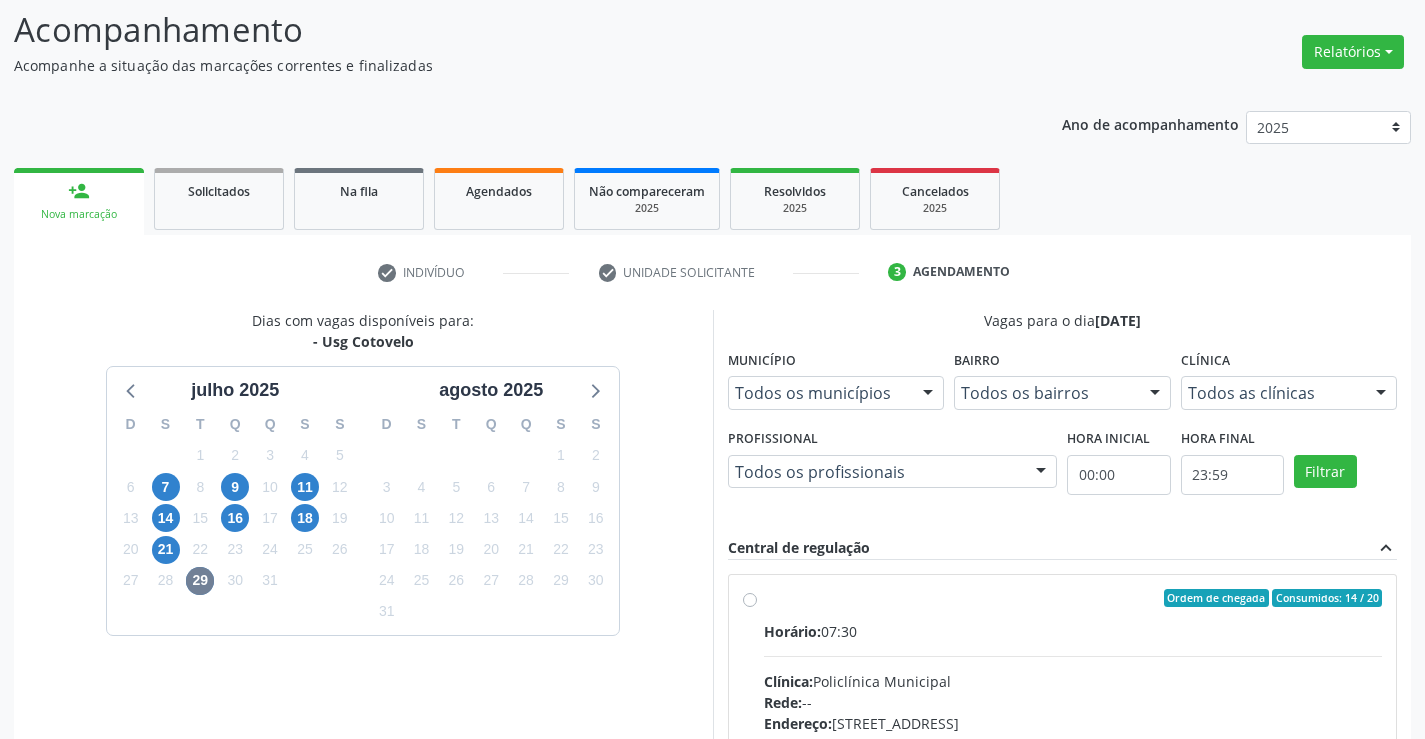 click on "Ordem de chegada
Consumidos: 14 / 20
Horário:   07:30
Clínica:  Policlínica Municipal
Rede:
--
Endereço:   Predio, nº 386, Centro, Campo Formoso - BA
Telefone:   (74) 6451312
Profissional:
Italo Goncalves da Silva
Informações adicionais sobre o atendimento
Idade de atendimento:
de 0 a 120 anos
Gênero(s) atendido(s):
Masculino e Feminino
Informações adicionais:
--" at bounding box center [1073, 742] 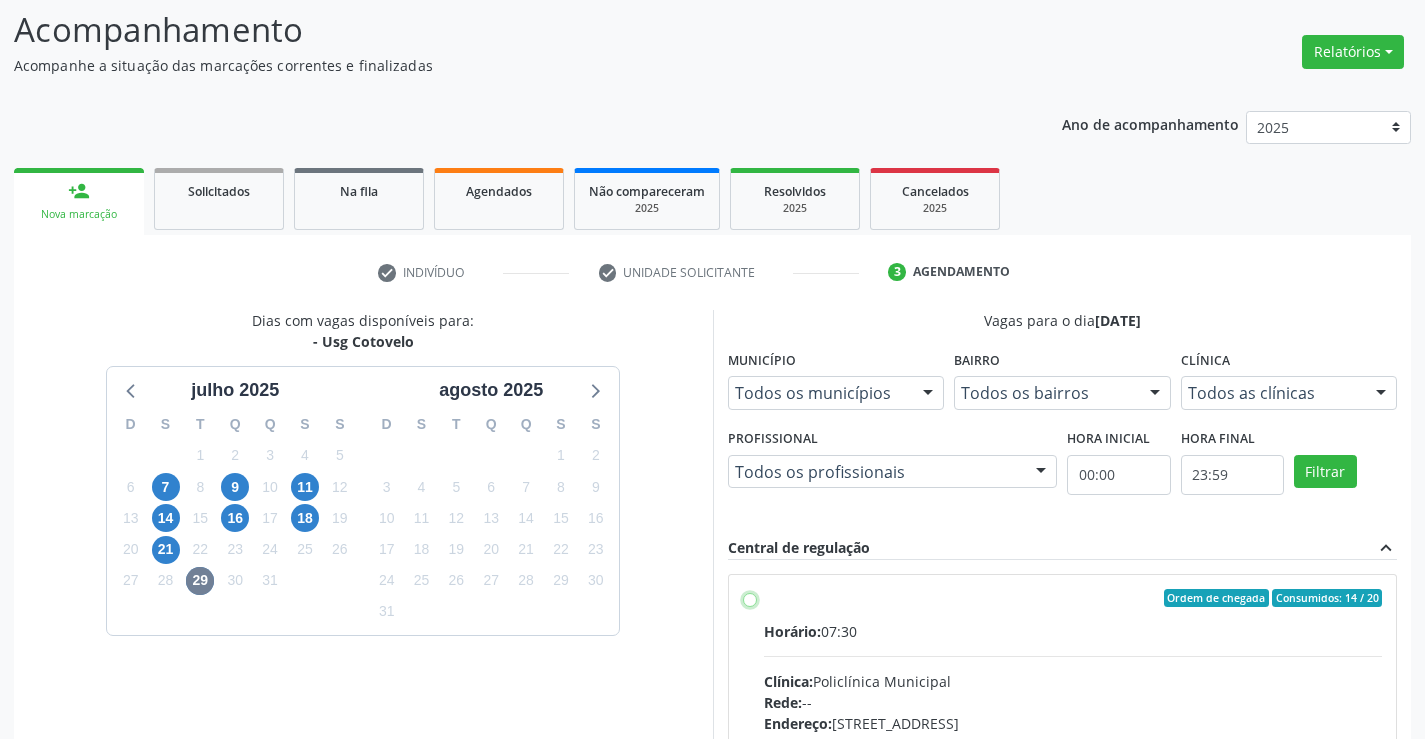 click on "Ordem de chegada
Consumidos: 14 / 20
Horário:   07:30
Clínica:  Policlínica Municipal
Rede:
--
Endereço:   Predio, nº 386, Centro, Campo Formoso - BA
Telefone:   (74) 6451312
Profissional:
Italo Goncalves da Silva
Informações adicionais sobre o atendimento
Idade de atendimento:
de 0 a 120 anos
Gênero(s) atendido(s):
Masculino e Feminino
Informações adicionais:
--" at bounding box center [750, 598] 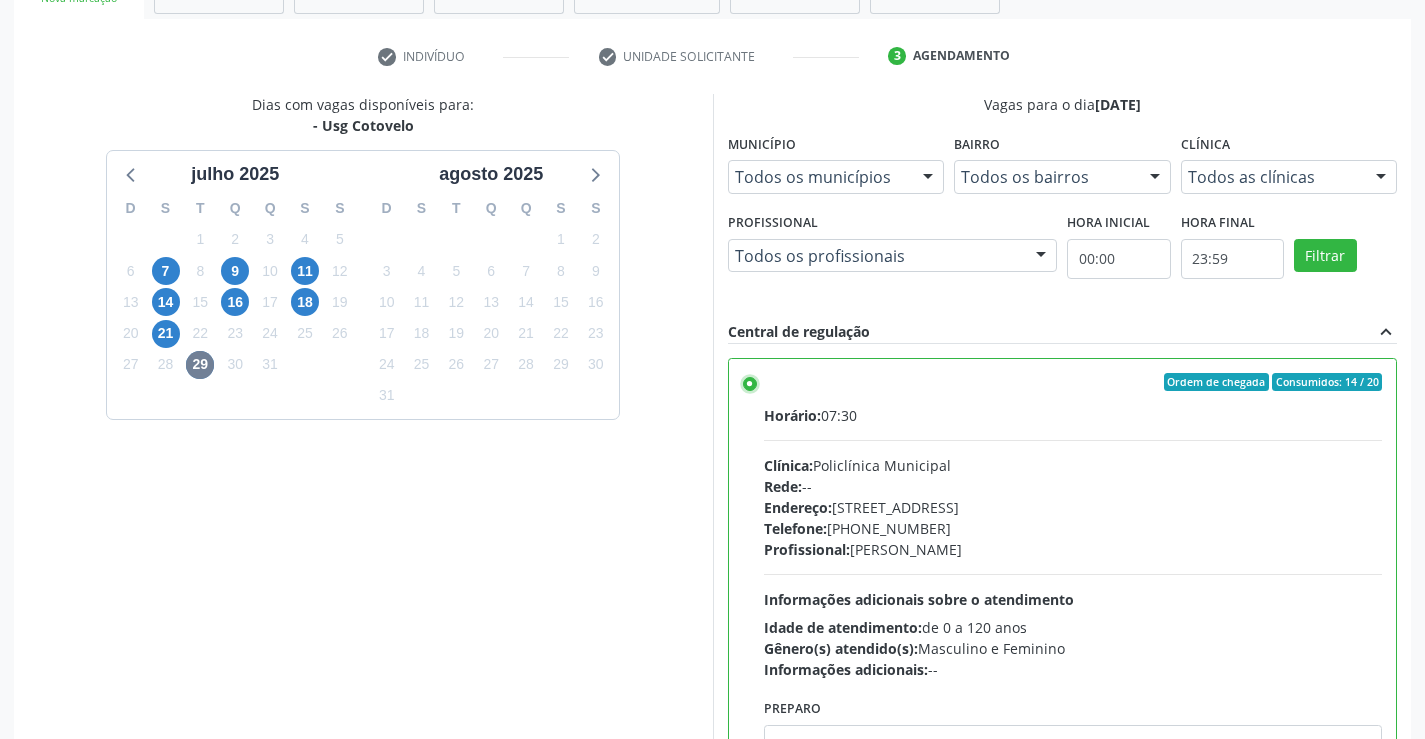 scroll, scrollTop: 456, scrollLeft: 0, axis: vertical 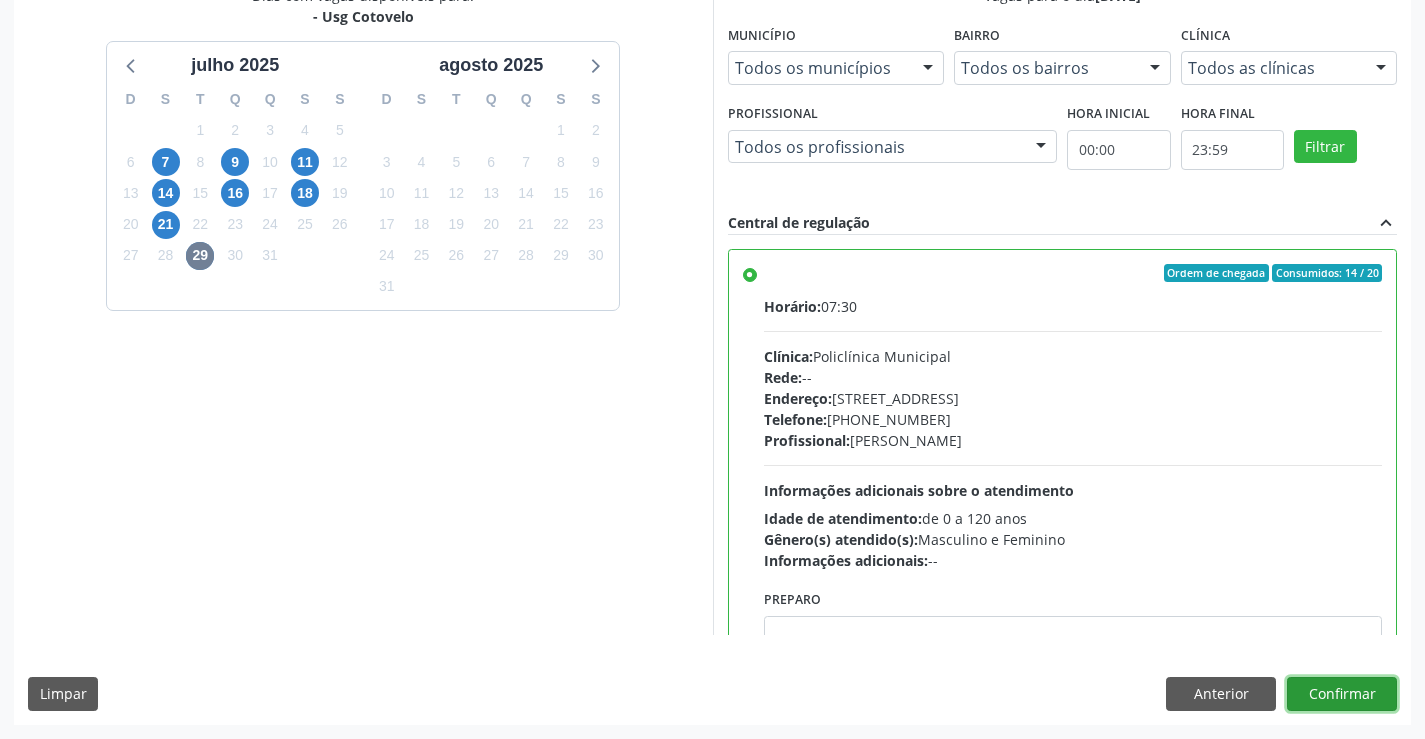 drag, startPoint x: 1358, startPoint y: 687, endPoint x: 1350, endPoint y: 672, distance: 17 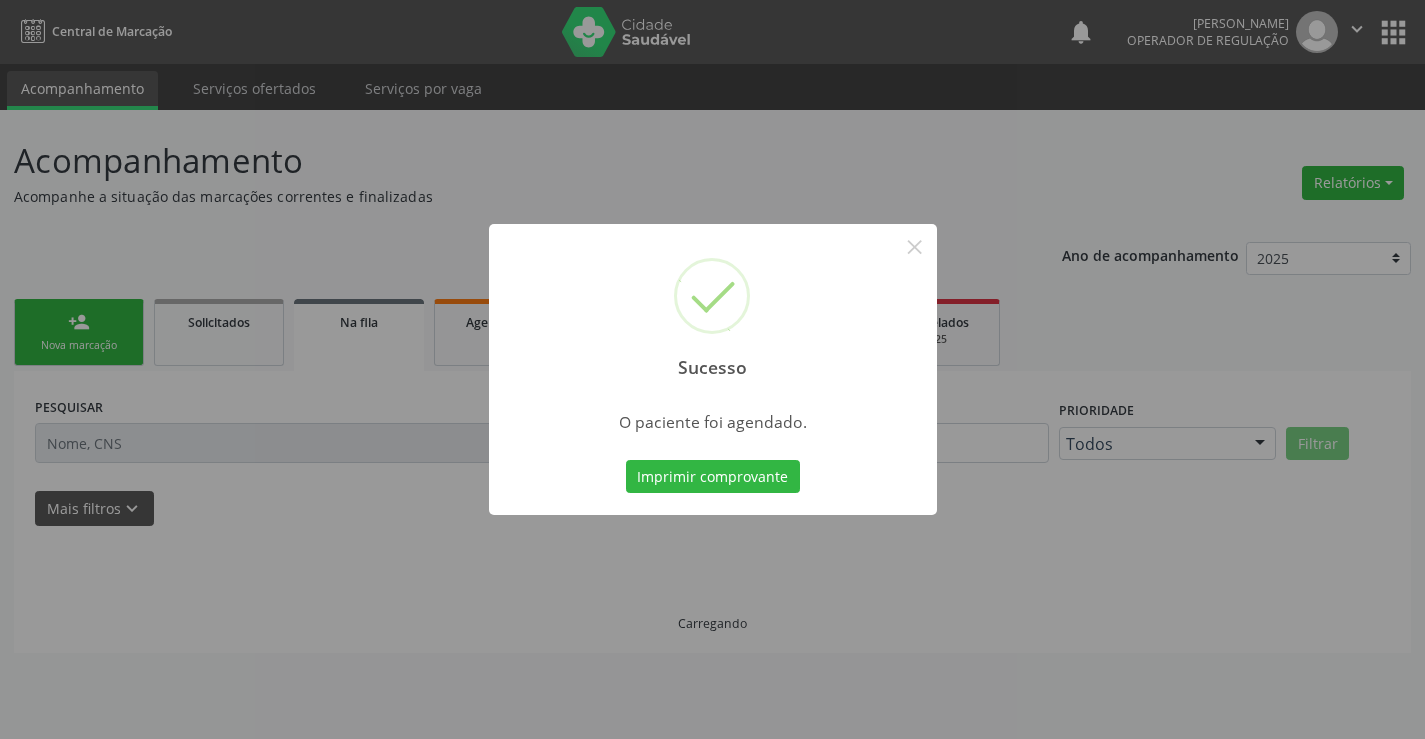 scroll, scrollTop: 0, scrollLeft: 0, axis: both 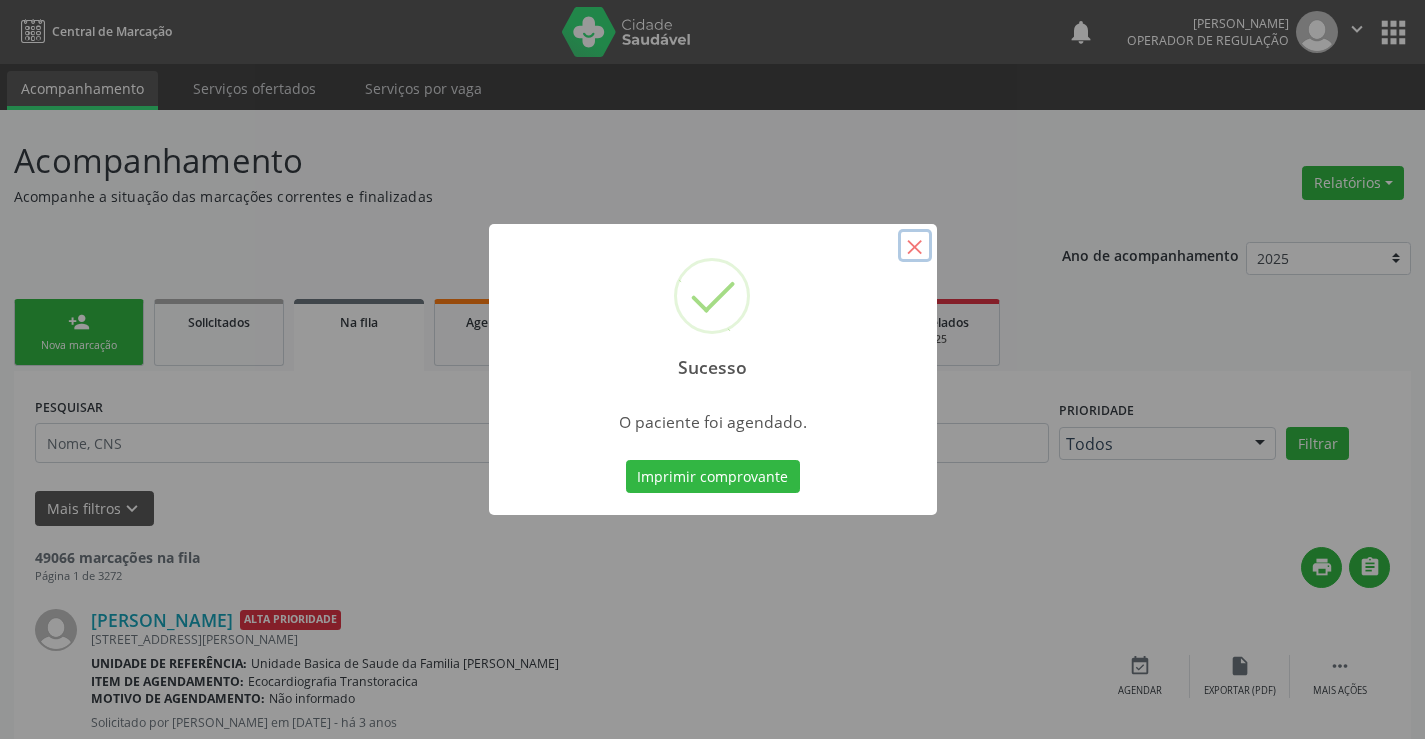 click on "×" at bounding box center [915, 246] 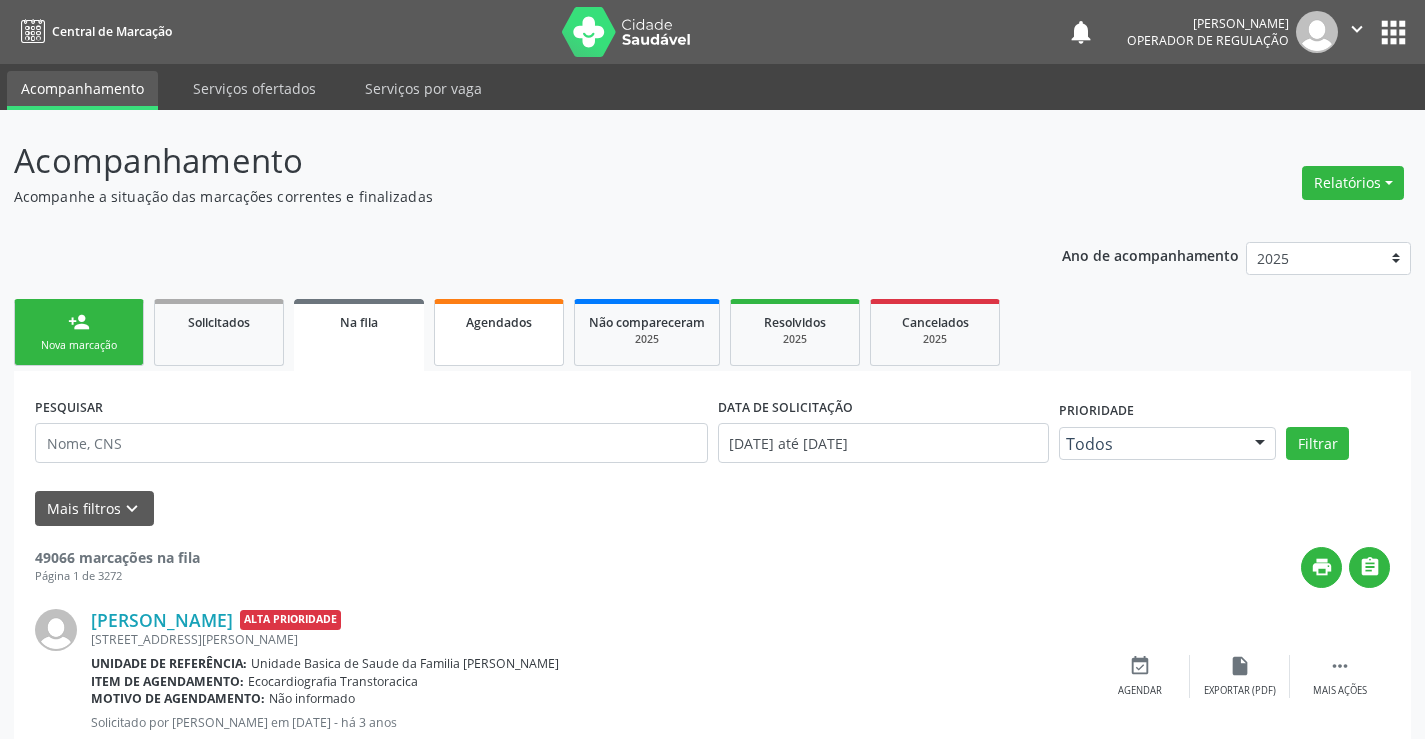 click on "Agendados" at bounding box center (499, 332) 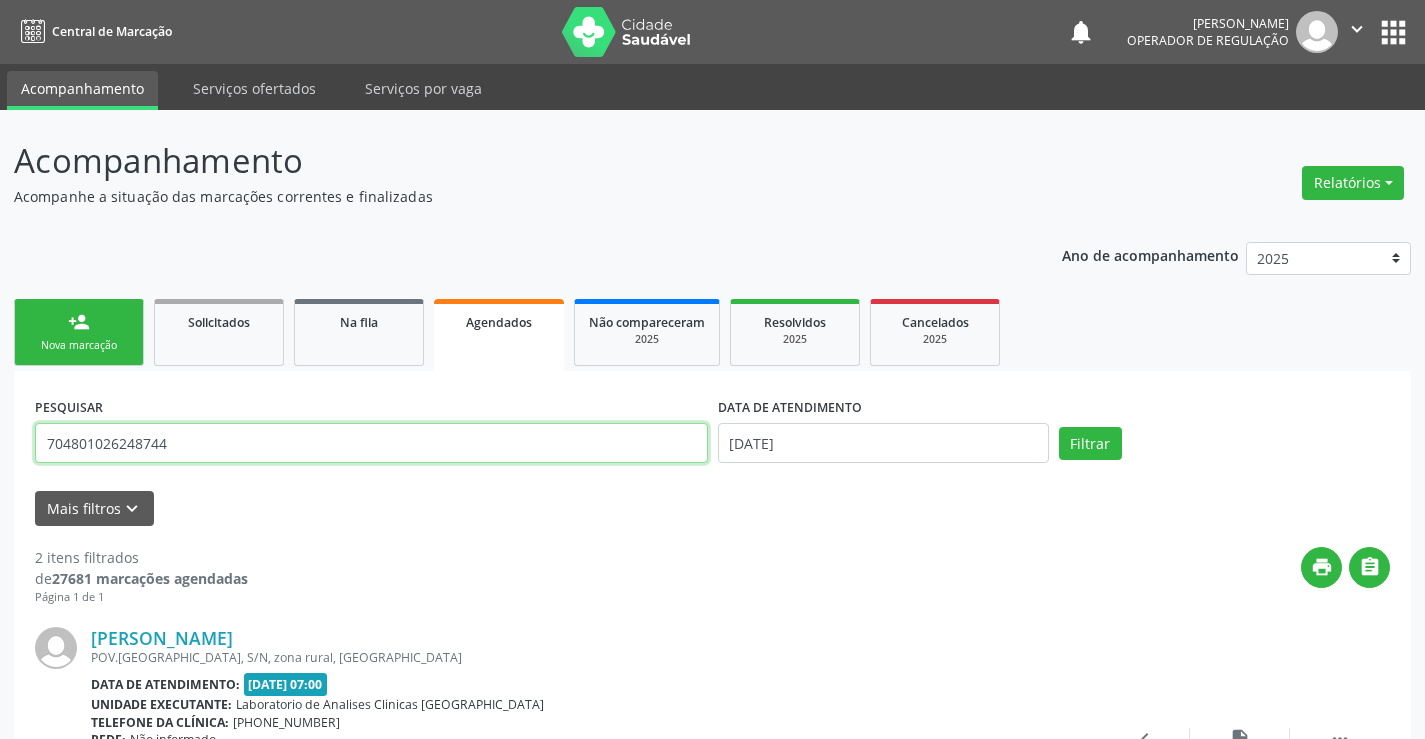click on "704801026248744" at bounding box center [371, 443] 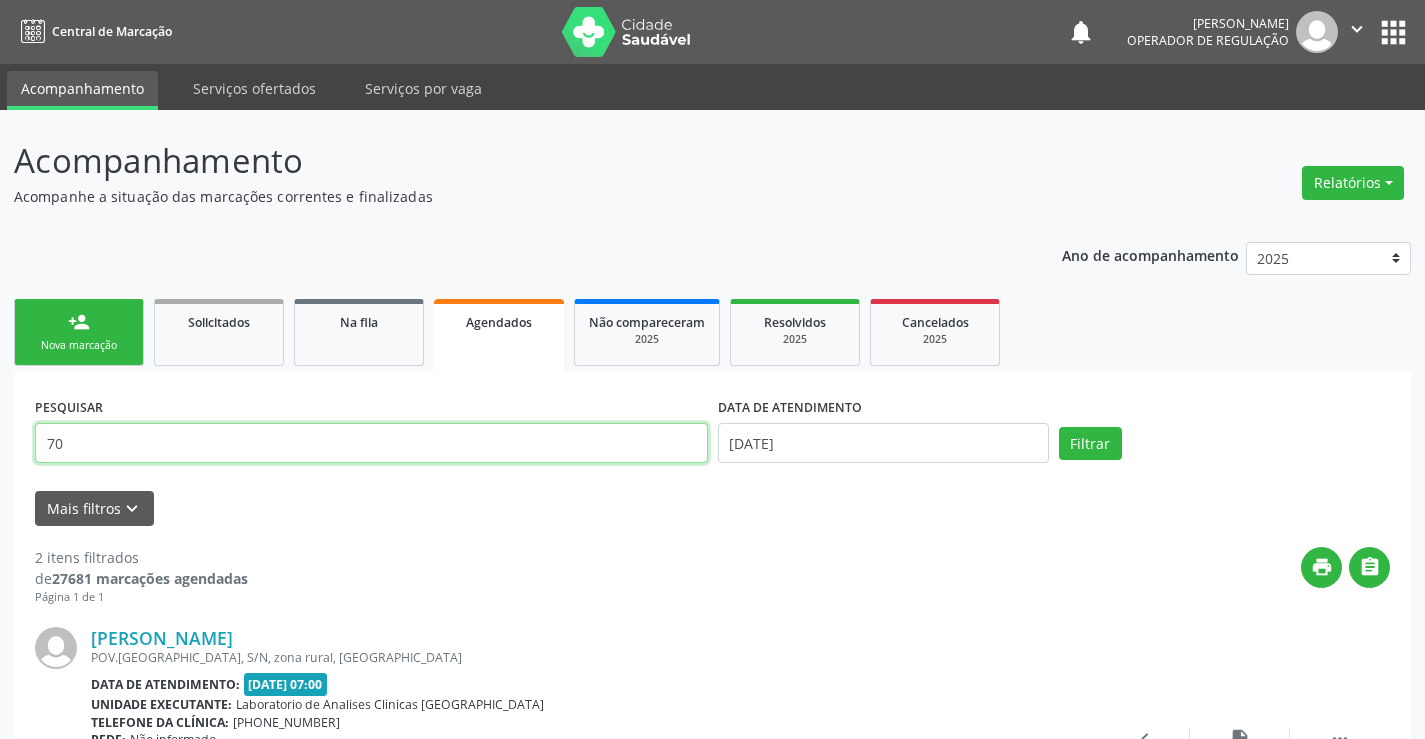type on "7" 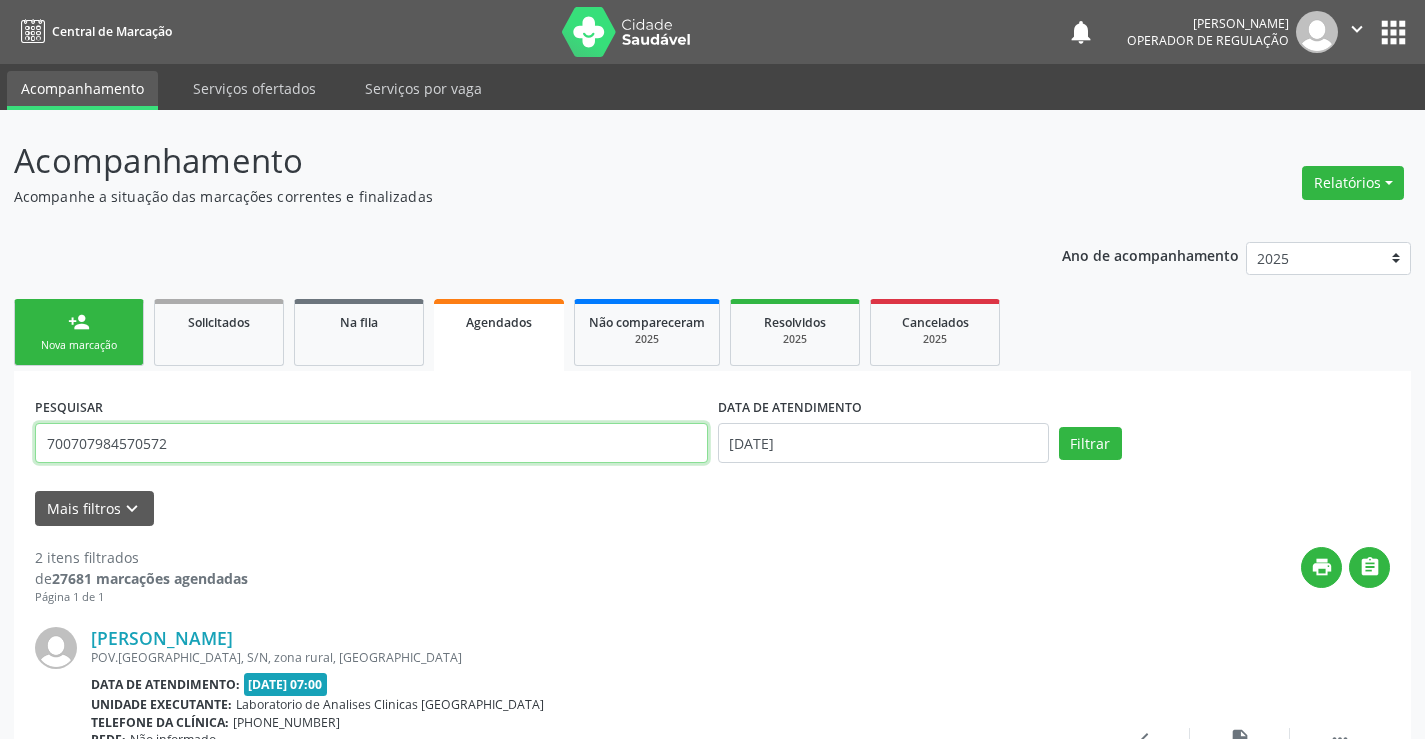 type on "700707984570572" 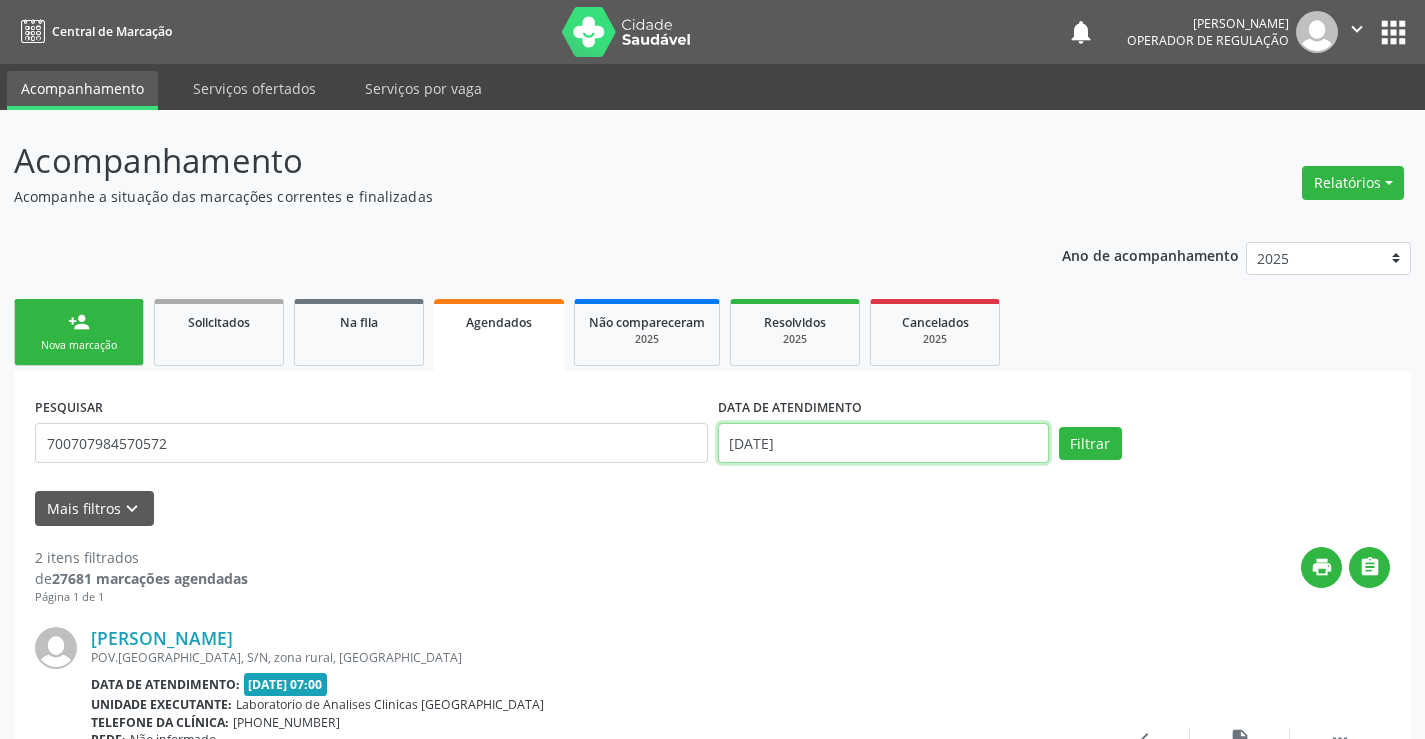 click on "22/07/2025" at bounding box center (883, 443) 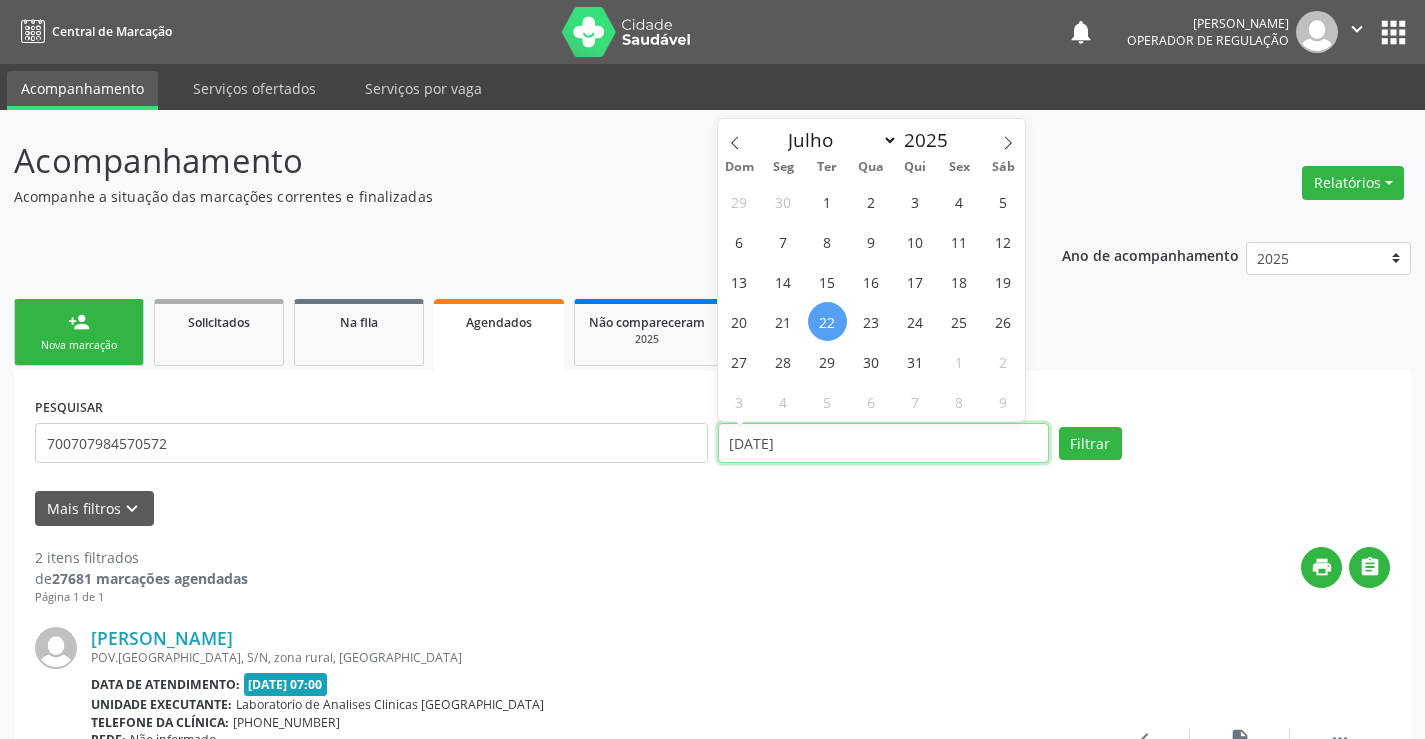 type 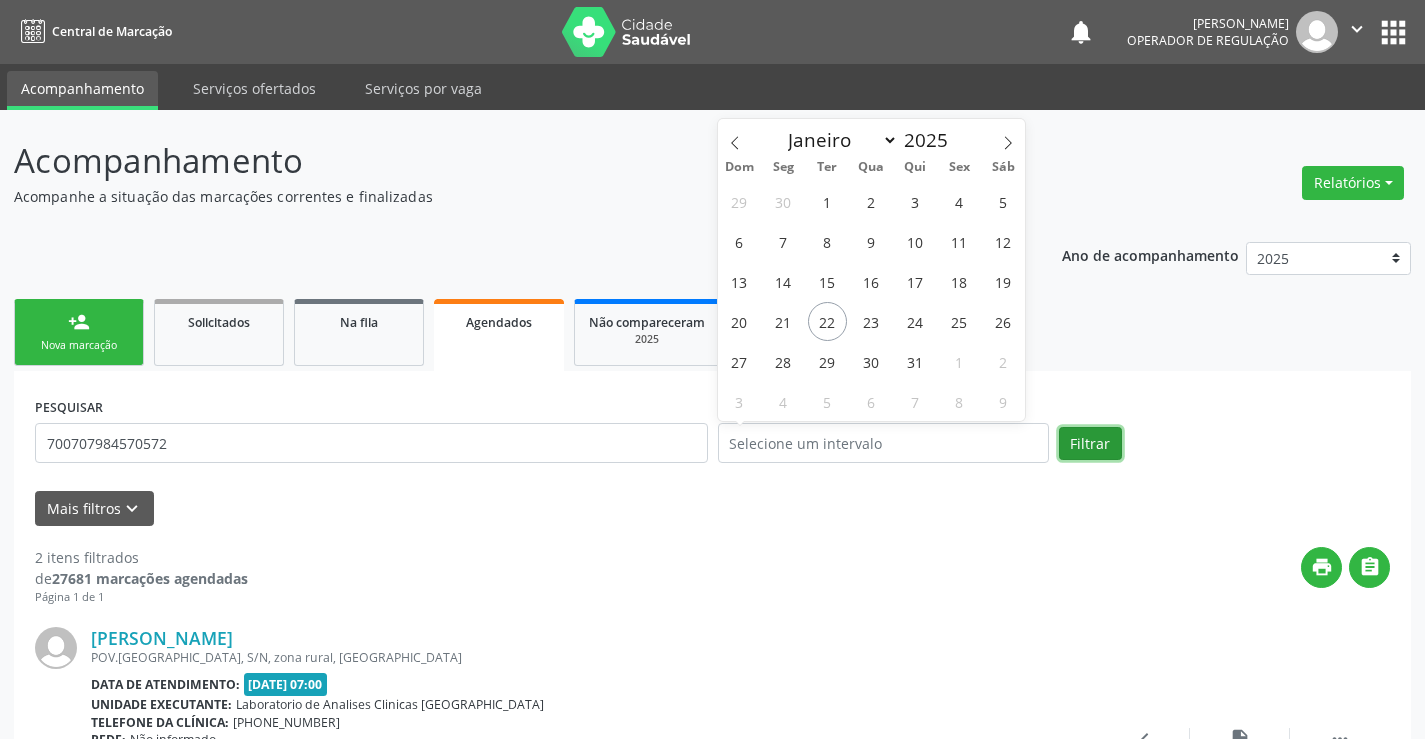 click on "Filtrar" at bounding box center [1090, 444] 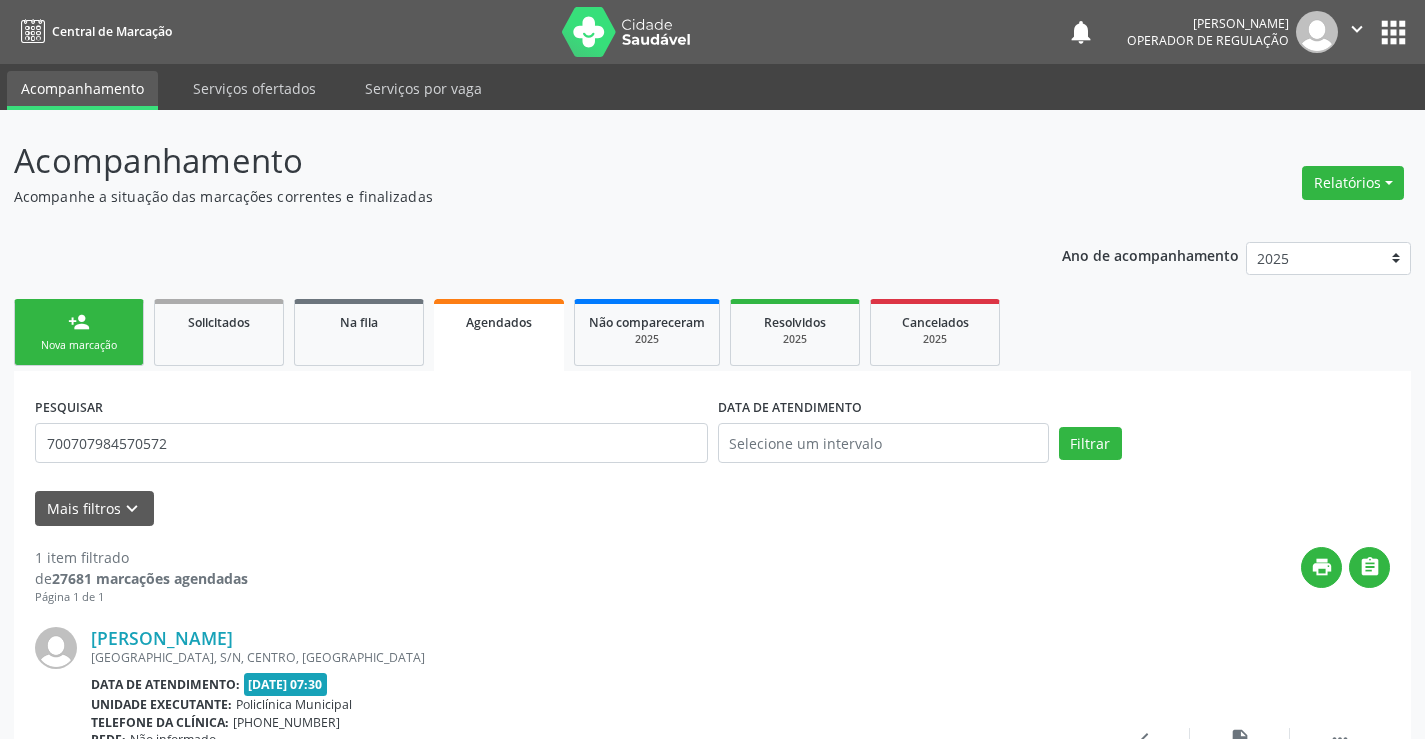 scroll, scrollTop: 189, scrollLeft: 0, axis: vertical 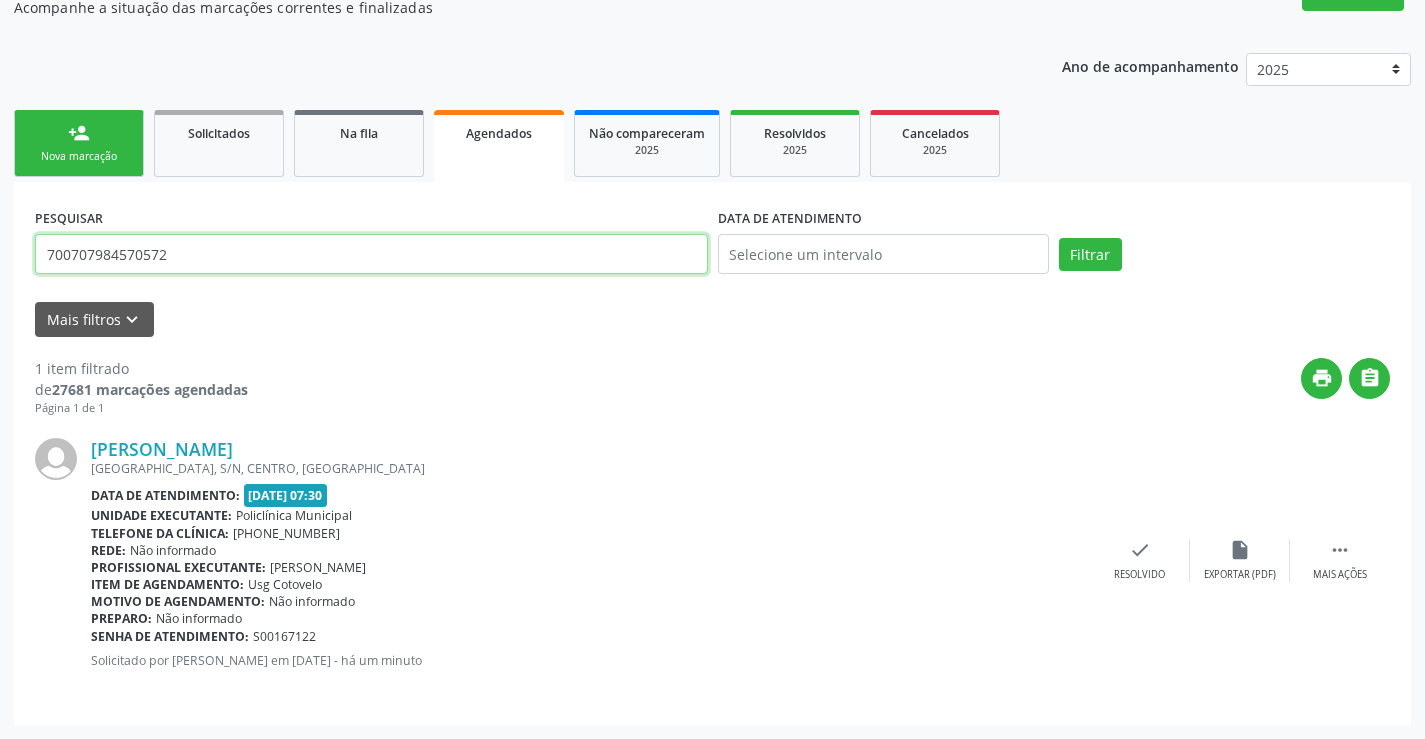click on "700707984570572" at bounding box center (371, 254) 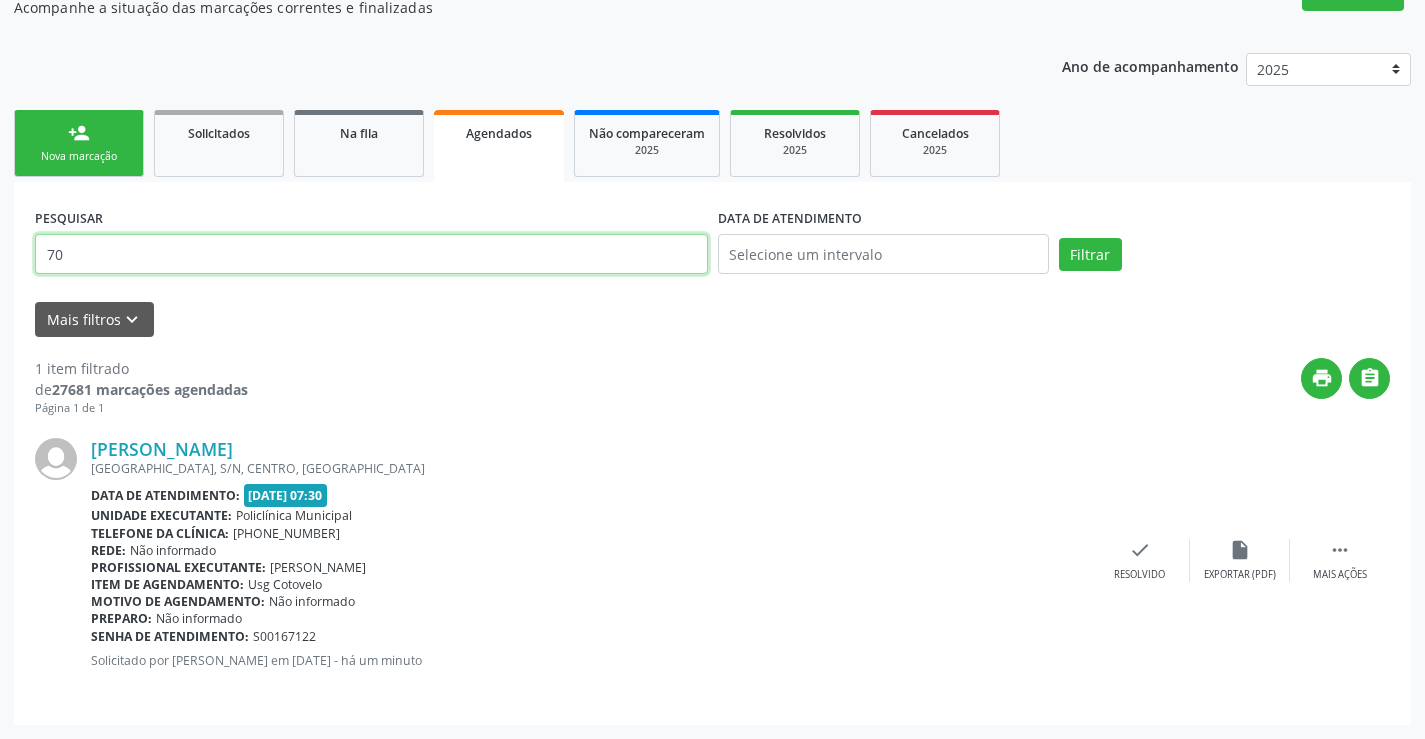 type on "7" 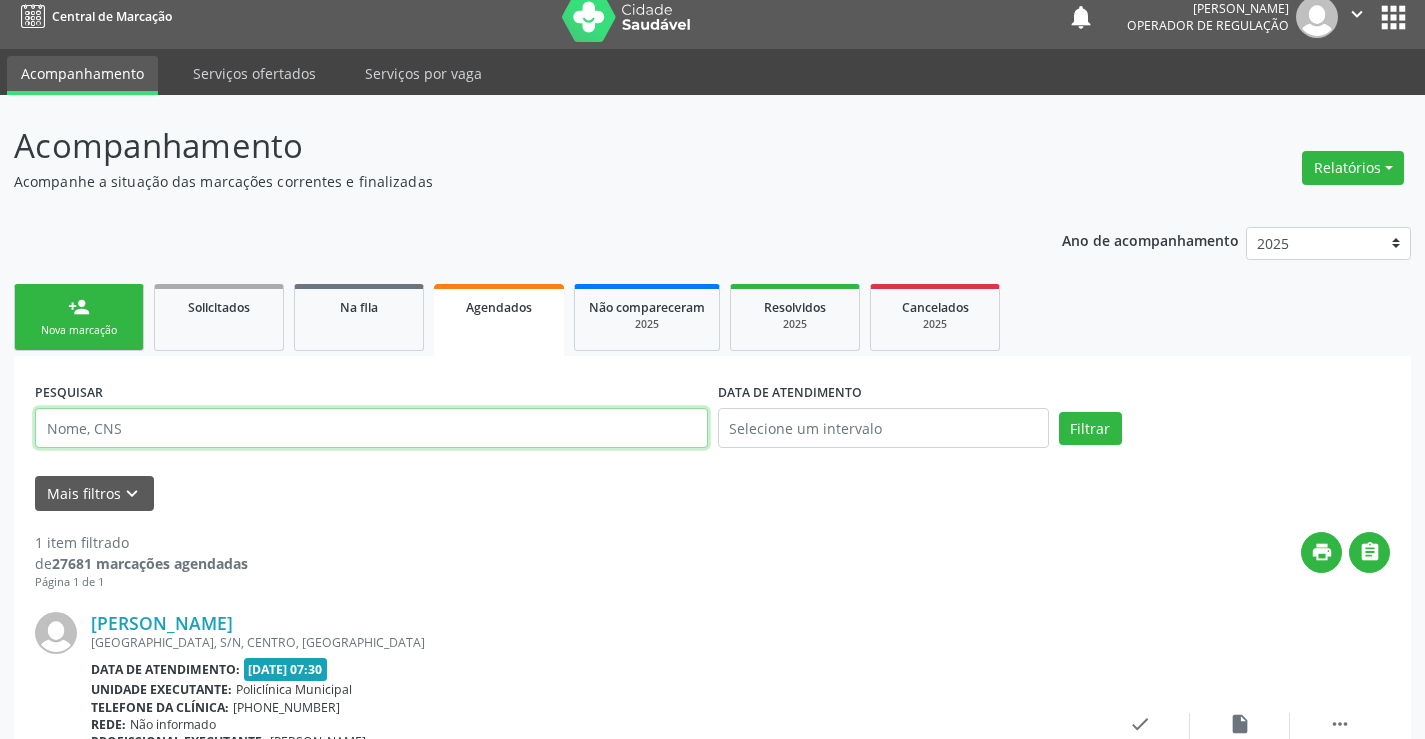 scroll, scrollTop: 0, scrollLeft: 0, axis: both 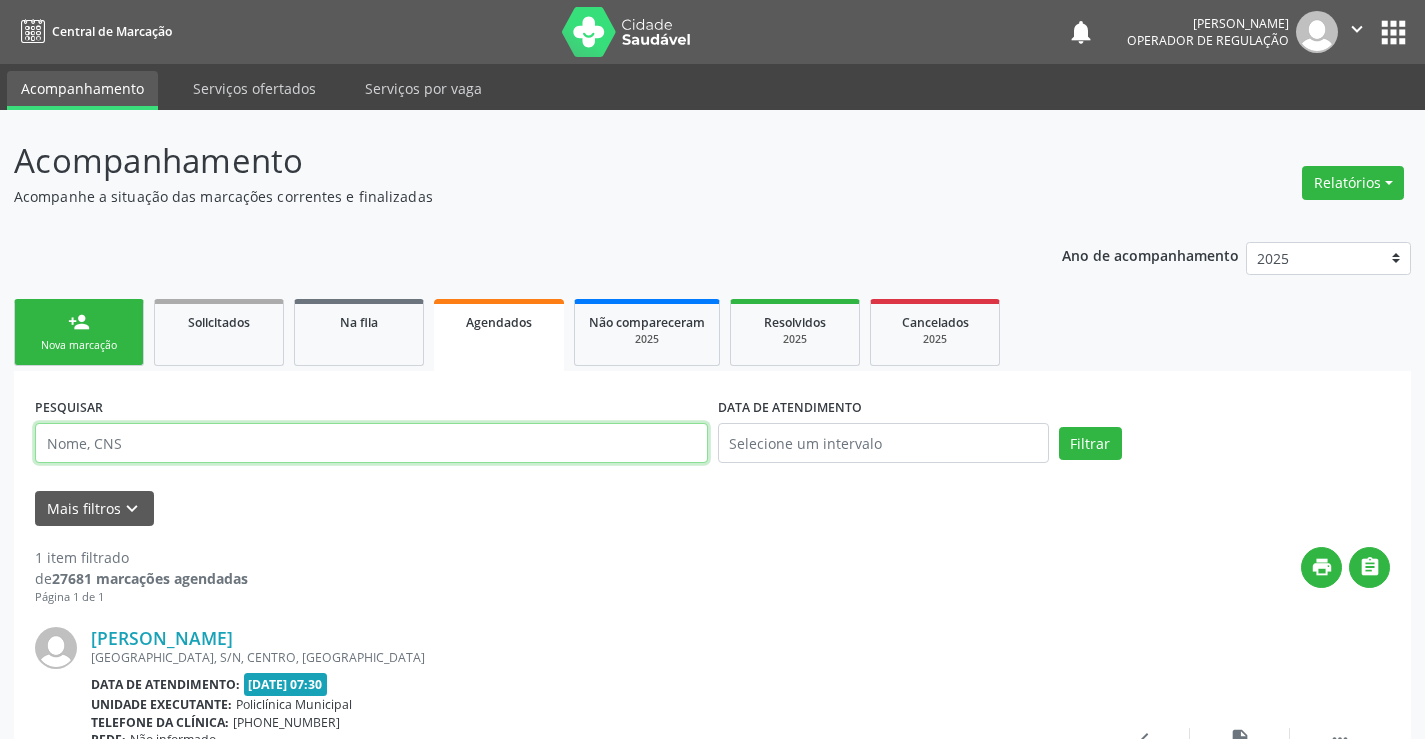 click on "" at bounding box center (1357, 29) 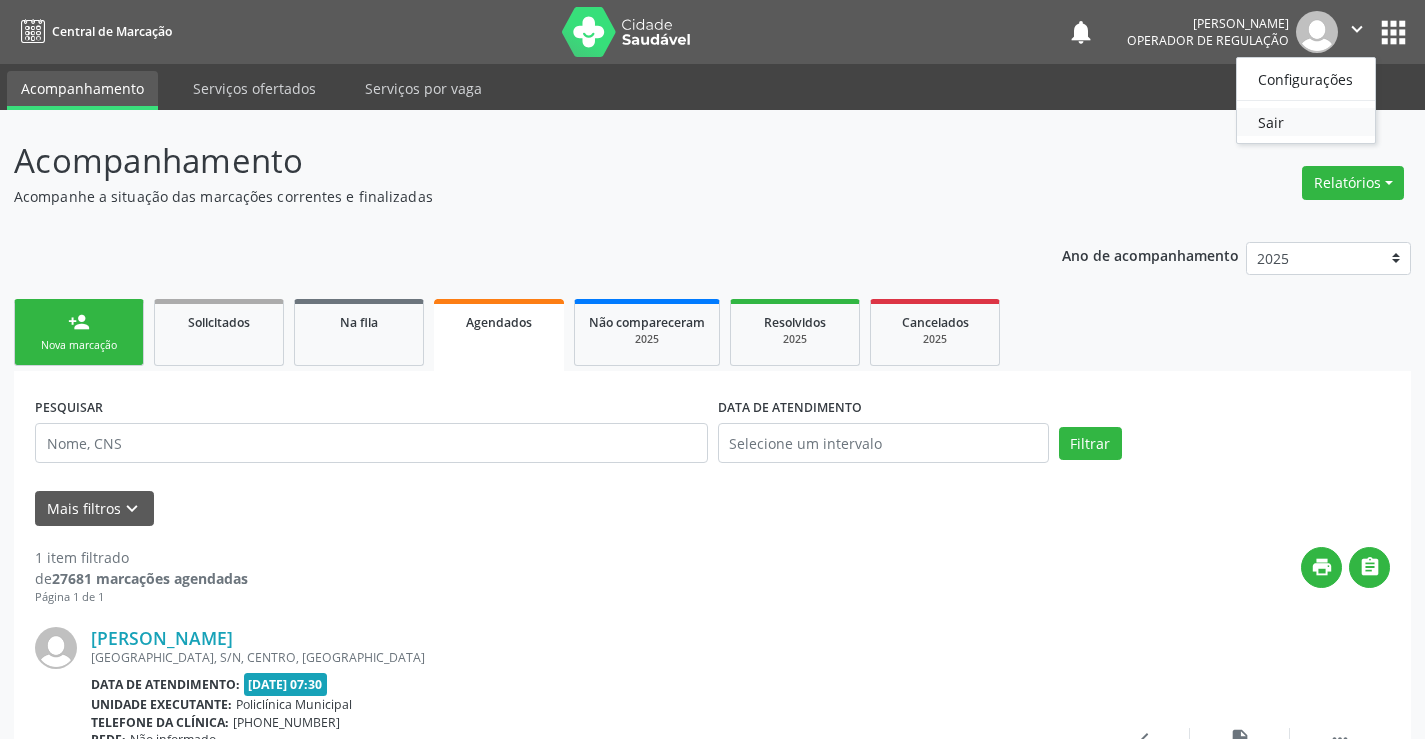 click on "Sair" at bounding box center [1306, 122] 